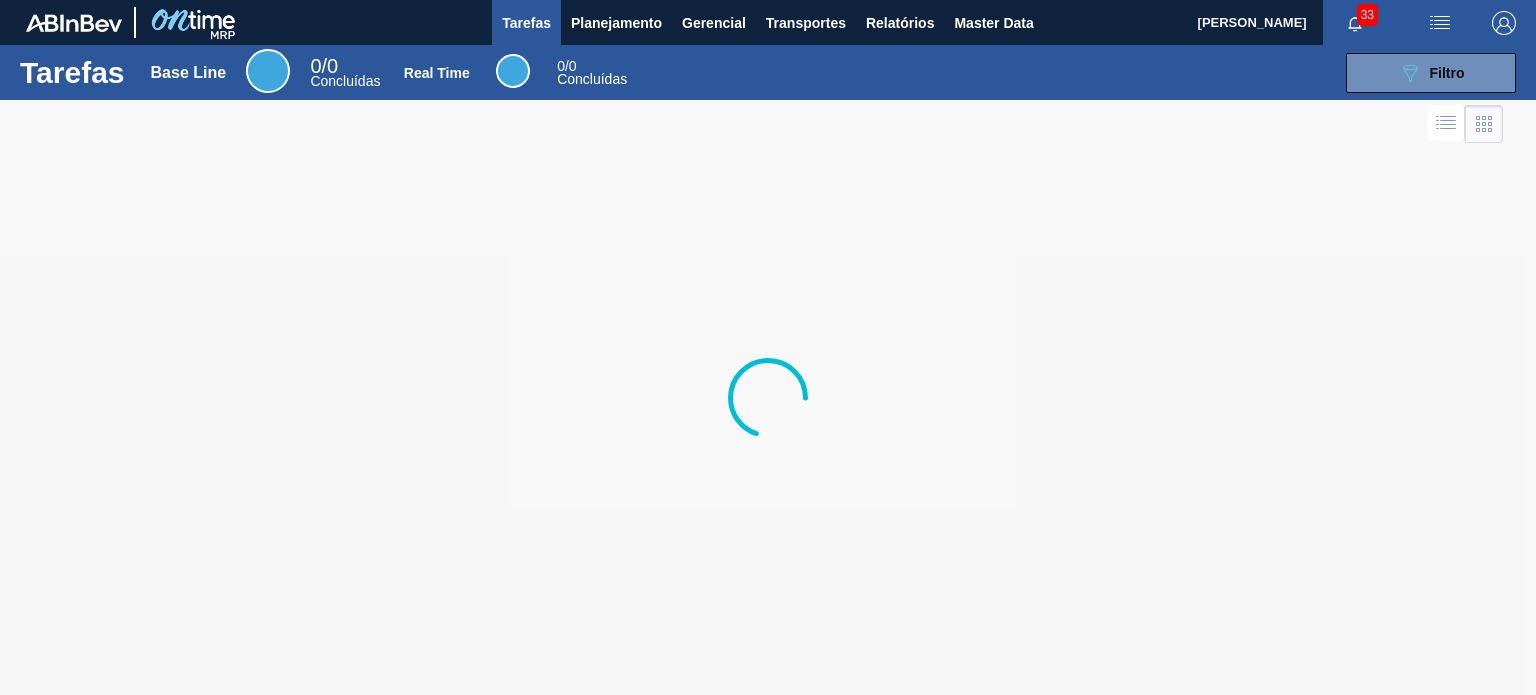 scroll, scrollTop: 0, scrollLeft: 0, axis: both 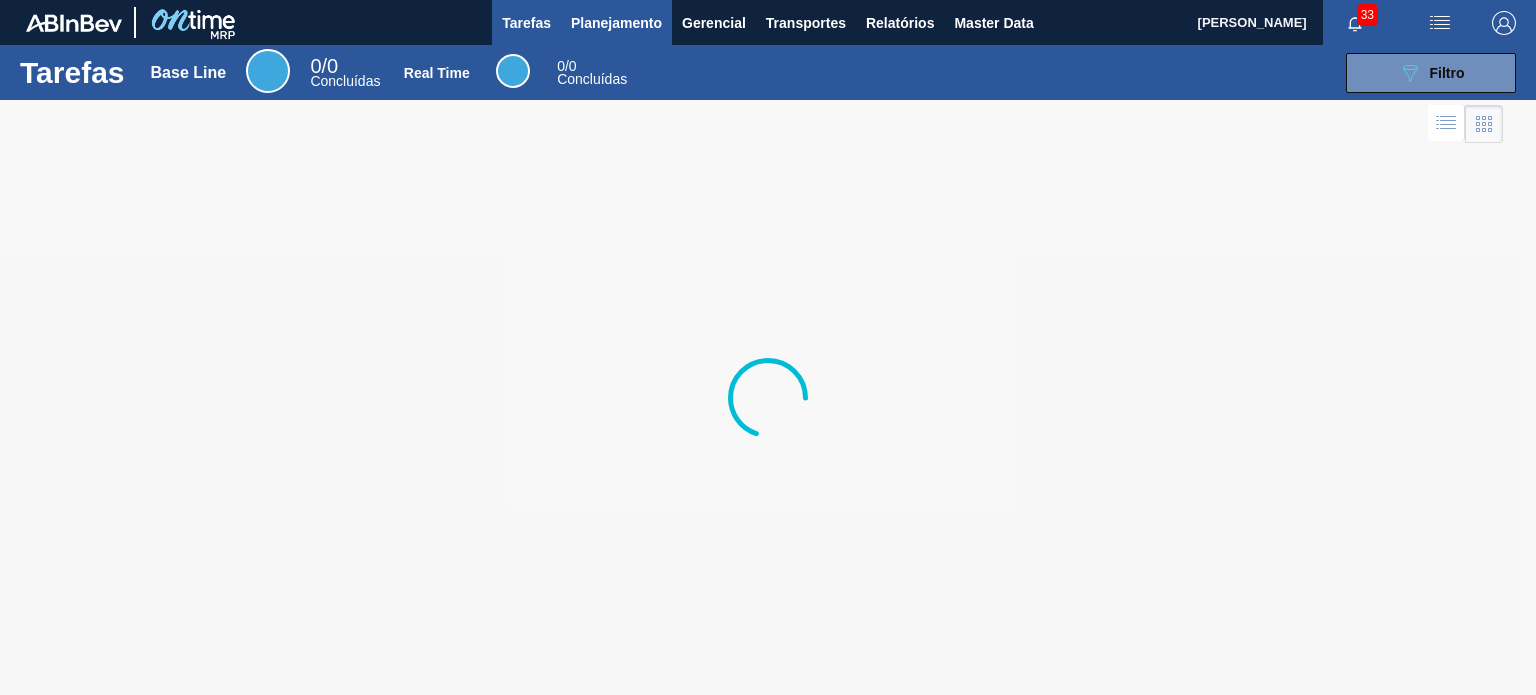 click on "Tarefas Planejamento Gerencial Transportes Relatórios Master Data" at bounding box center [768, 22] 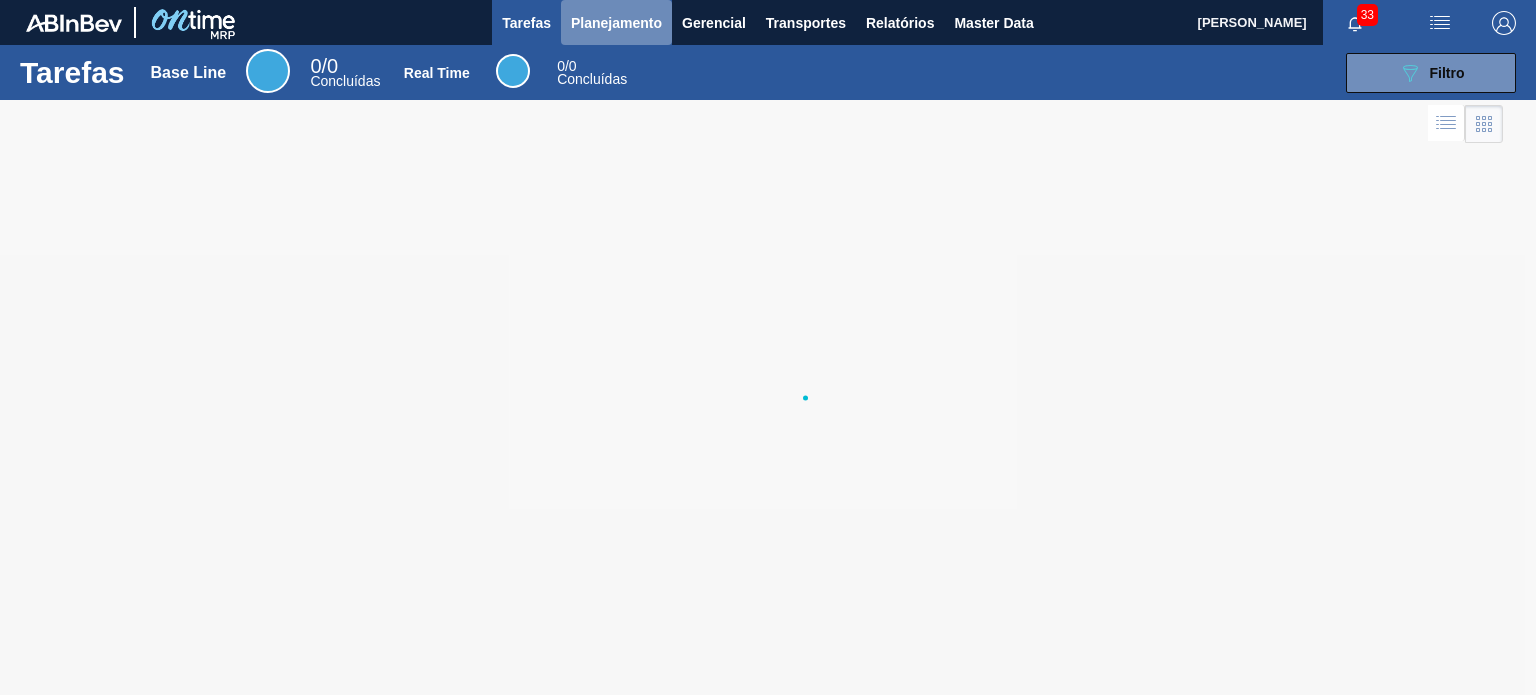 click on "Planejamento" at bounding box center [616, 23] 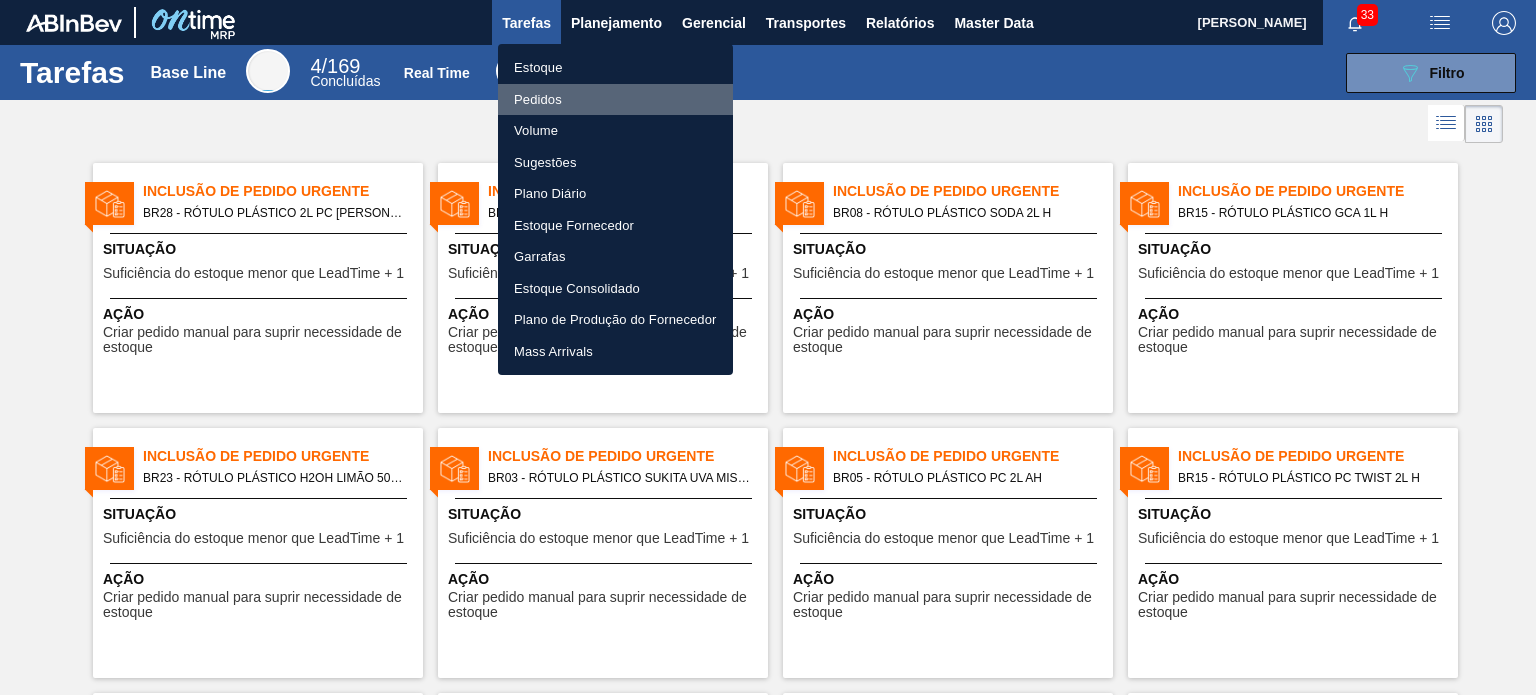 click on "Pedidos" at bounding box center (615, 100) 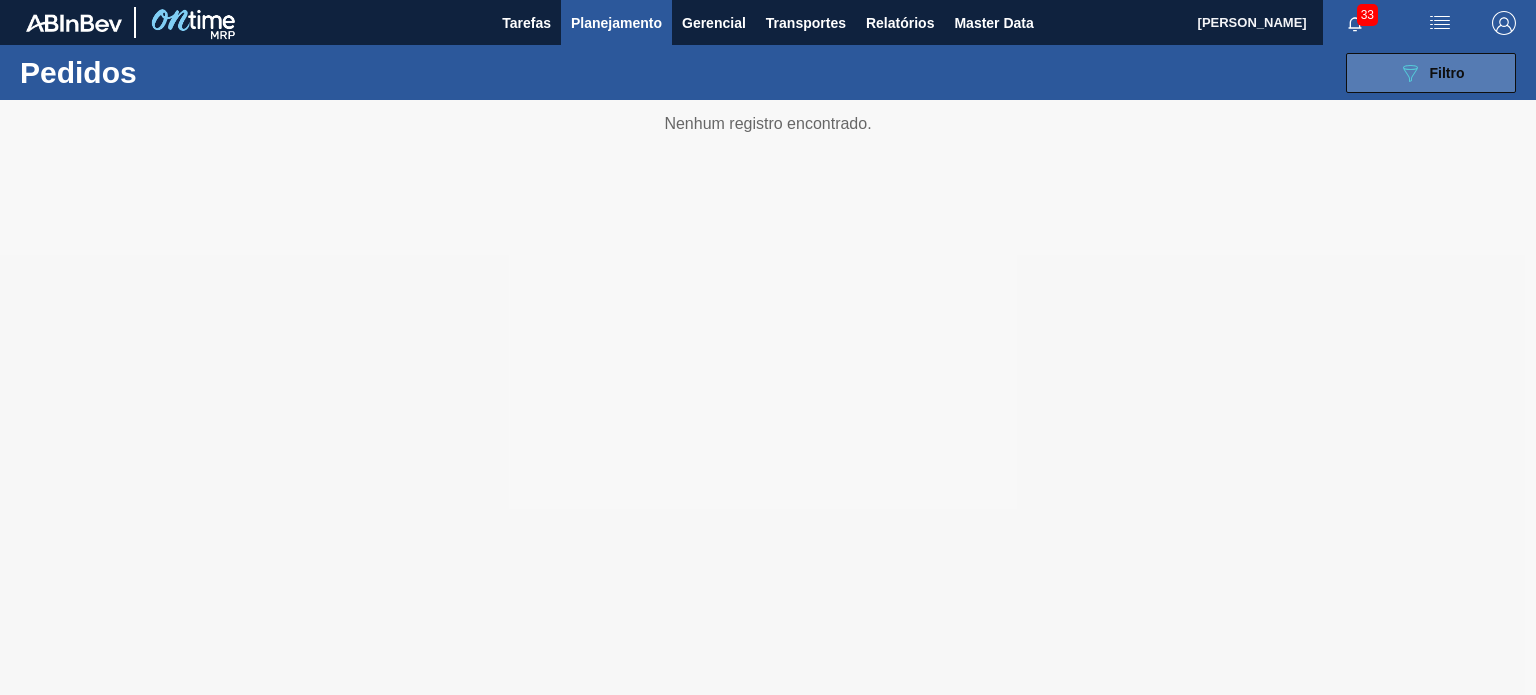 click on "089F7B8B-B2A5-4AFE-B5C0-19BA573D28AC Filtro" at bounding box center (1431, 73) 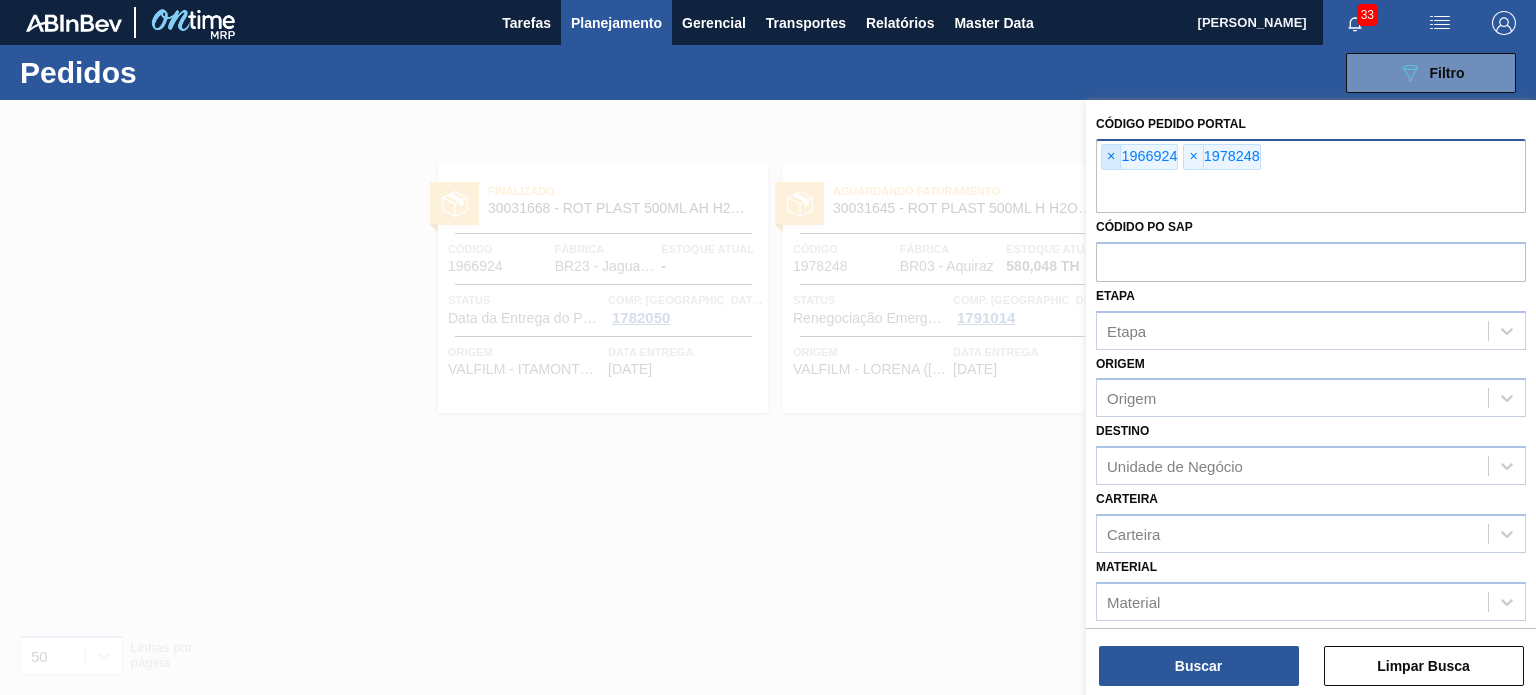 click on "×" at bounding box center [1111, 157] 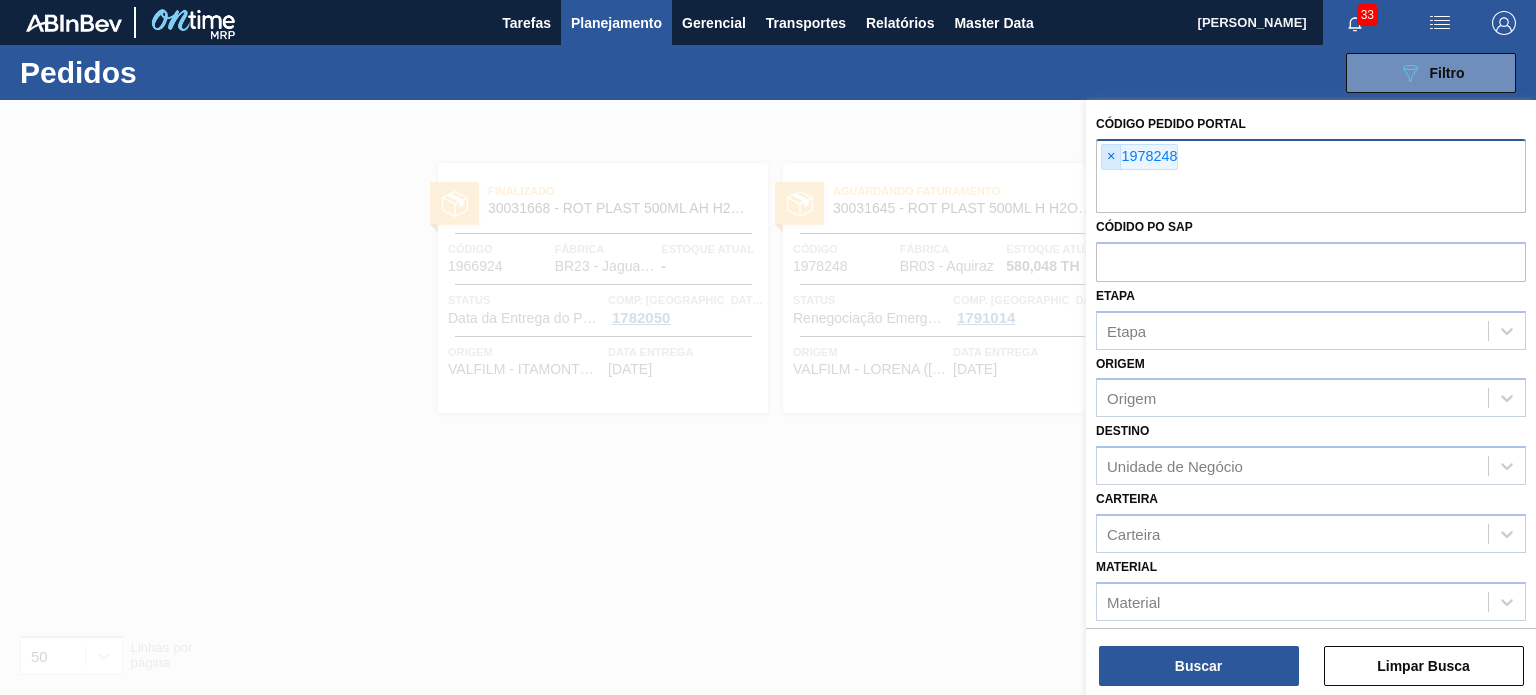 click on "×" at bounding box center (1111, 157) 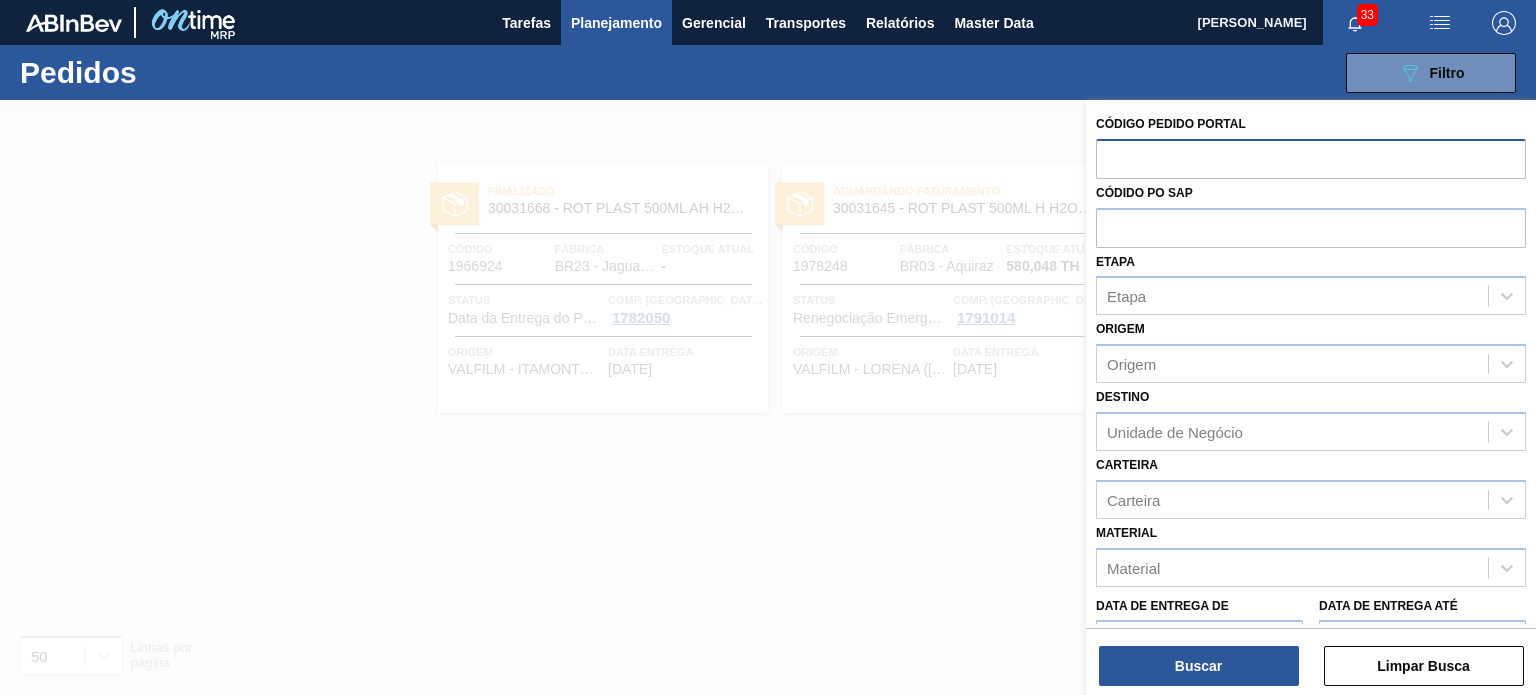 paste on "1990766" 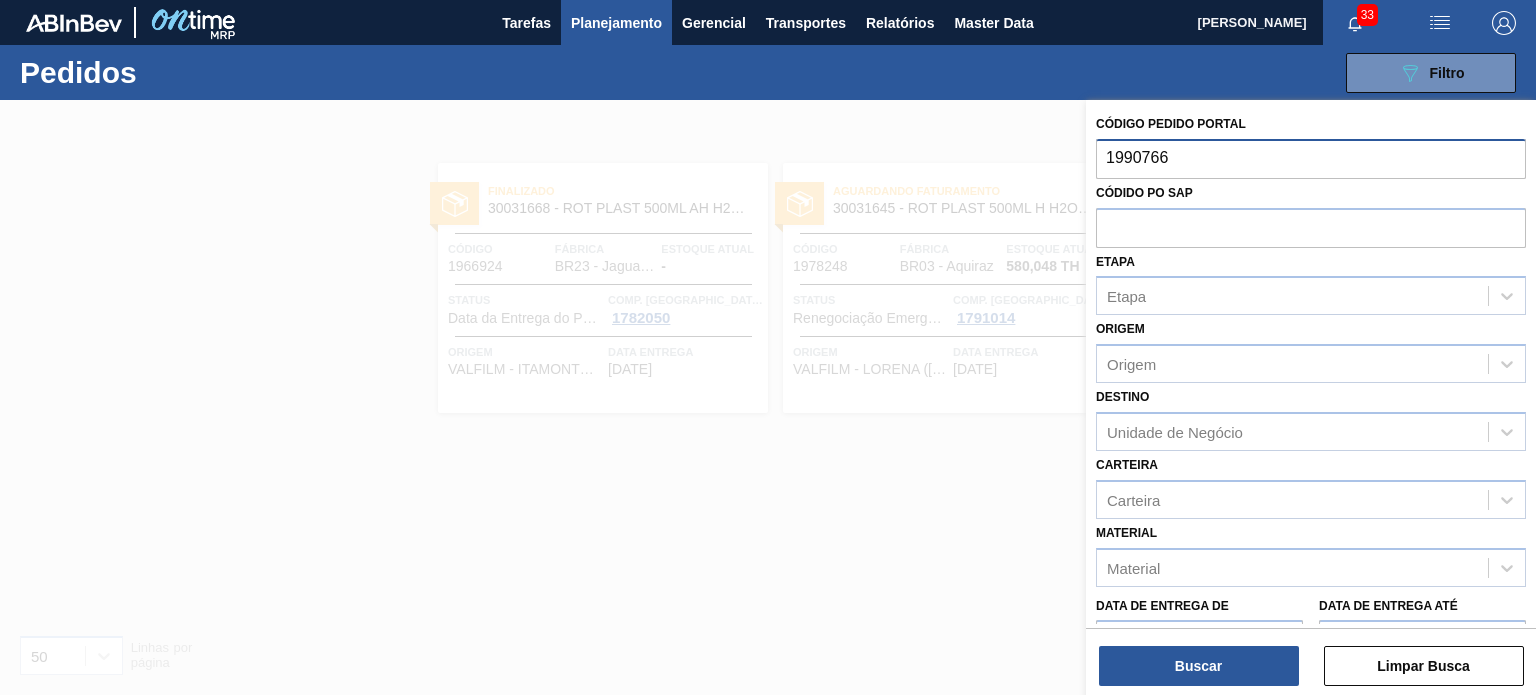type on "1990766" 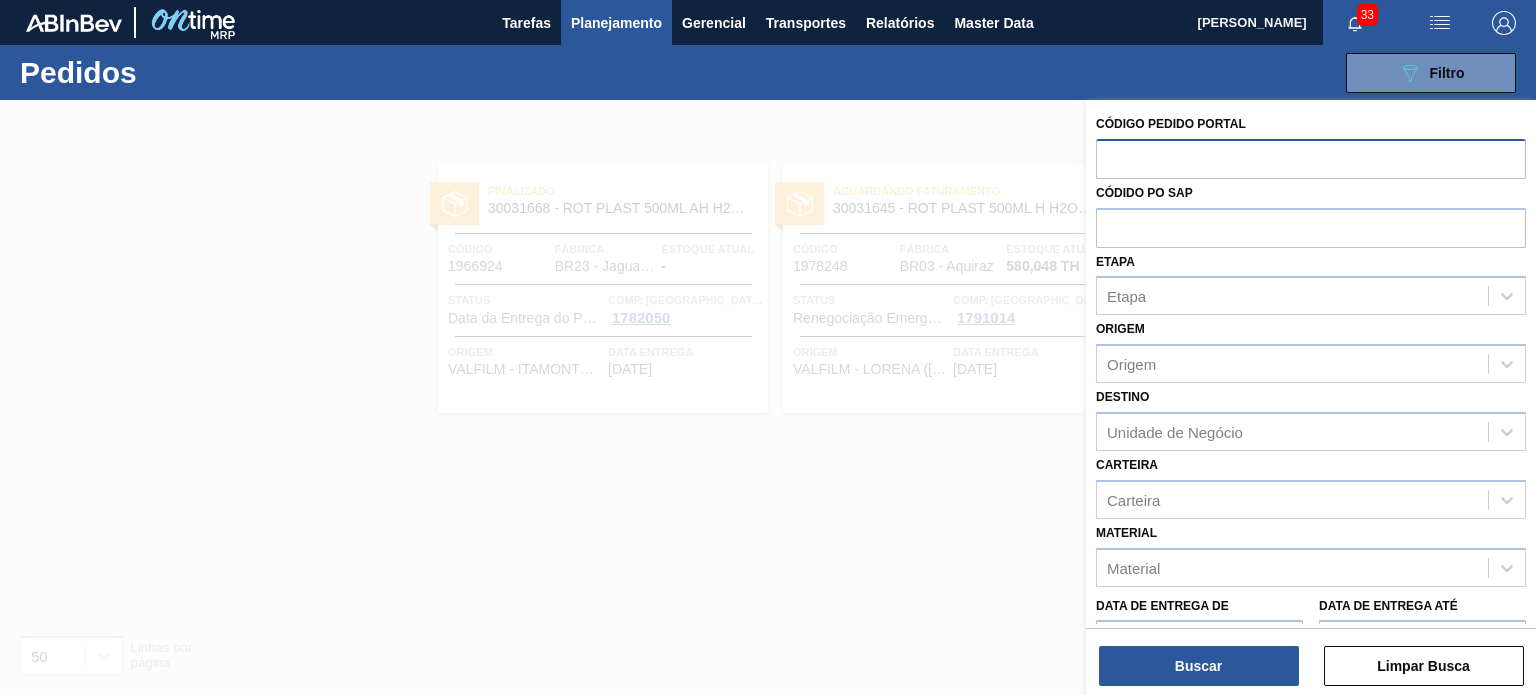 click on "Buscar Limpar Busca" at bounding box center (1311, 656) 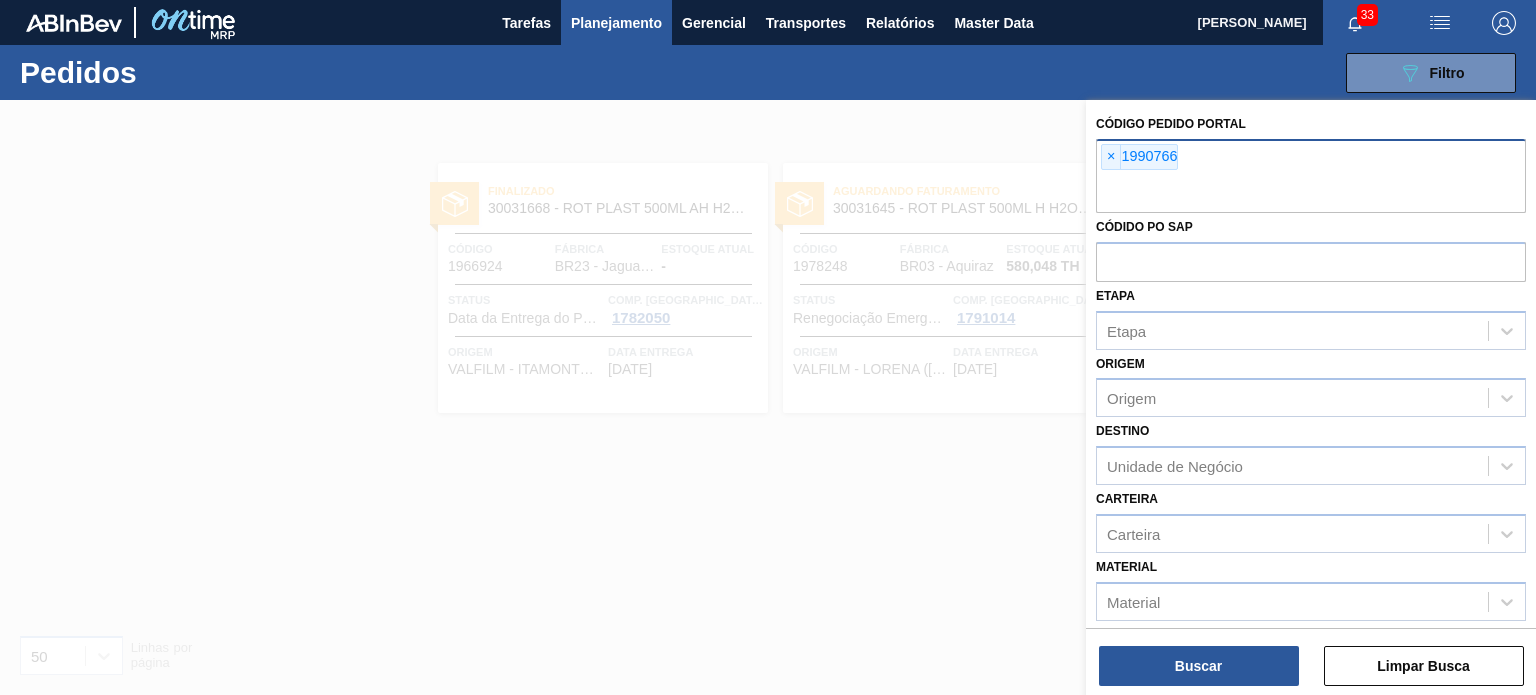 click on "Buscar Limpar Busca" at bounding box center (1311, 656) 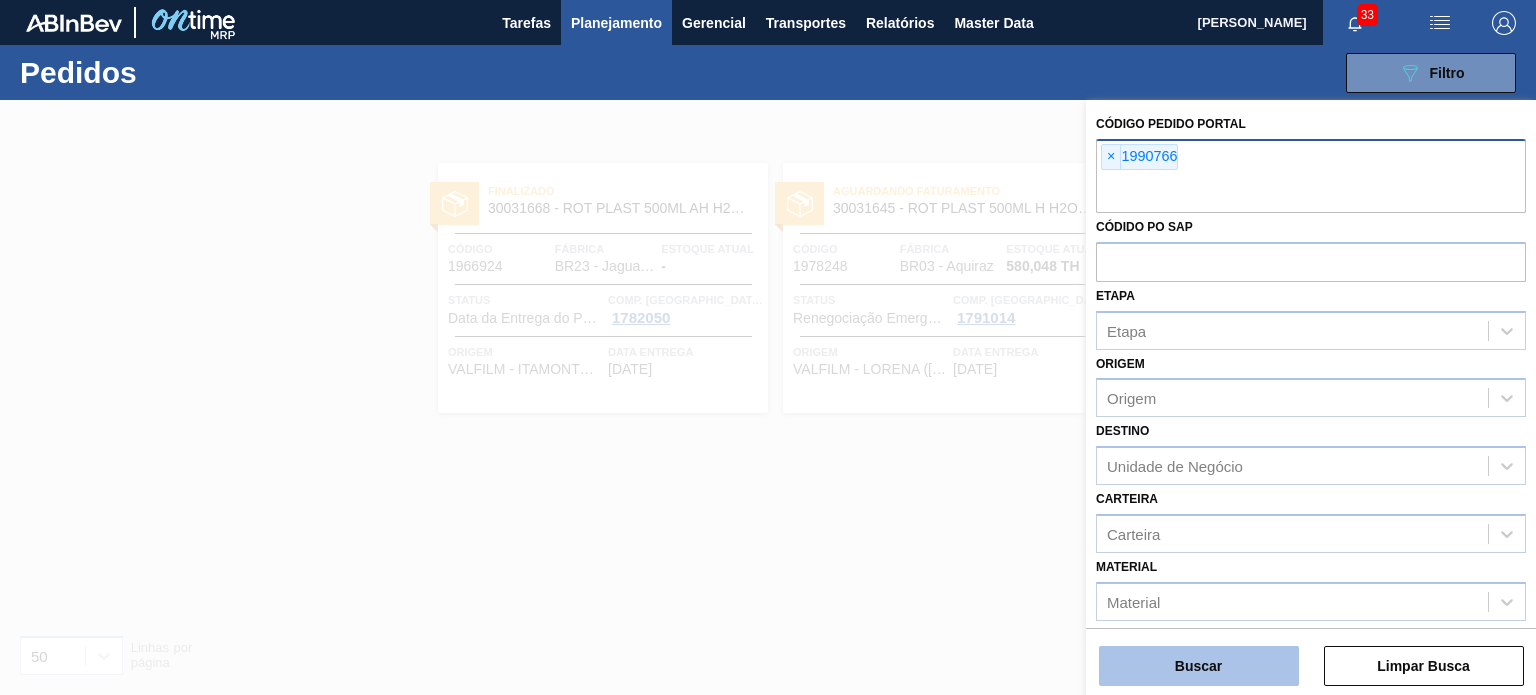 click on "Buscar" at bounding box center [1199, 666] 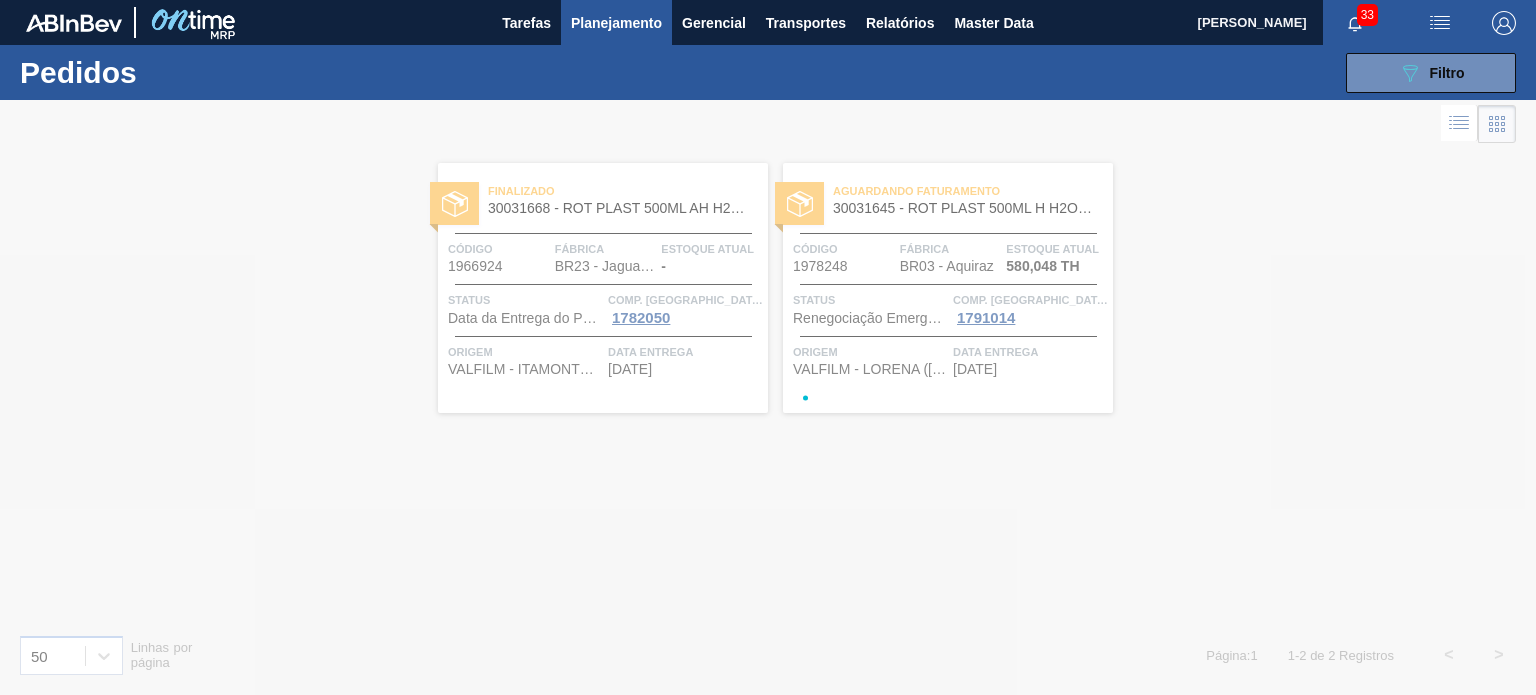 type 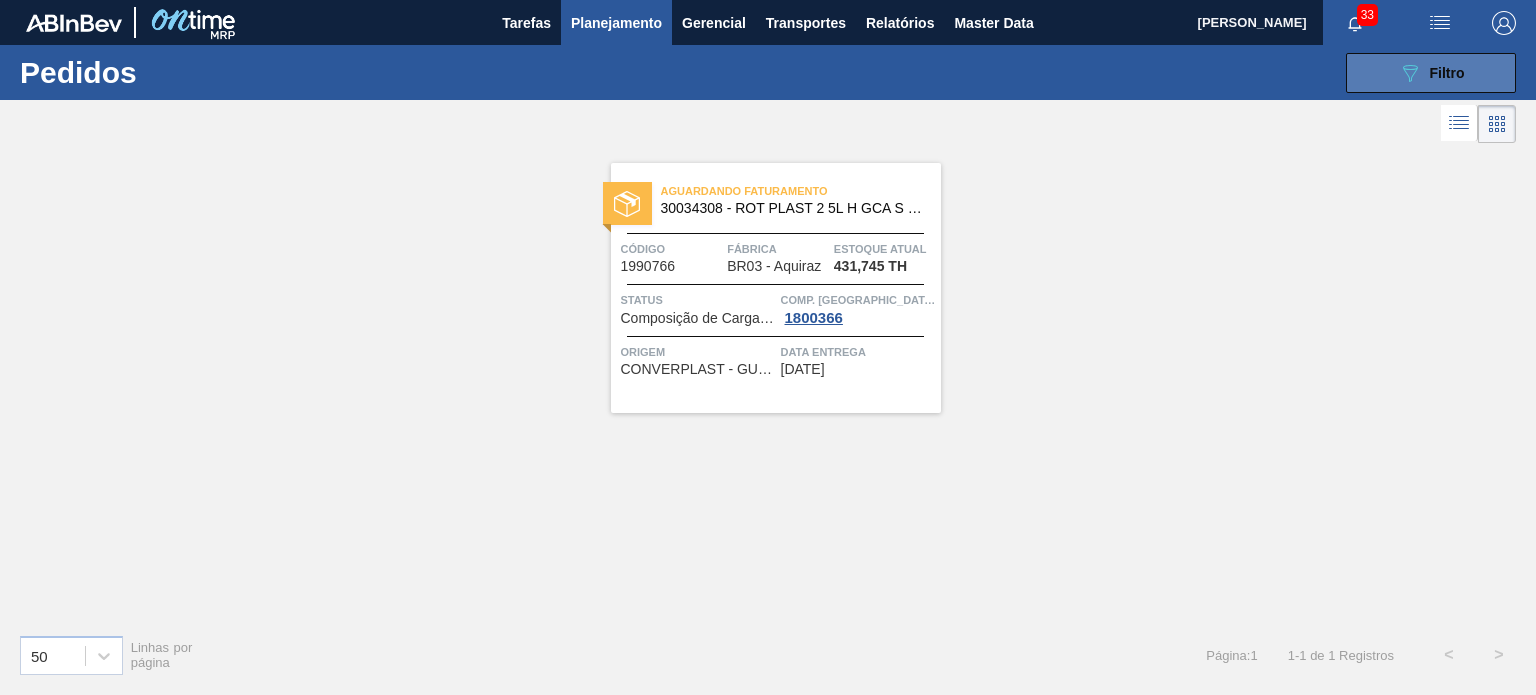 click on "089F7B8B-B2A5-4AFE-B5C0-19BA573D28AC Filtro" at bounding box center [1431, 73] 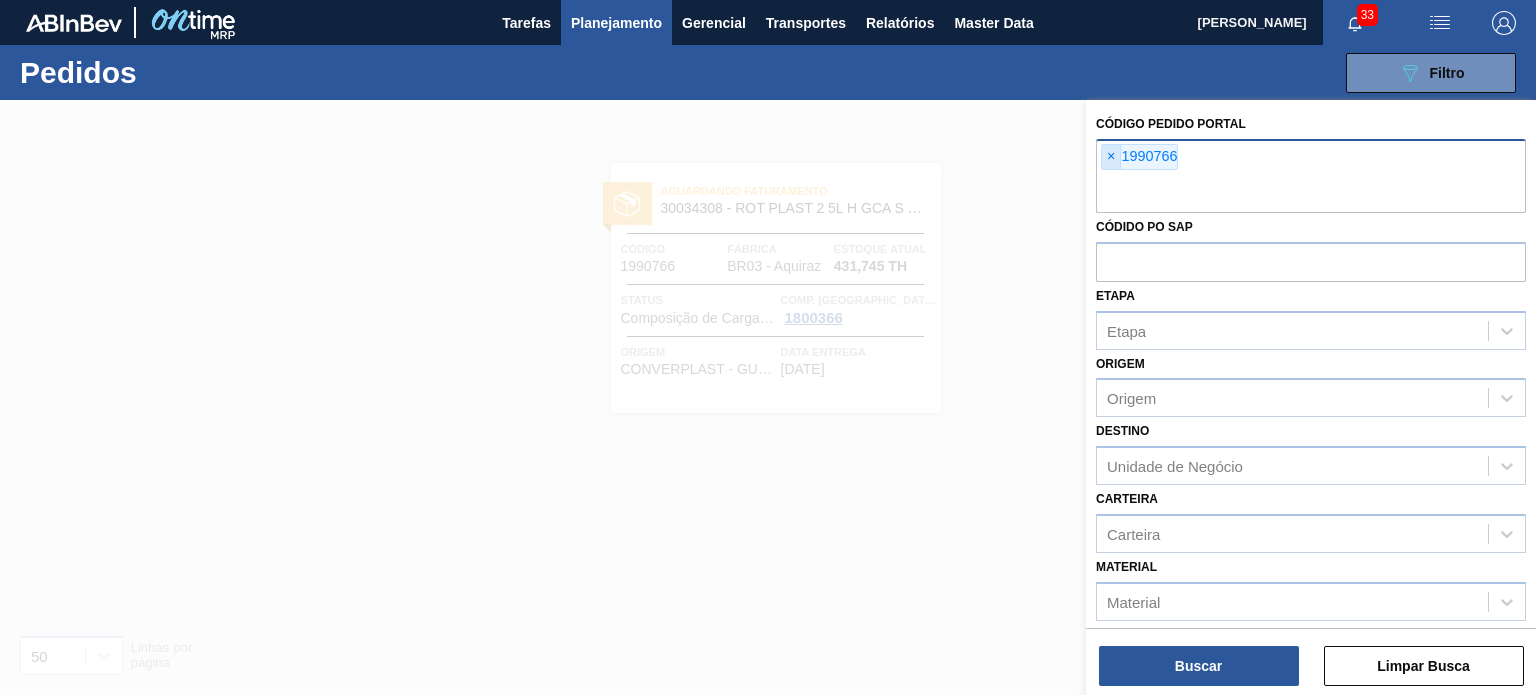click on "×" at bounding box center [1111, 157] 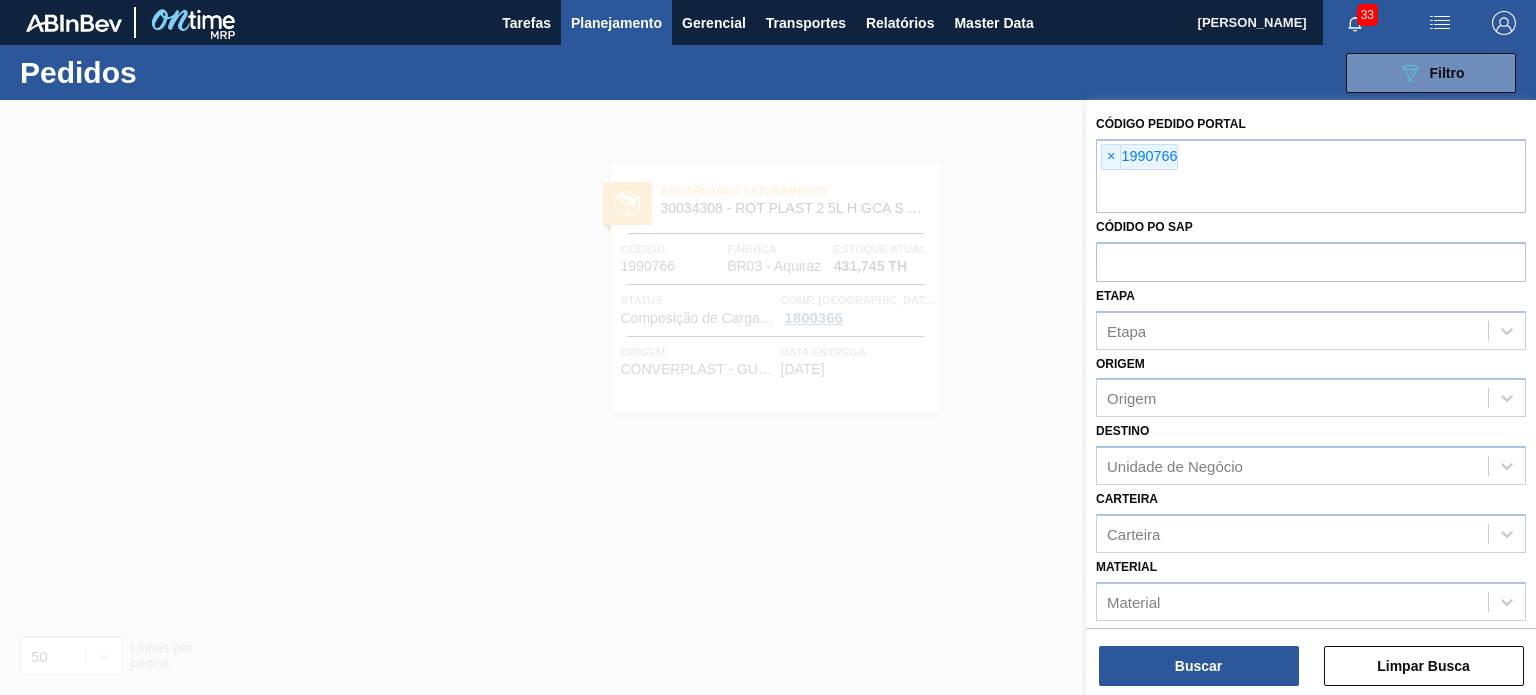 paste on "1984038" 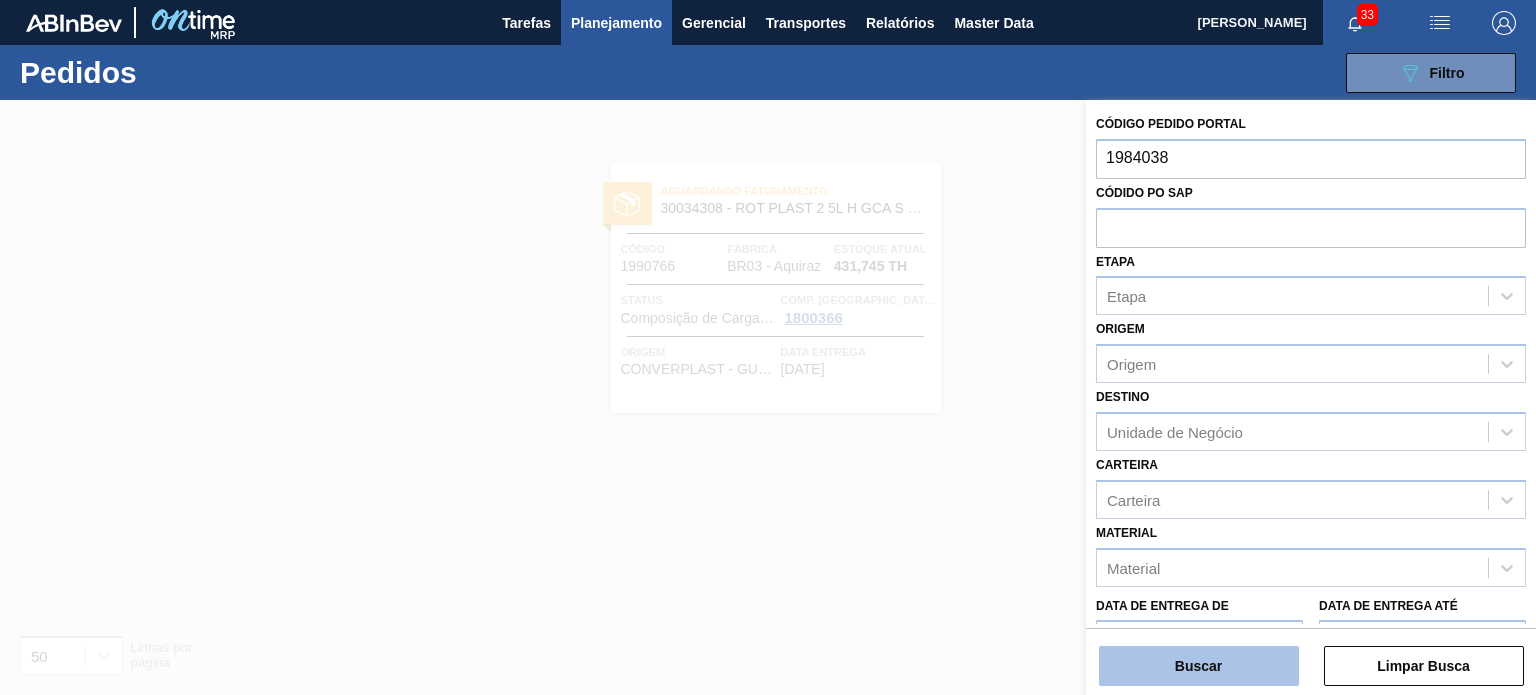 type on "1984038" 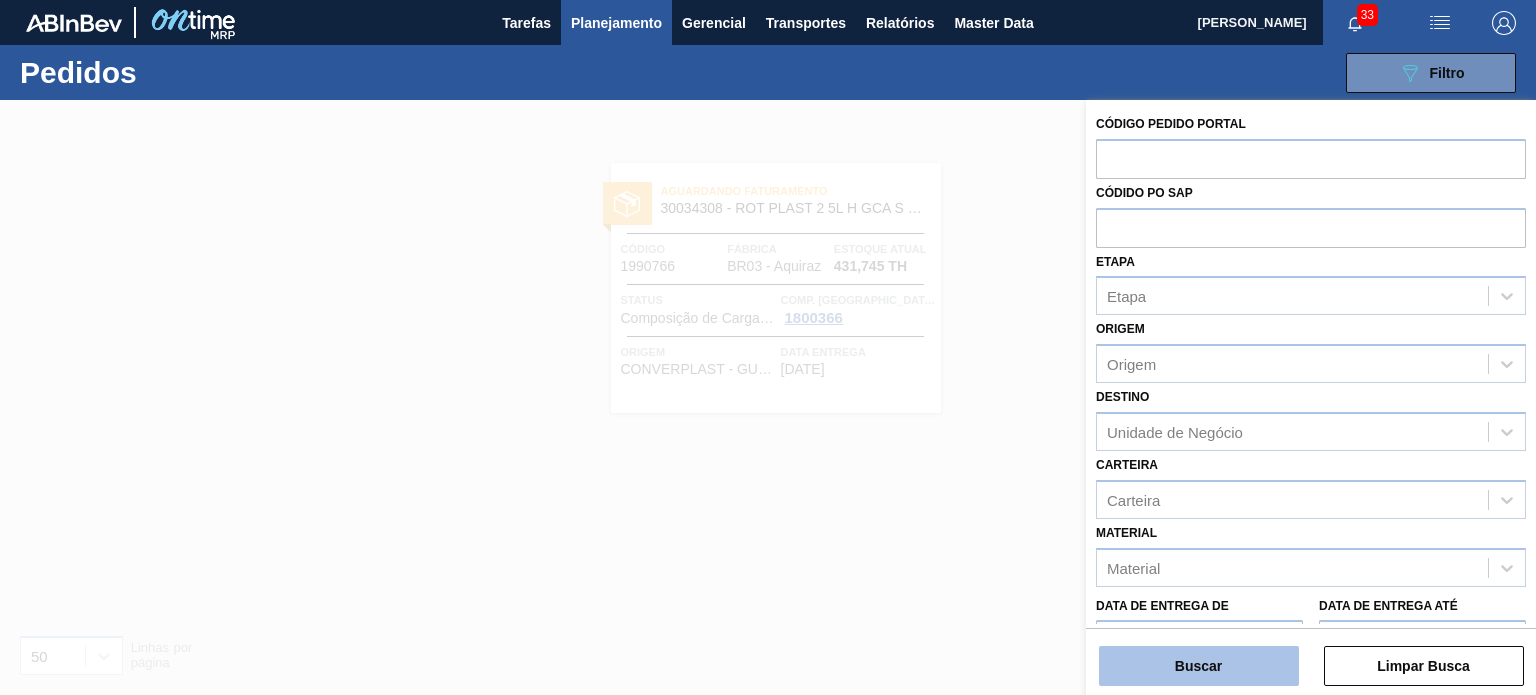 click on "Buscar" at bounding box center (1199, 666) 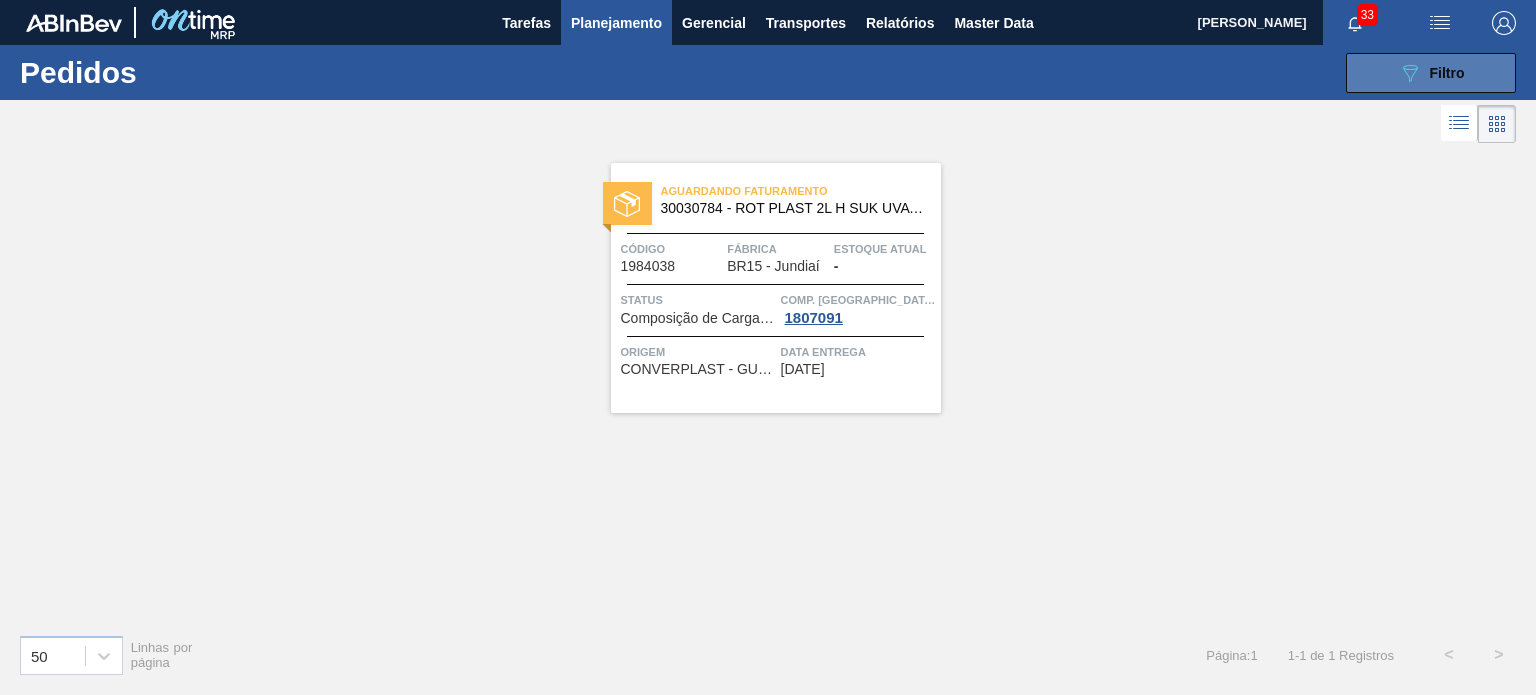 click on "089F7B8B-B2A5-4AFE-B5C0-19BA573D28AC Filtro" at bounding box center [1431, 73] 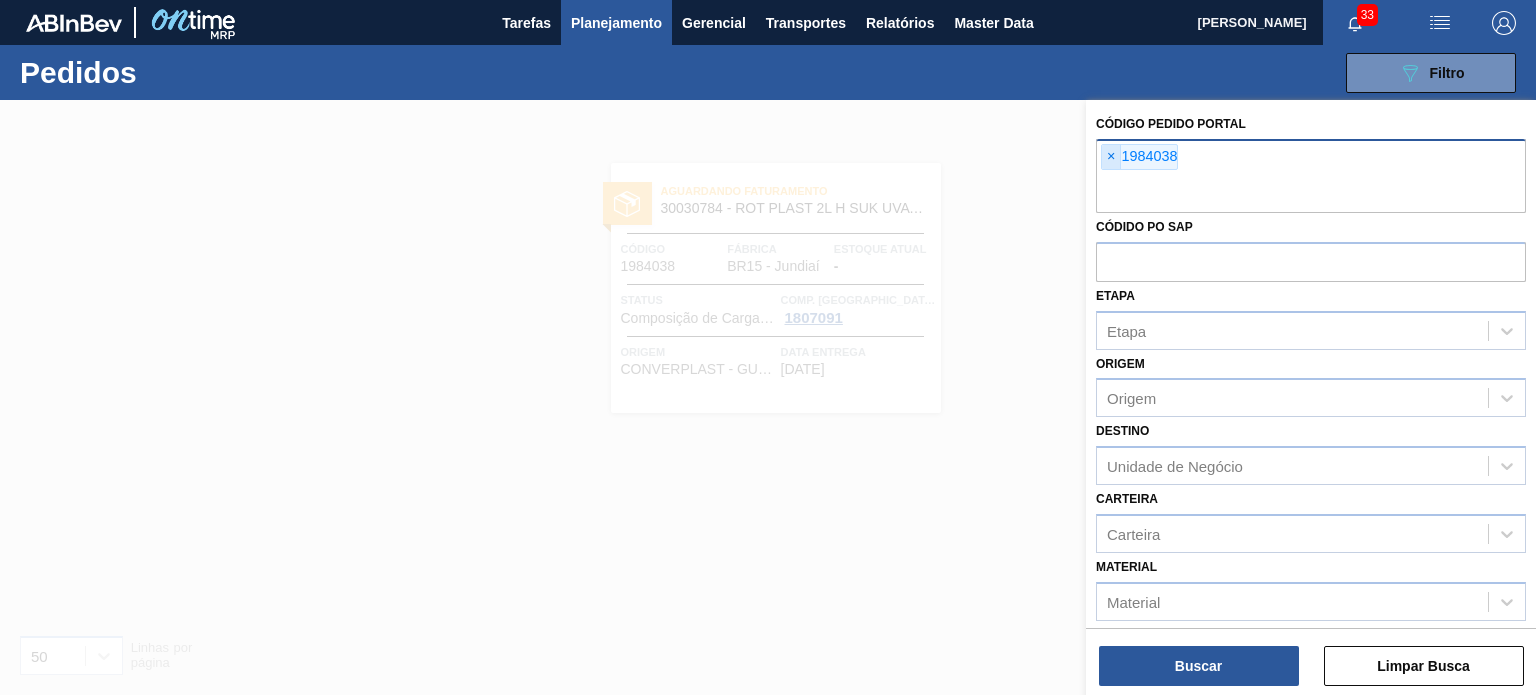 click on "×" at bounding box center [1111, 157] 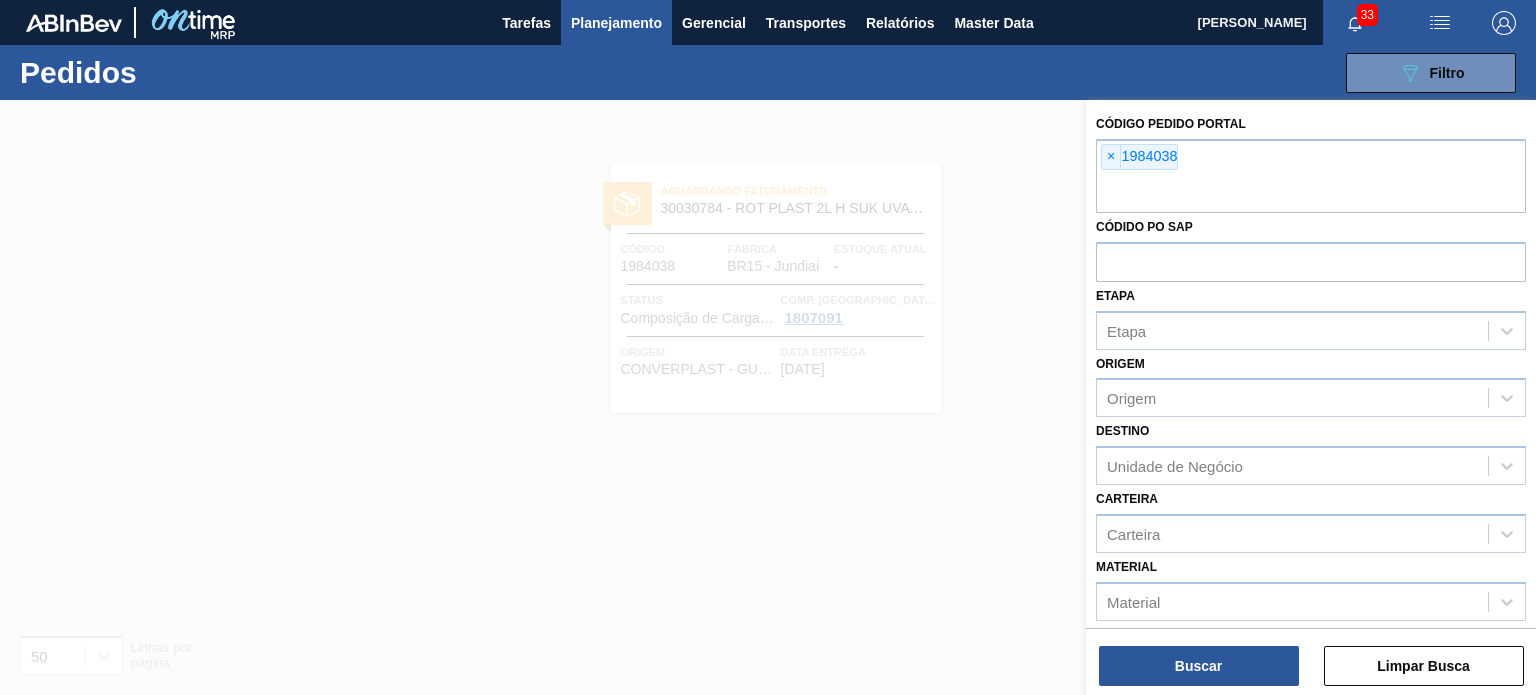 paste on "1994215" 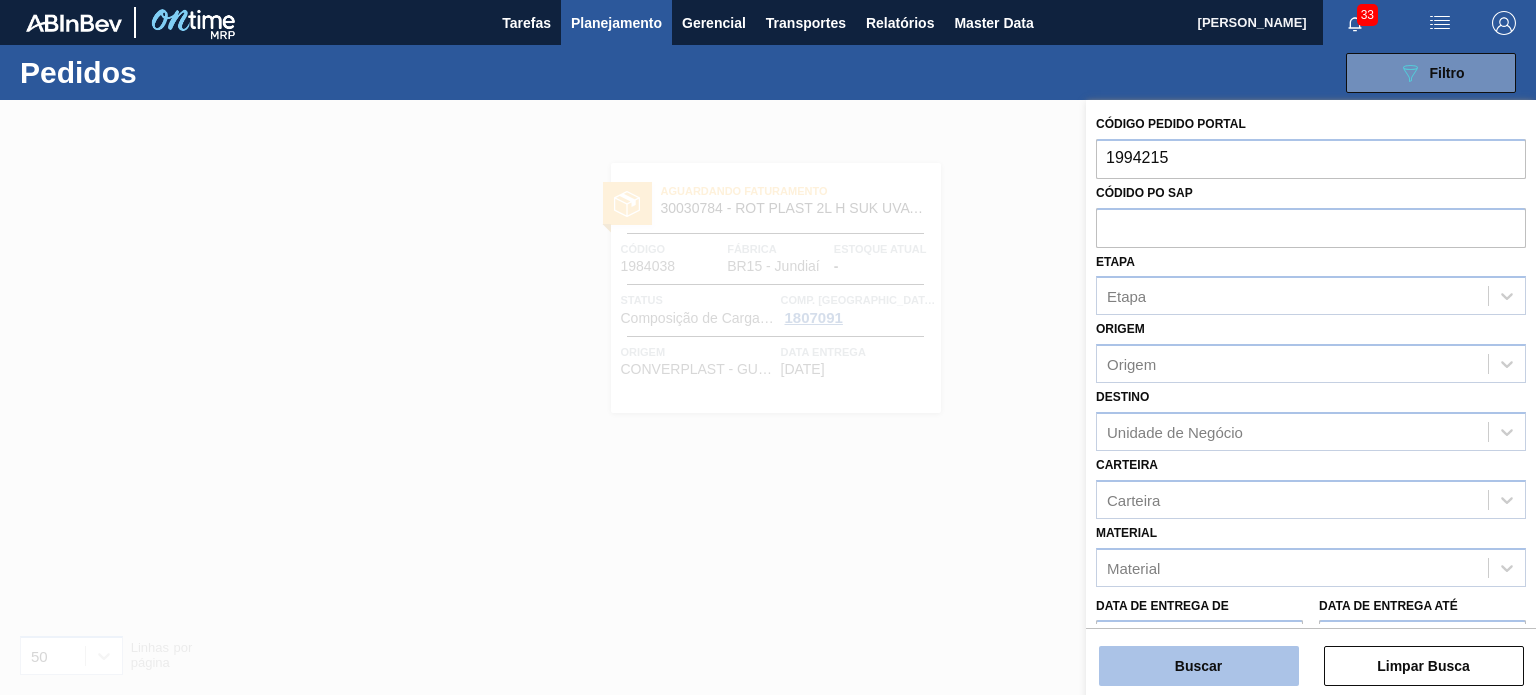 type on "1994215" 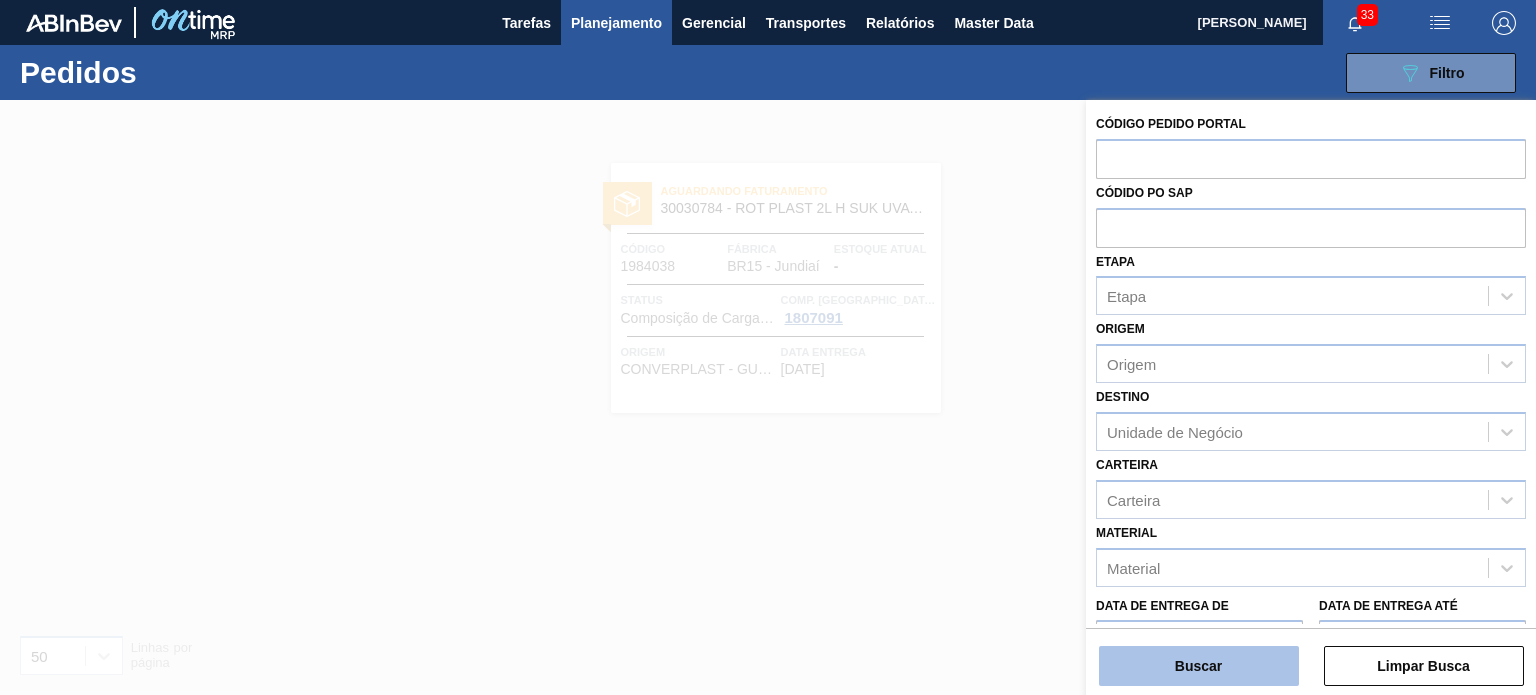 click on "Buscar" at bounding box center [1199, 666] 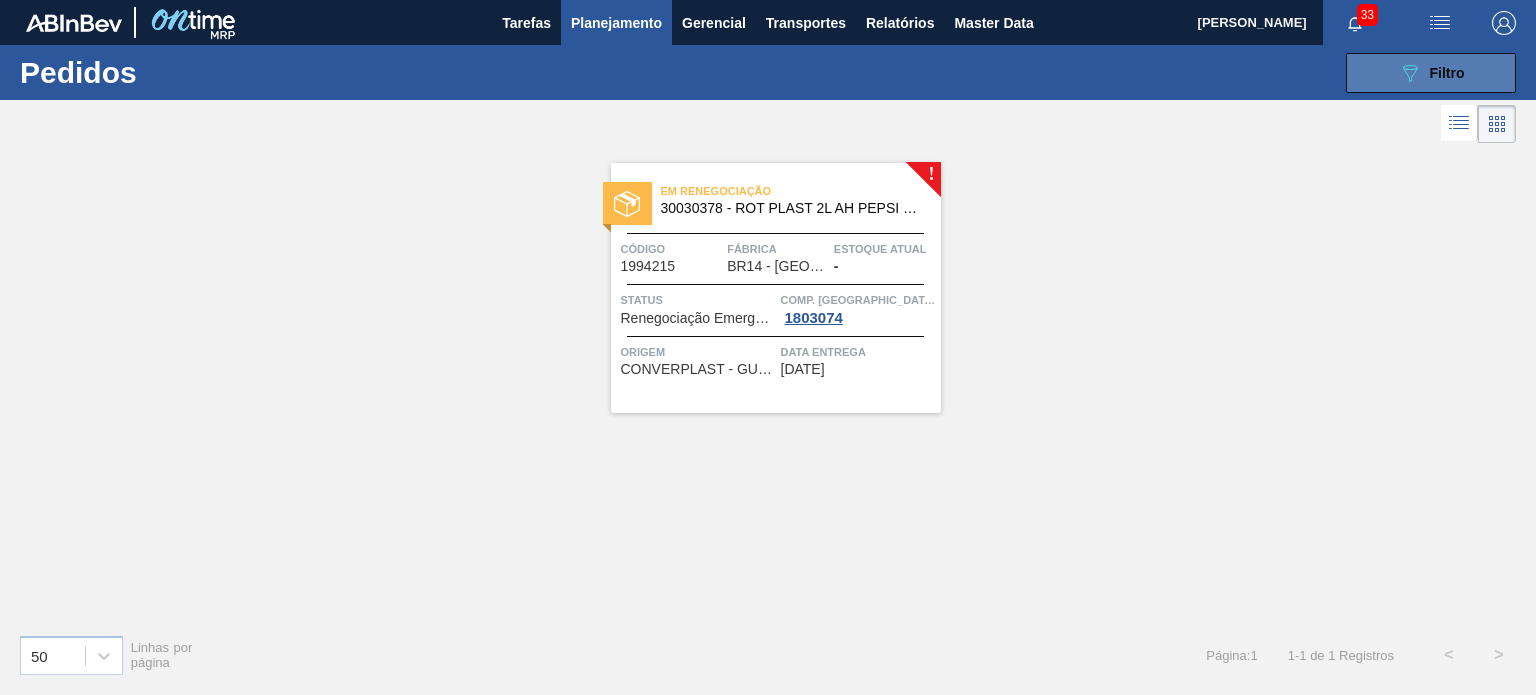 click on "089F7B8B-B2A5-4AFE-B5C0-19BA573D28AC Filtro" at bounding box center [1431, 73] 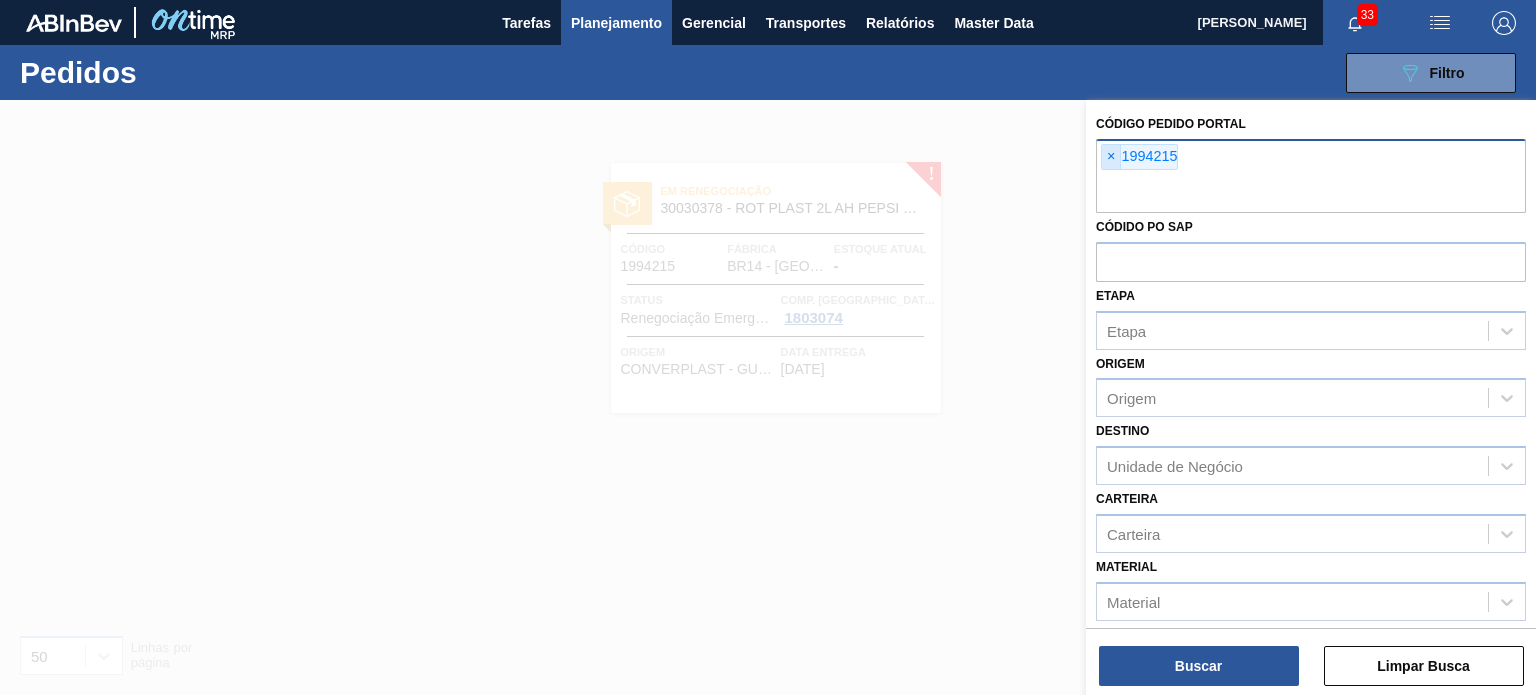 click on "×" at bounding box center [1111, 157] 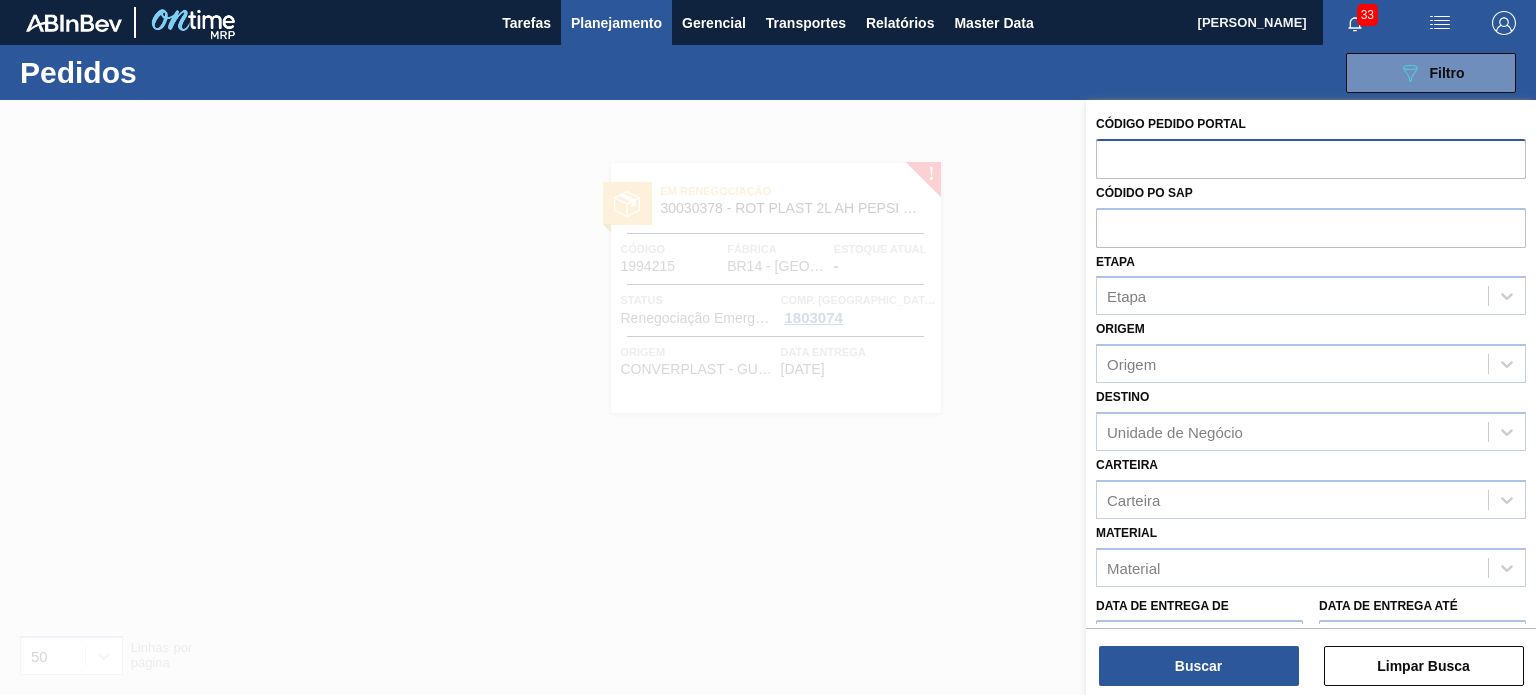paste on "1984290" 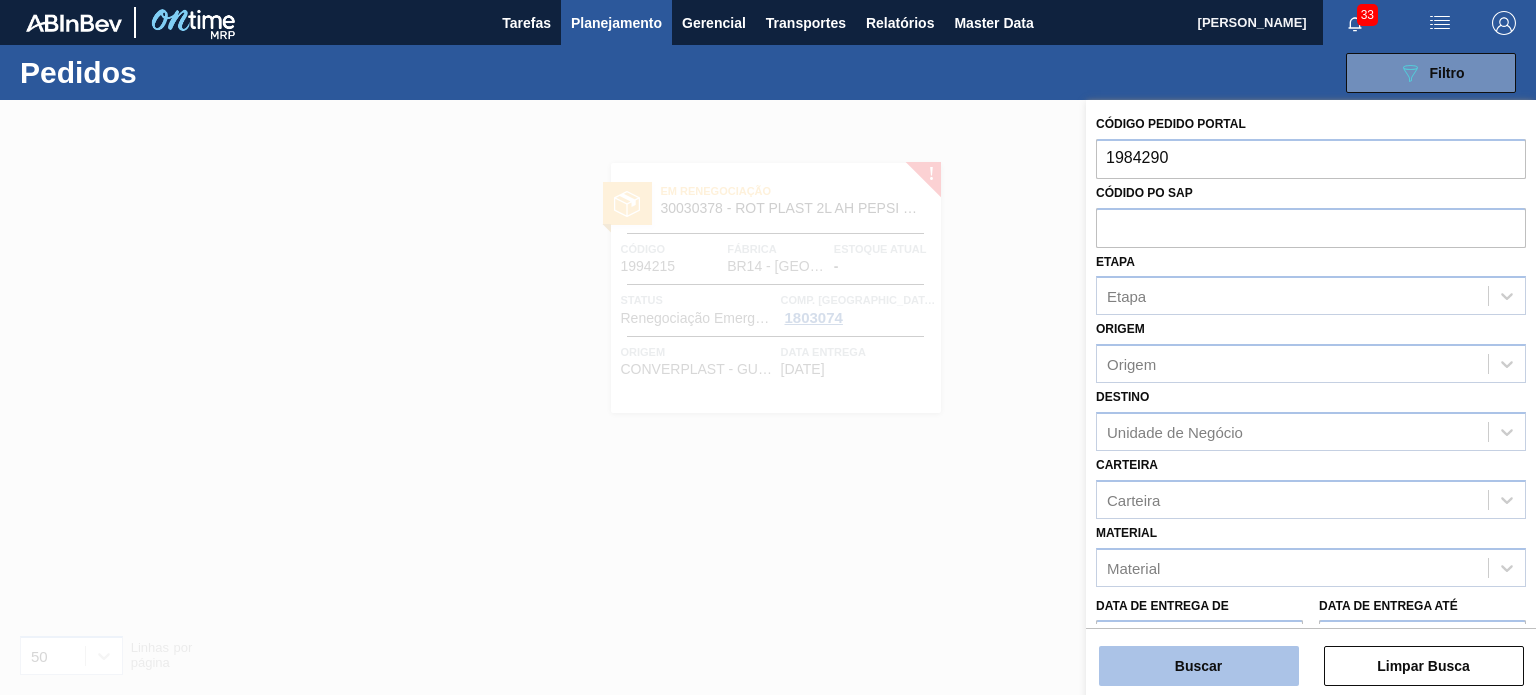 type on "1984290" 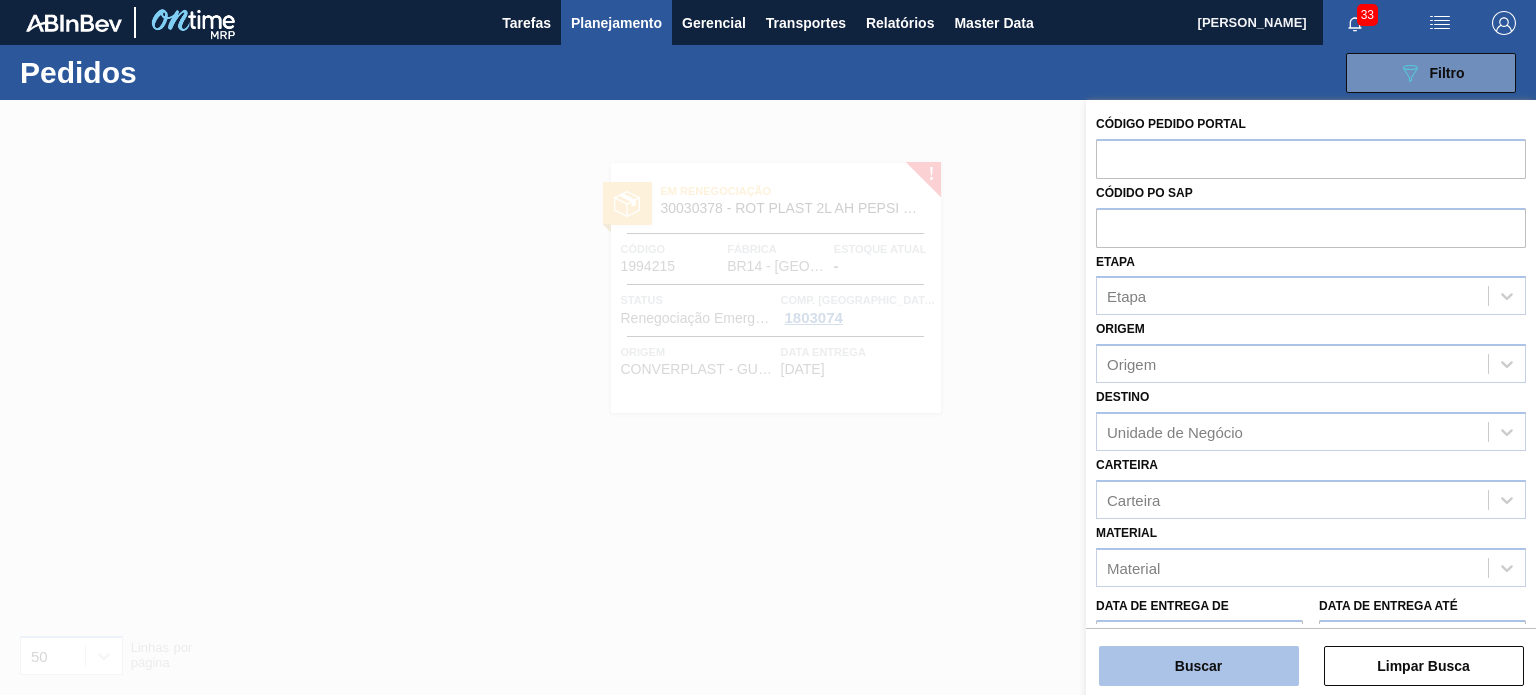 click on "Buscar" at bounding box center [1199, 666] 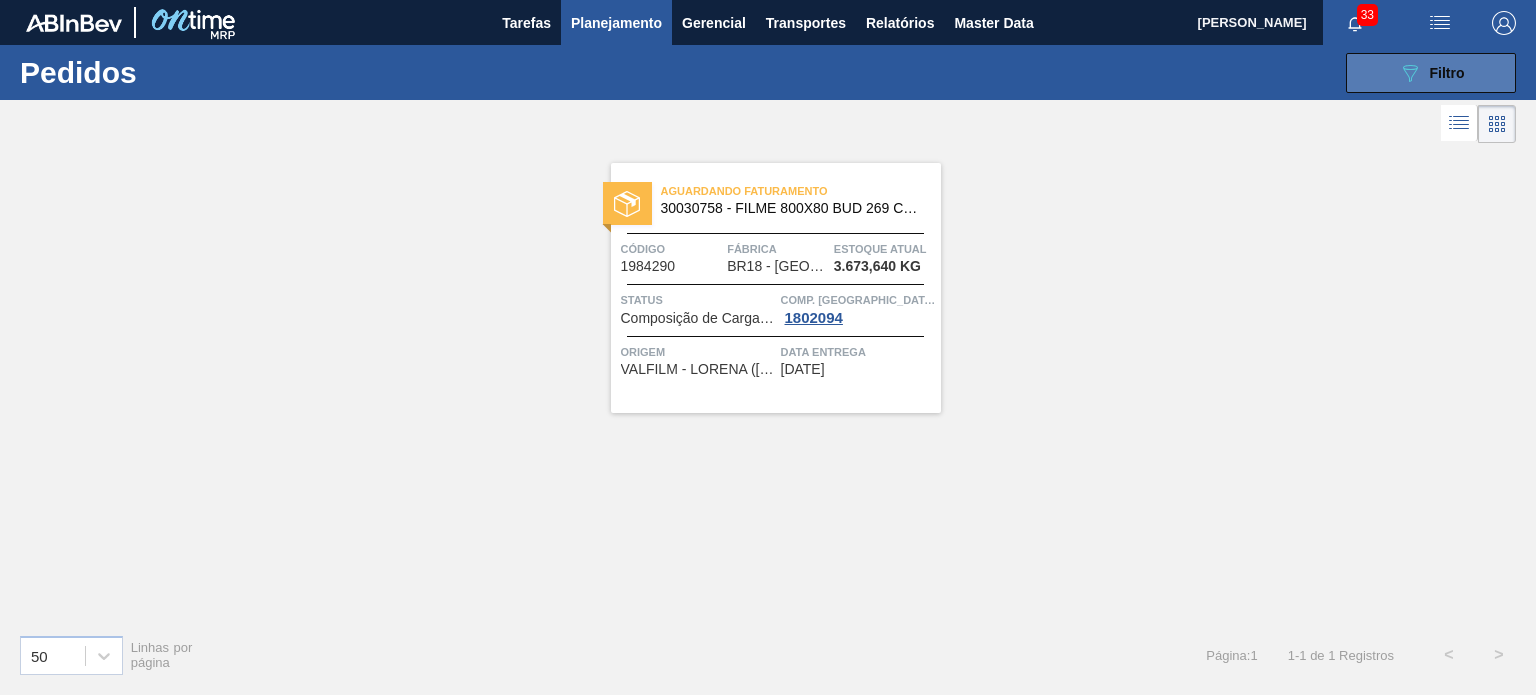 click on "089F7B8B-B2A5-4AFE-B5C0-19BA573D28AC Filtro" at bounding box center [1431, 73] 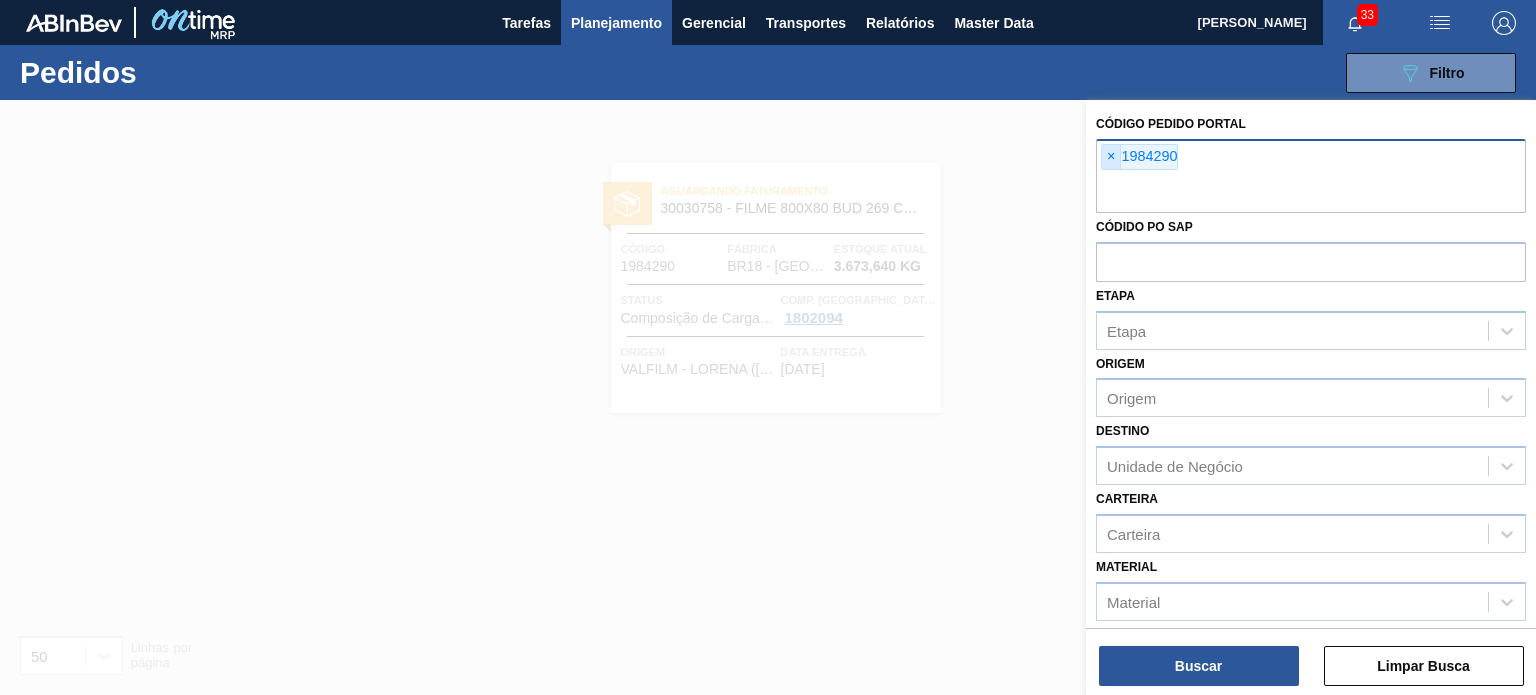 click on "×" at bounding box center [1111, 157] 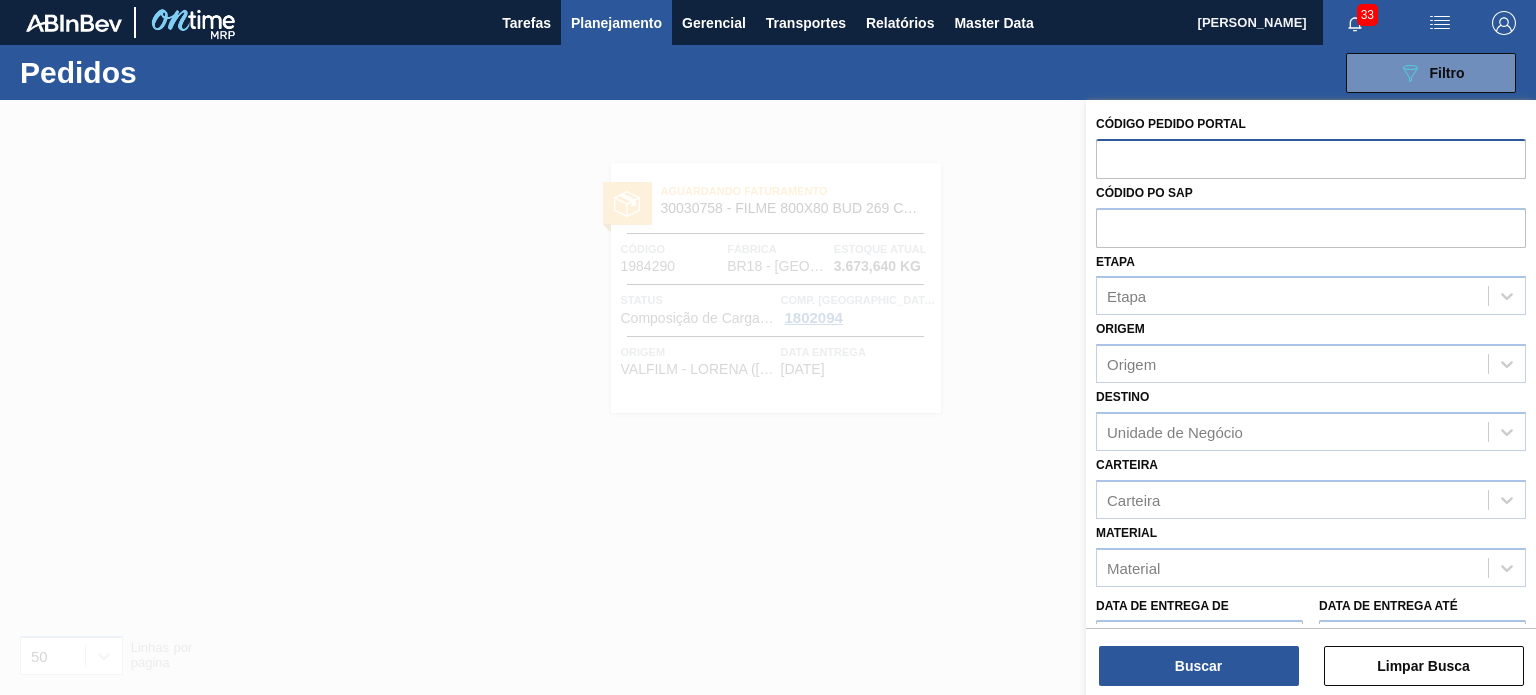 paste on "1980715" 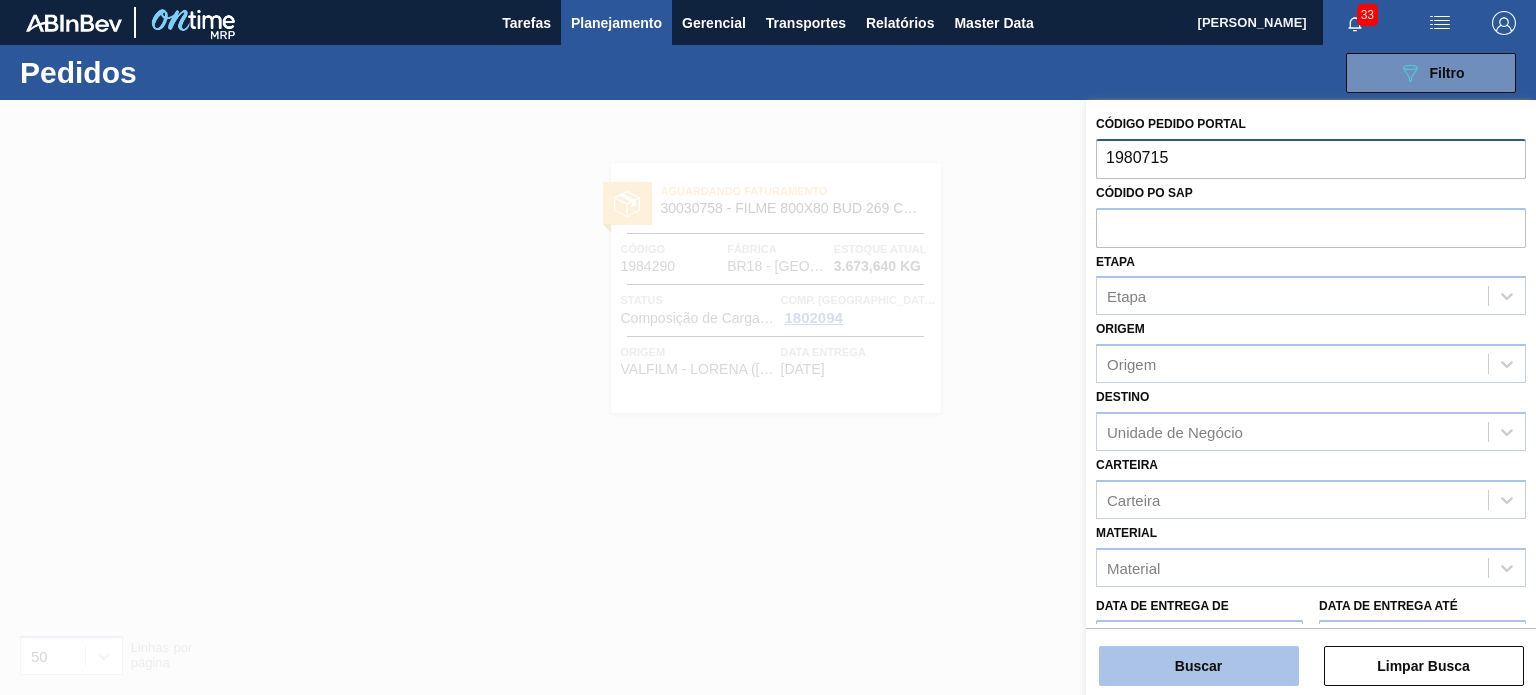 type on "1980715" 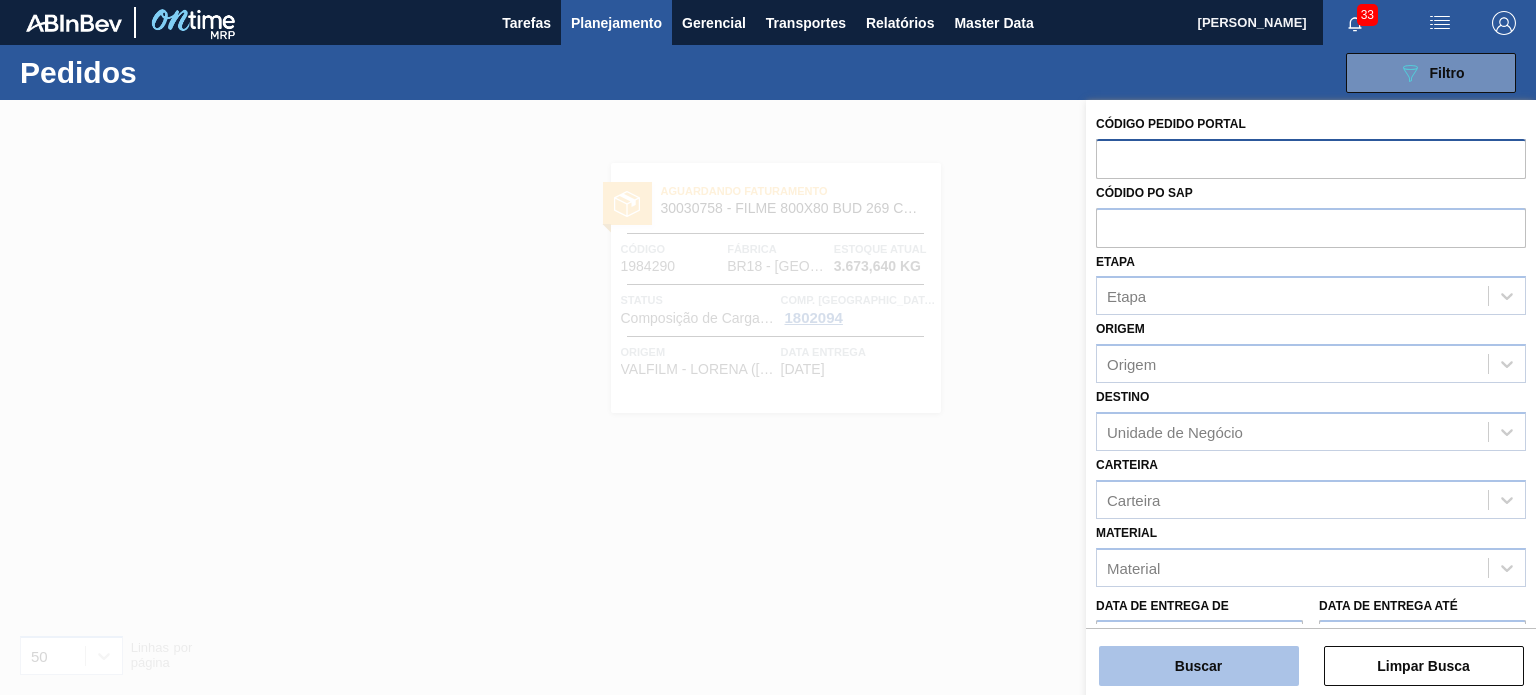 click on "Buscar" at bounding box center (1199, 666) 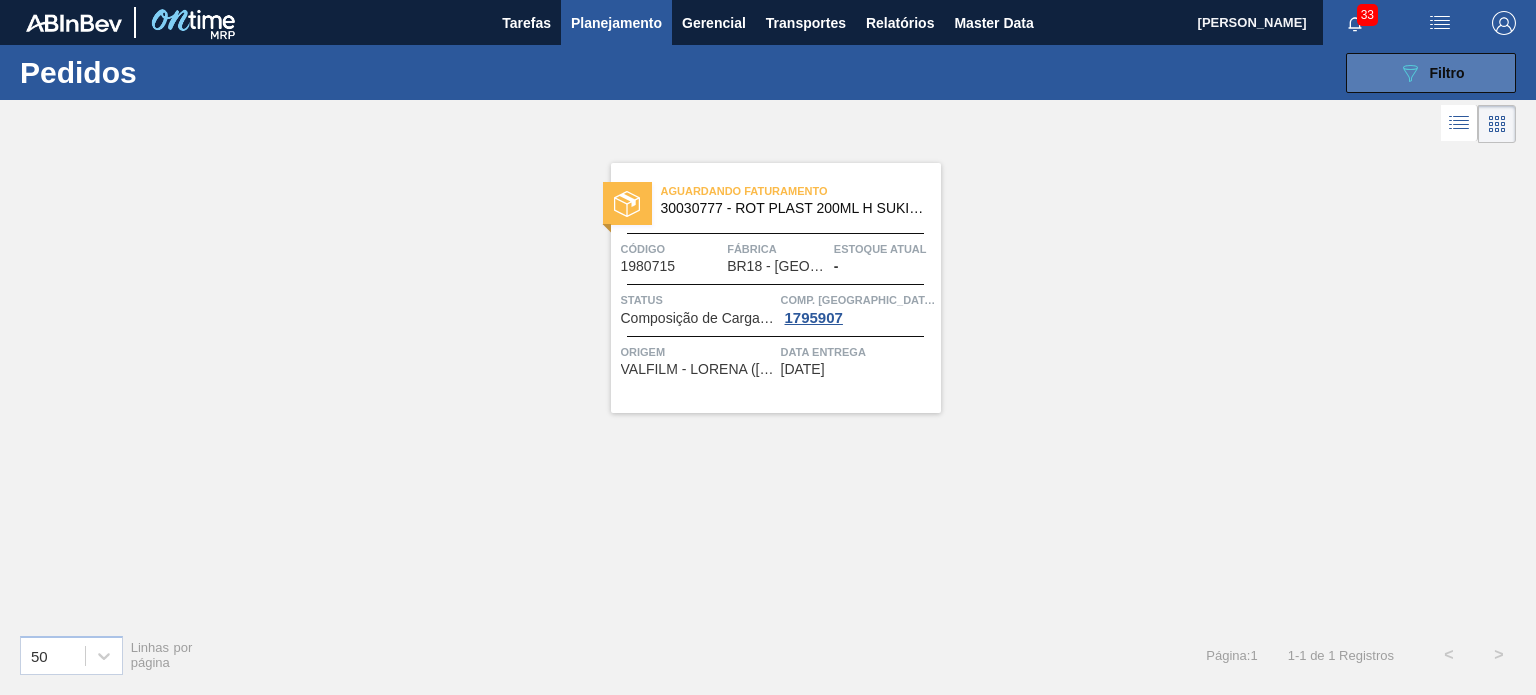 click on "089F7B8B-B2A5-4AFE-B5C0-19BA573D28AC" 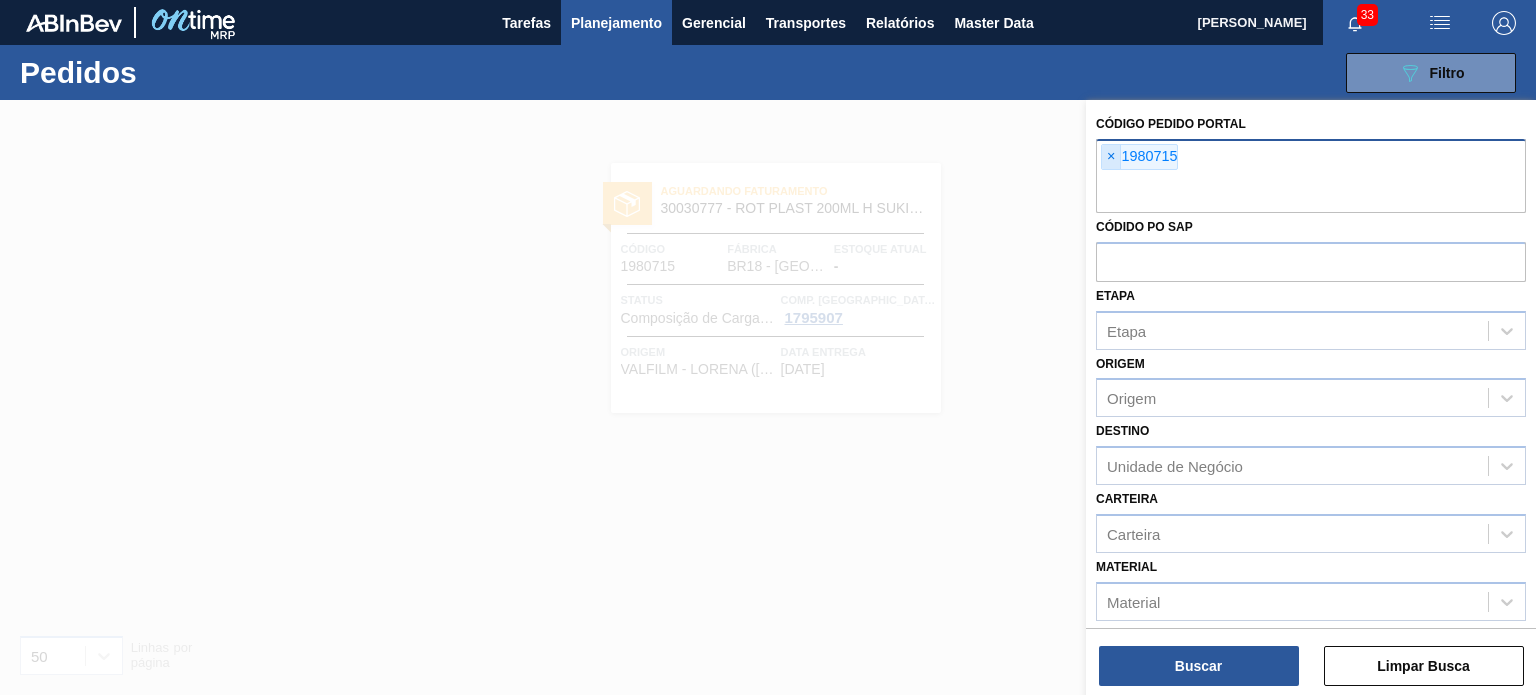 click on "×" at bounding box center [1111, 157] 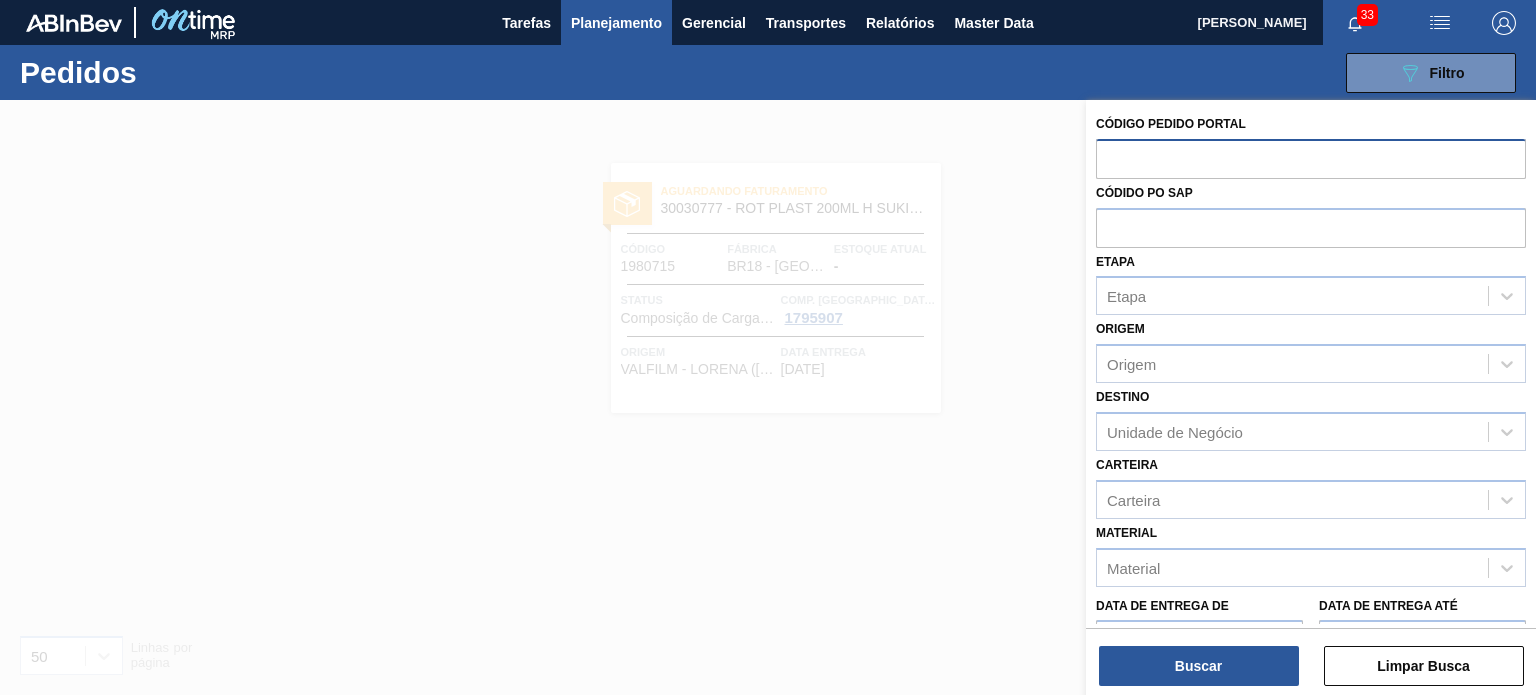 paste on "1973966" 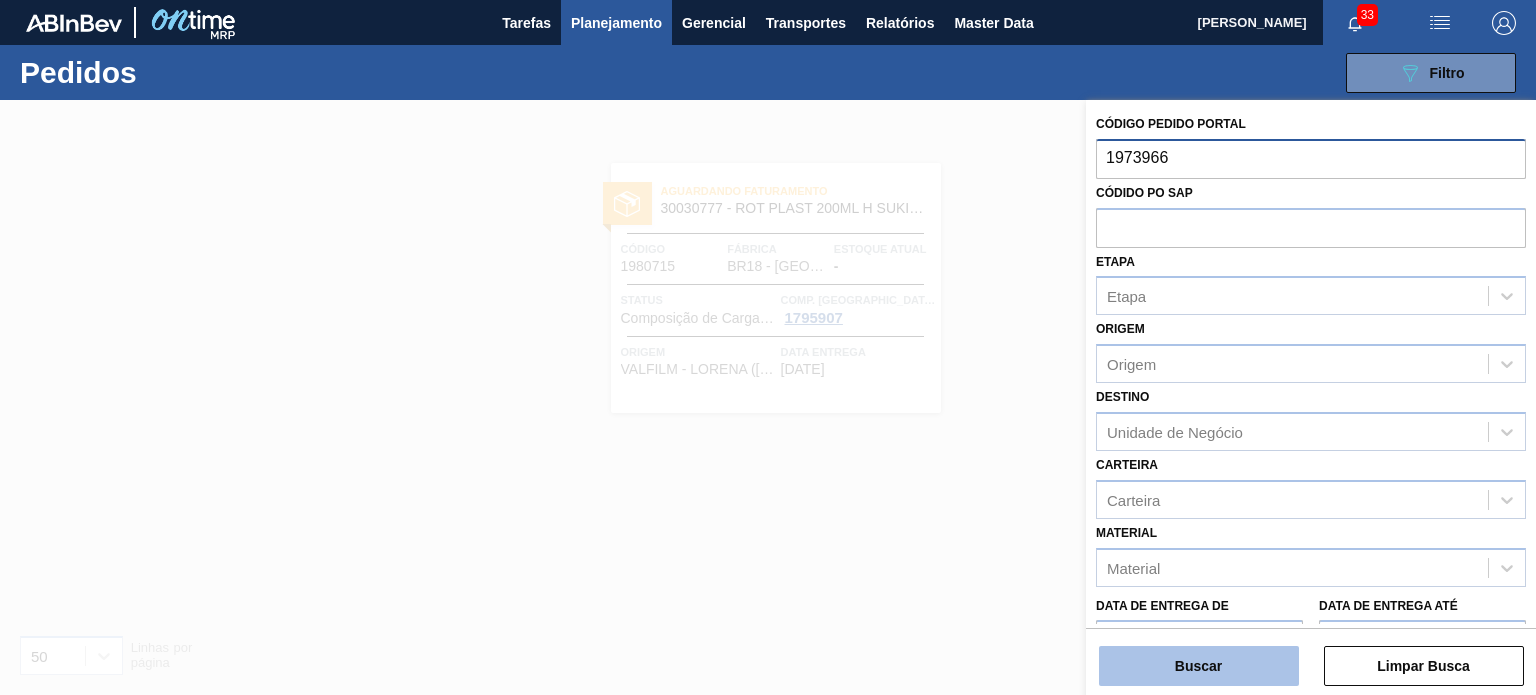 type on "1973966" 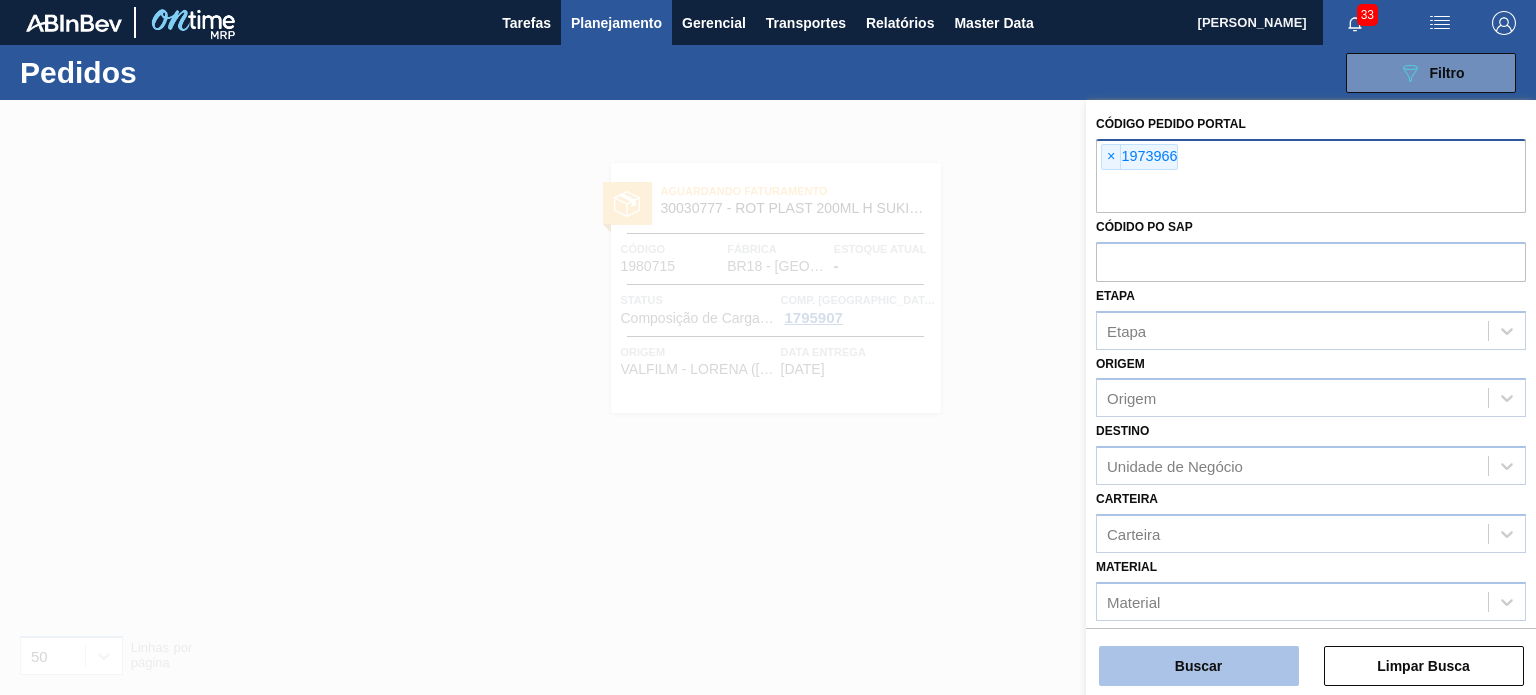 click on "Buscar" at bounding box center (1199, 666) 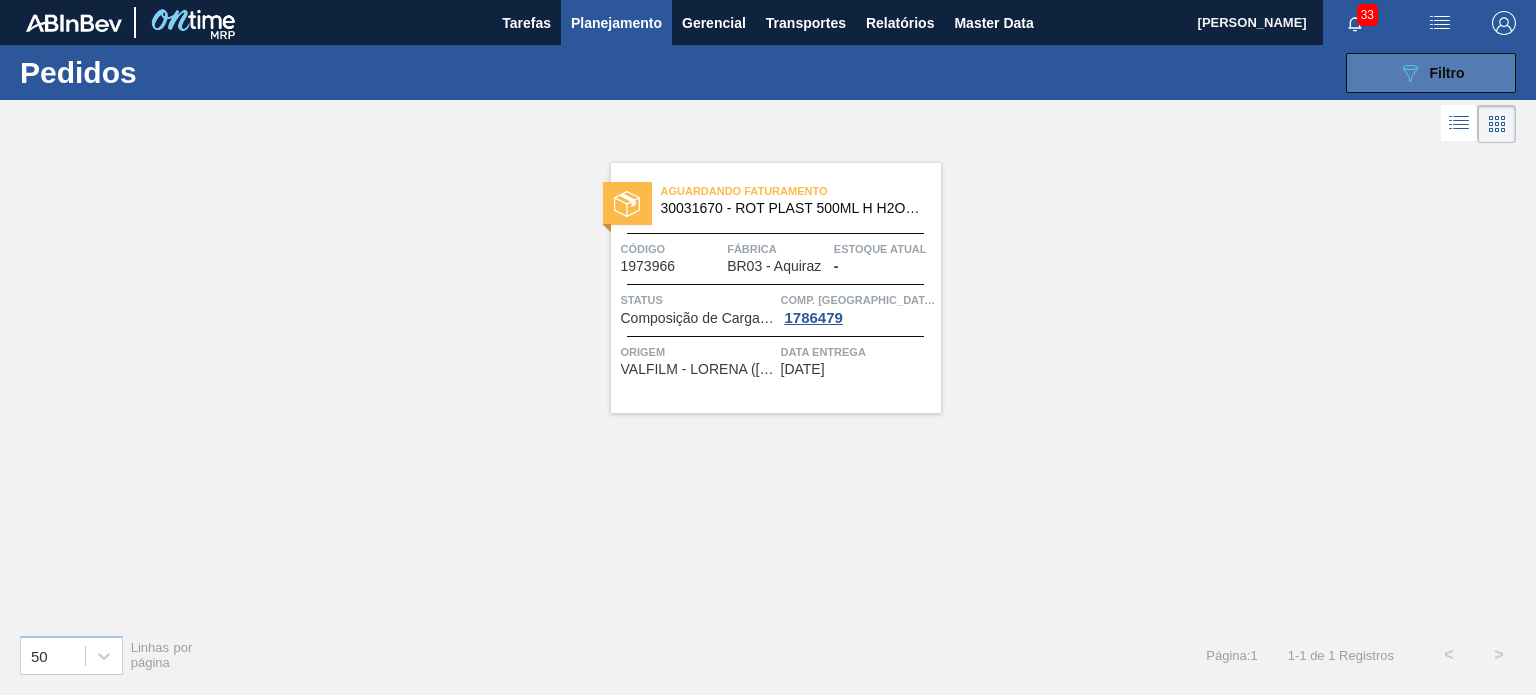 click on "089F7B8B-B2A5-4AFE-B5C0-19BA573D28AC Filtro" at bounding box center [1431, 73] 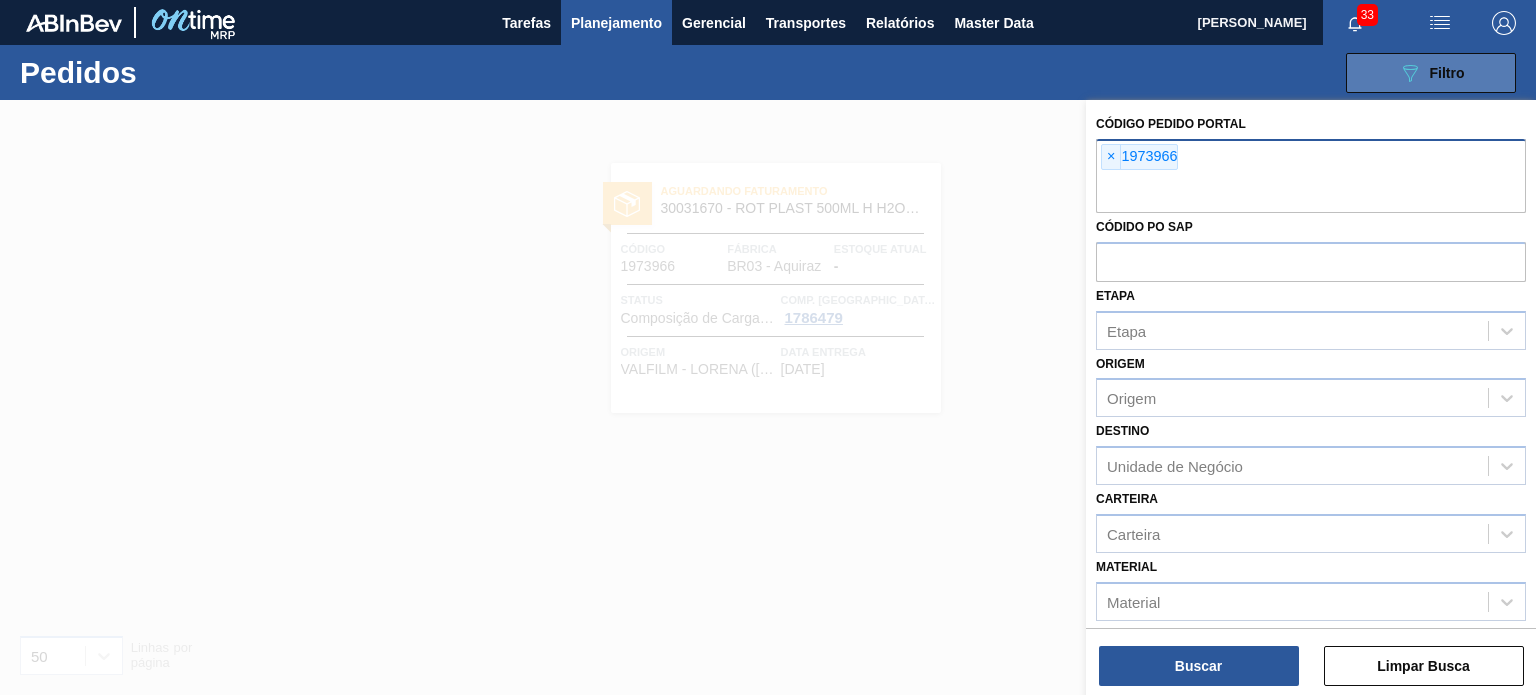 click on "089F7B8B-B2A5-4AFE-B5C0-19BA573D28AC Filtro" at bounding box center (1431, 73) 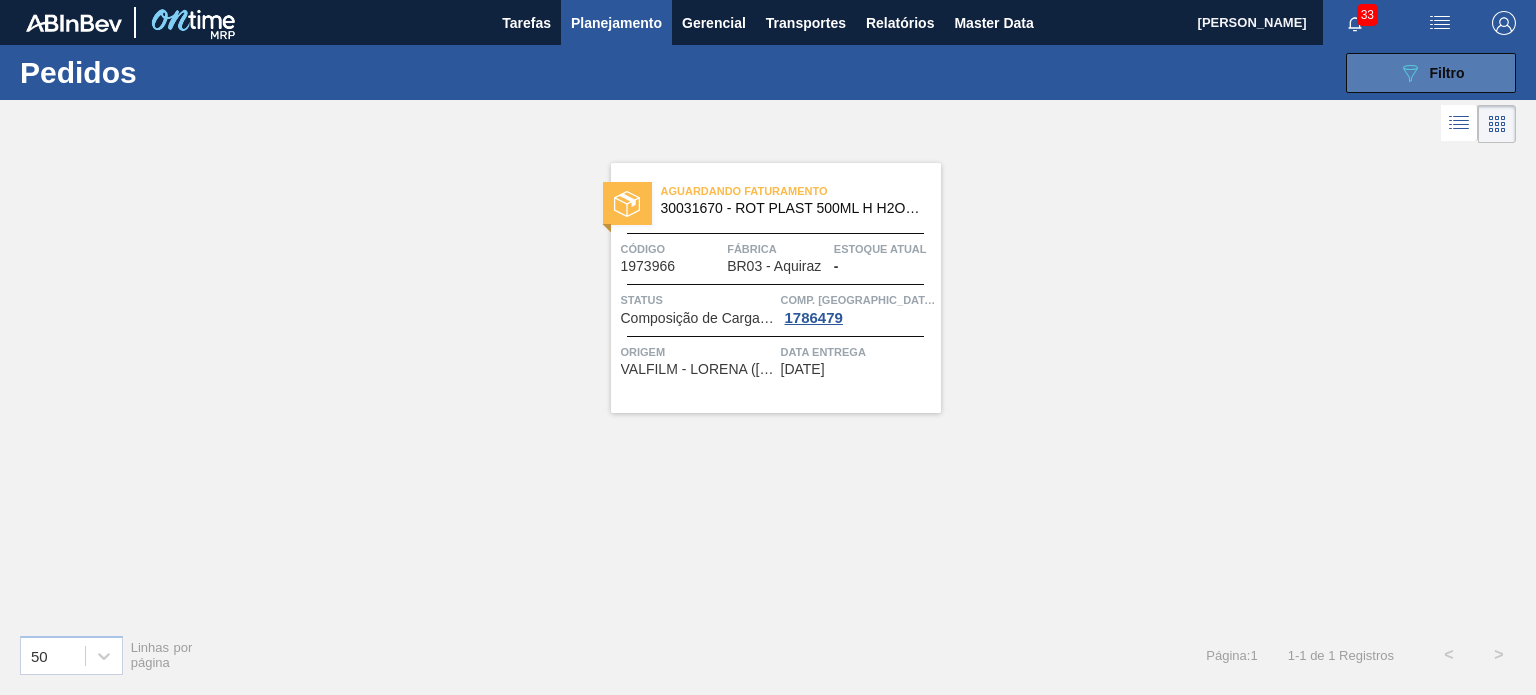 click on "089F7B8B-B2A5-4AFE-B5C0-19BA573D28AC Filtro" at bounding box center [1431, 73] 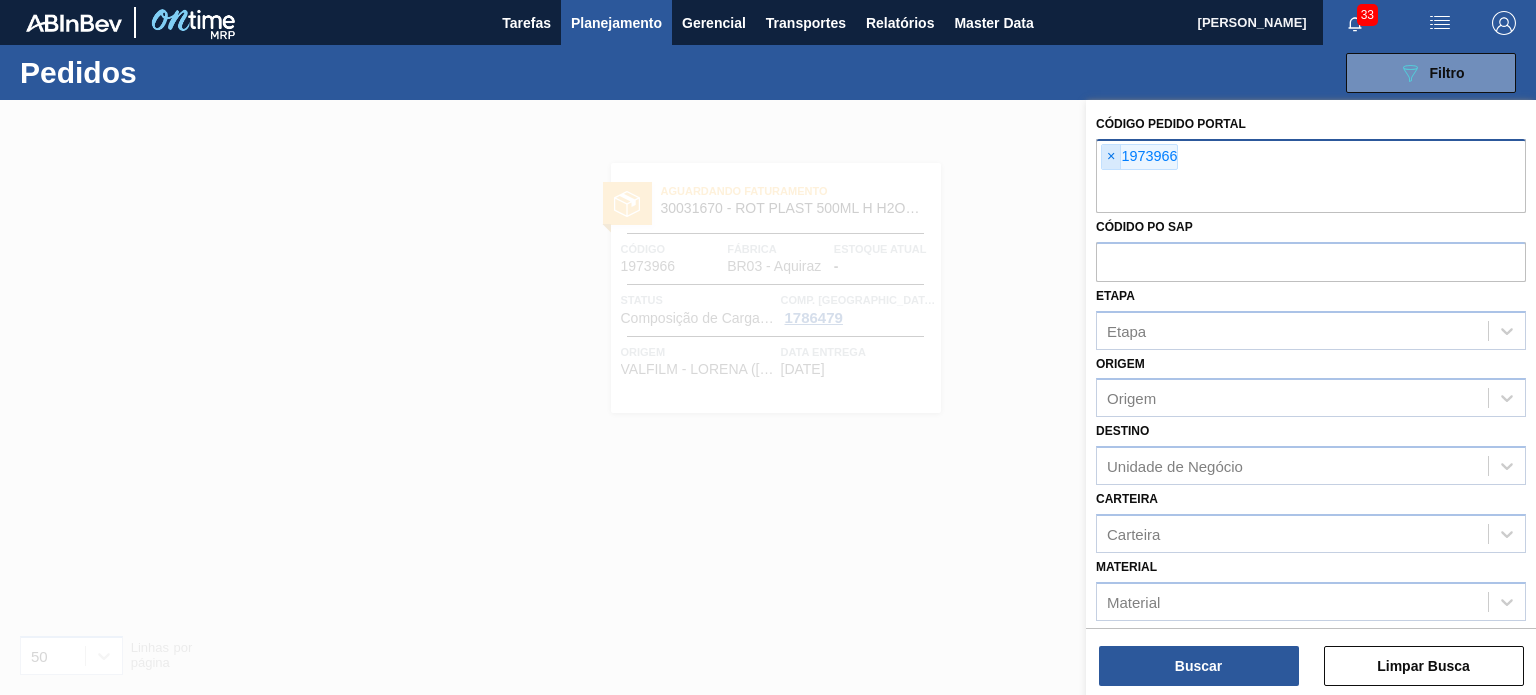 click on "×" at bounding box center [1111, 157] 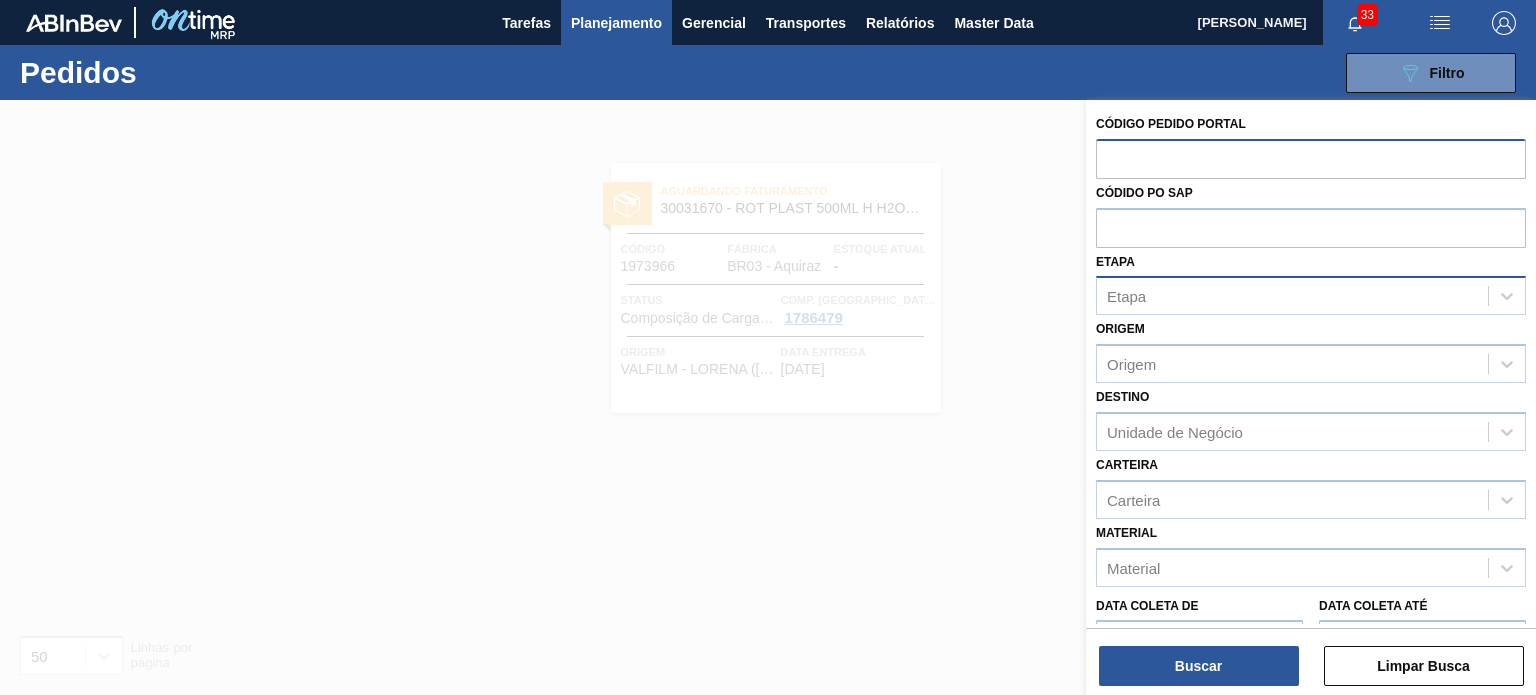 paste on "1962693" 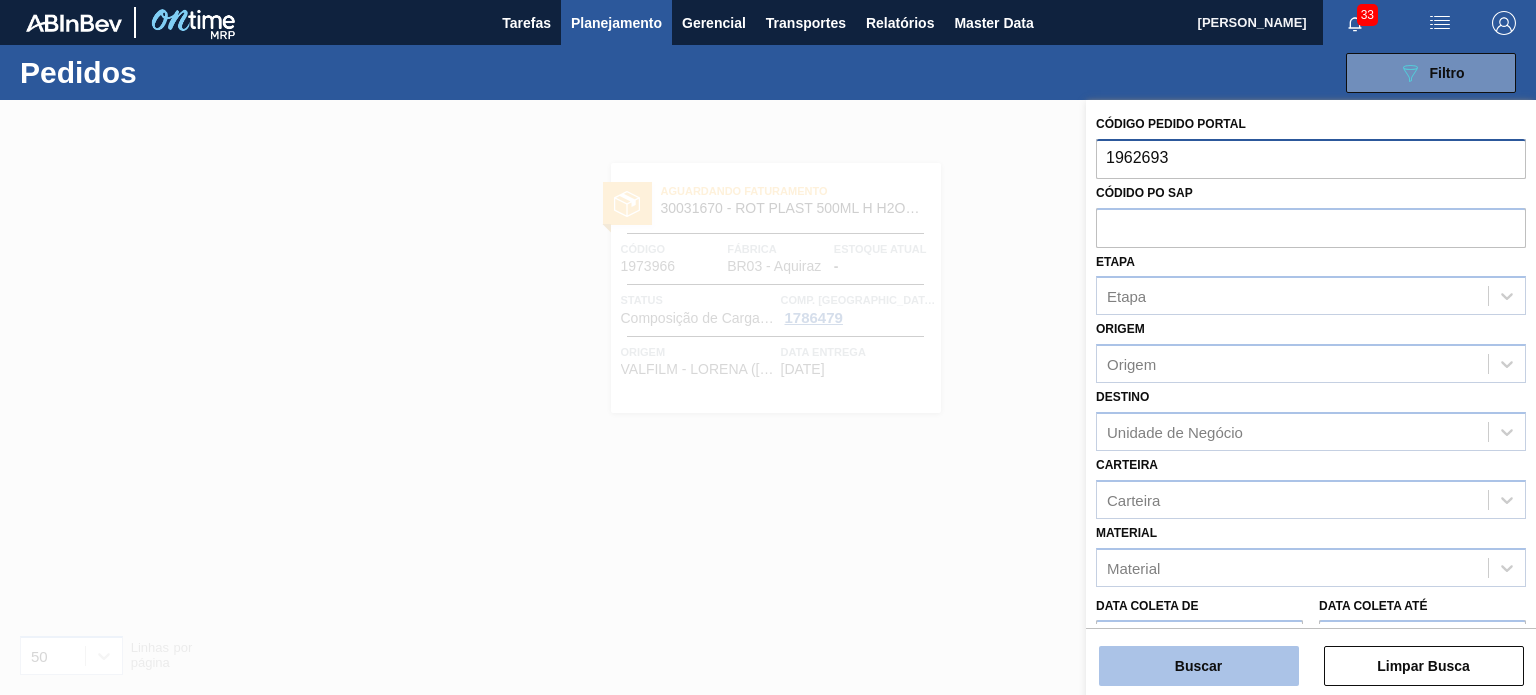type on "1962693" 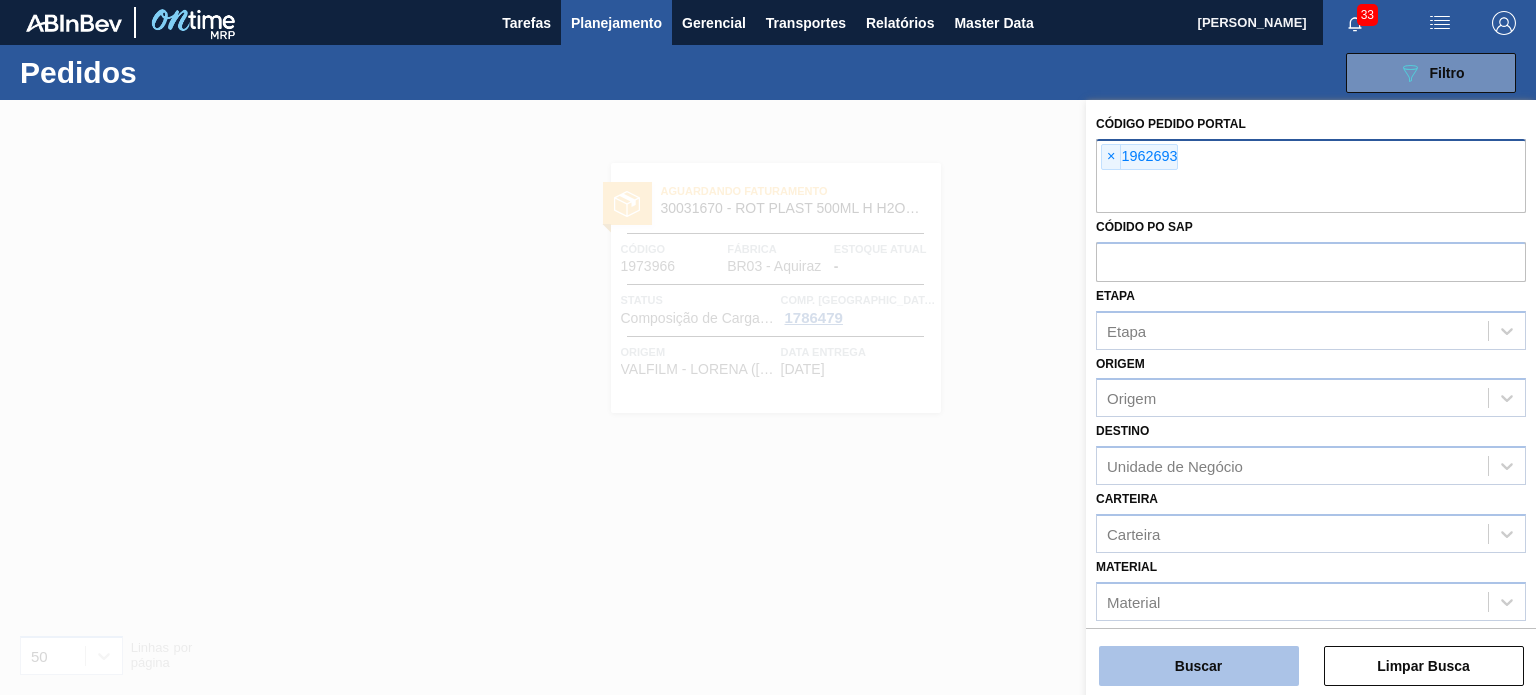 click on "Buscar" at bounding box center [1199, 666] 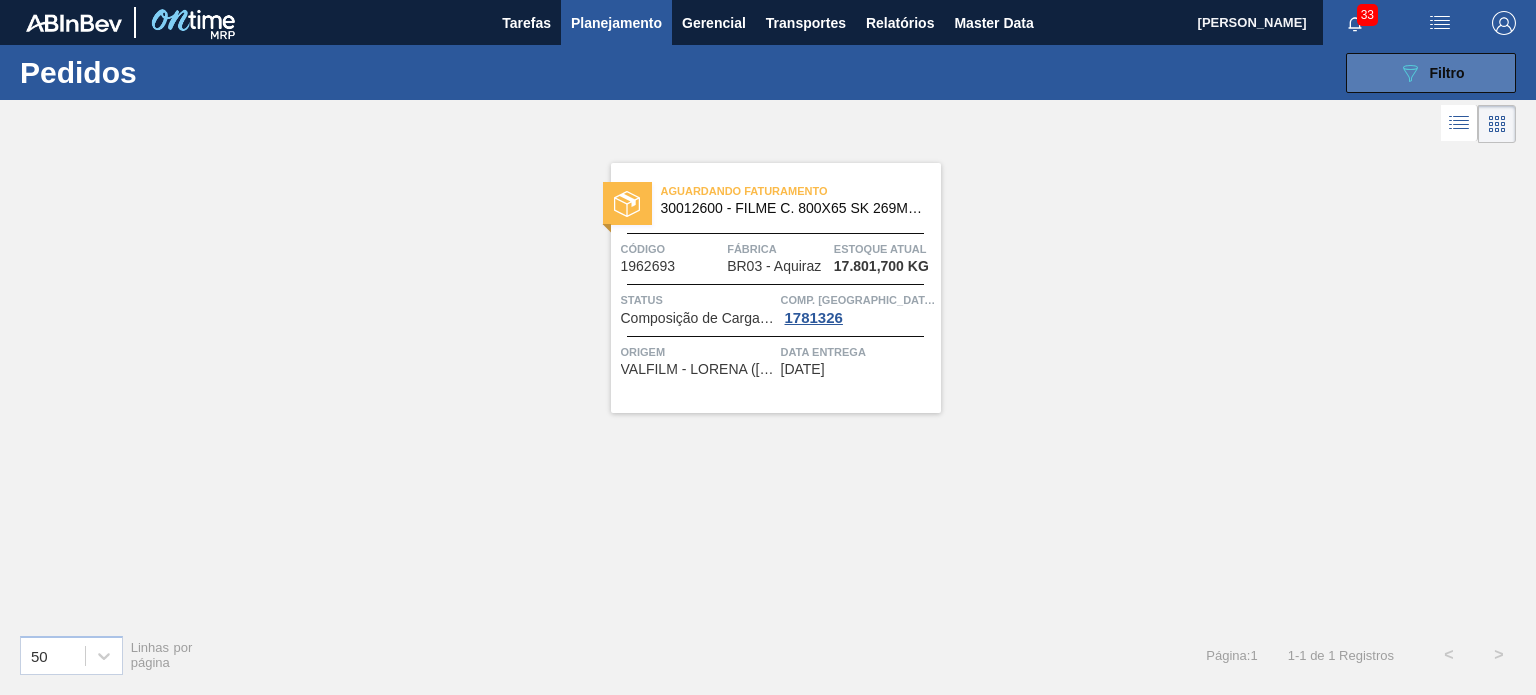 click on "Filtro" at bounding box center (1447, 73) 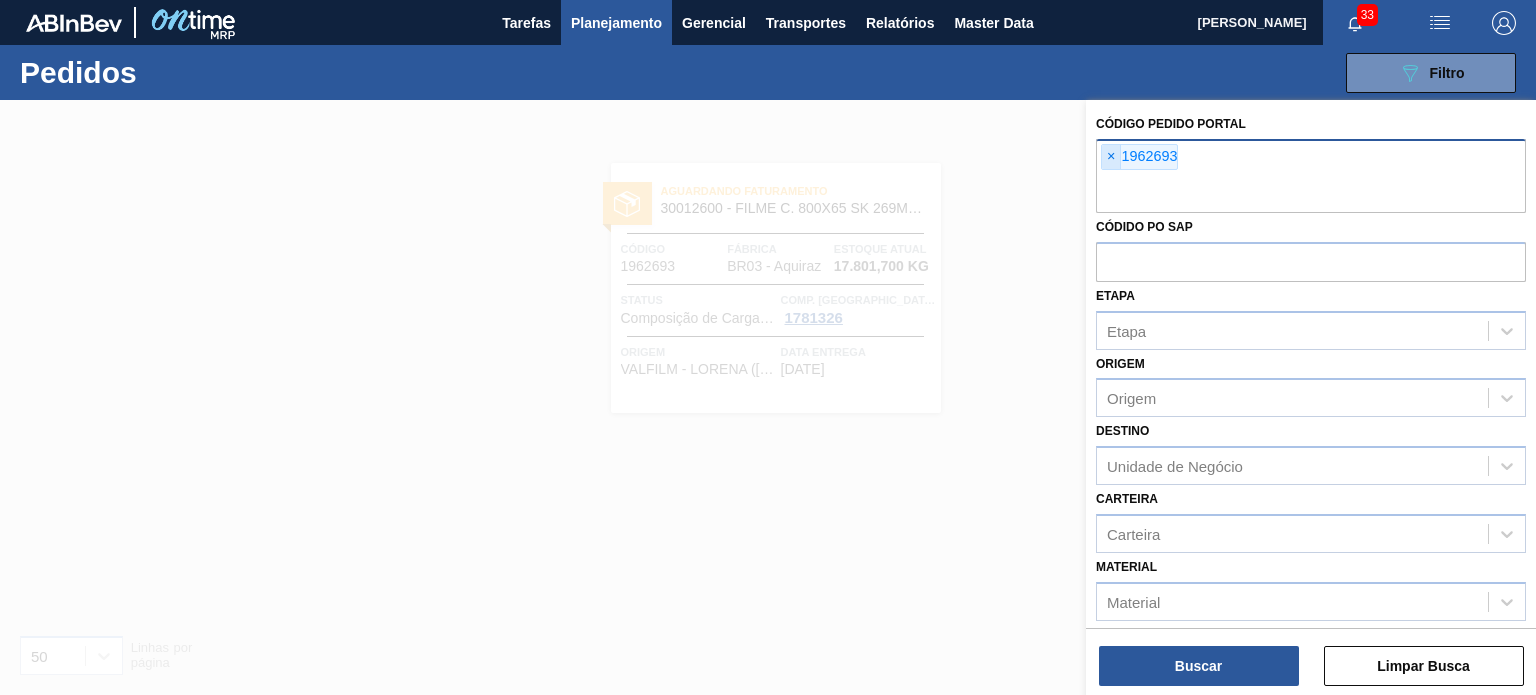 click on "×" at bounding box center [1111, 157] 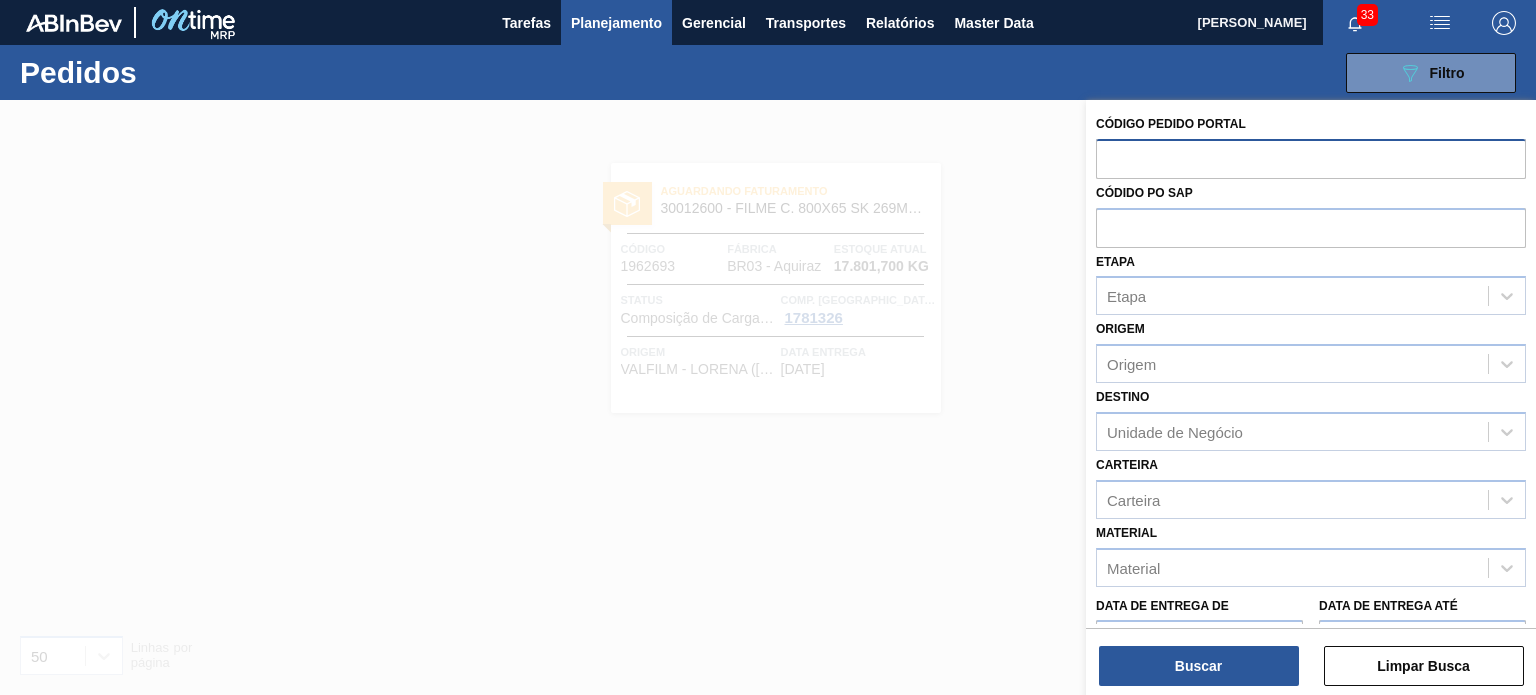 paste on "1979118" 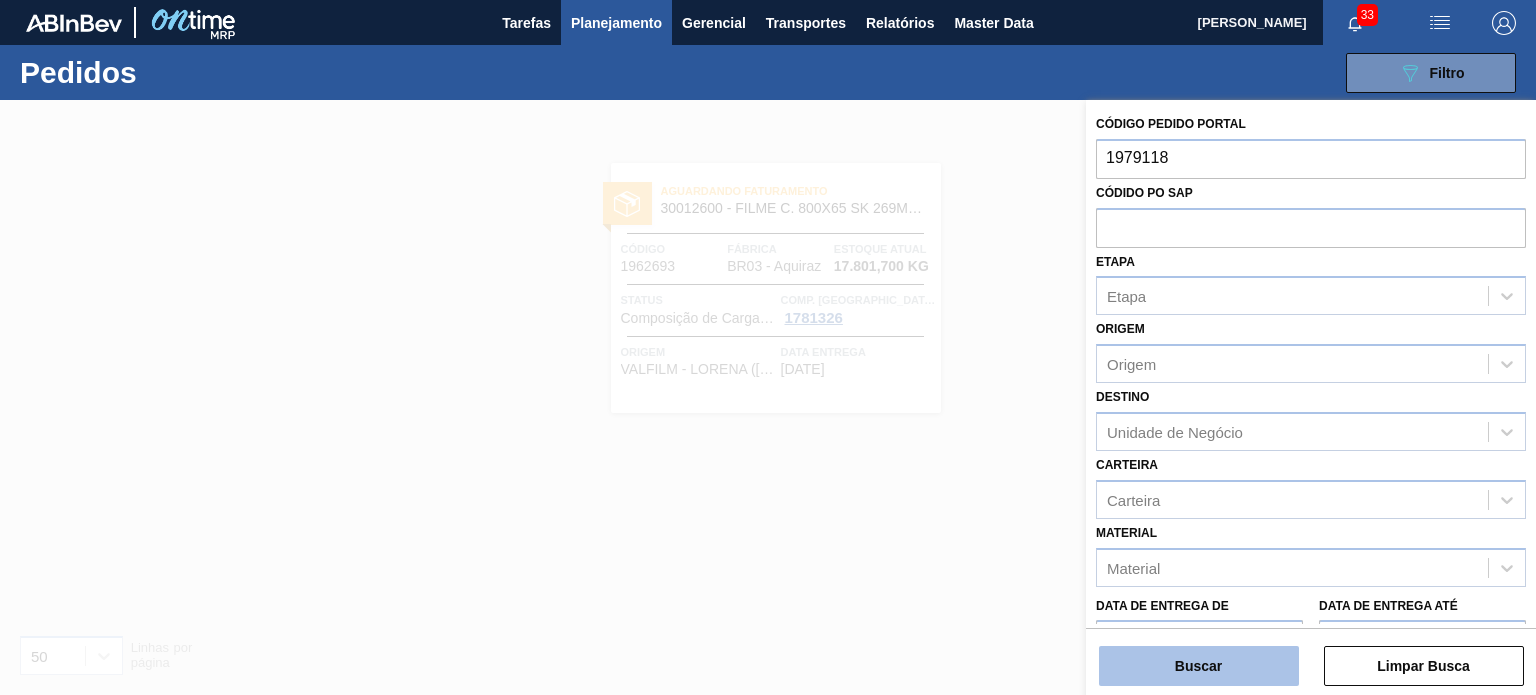 type on "1979118" 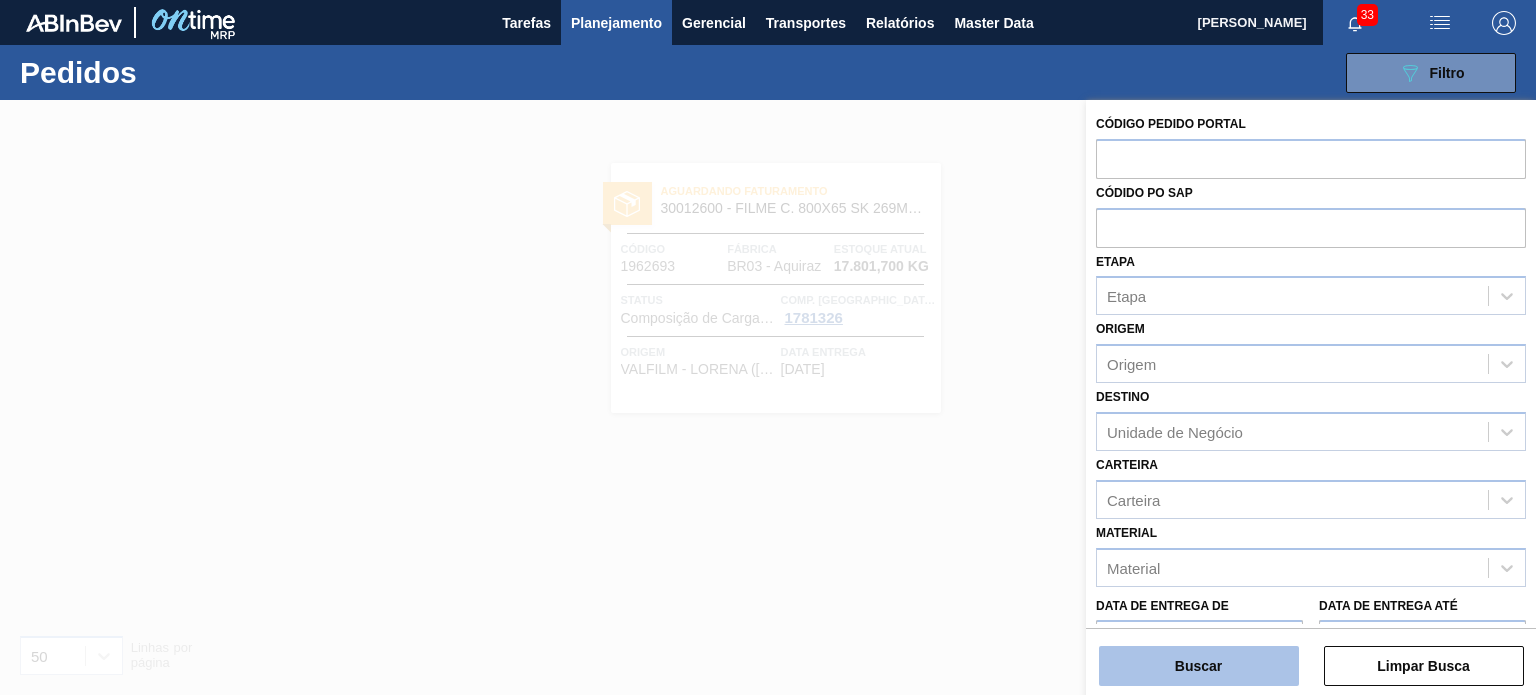 click on "Buscar" at bounding box center (1199, 666) 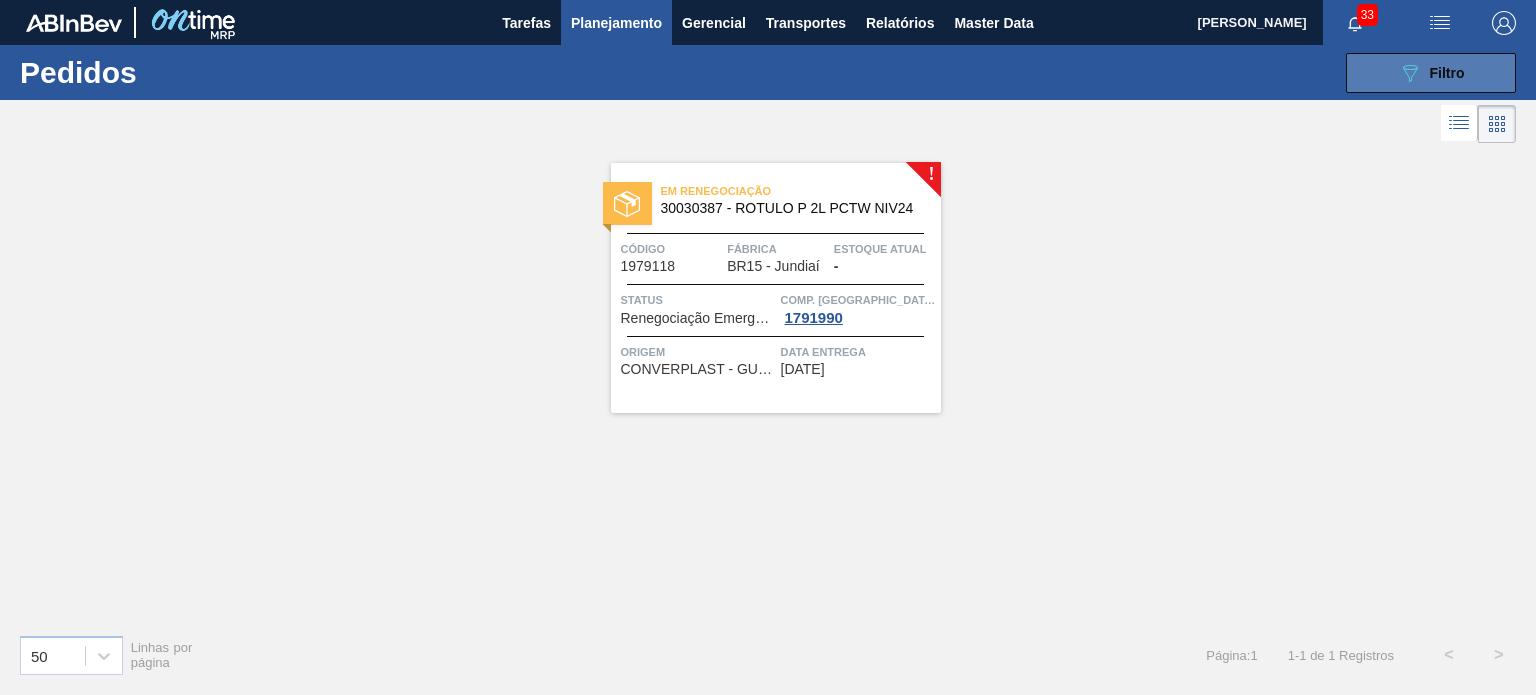 click on "089F7B8B-B2A5-4AFE-B5C0-19BA573D28AC" 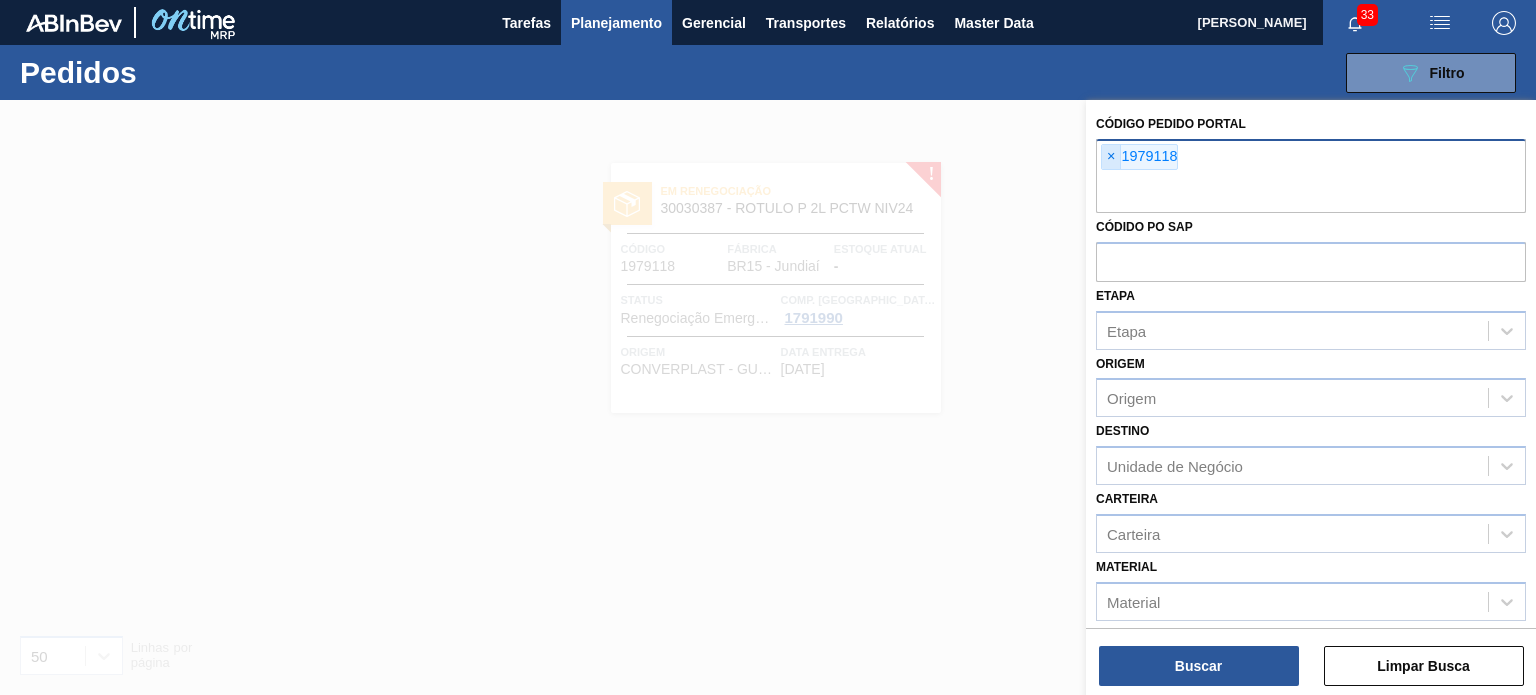 click on "×" at bounding box center (1111, 157) 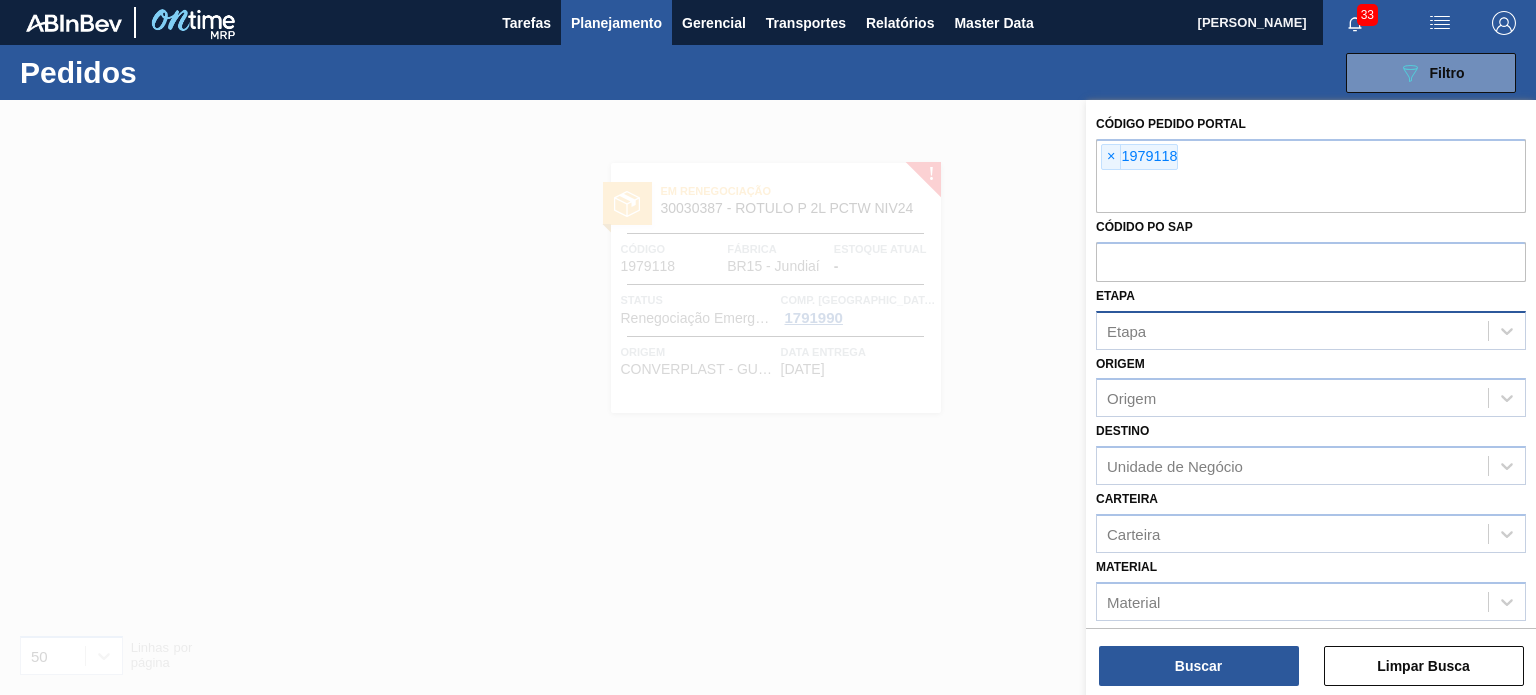 paste on "1989877" 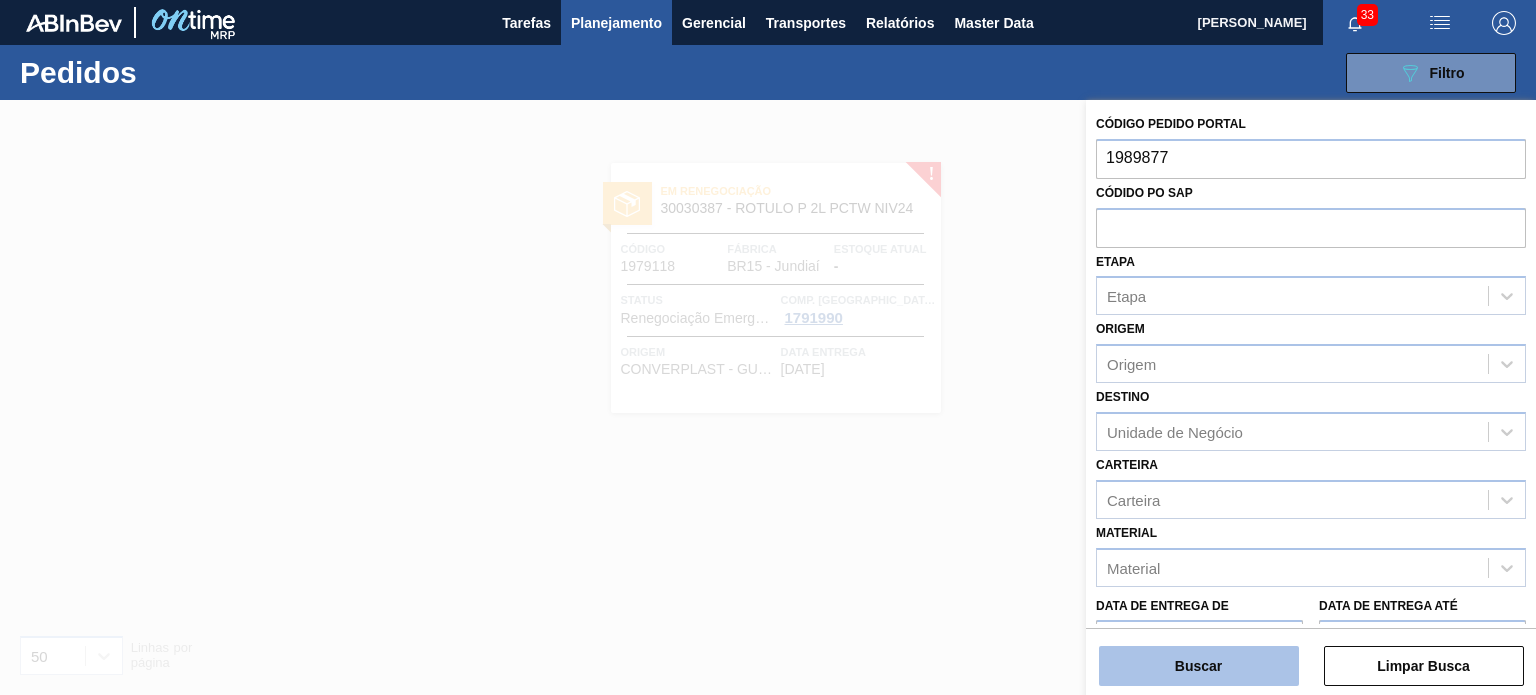 type on "1989877" 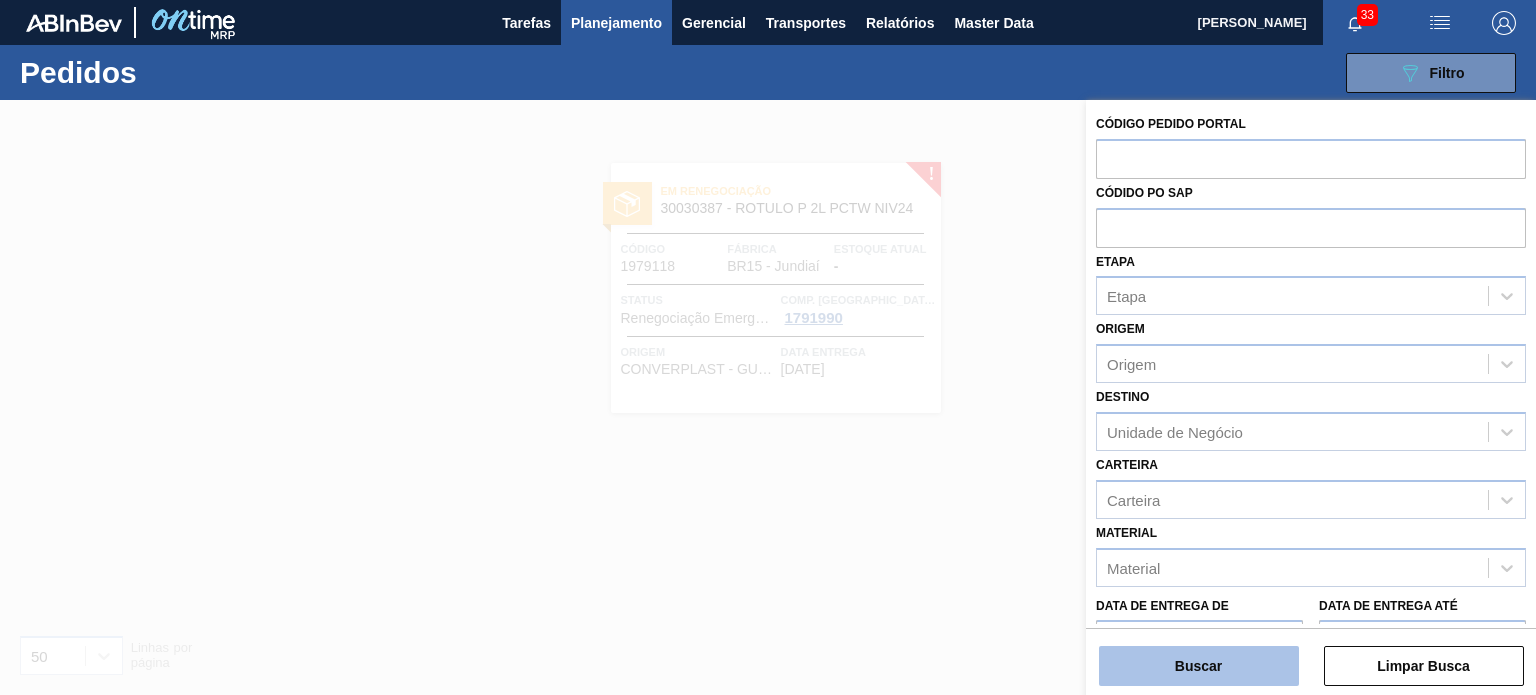 click on "Buscar" at bounding box center (1199, 666) 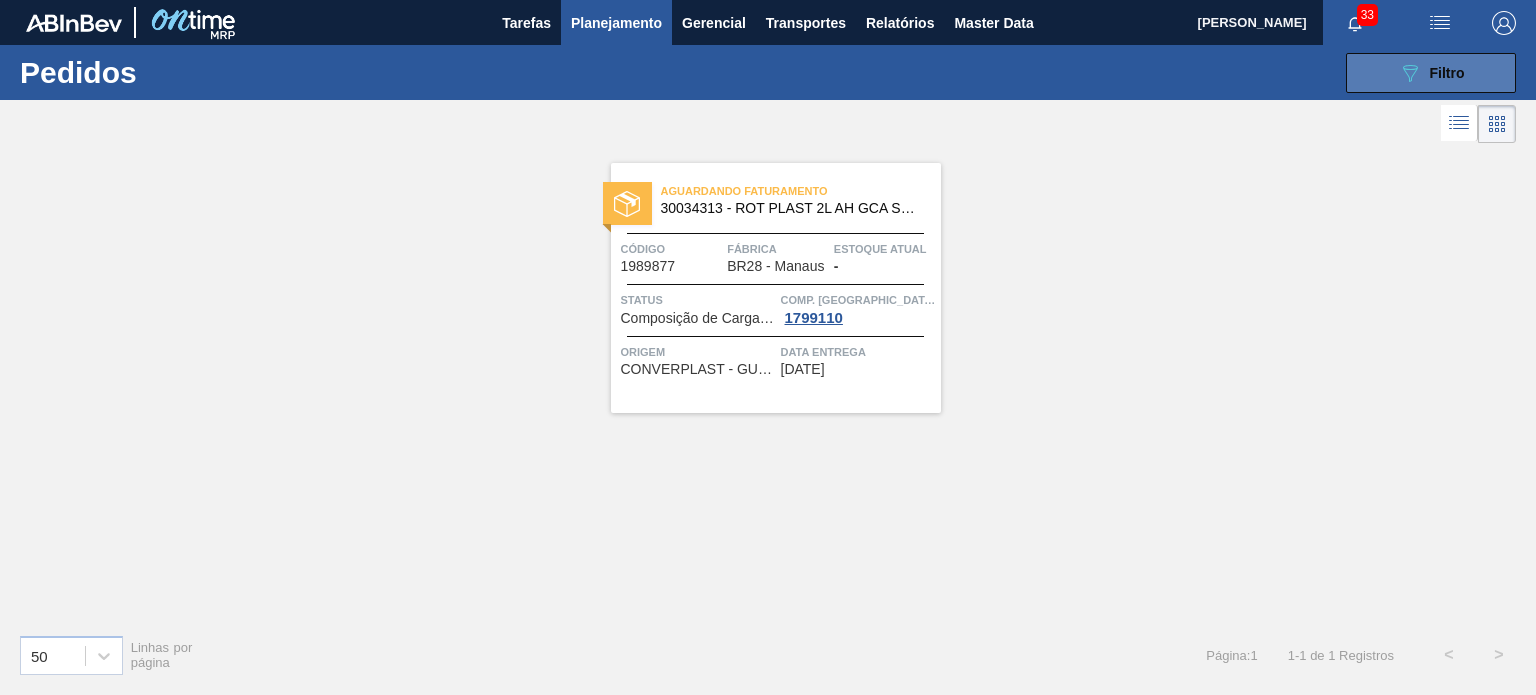 click on "Filtro" at bounding box center (1447, 73) 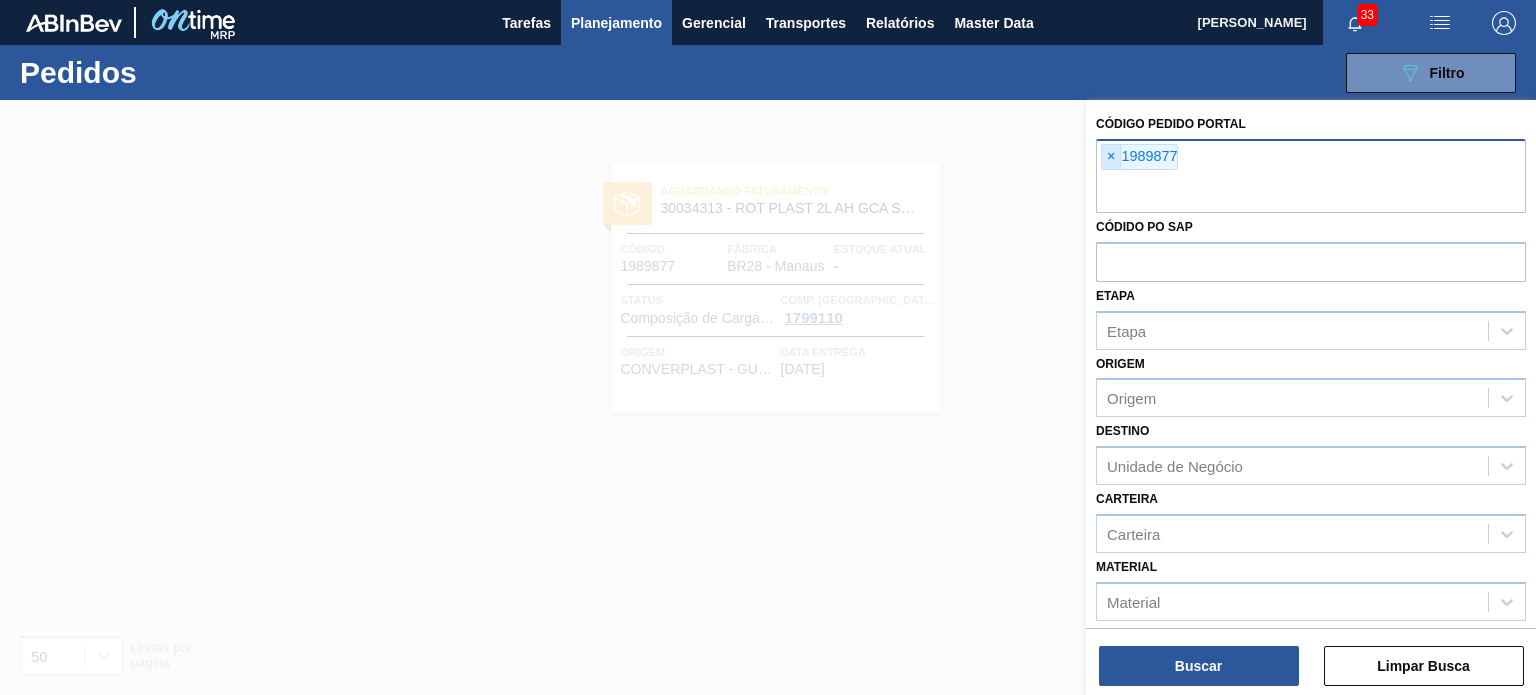 click on "×" at bounding box center [1111, 157] 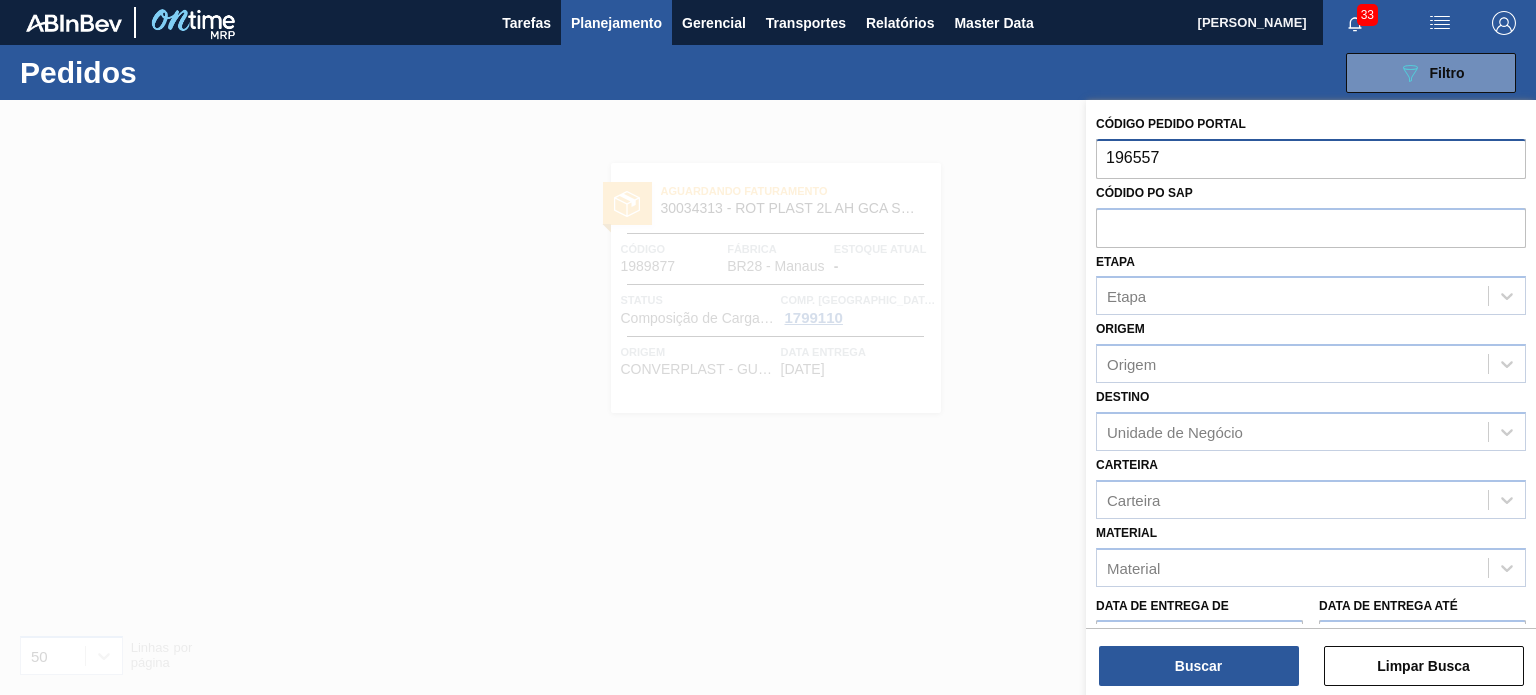 type on "1965575" 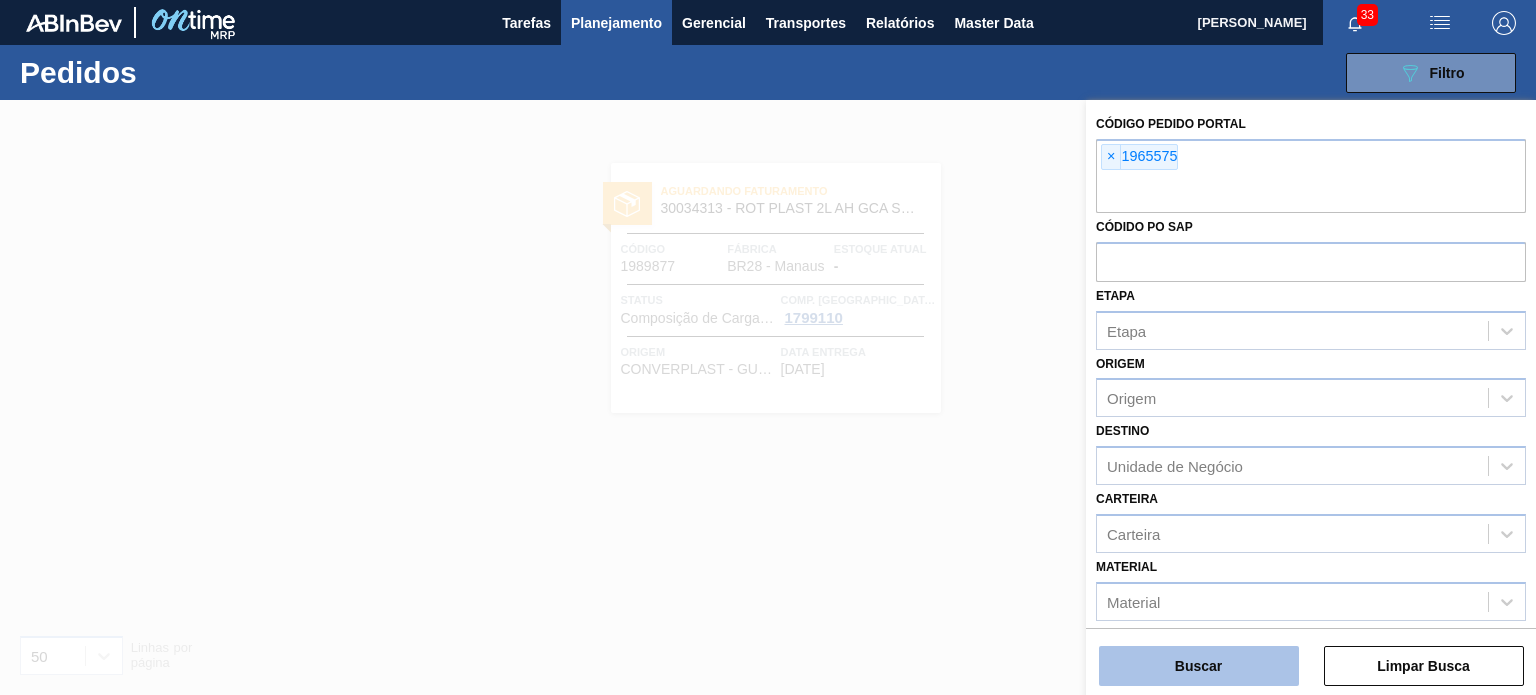 click on "Buscar" at bounding box center [1199, 666] 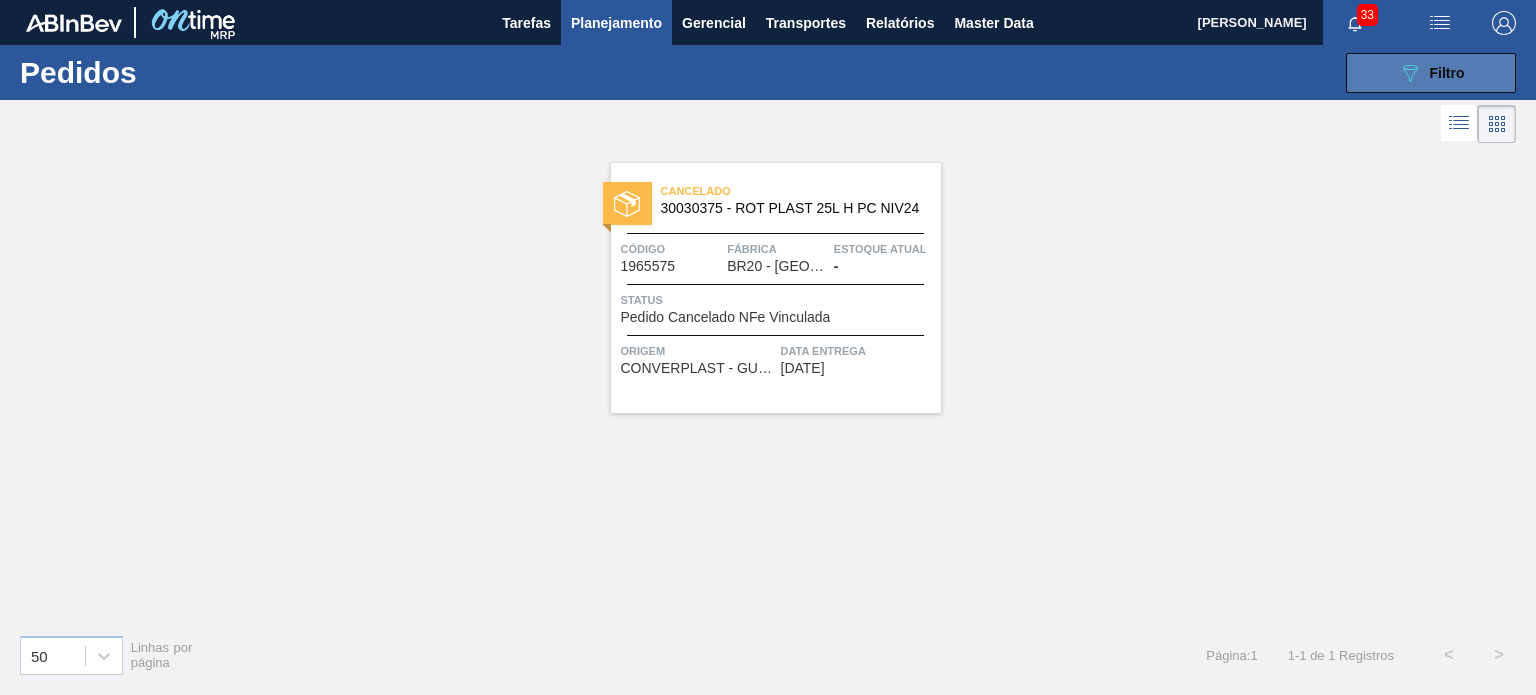 click on "089F7B8B-B2A5-4AFE-B5C0-19BA573D28AC" 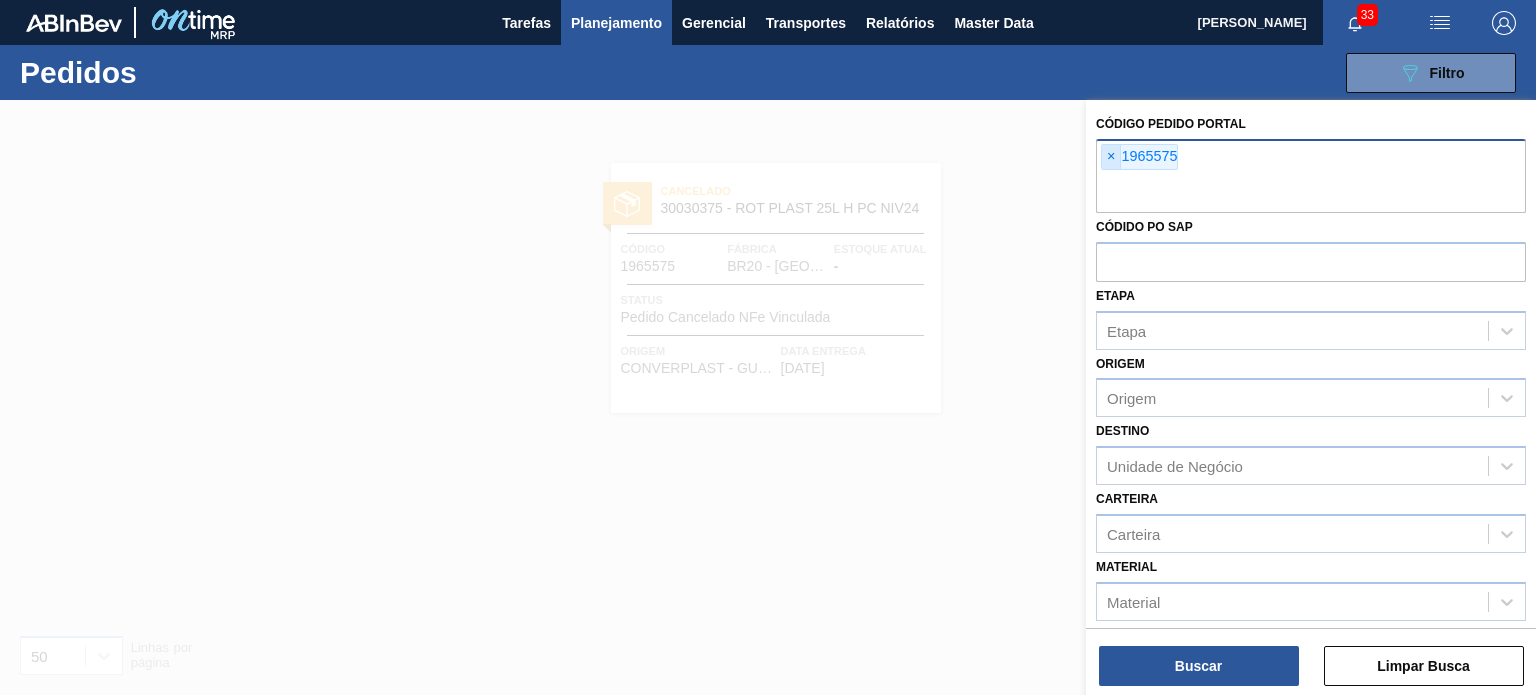 click on "×" at bounding box center (1111, 157) 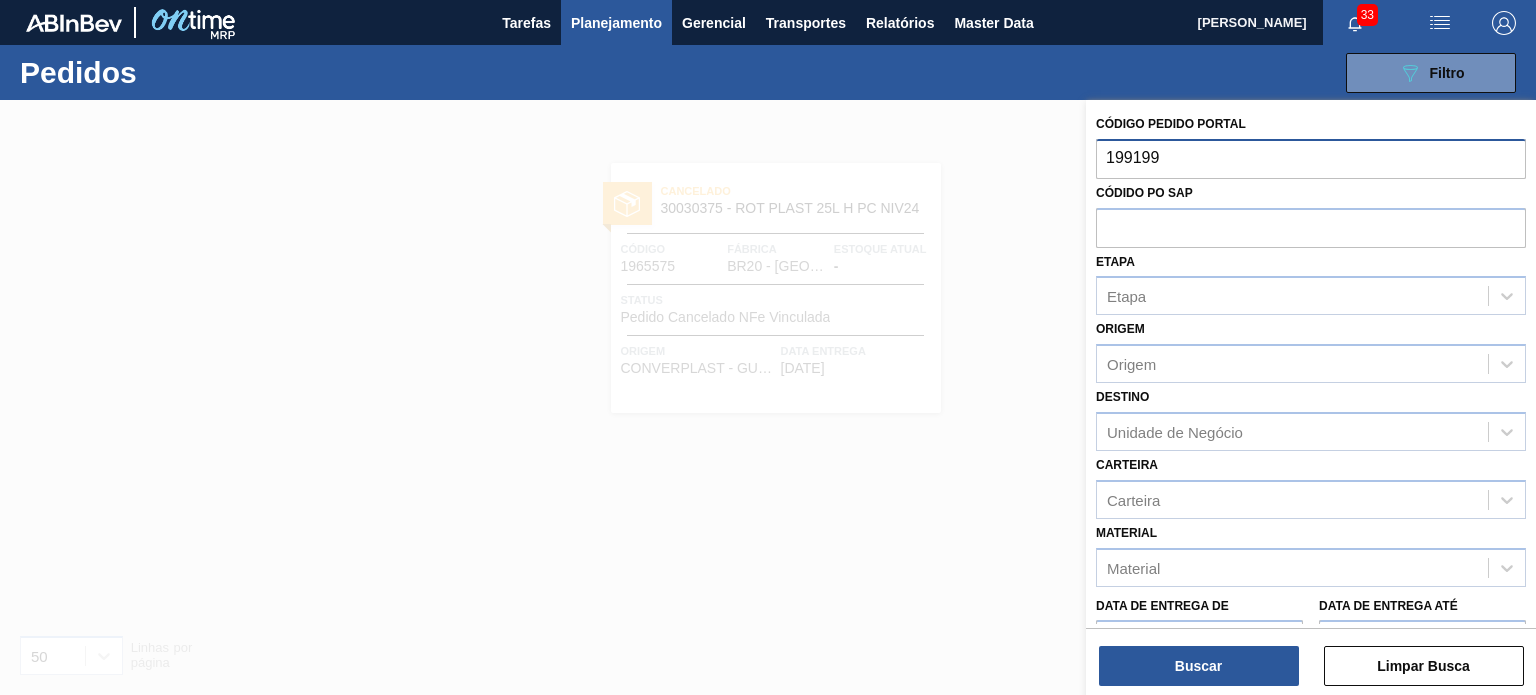 type on "1991997" 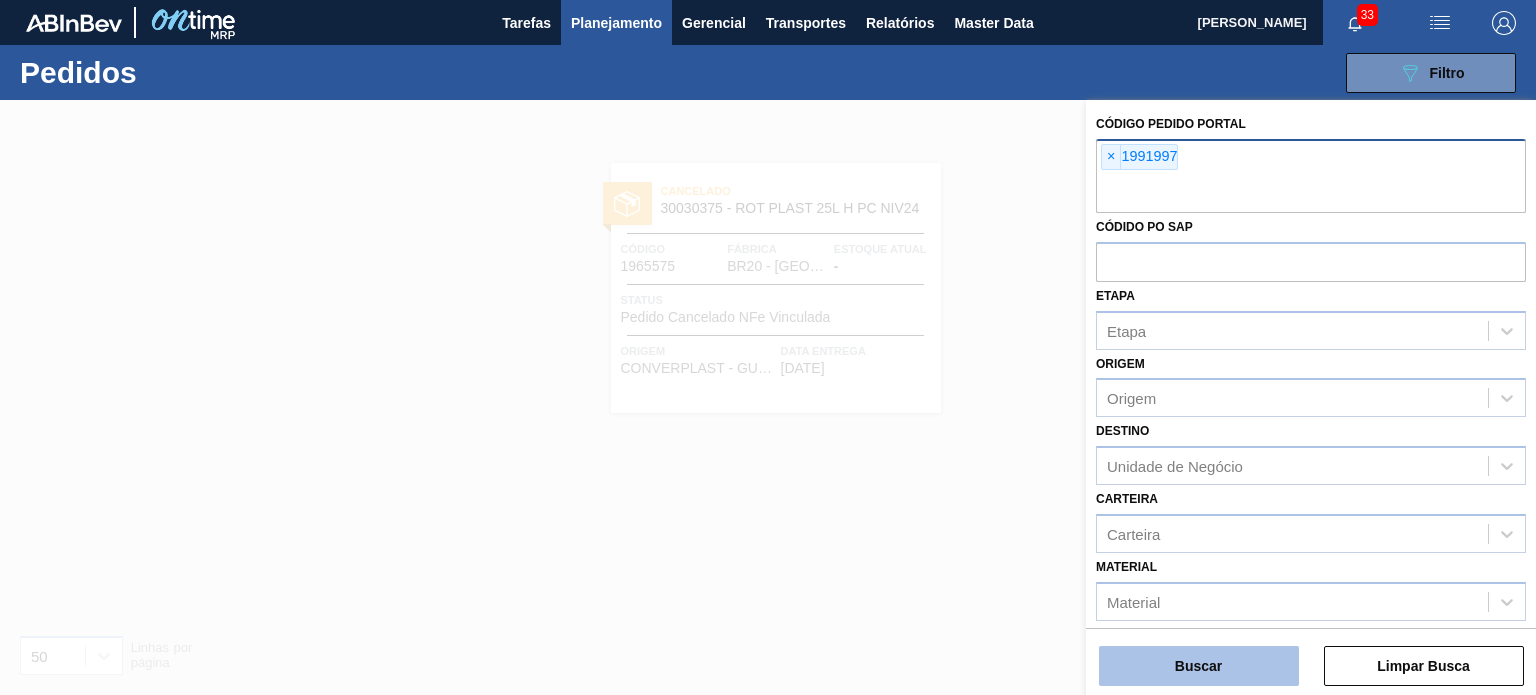click on "Buscar" at bounding box center [1199, 666] 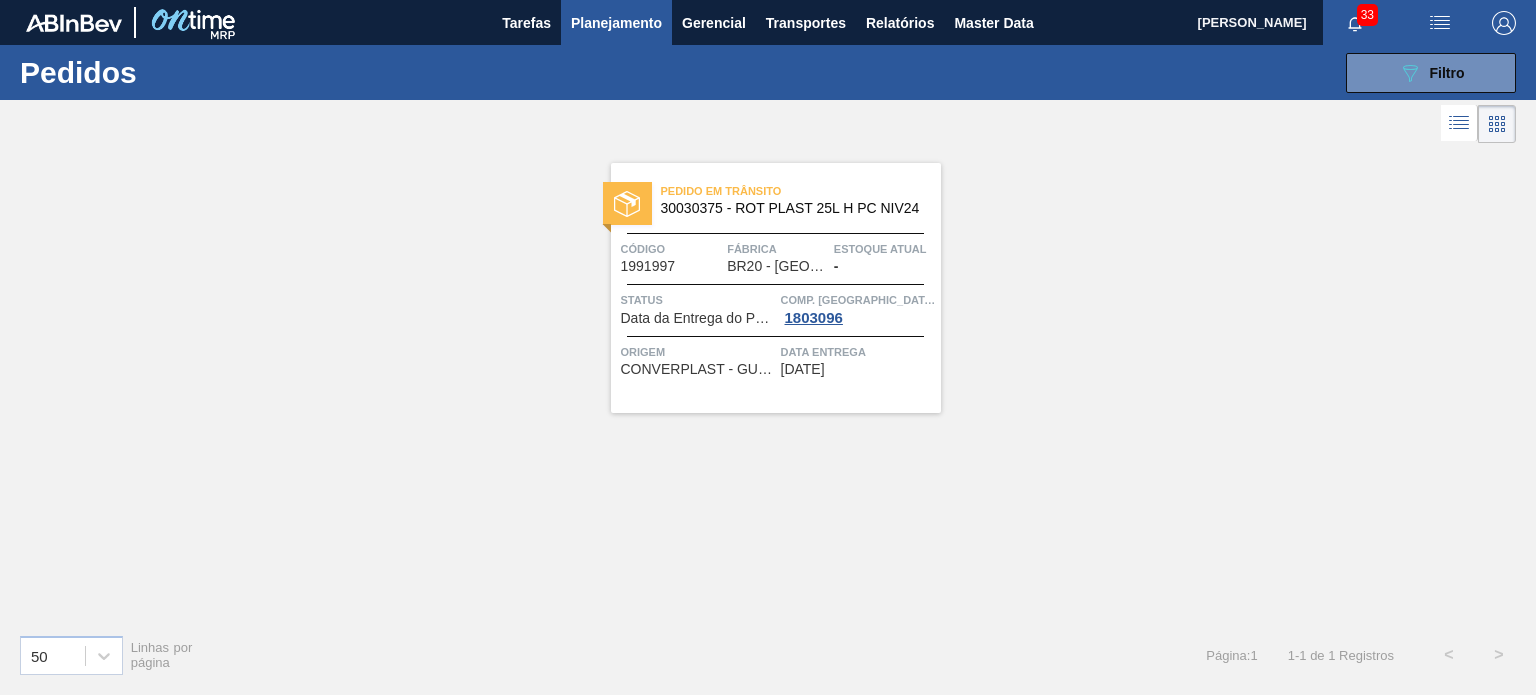 click on "089F7B8B-B2A5-4AFE-B5C0-19BA573D28AC Filtro Código Pedido Portal  ×  1991997 Códido PO SAP Etapa Etapa Origem Origem Destino Unidade de Negócio Carteira Carteira Material Material Data de Entrega de Data de Entrega até Hora entrega de Hora entrega até Mostrar itens pendentes Buscar Limpar Busca" at bounding box center [916, 73] 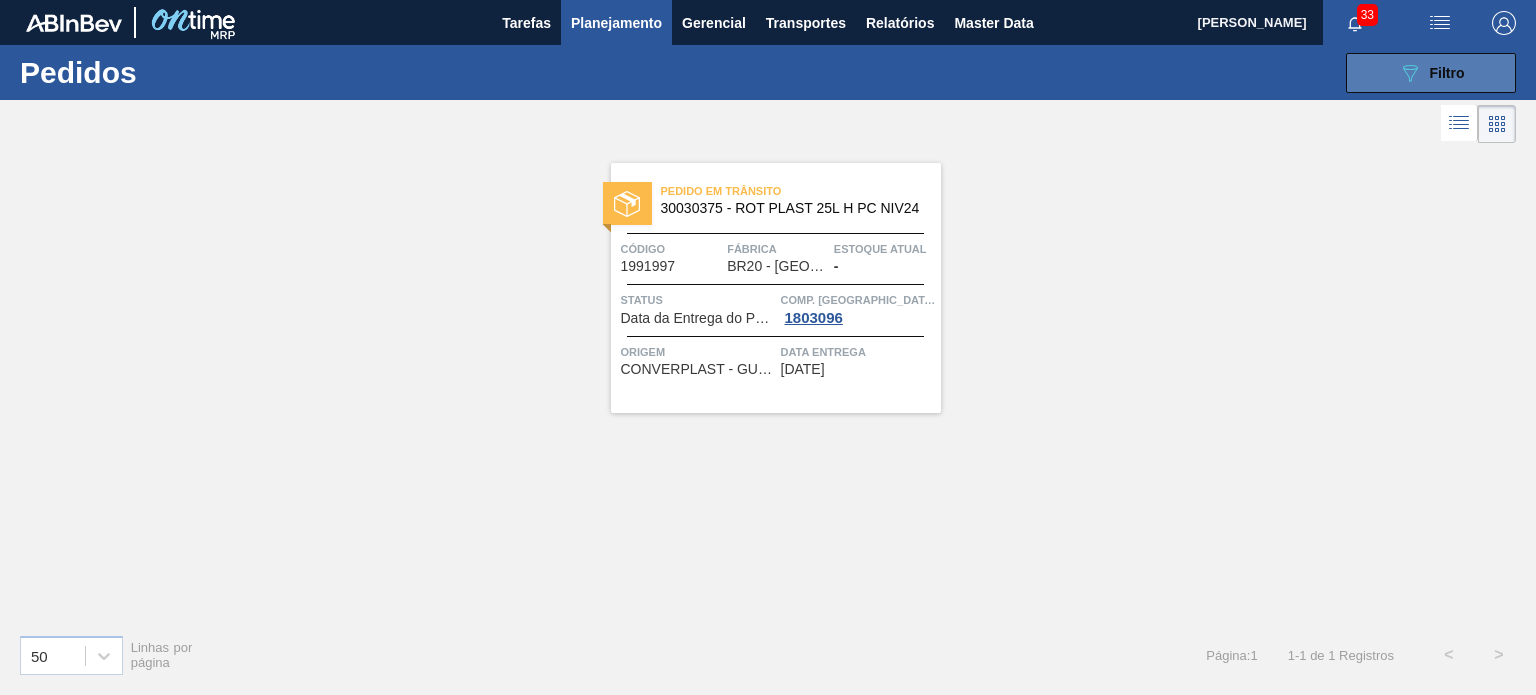 click on "089F7B8B-B2A5-4AFE-B5C0-19BA573D28AC Filtro" at bounding box center (1431, 73) 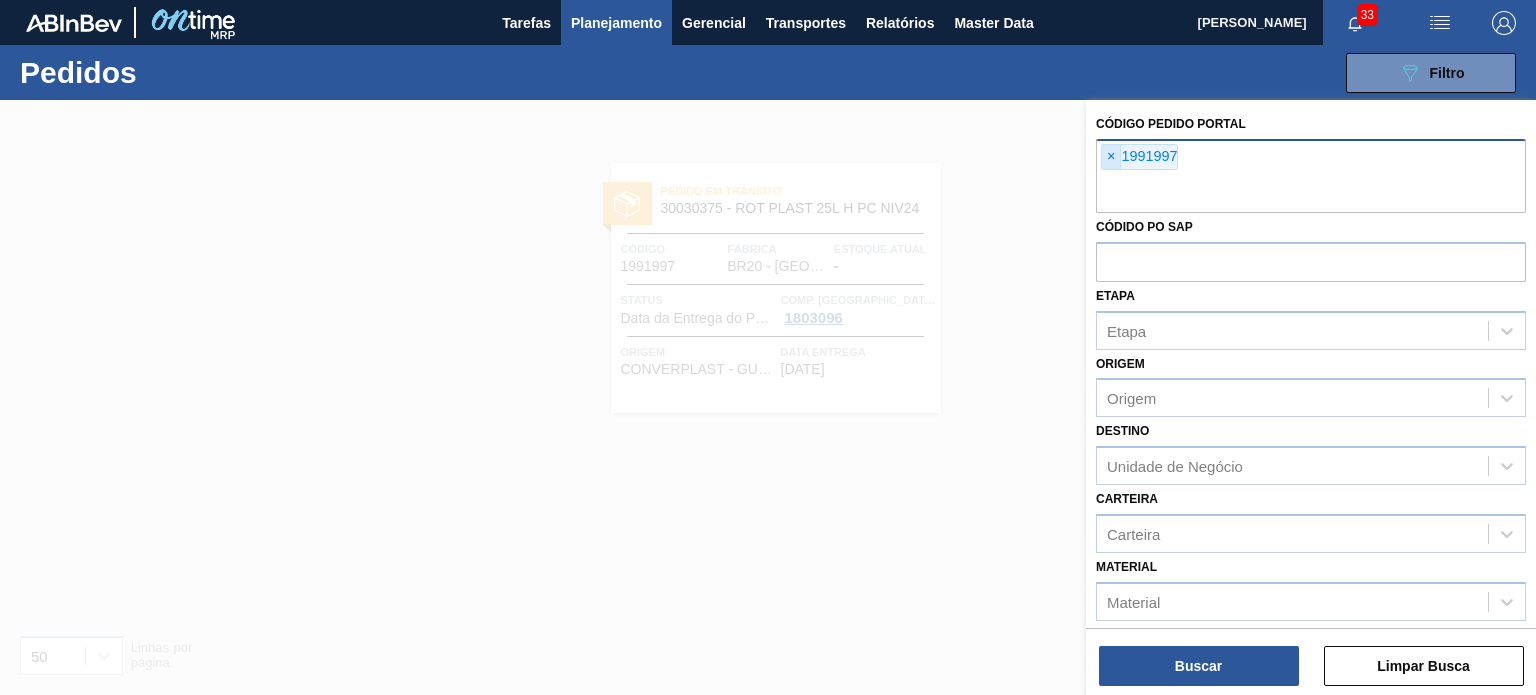 click on "×" at bounding box center [1111, 157] 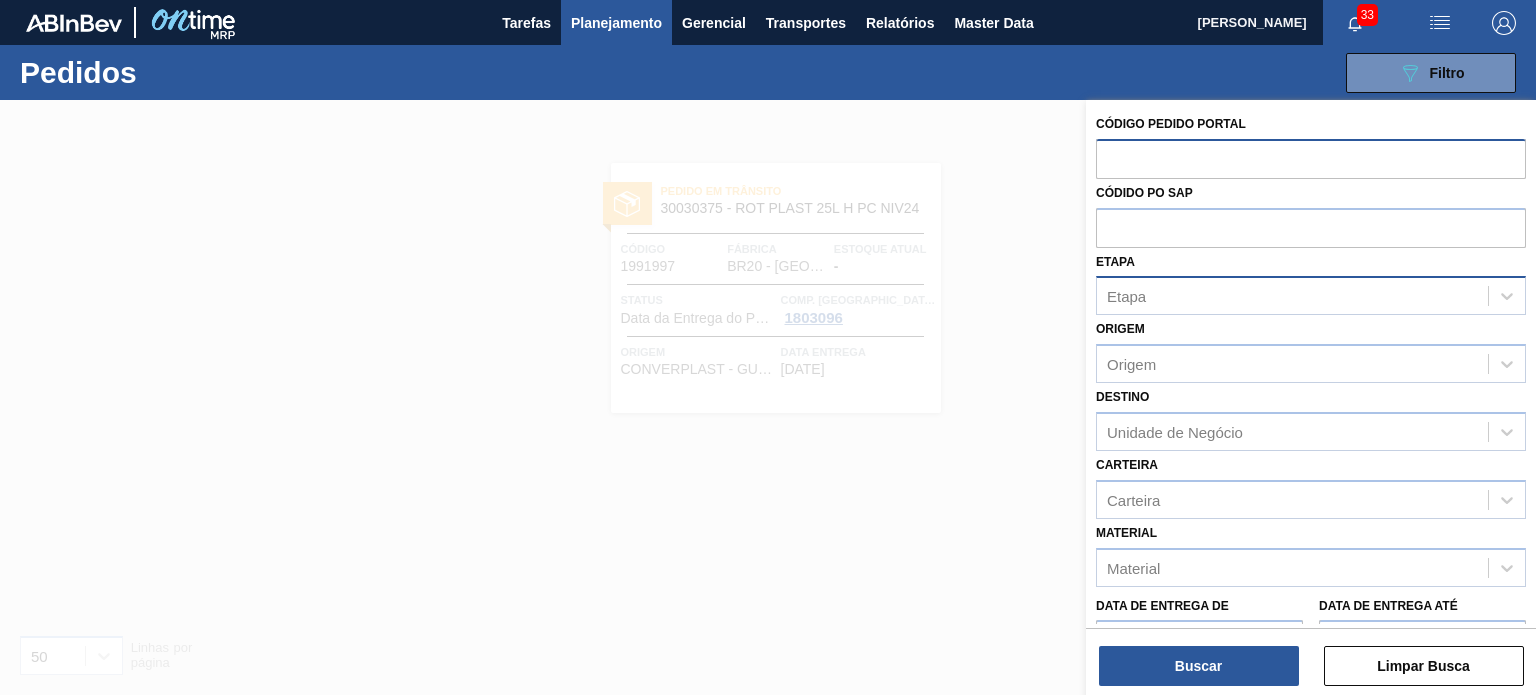 paste on "1976633" 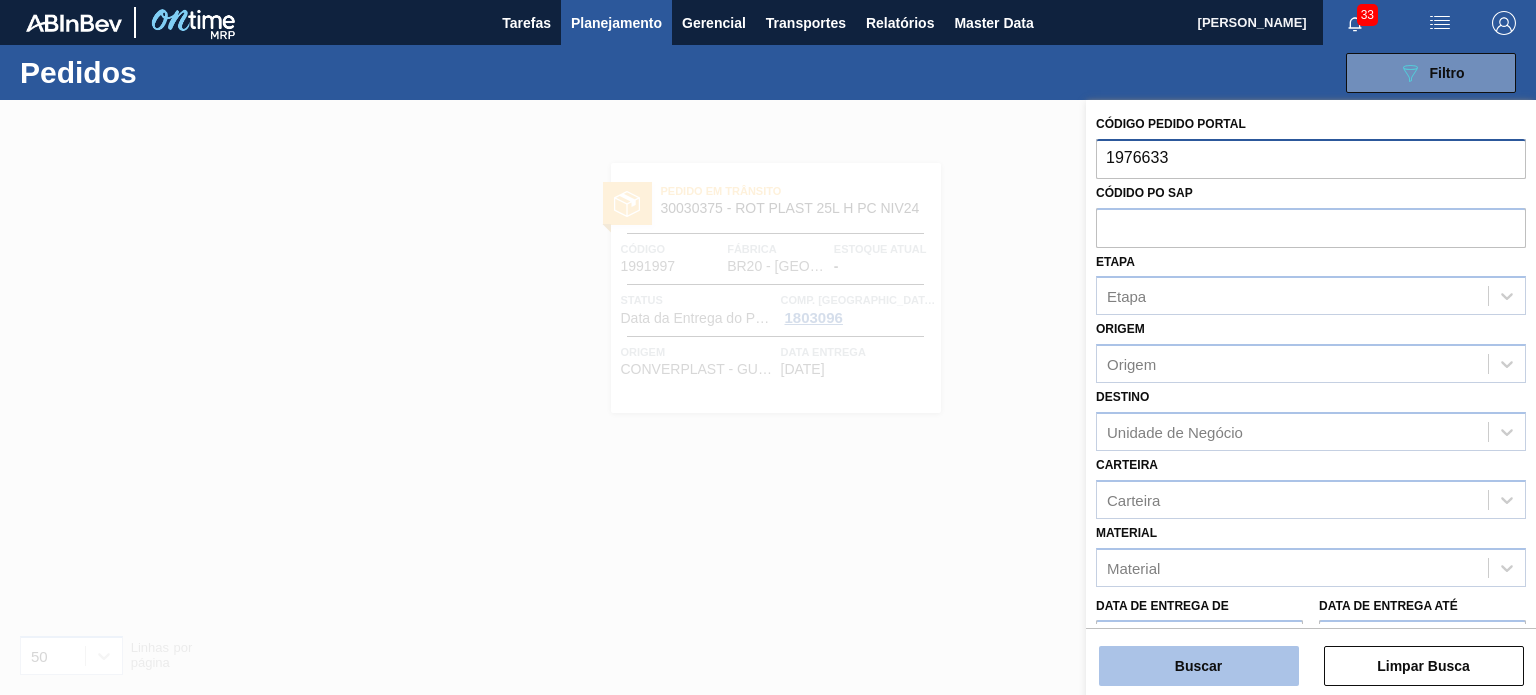 type on "1976633" 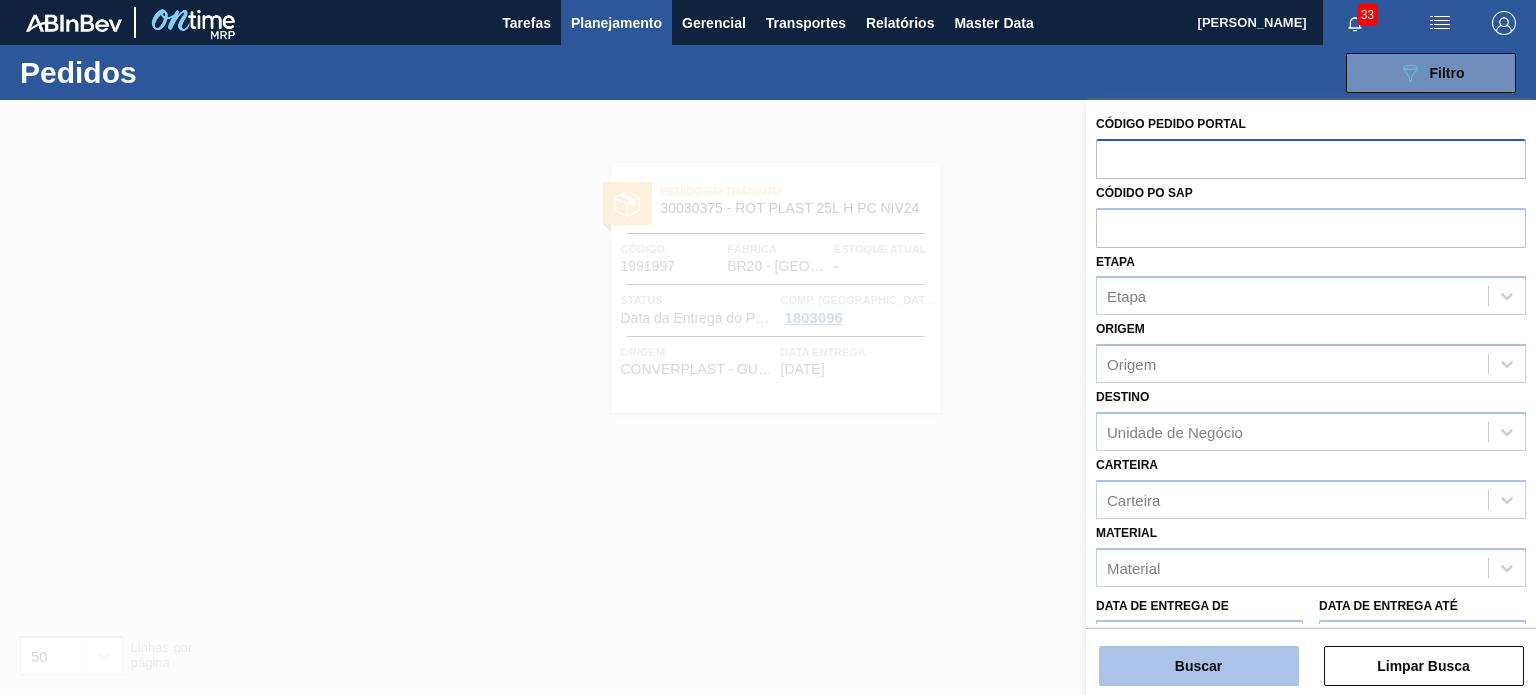 click on "Buscar" at bounding box center [1199, 666] 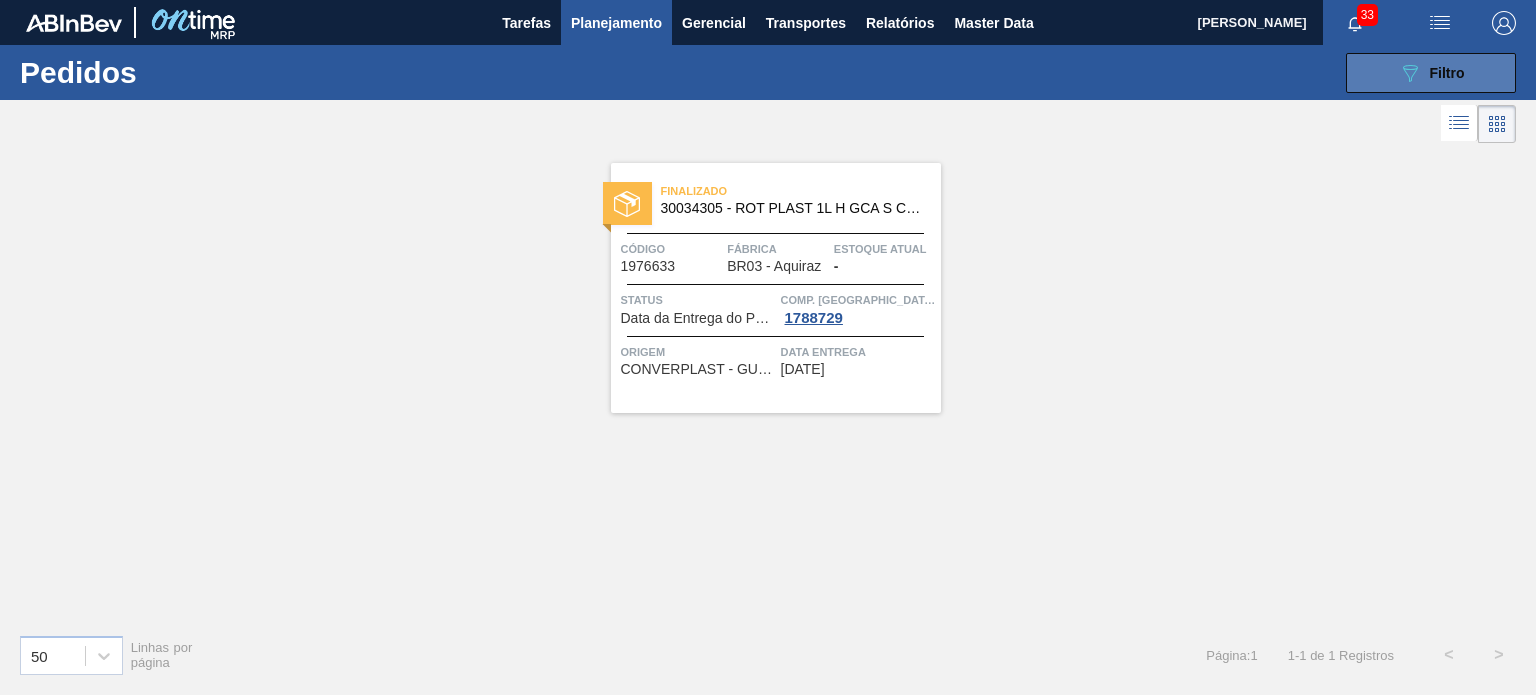 click on "089F7B8B-B2A5-4AFE-B5C0-19BA573D28AC Filtro" at bounding box center (1431, 73) 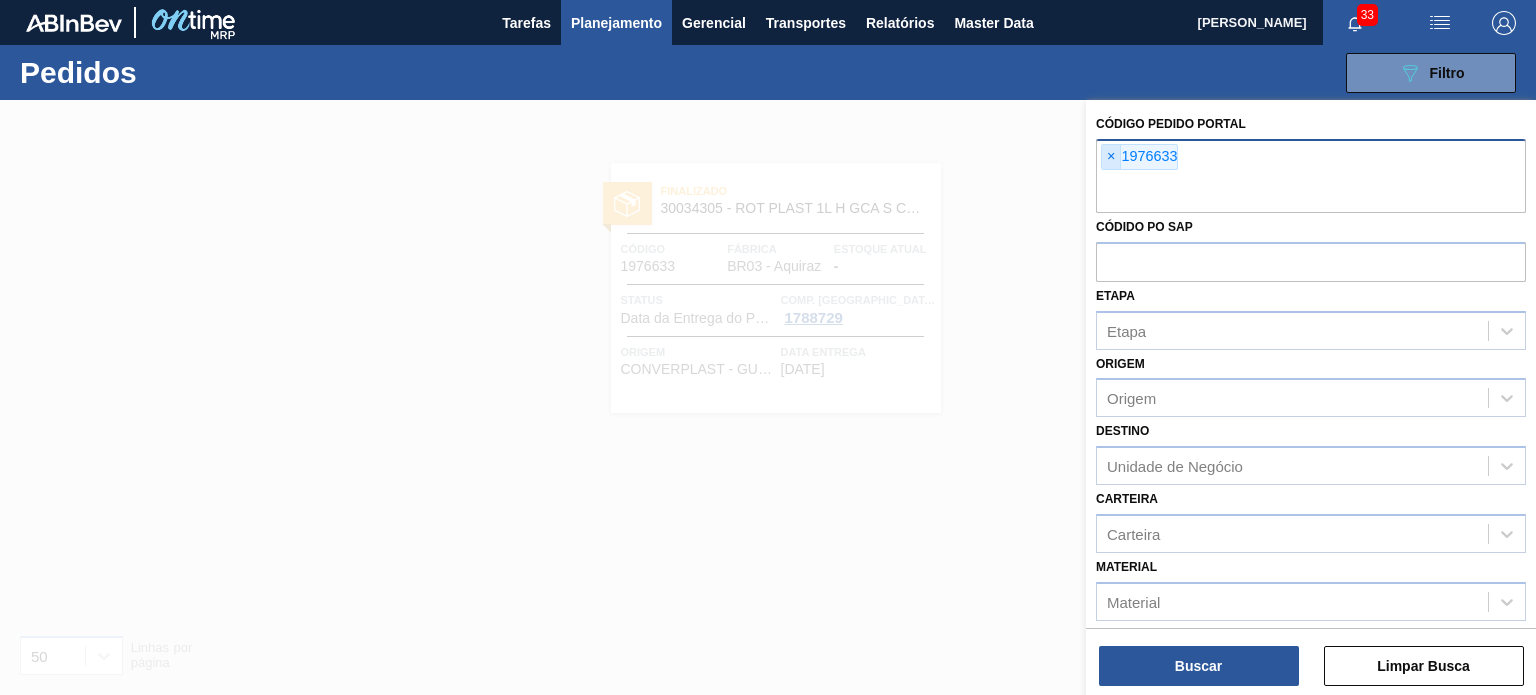 click on "×" at bounding box center (1111, 157) 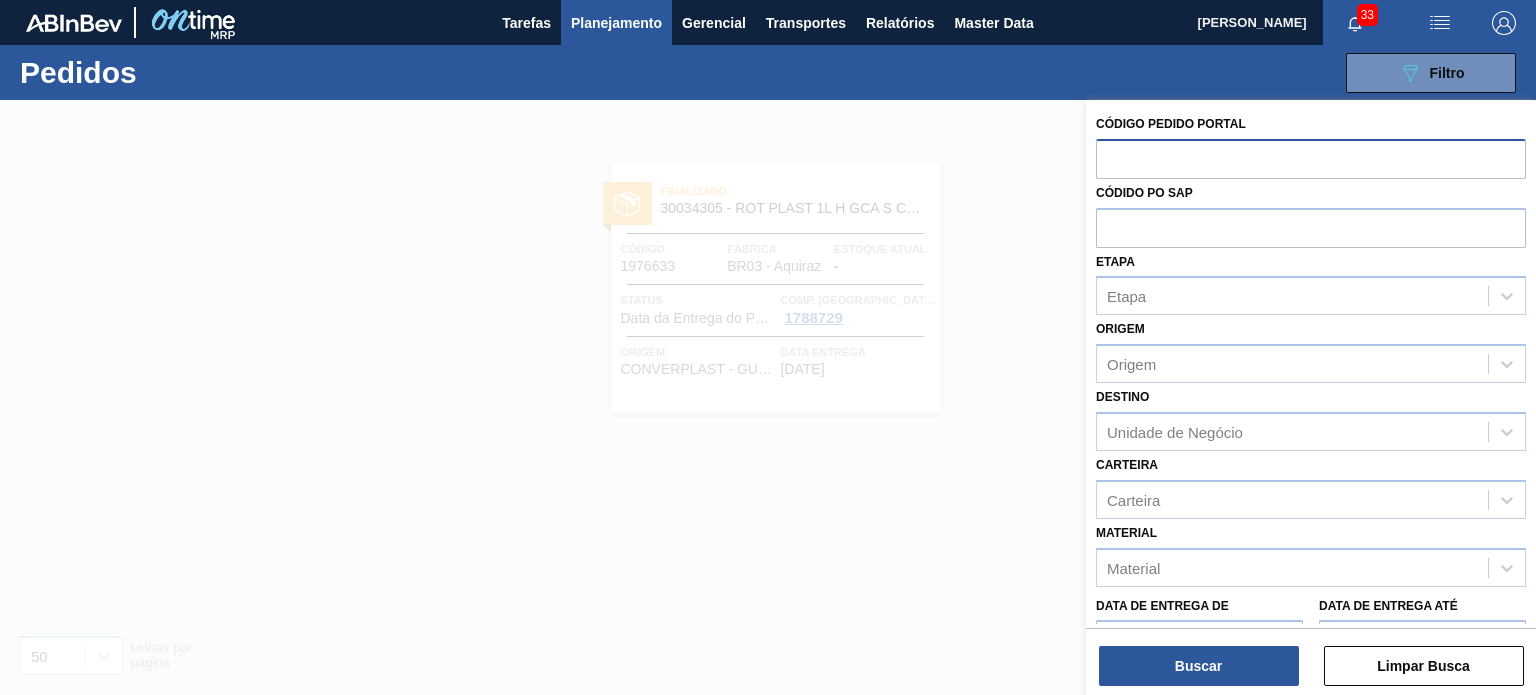 paste on "1983989" 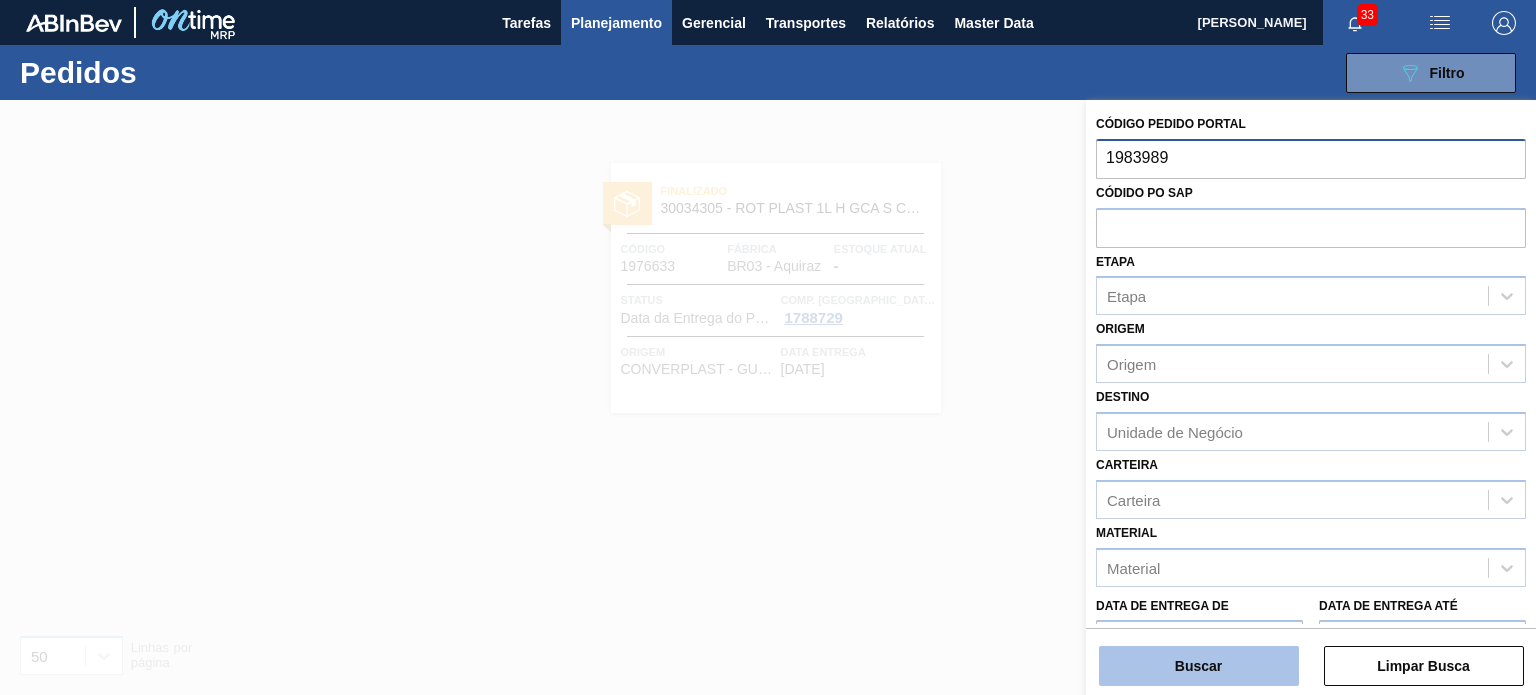 type on "1983989" 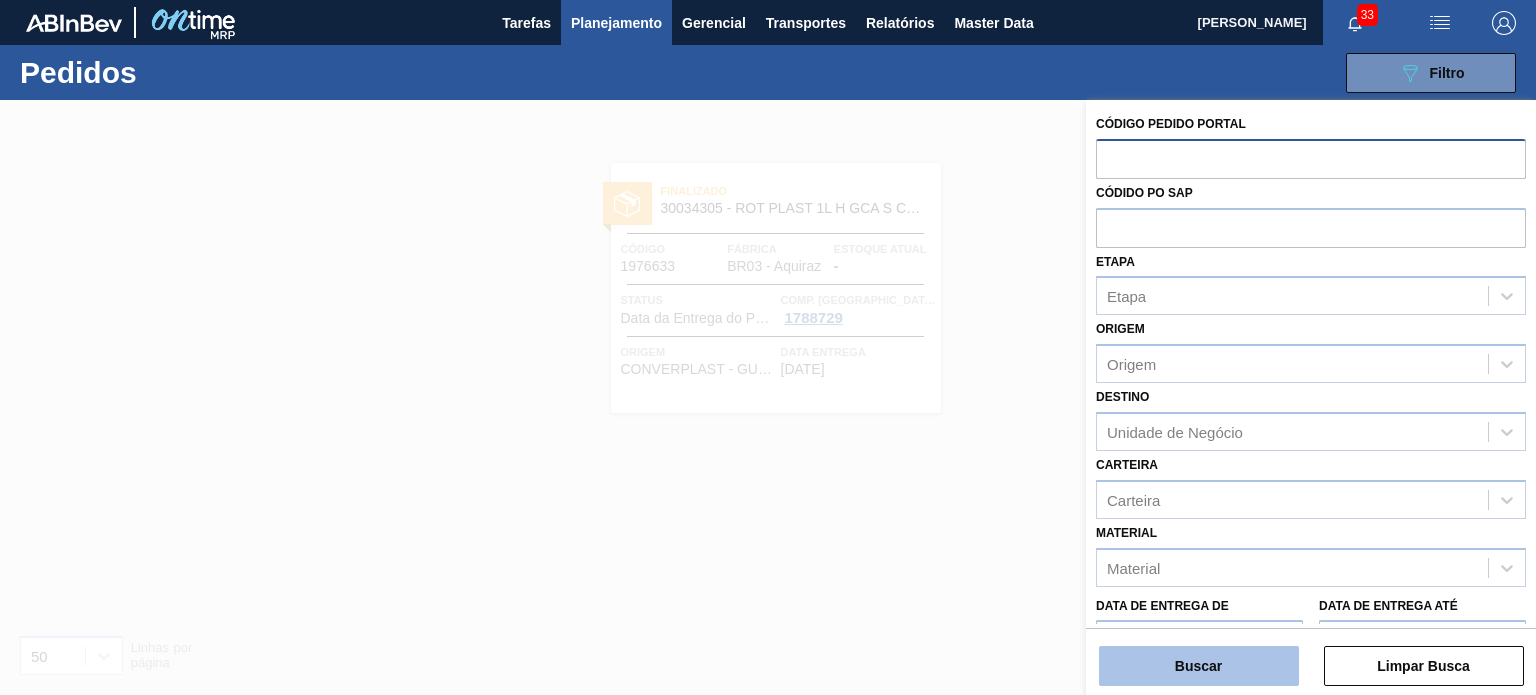 click on "Buscar" at bounding box center (1199, 666) 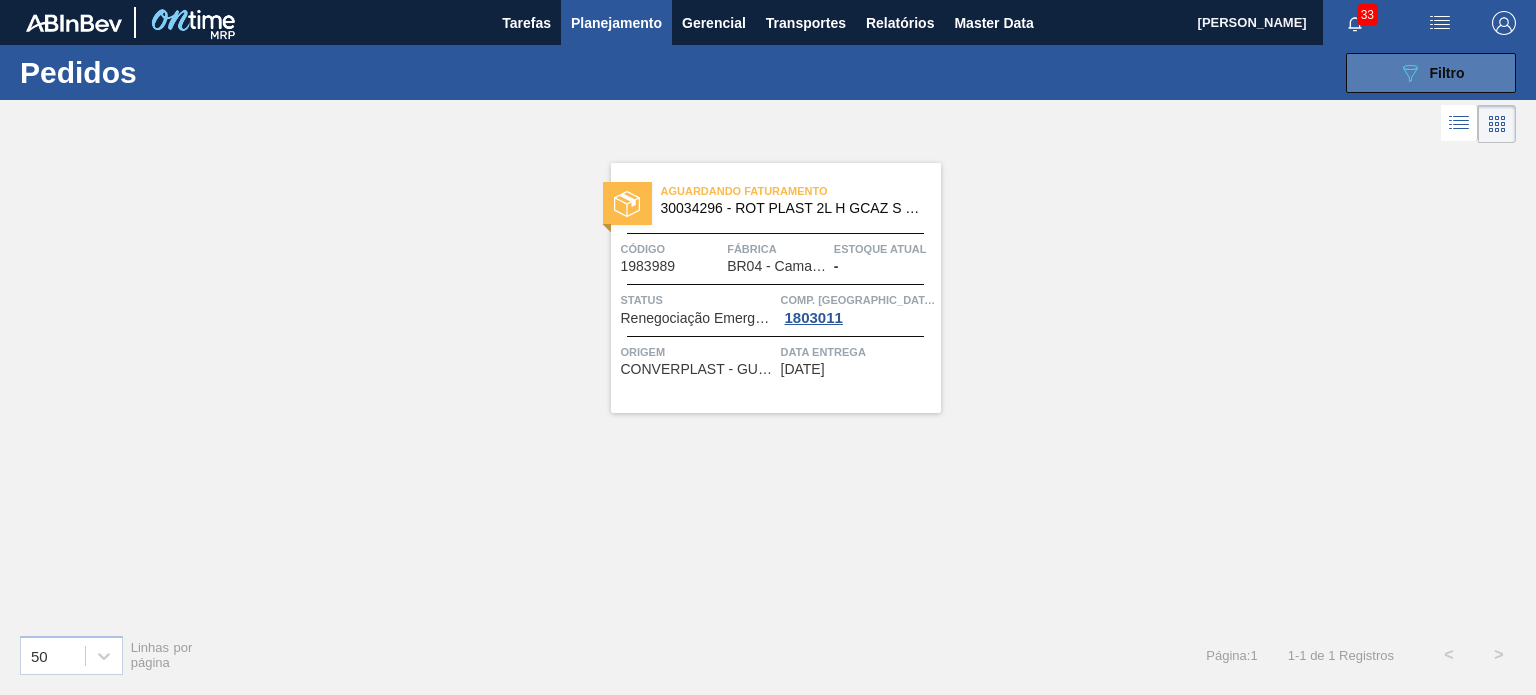 click on "089F7B8B-B2A5-4AFE-B5C0-19BA573D28AC Filtro" at bounding box center (1431, 73) 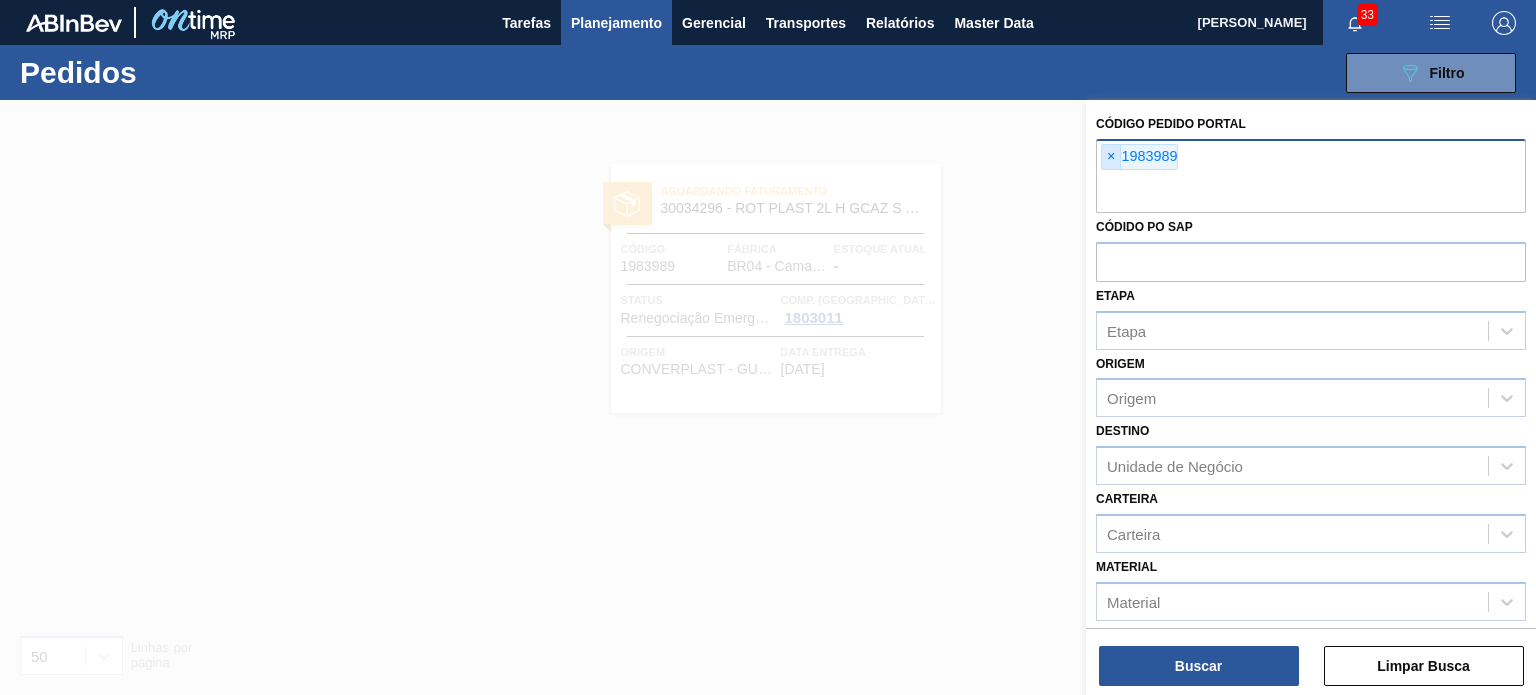 click on "×" at bounding box center (1111, 157) 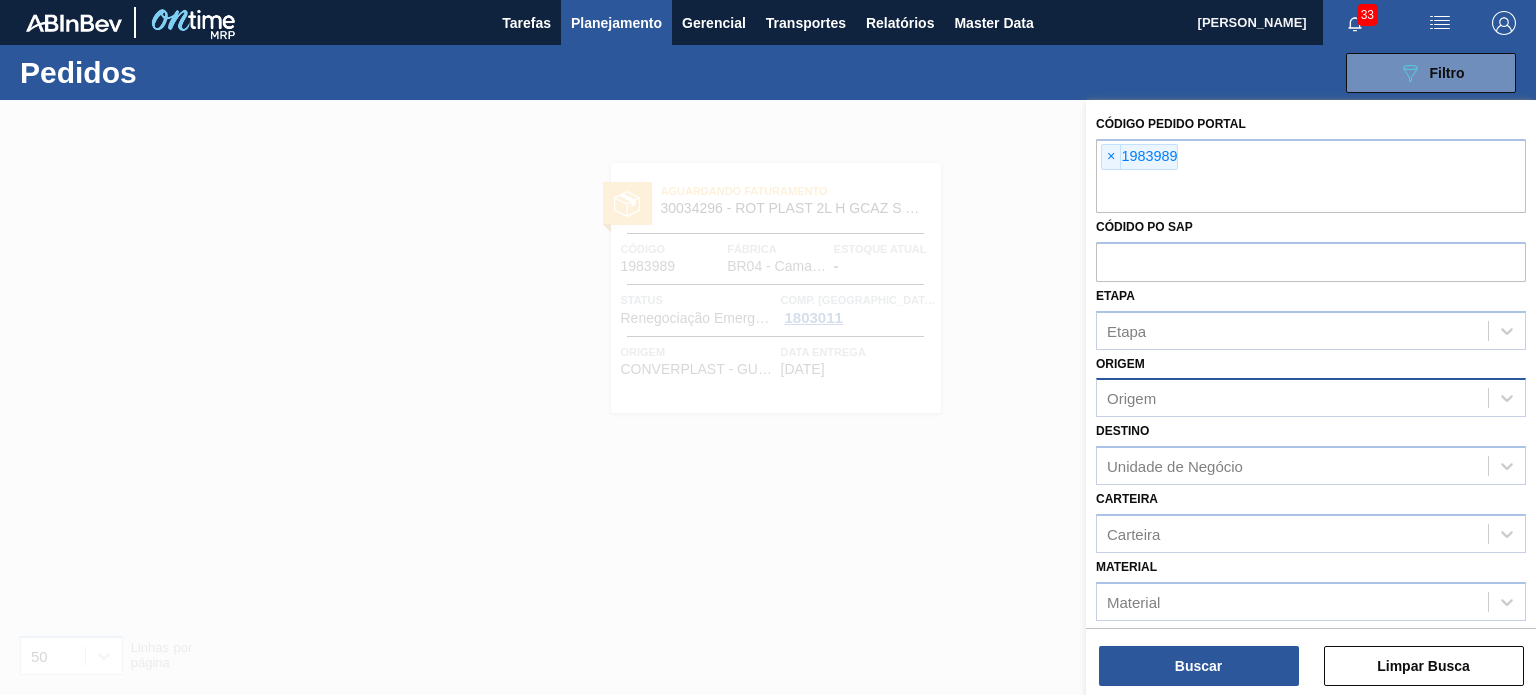 paste on "1984098" 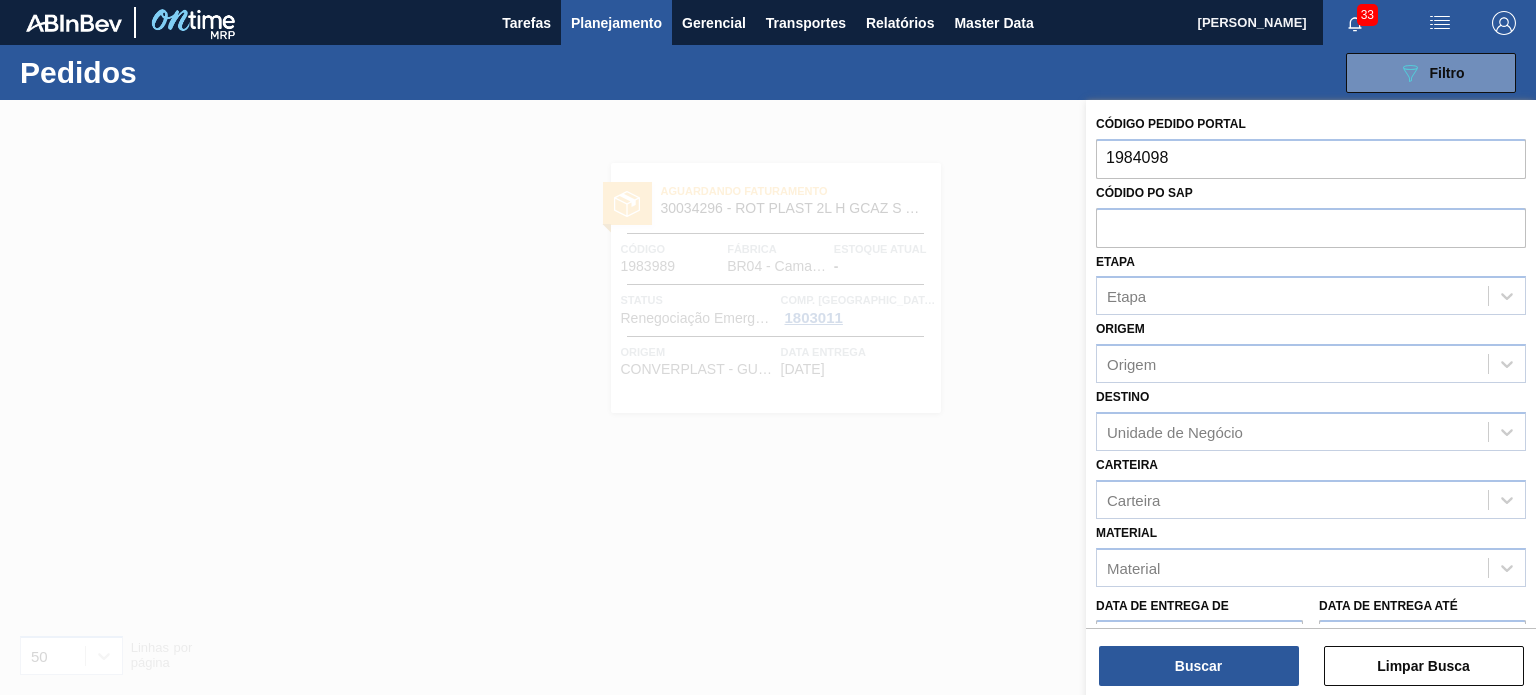 type on "1984098" 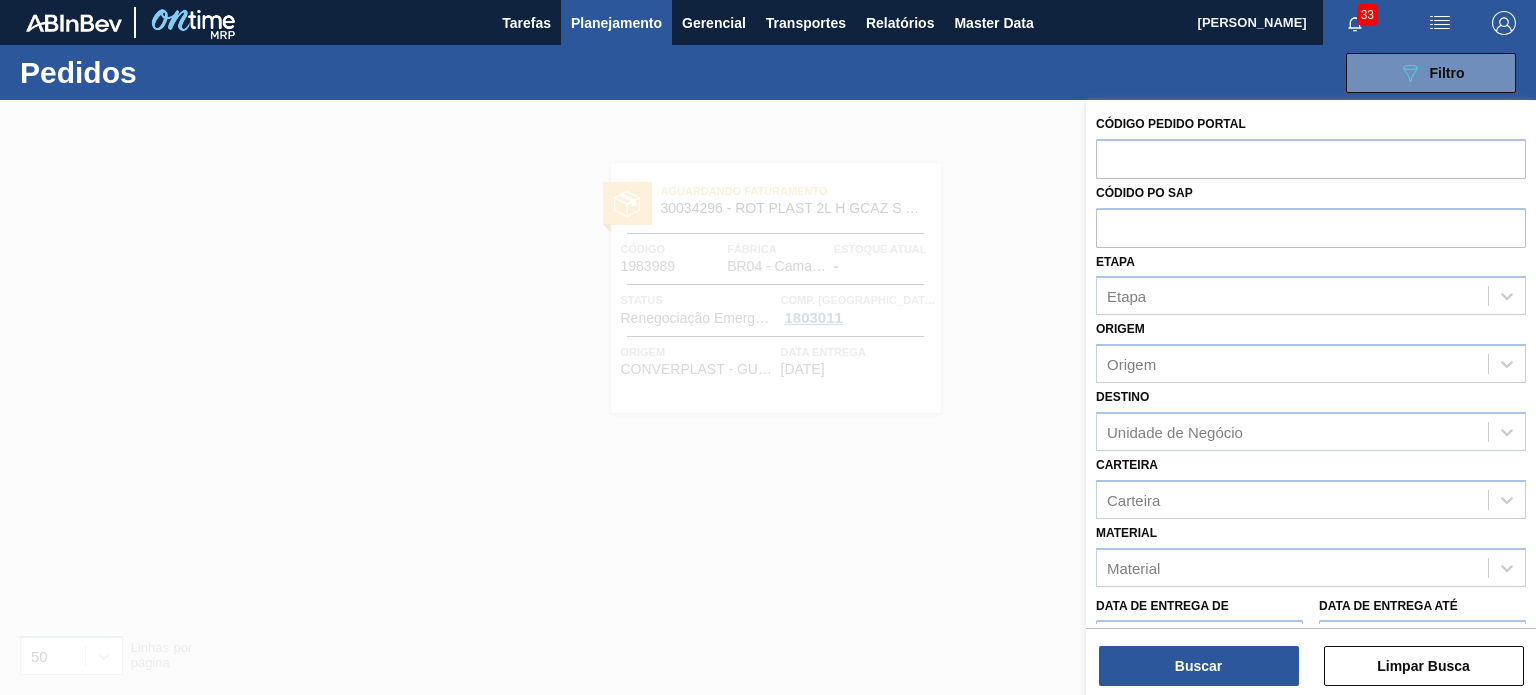 click on "Código Pedido Portal Códido PO SAP Etapa Etapa Origem Origem Destino Unidade de Negócio Carteira Carteira Material Material Data de Entrega de Data de Entrega até Hora entrega de Hora entrega até Mostrar itens pendentes Buscar Limpar Busca" at bounding box center [1311, 399] 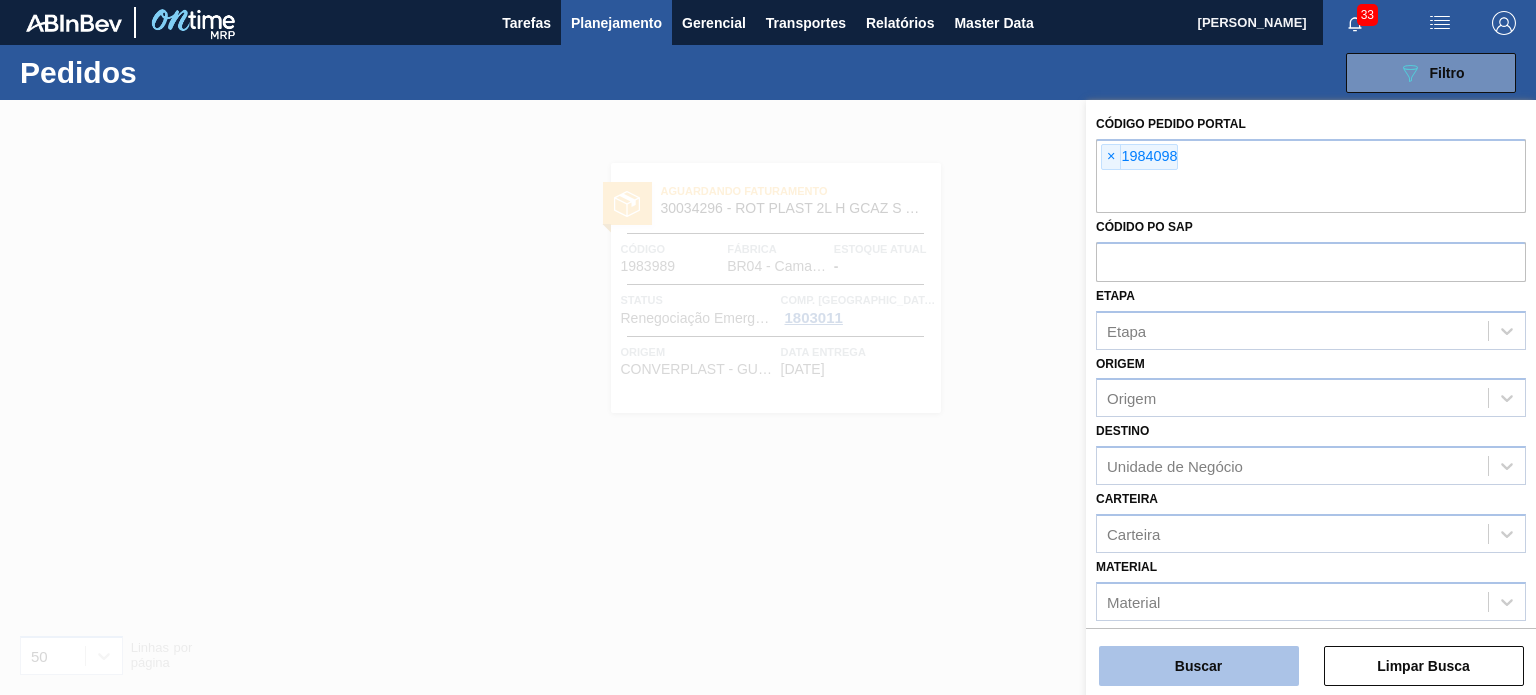 click on "Buscar" at bounding box center (1199, 666) 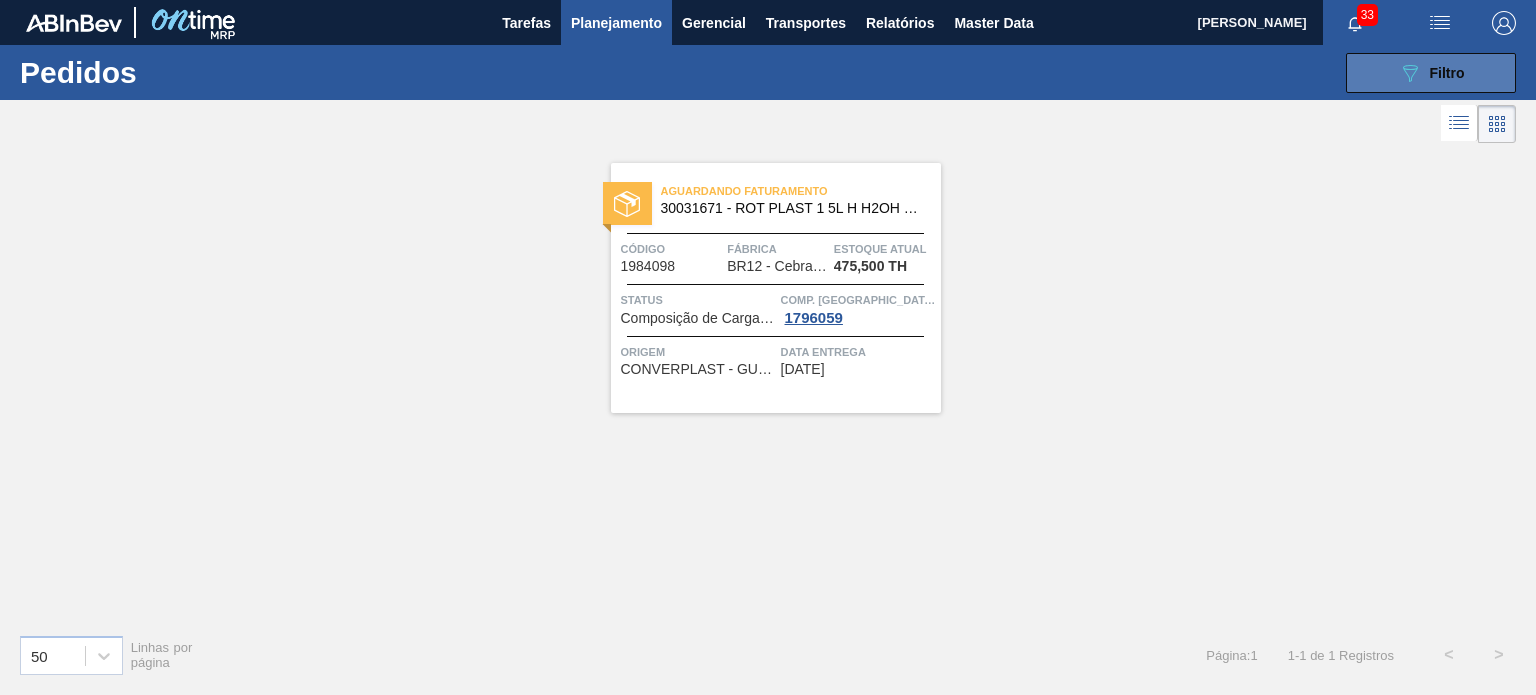 click on "089F7B8B-B2A5-4AFE-B5C0-19BA573D28AC Filtro" at bounding box center (1431, 73) 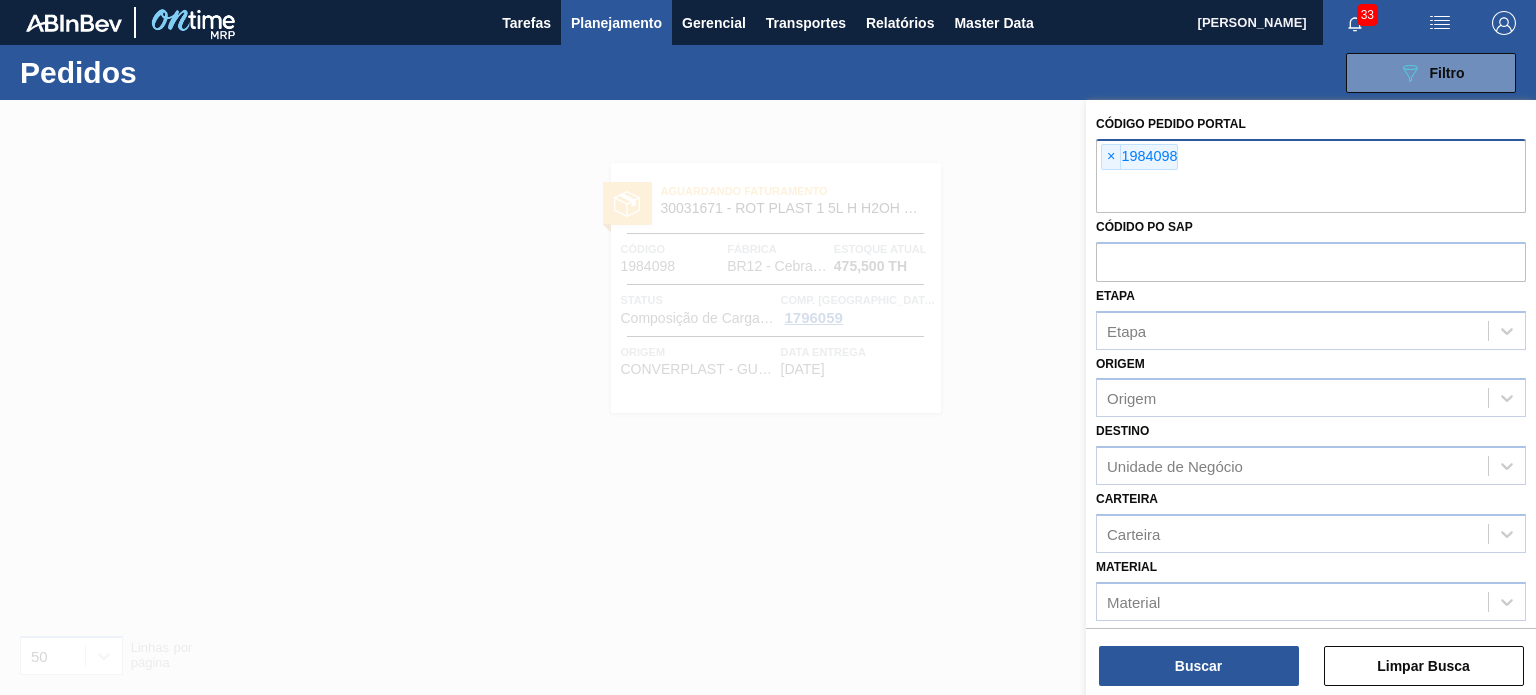click on "×" at bounding box center (1111, 157) 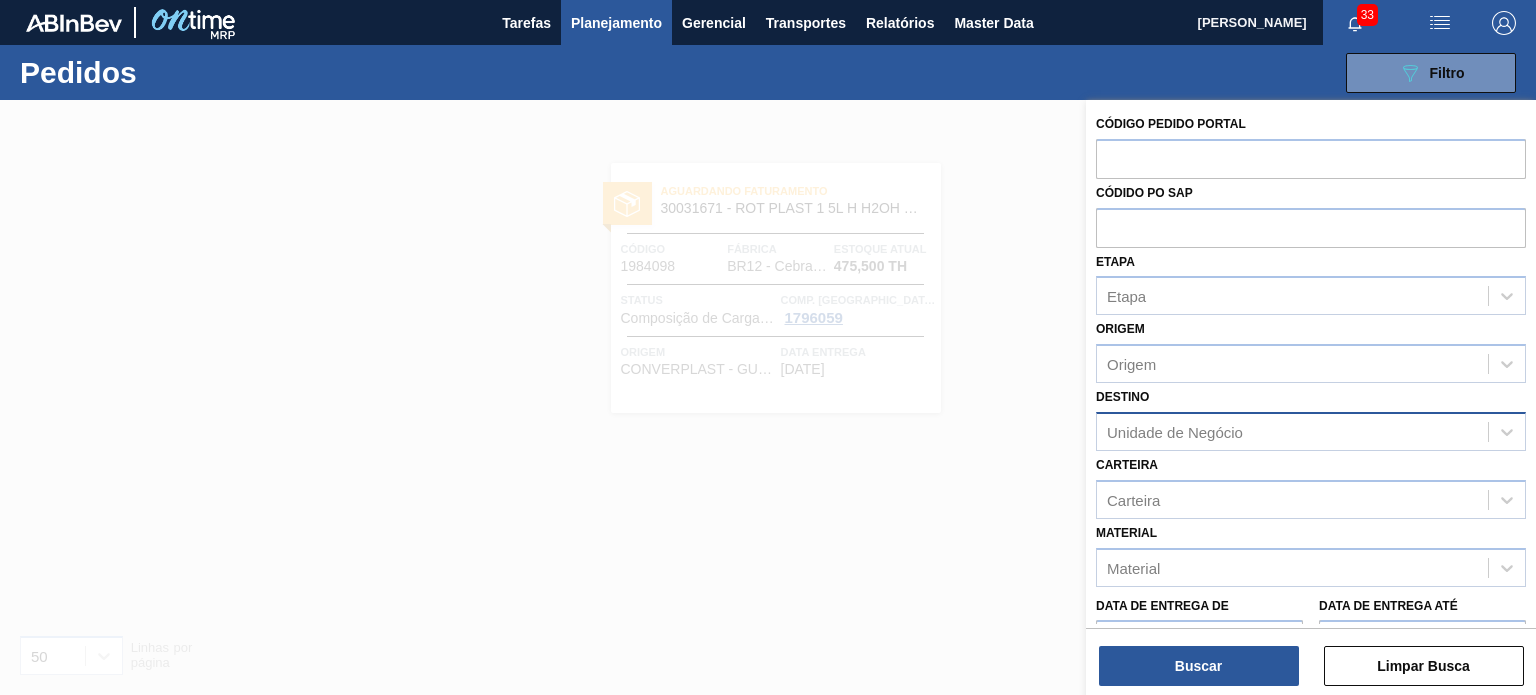 paste on "1994215" 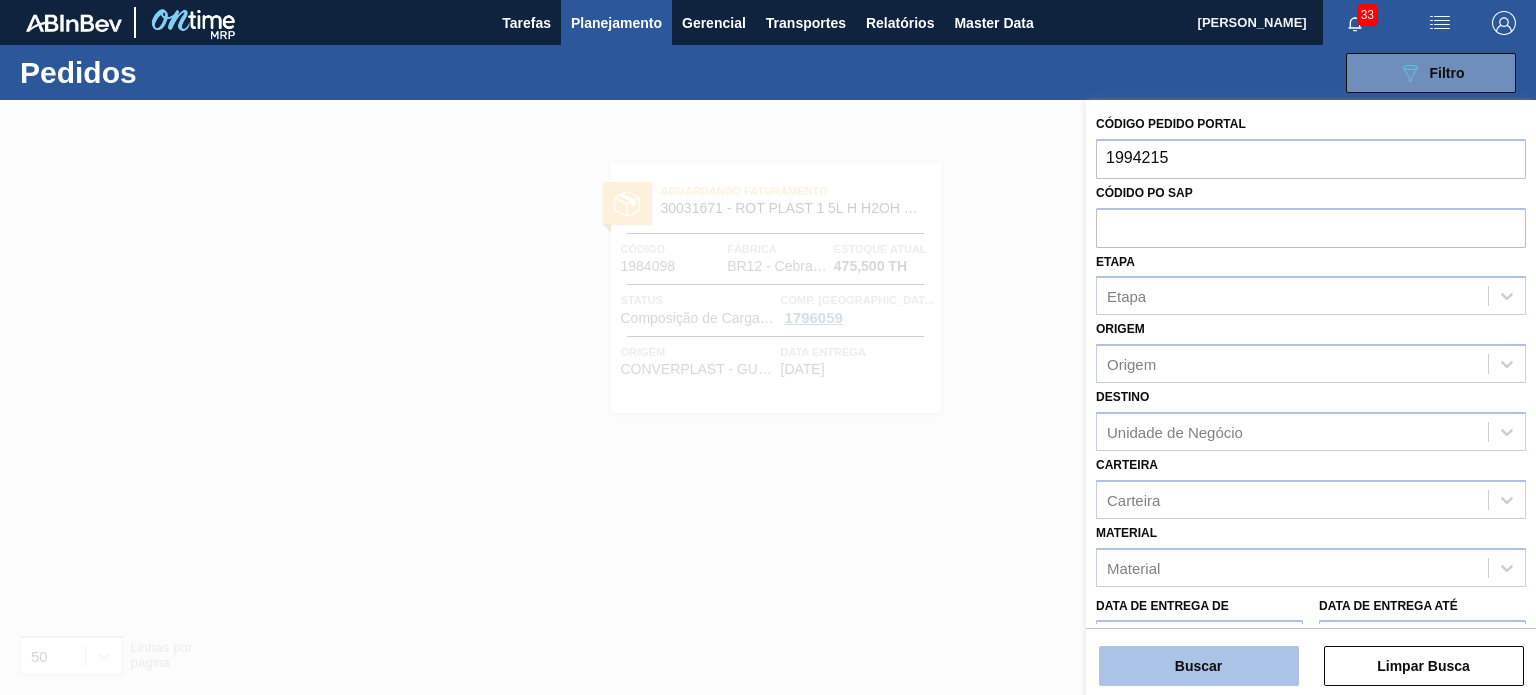 type on "1994215" 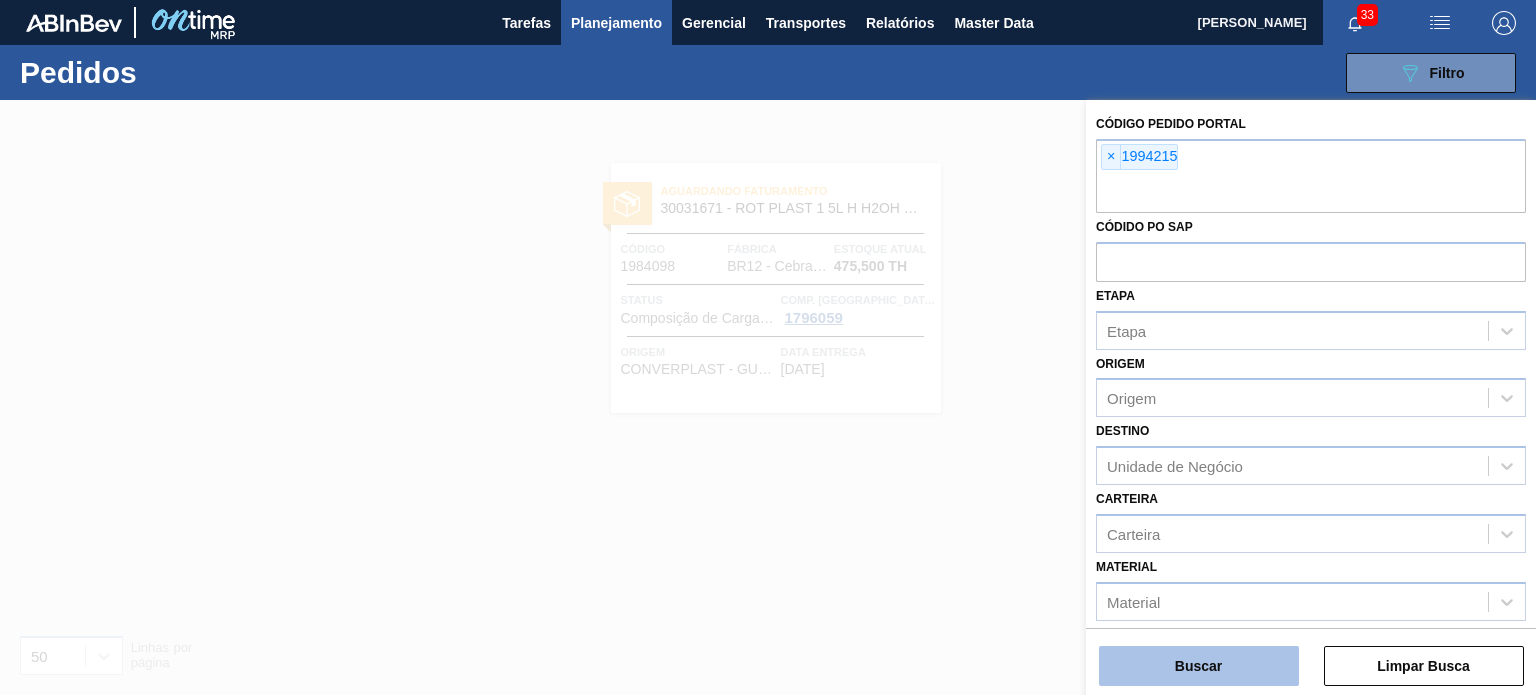 click on "Buscar" at bounding box center [1199, 666] 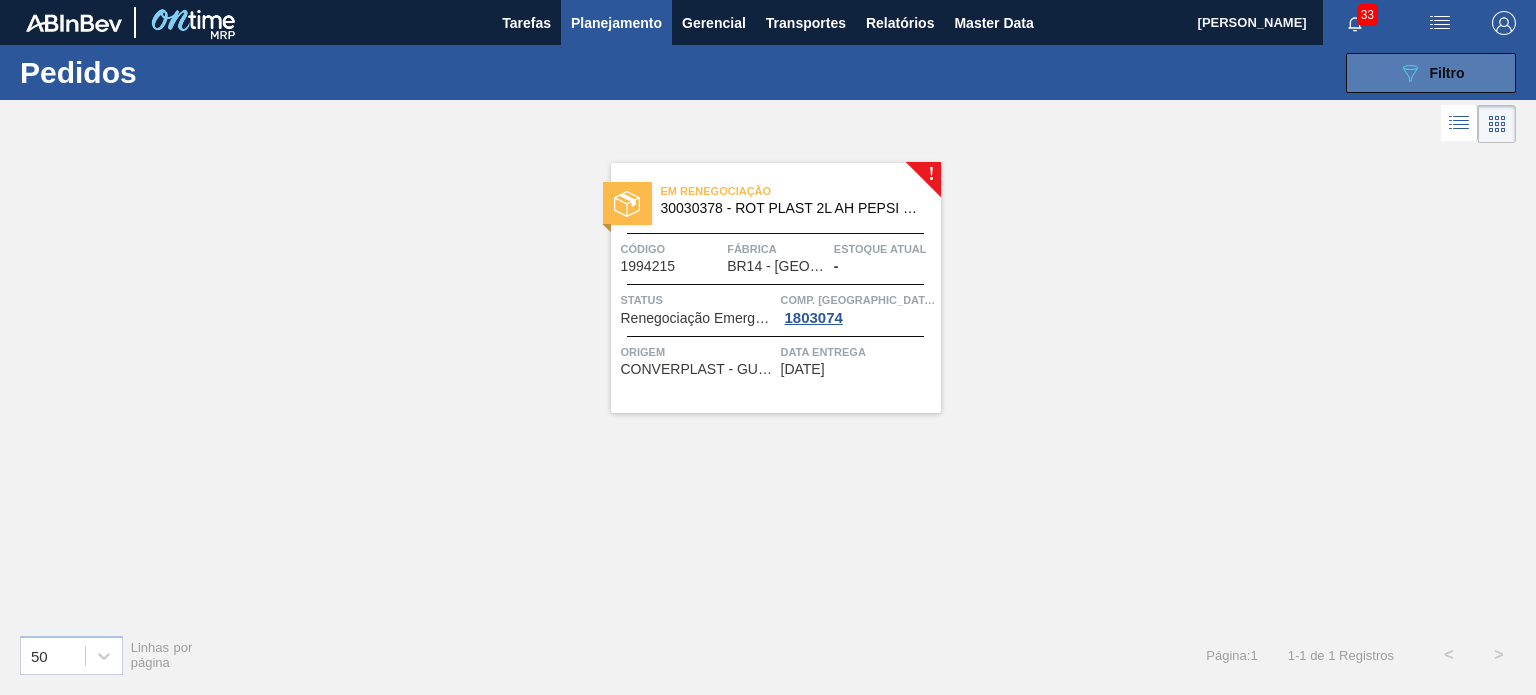 click on "089F7B8B-B2A5-4AFE-B5C0-19BA573D28AC Filtro" at bounding box center [1431, 73] 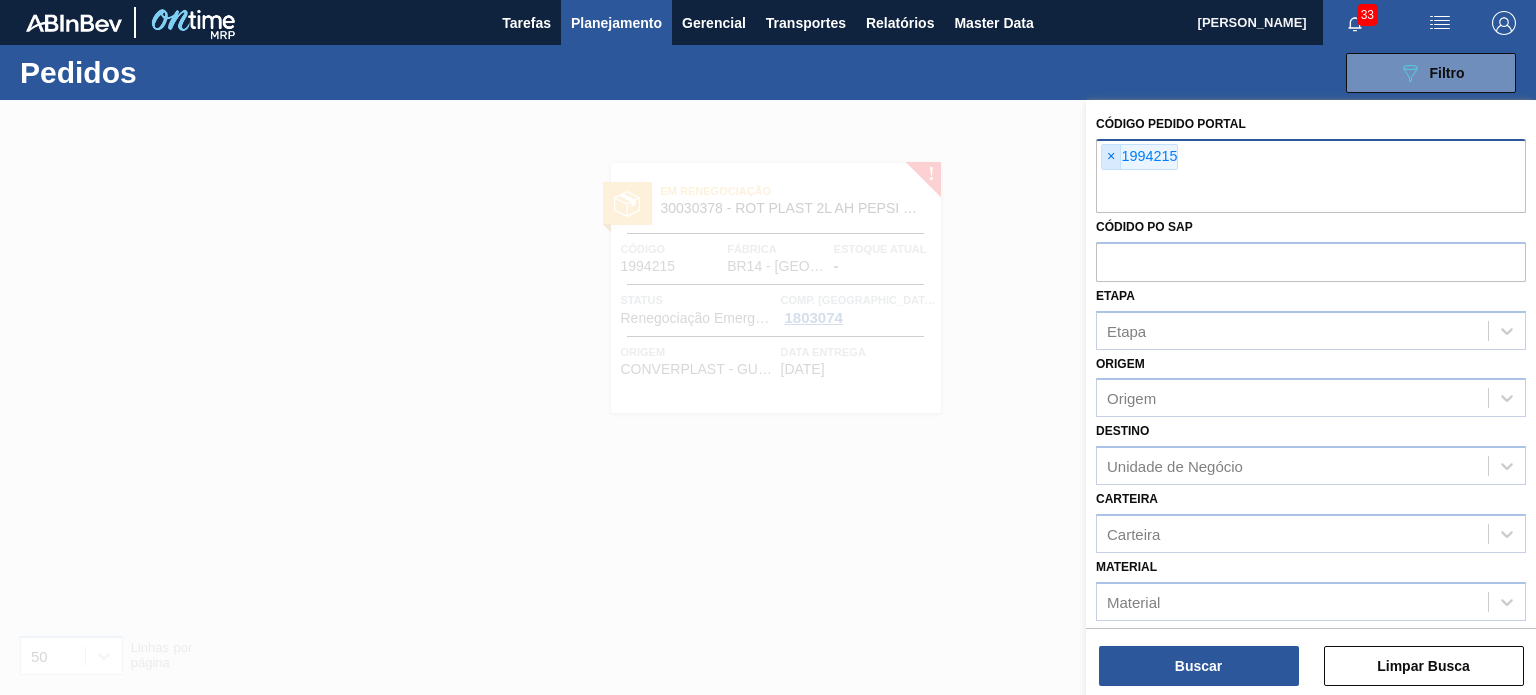 click on "×" at bounding box center [1111, 157] 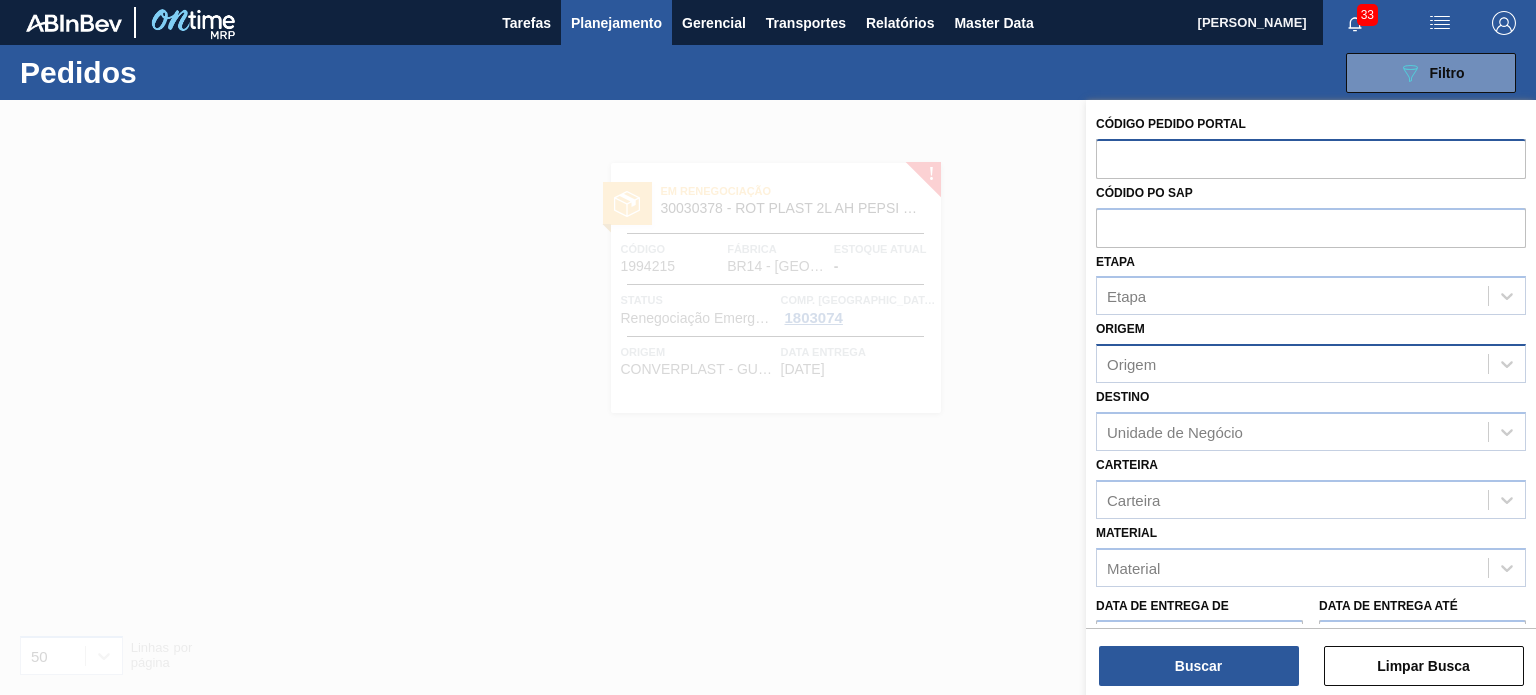 paste on "1976675" 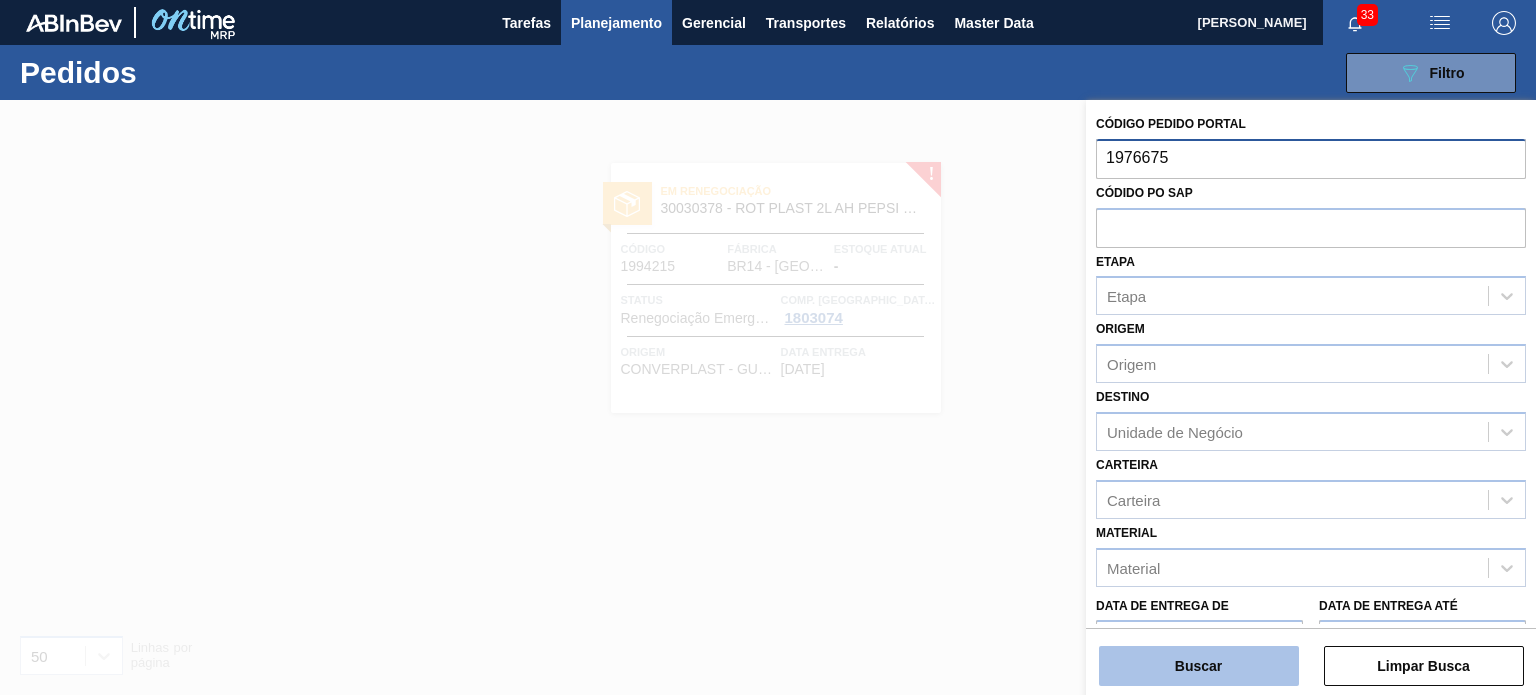 type on "1976675" 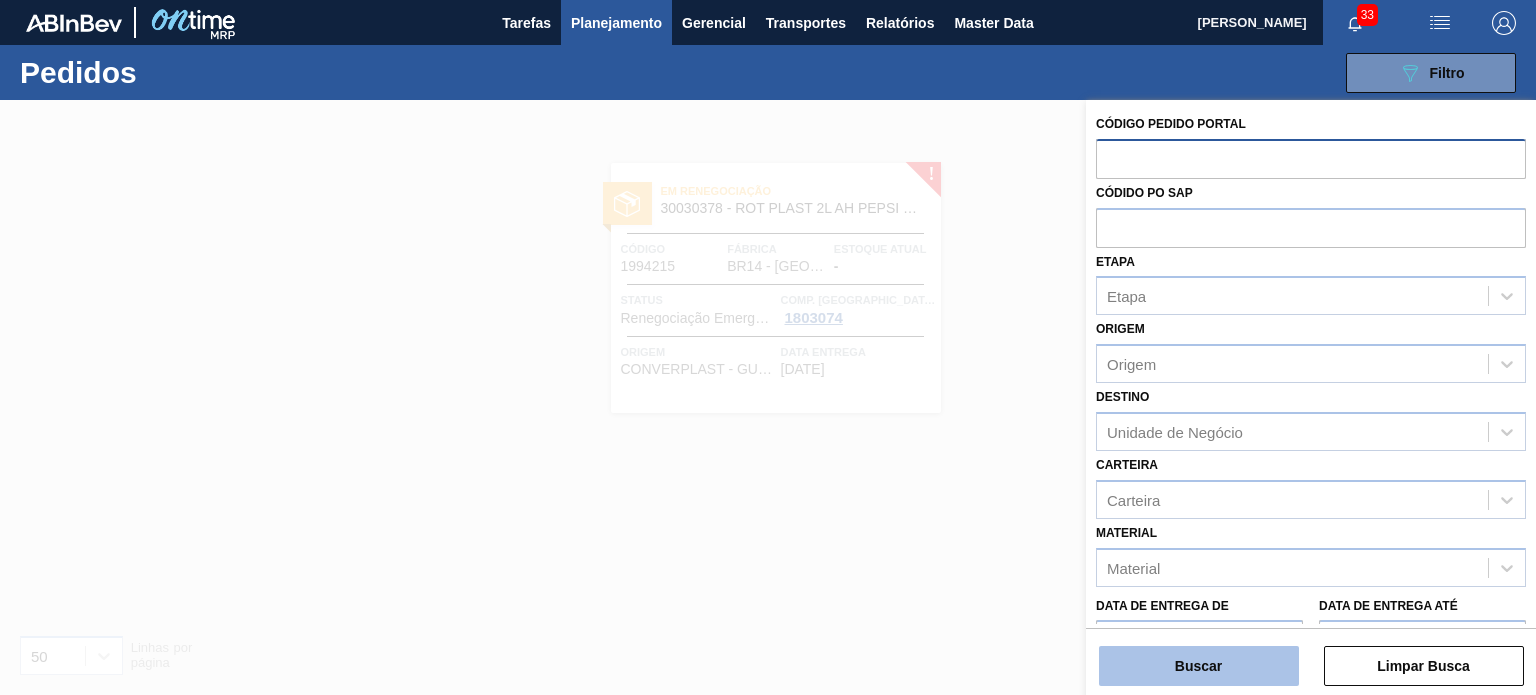 click on "Buscar" at bounding box center [1199, 666] 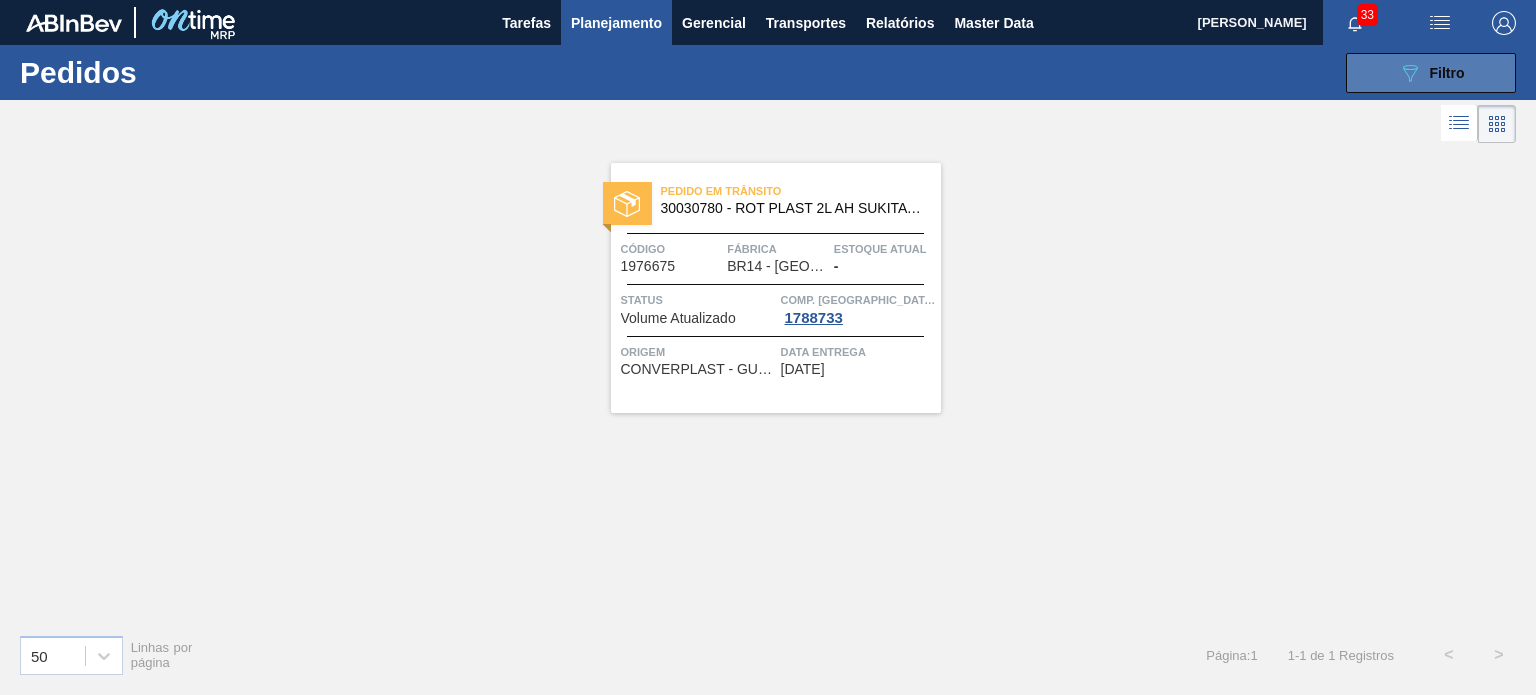 click on "089F7B8B-B2A5-4AFE-B5C0-19BA573D28AC Filtro" at bounding box center (1431, 73) 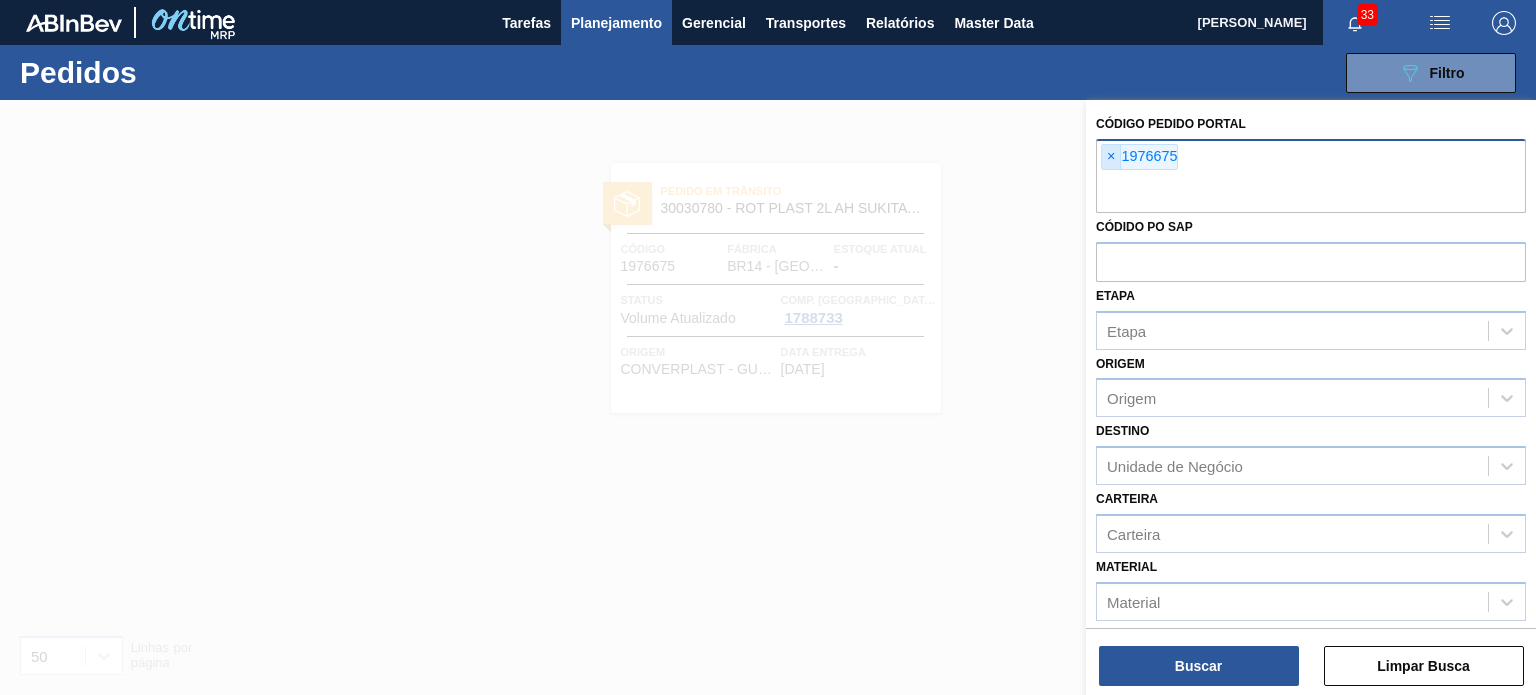 click on "×" at bounding box center (1111, 157) 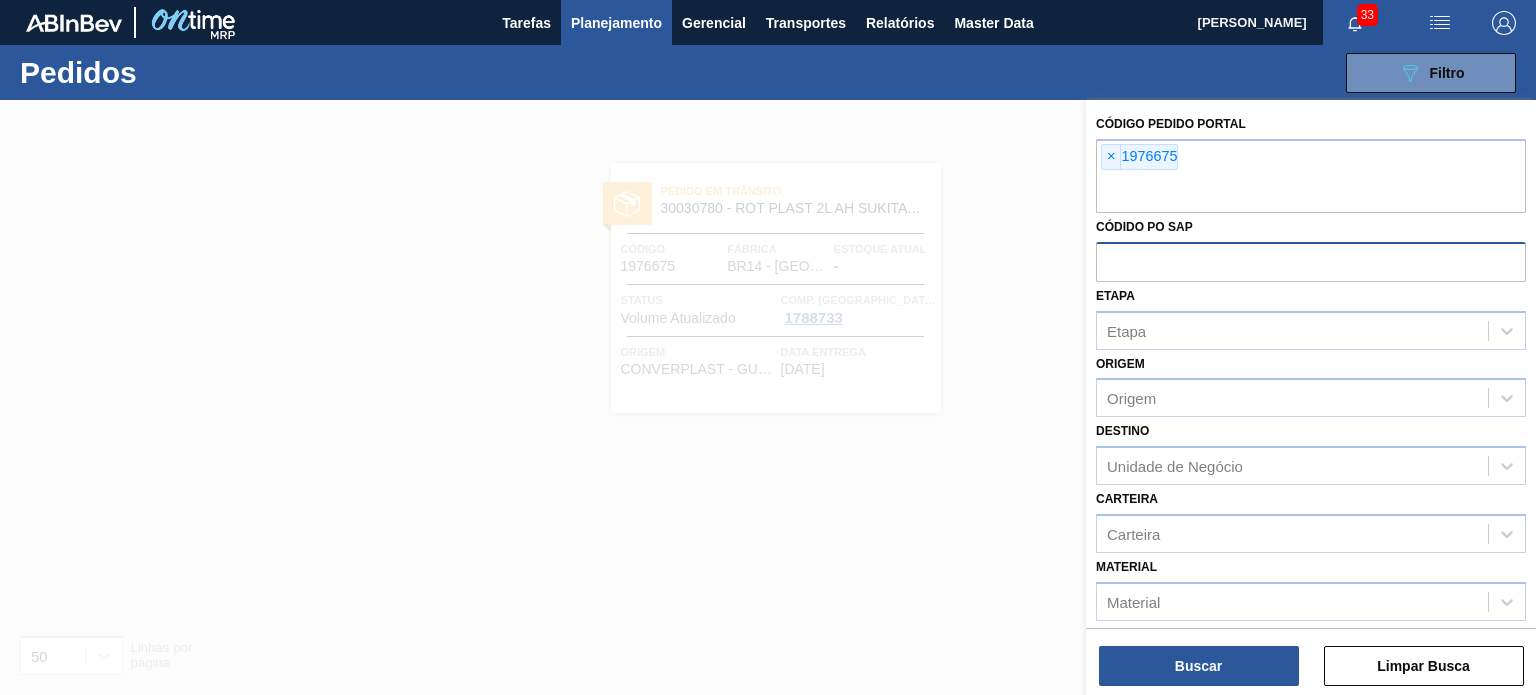 paste on "1979118" 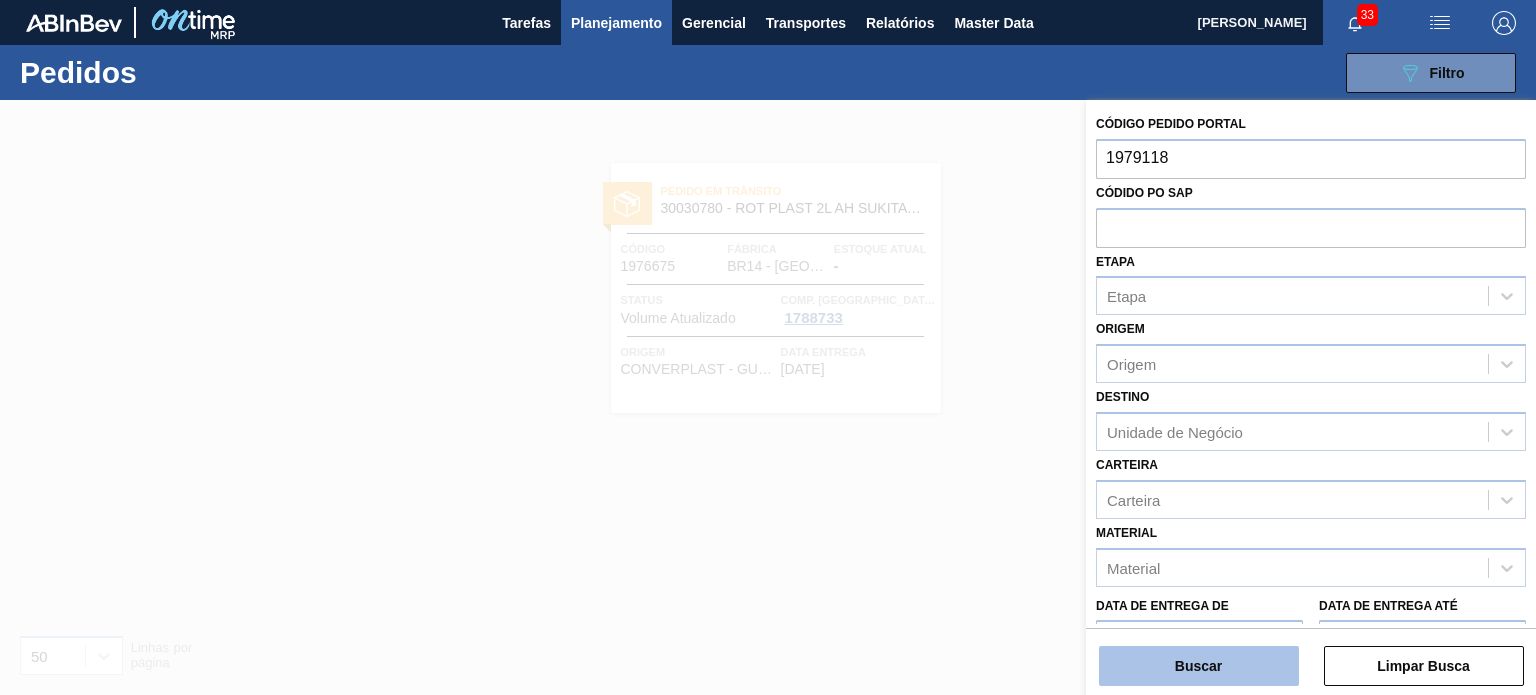 type on "1979118" 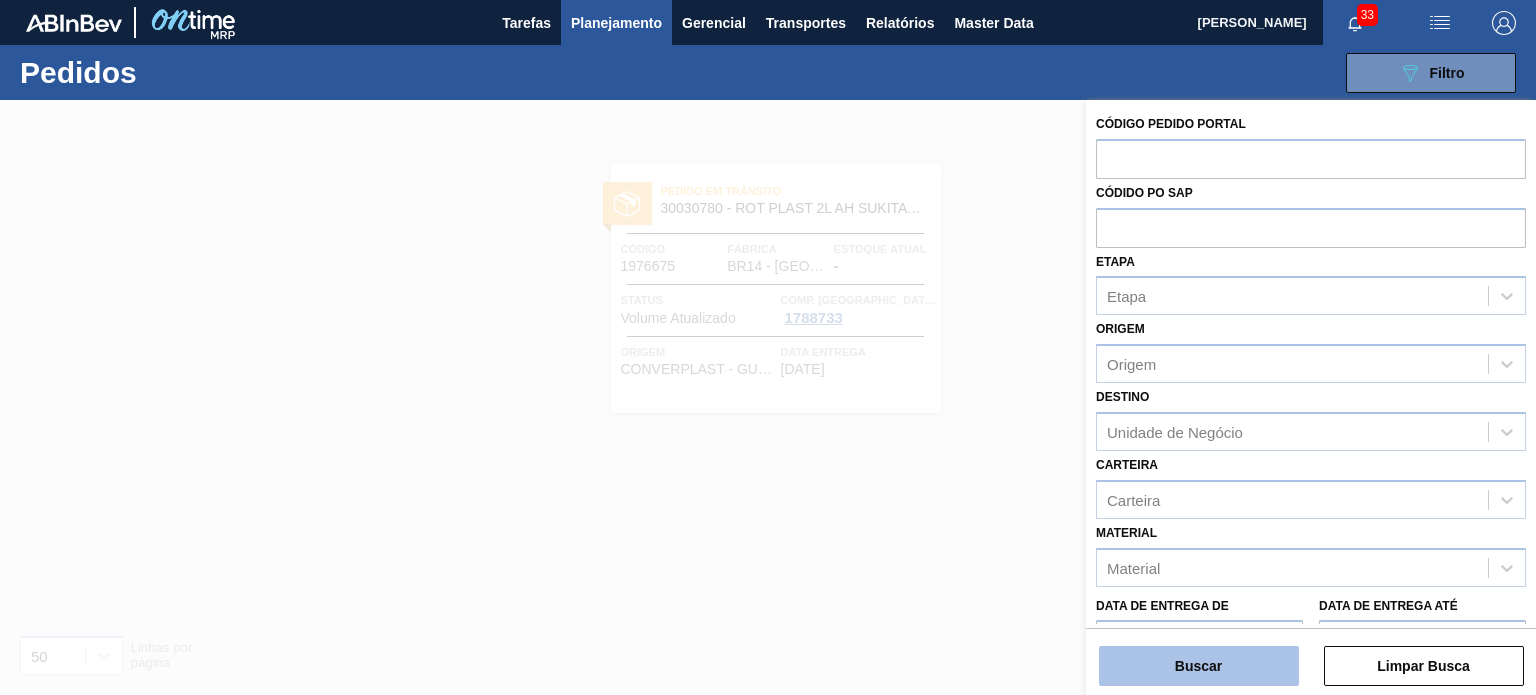 click on "Buscar" at bounding box center (1199, 666) 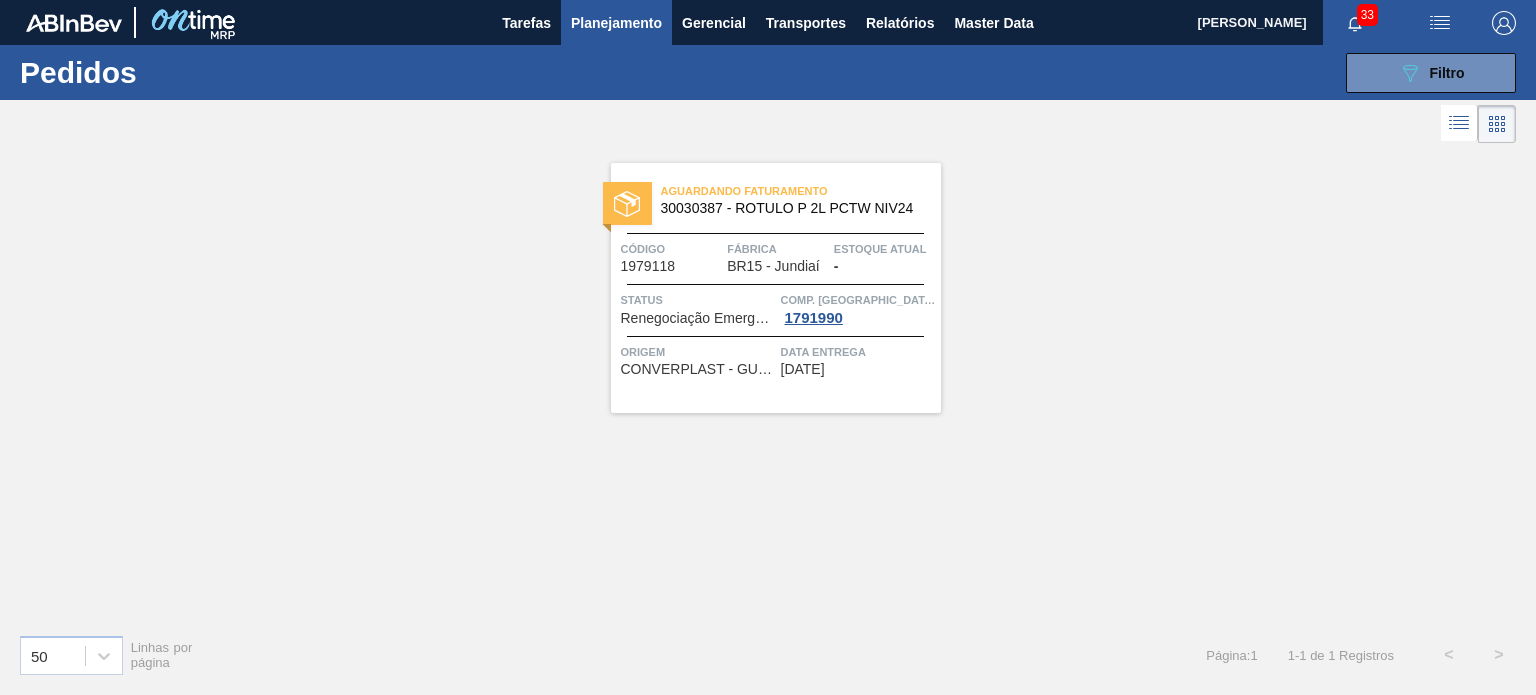 drag, startPoint x: 646, startPoint y: 253, endPoint x: 682, endPoint y: 263, distance: 37.363083 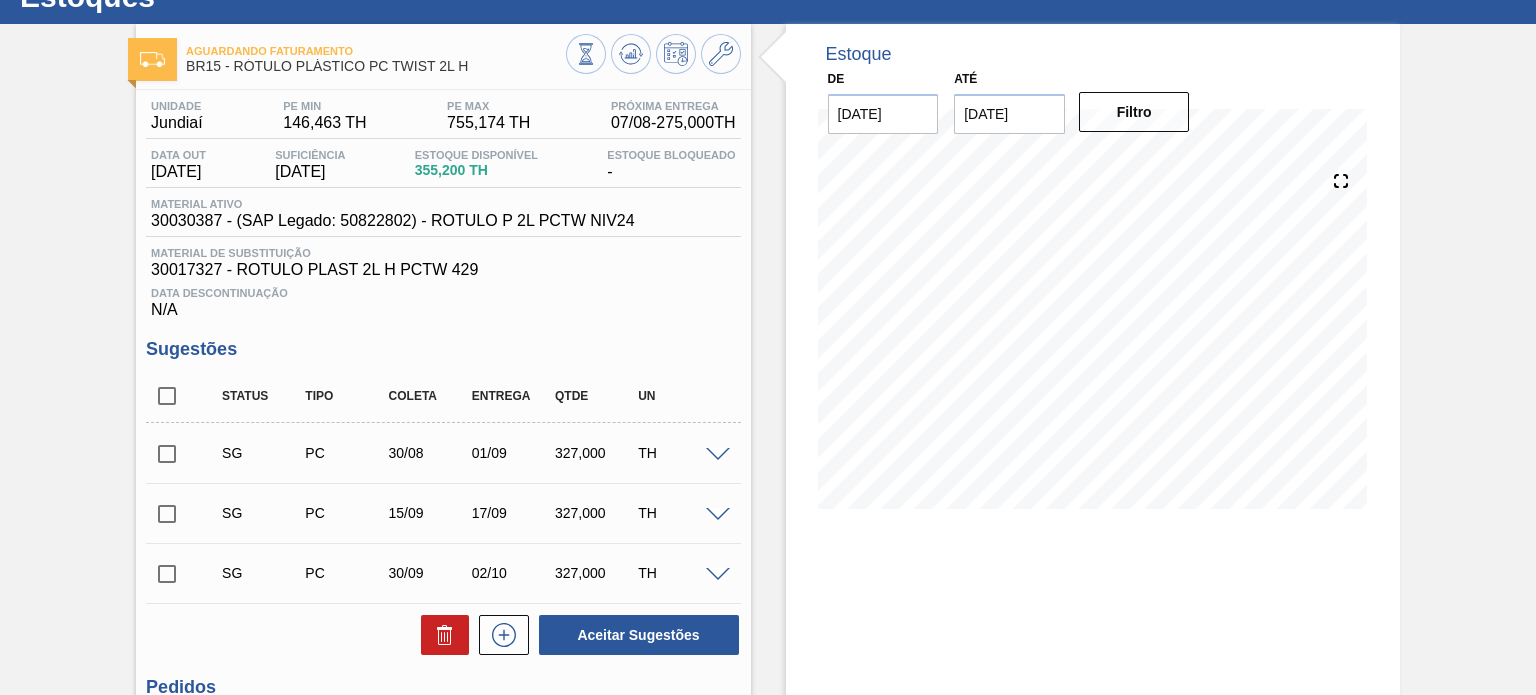 scroll, scrollTop: 0, scrollLeft: 0, axis: both 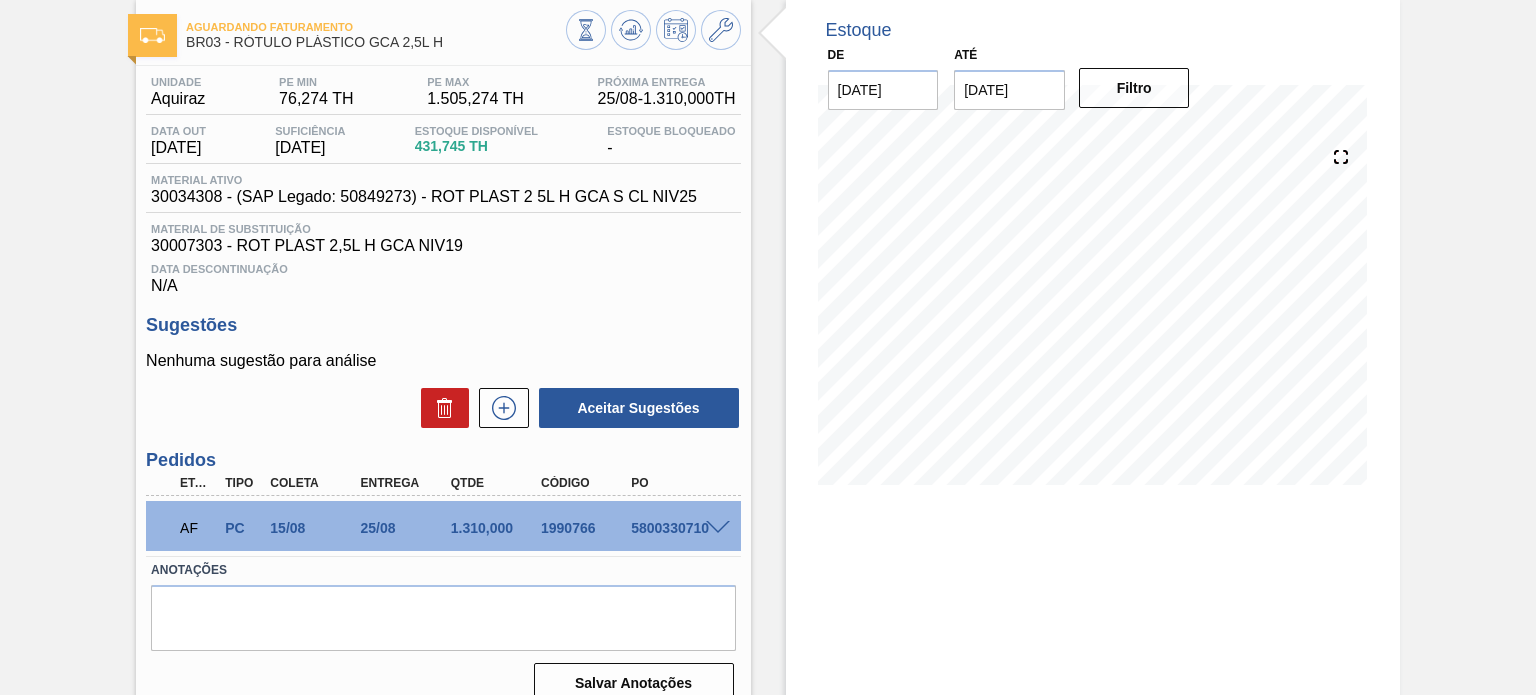 click at bounding box center (718, 528) 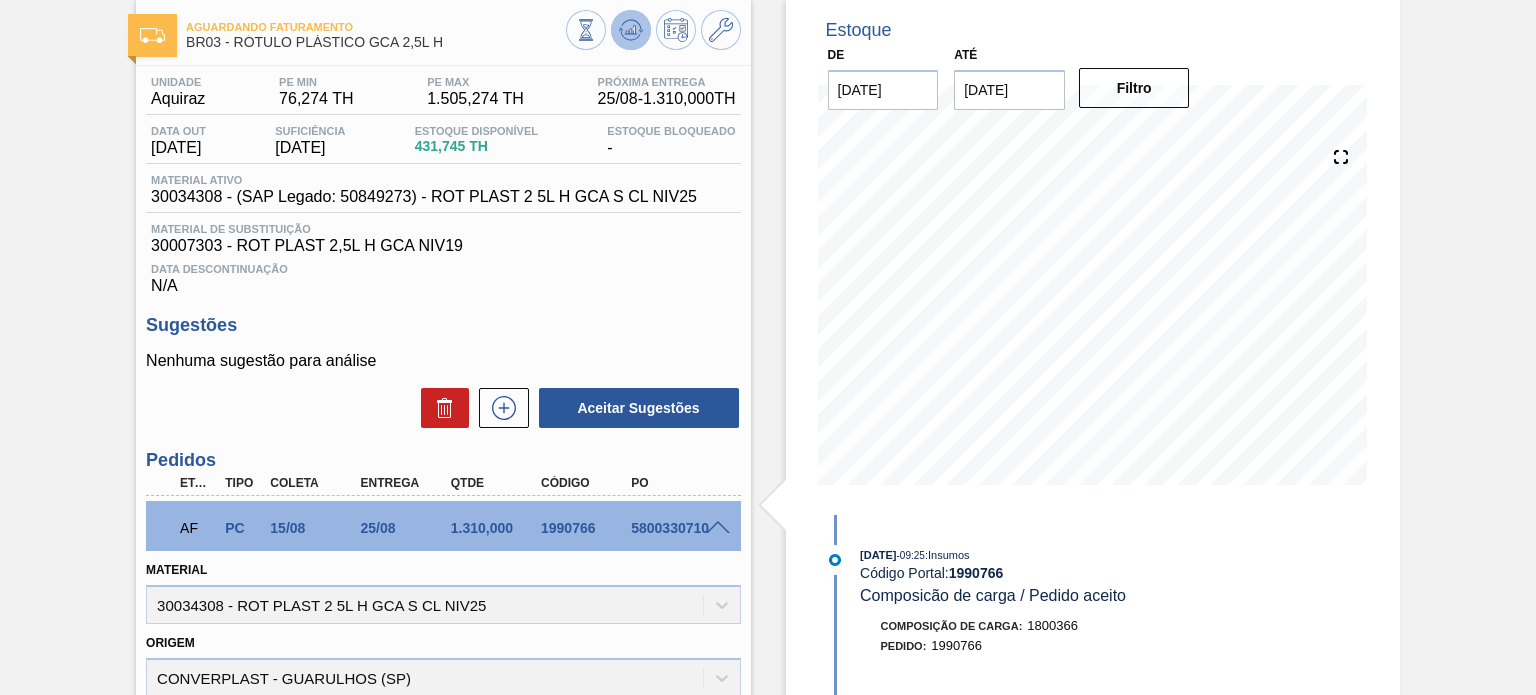 click 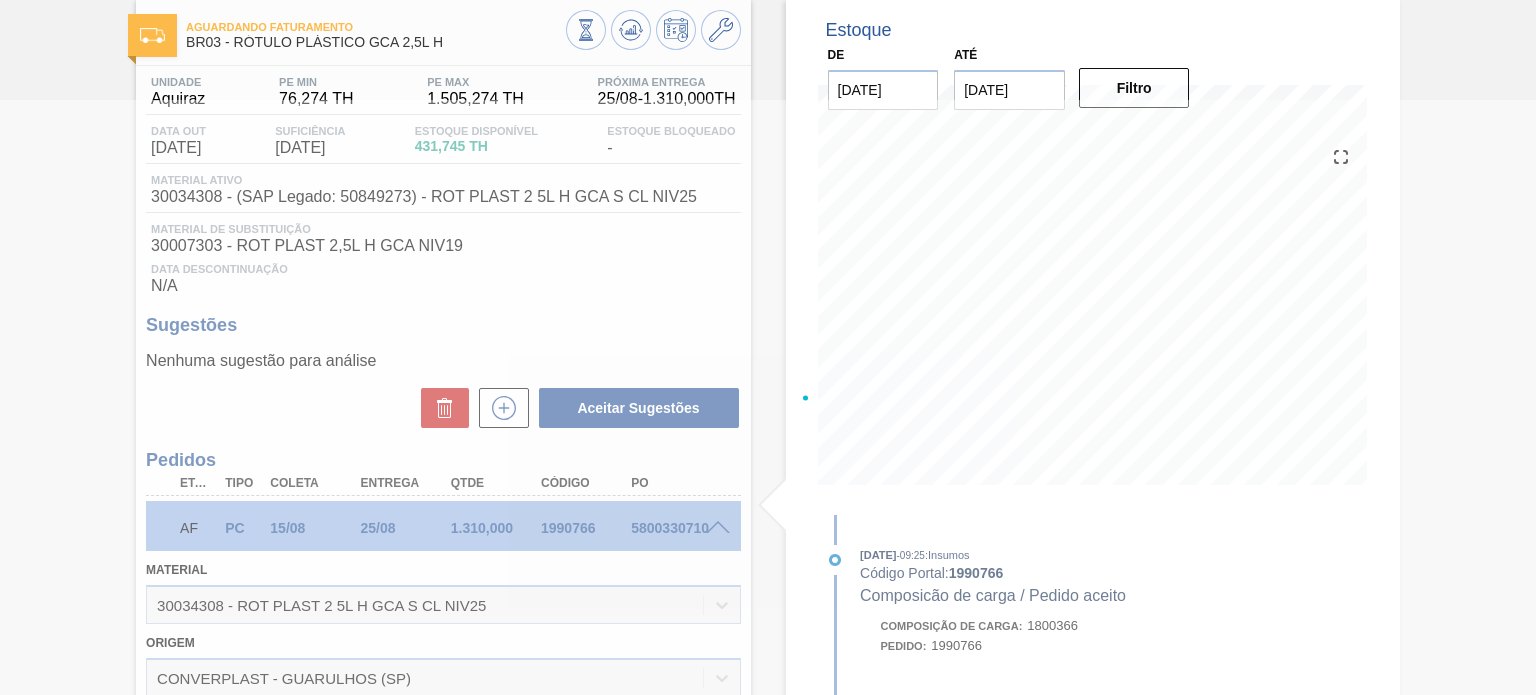 type 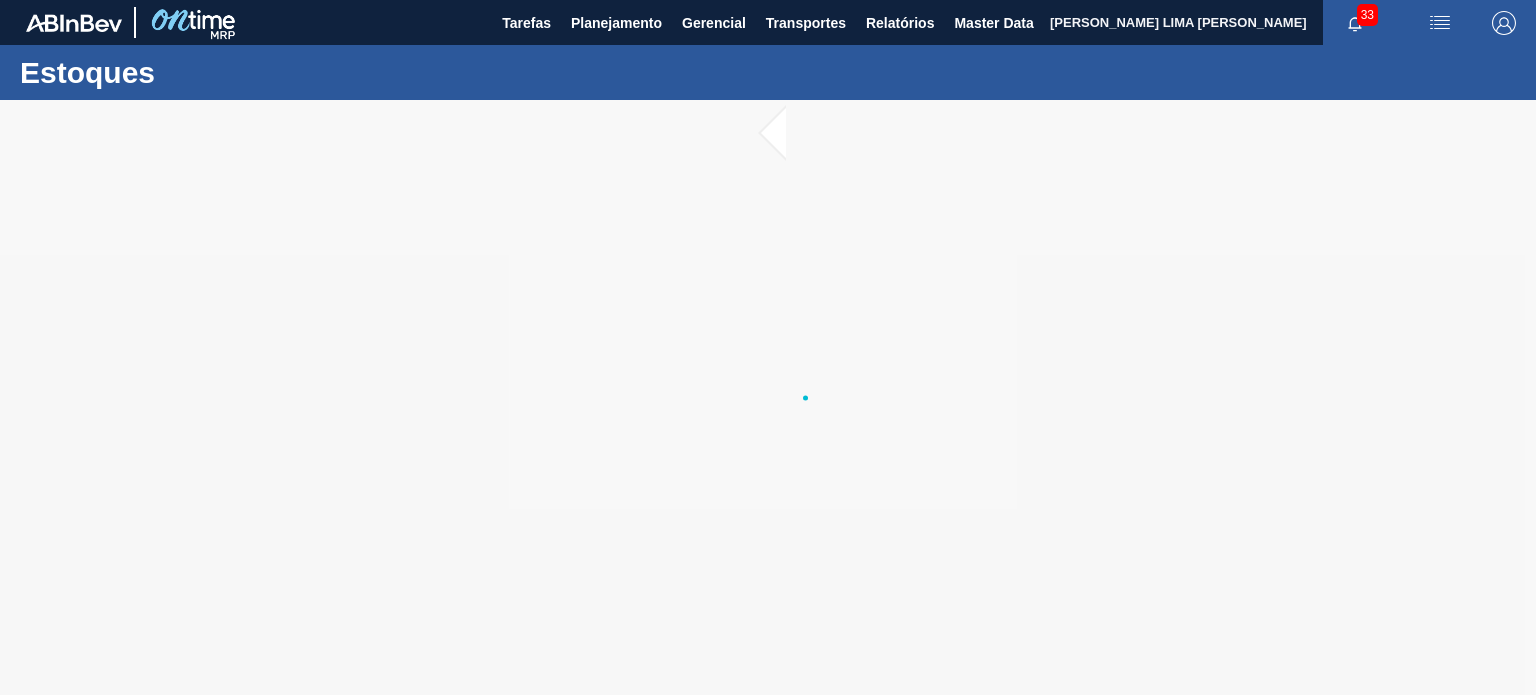 scroll, scrollTop: 0, scrollLeft: 0, axis: both 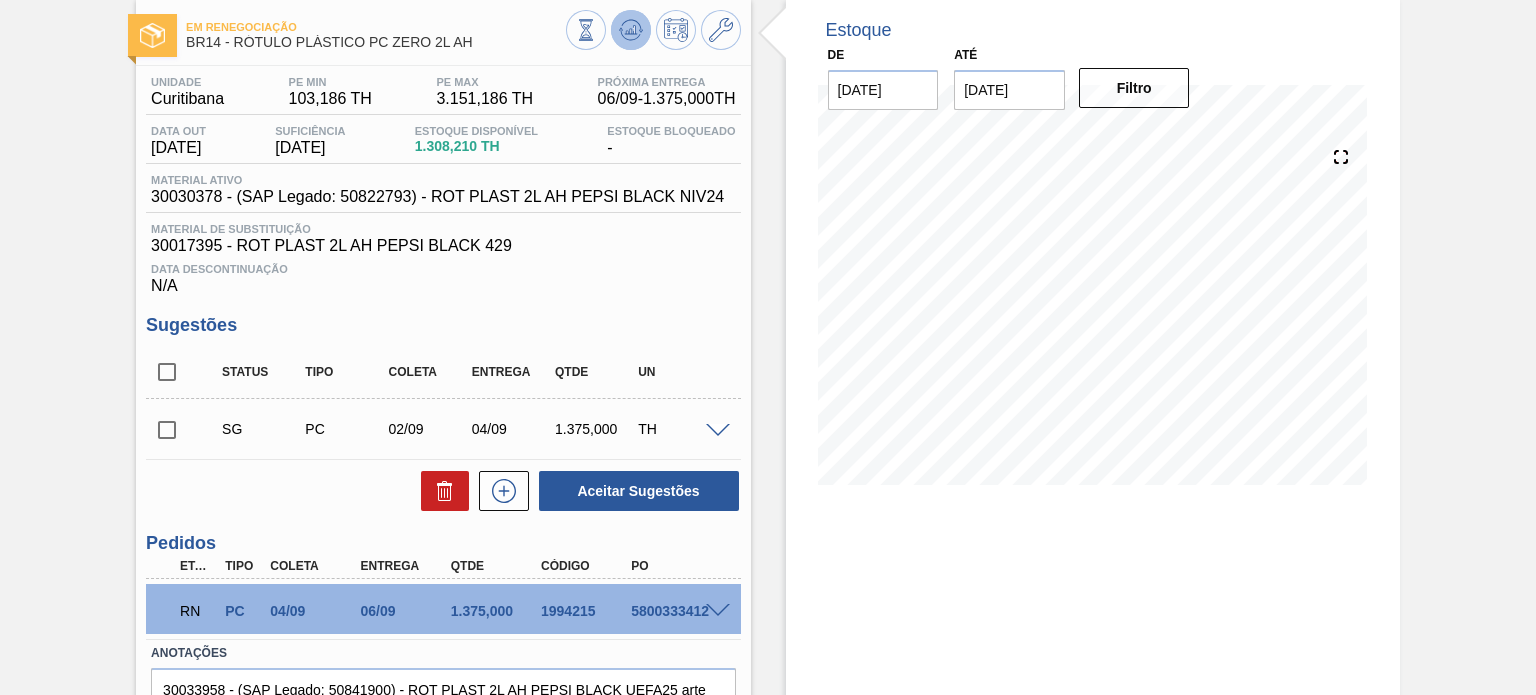 click at bounding box center (631, 30) 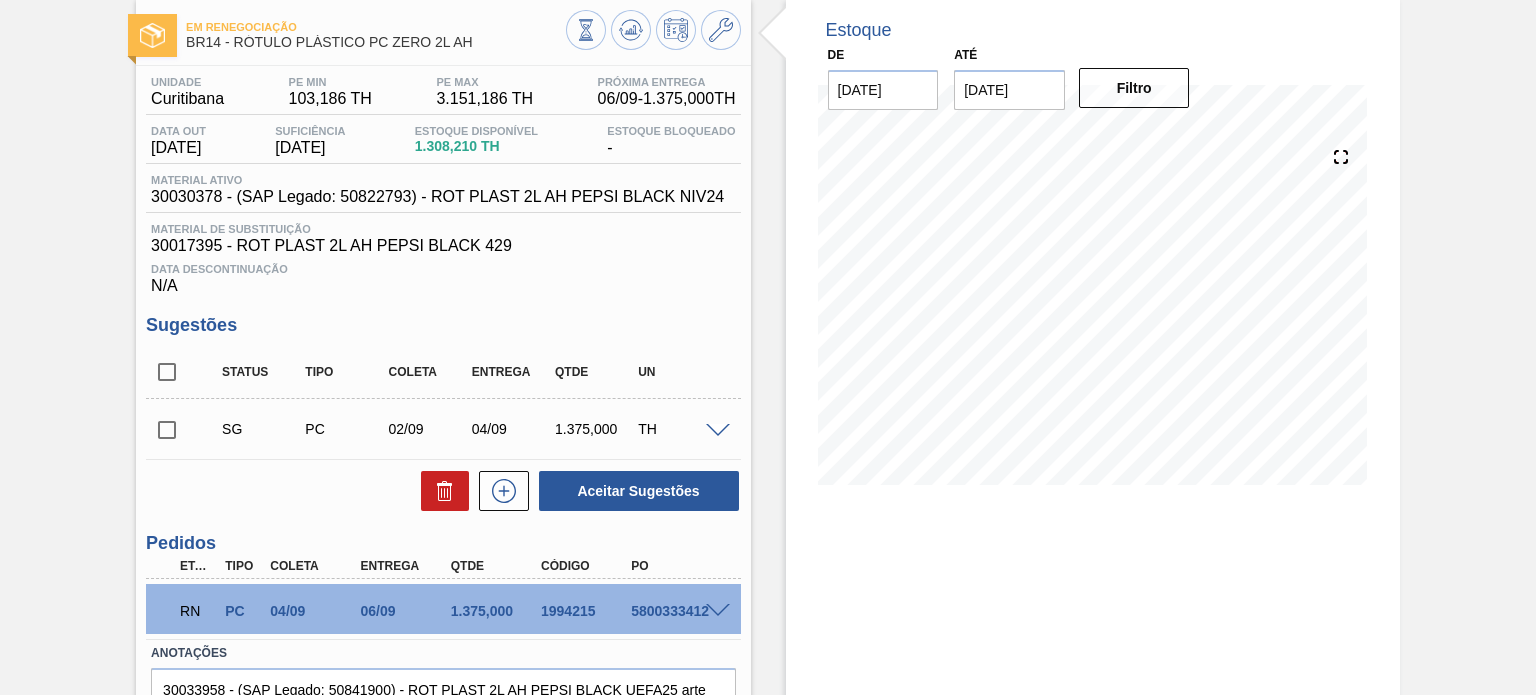 type 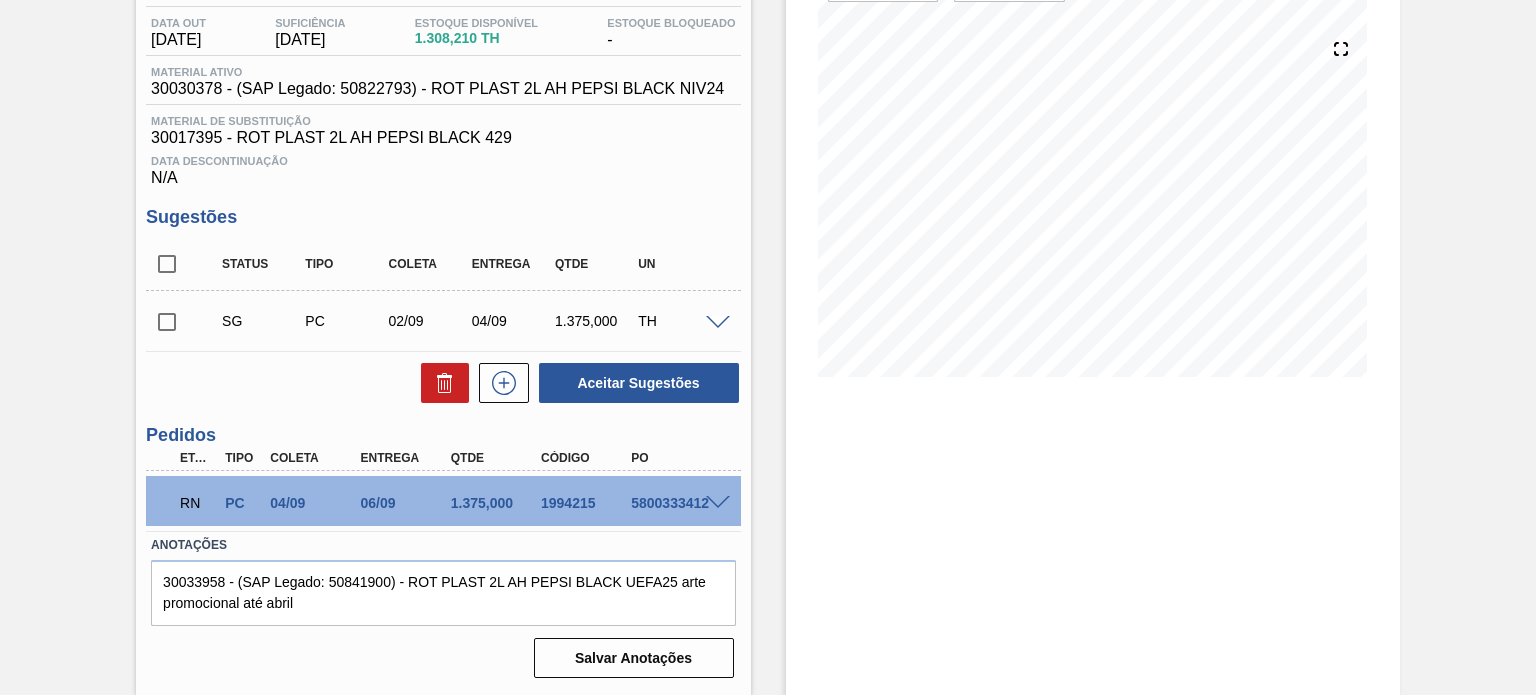 click at bounding box center (718, 503) 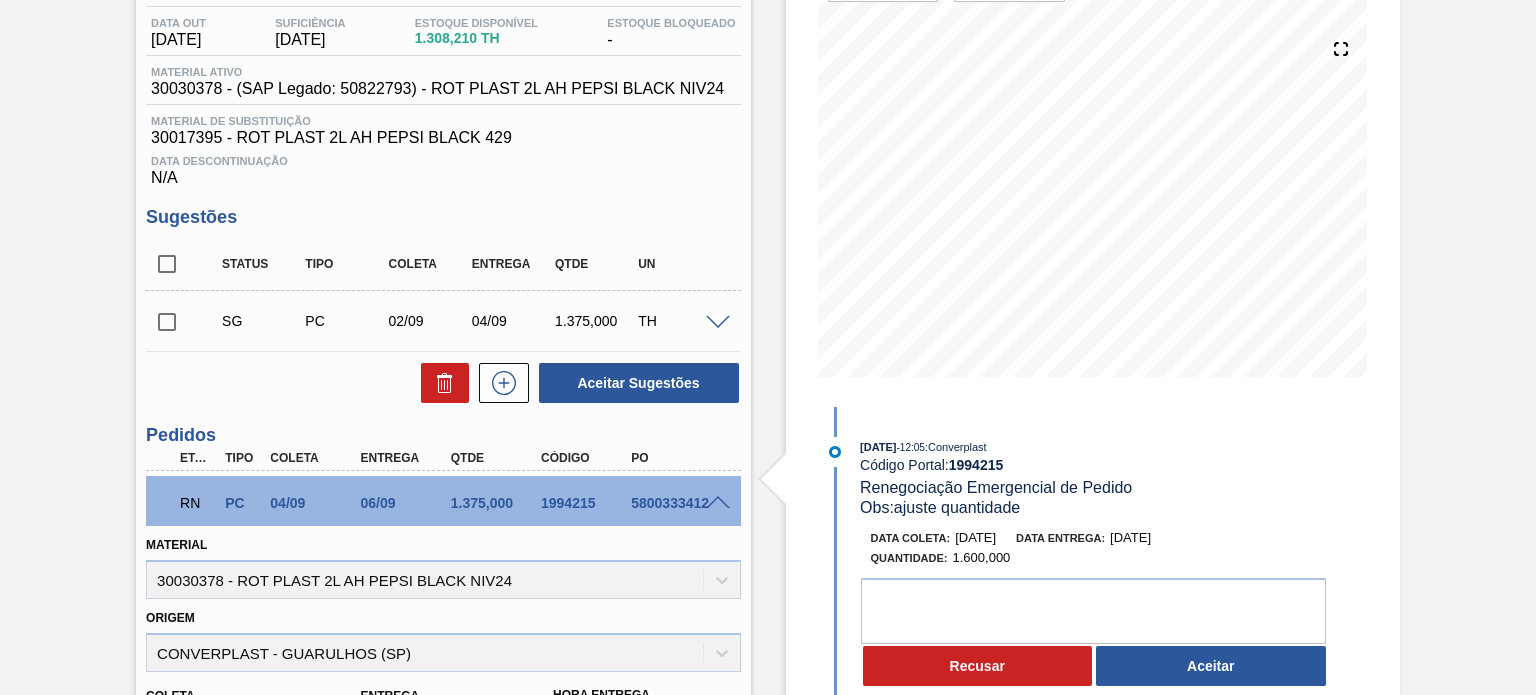 click on "1994215" at bounding box center (585, 503) 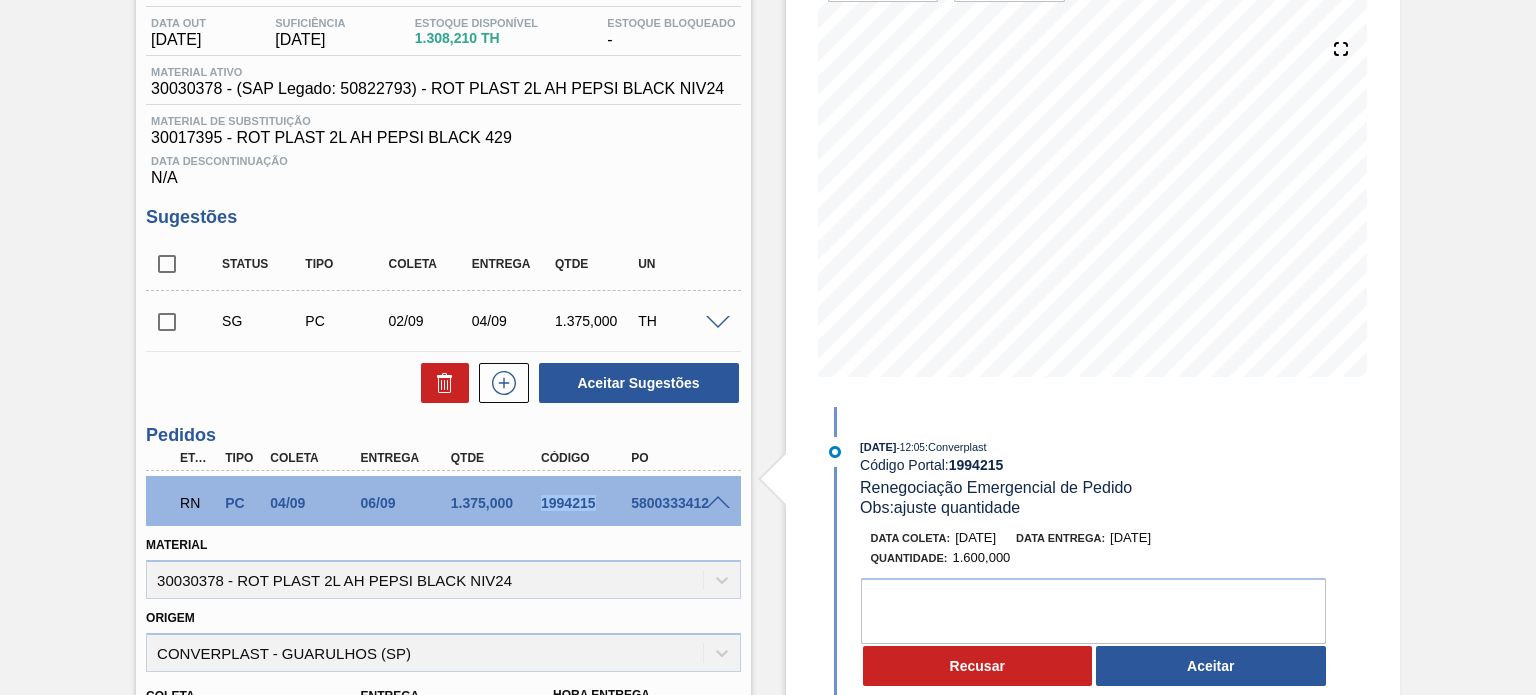 click on "1994215" at bounding box center (585, 503) 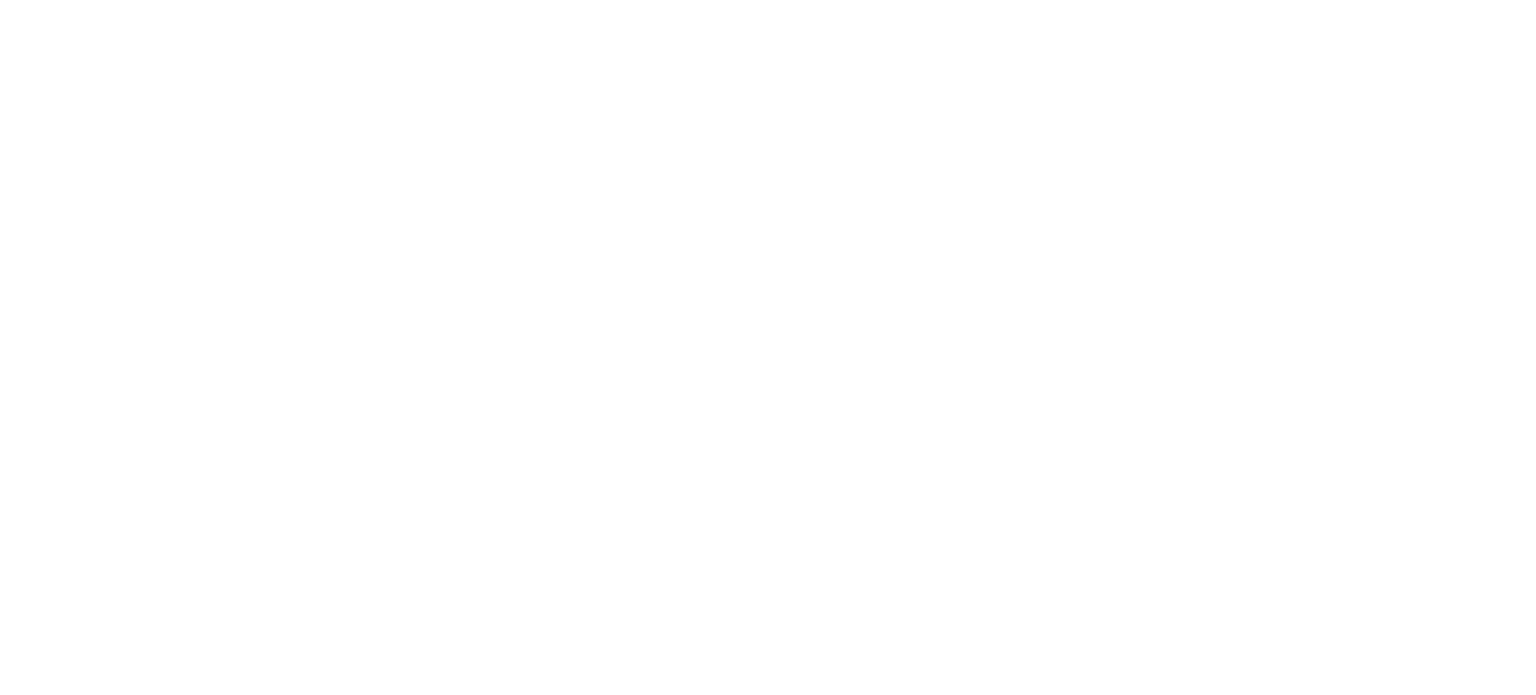 scroll, scrollTop: 0, scrollLeft: 0, axis: both 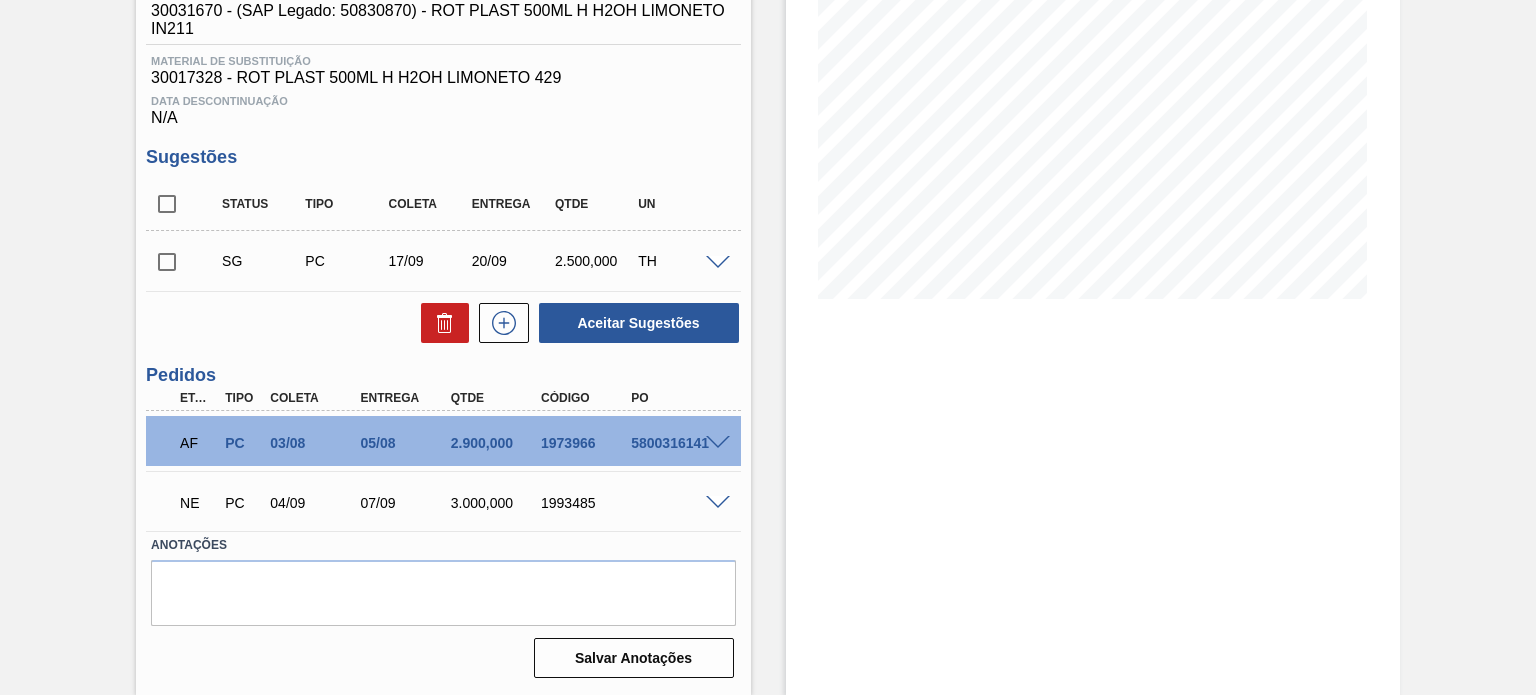 click at bounding box center [718, 503] 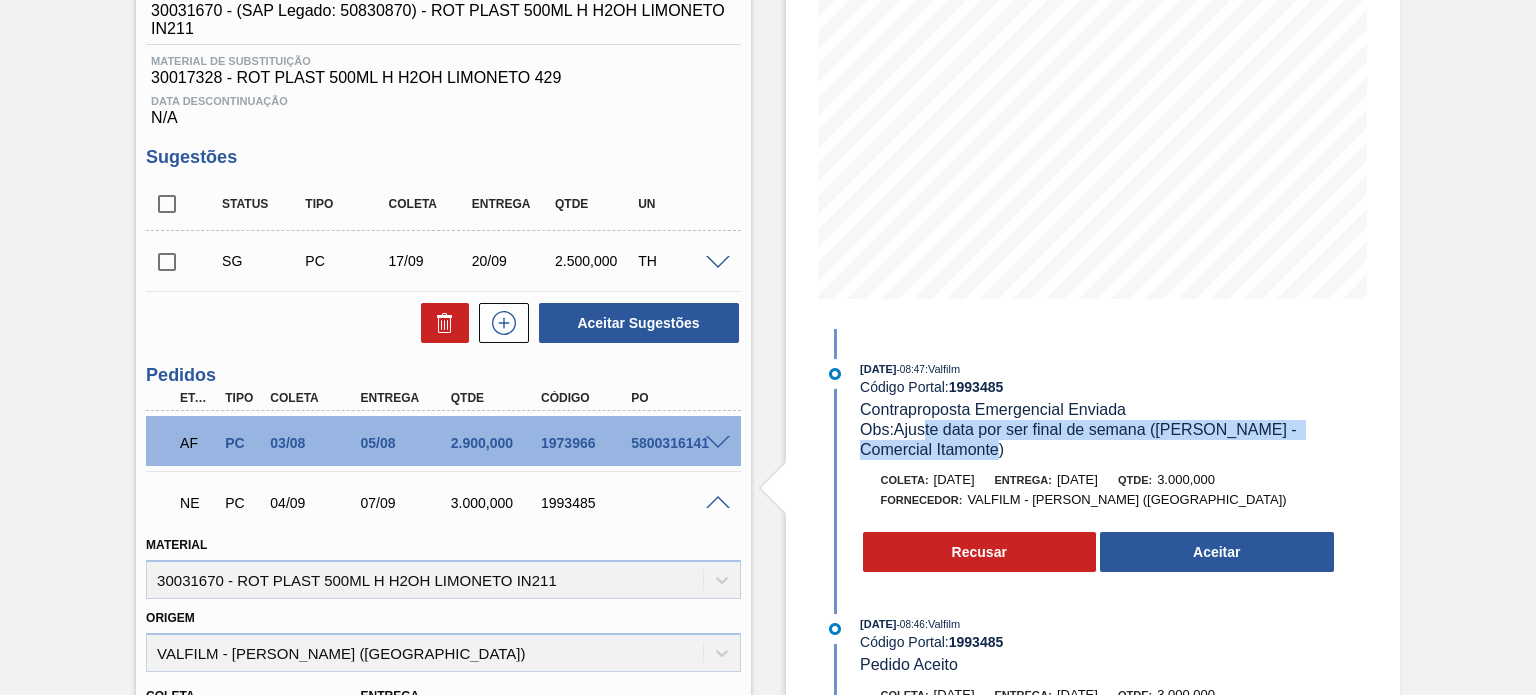 drag, startPoint x: 928, startPoint y: 434, endPoint x: 1048, endPoint y: 445, distance: 120.50311 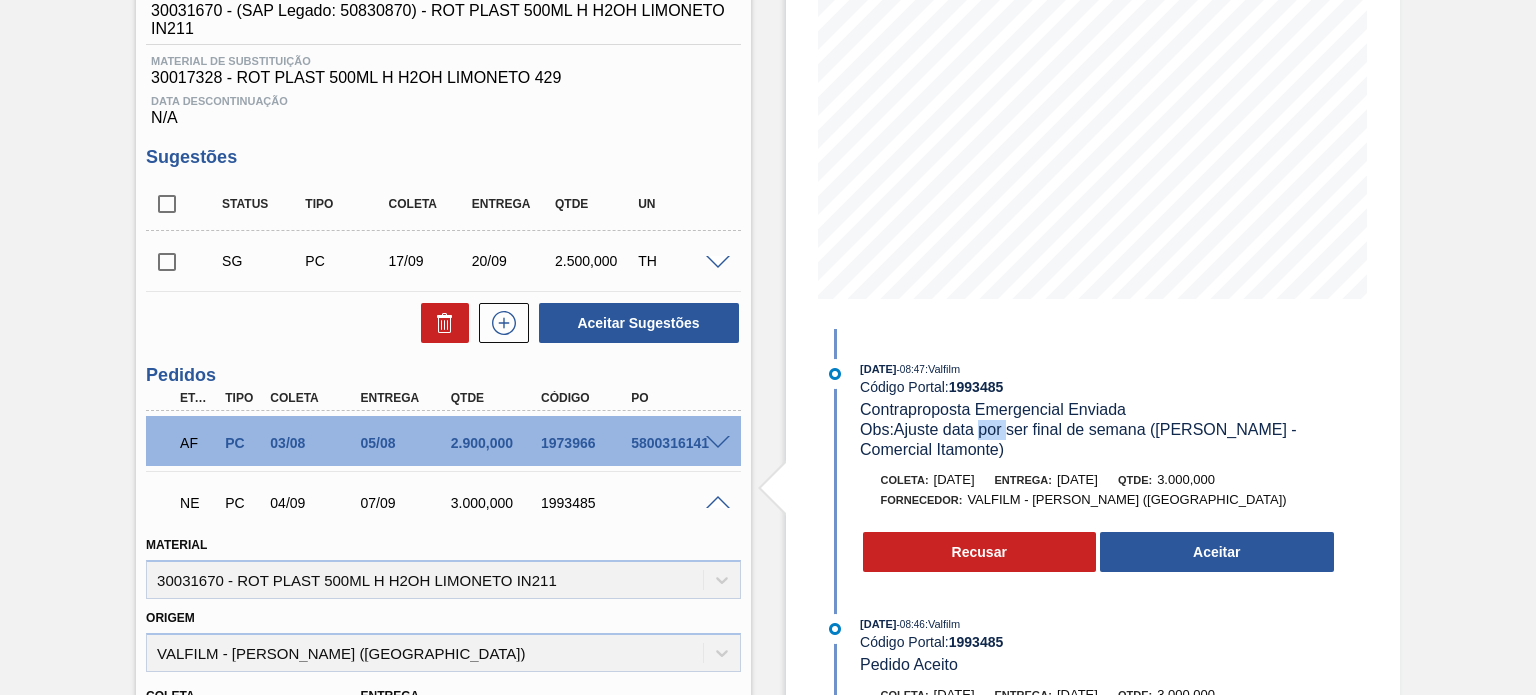 click on "Obs:  Ajuste data por ser final de semana (Ana Carolina - Comercial Itamonte)" at bounding box center [1080, 439] 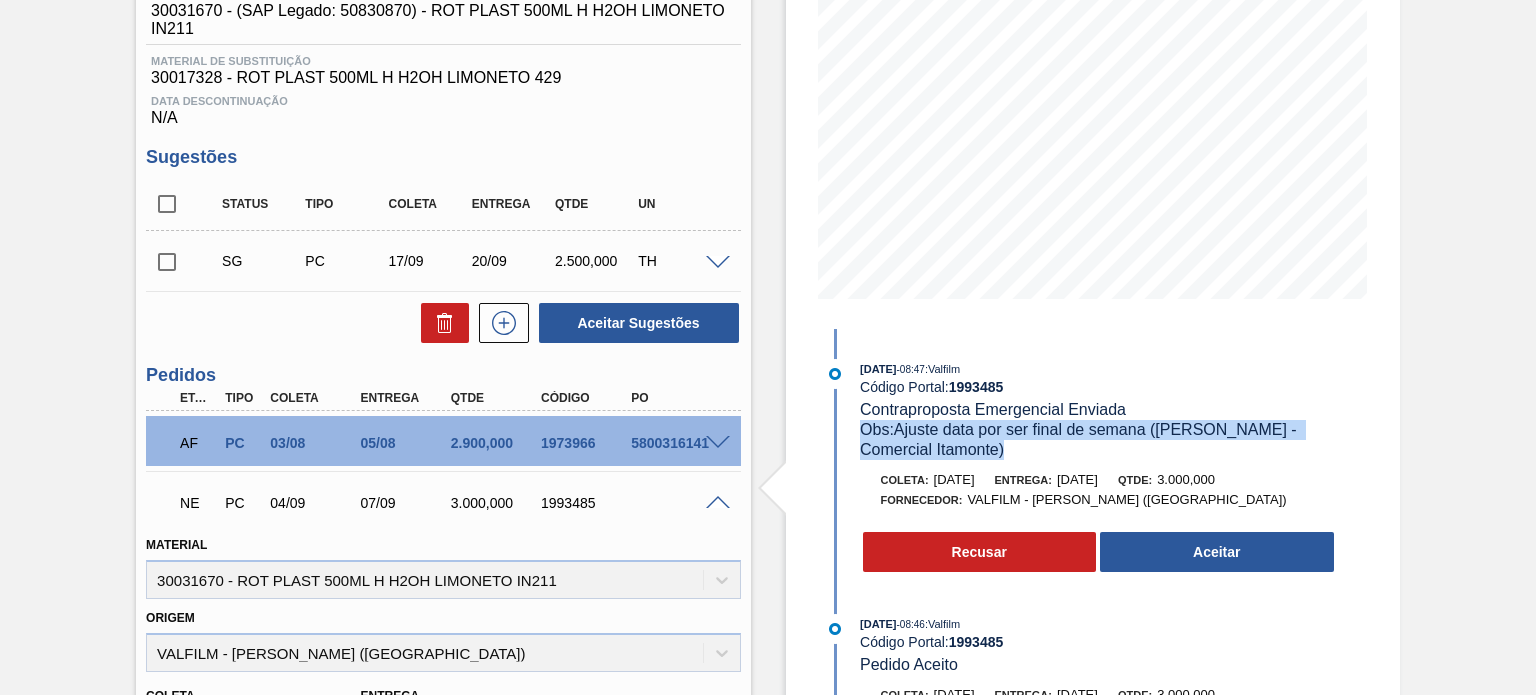 click on "Obs:  Ajuste data por ser final de semana (Ana Carolina - Comercial Itamonte)" at bounding box center [1080, 439] 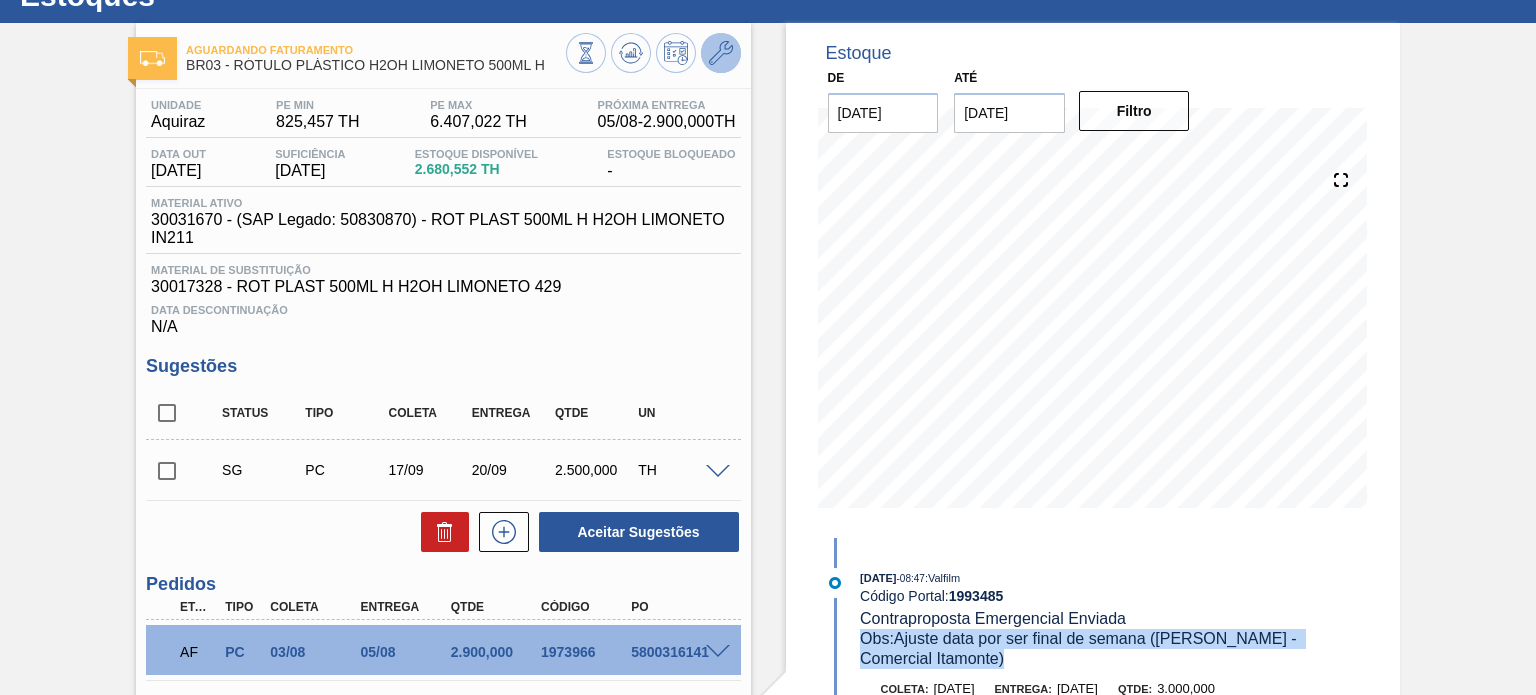 scroll, scrollTop: 0, scrollLeft: 0, axis: both 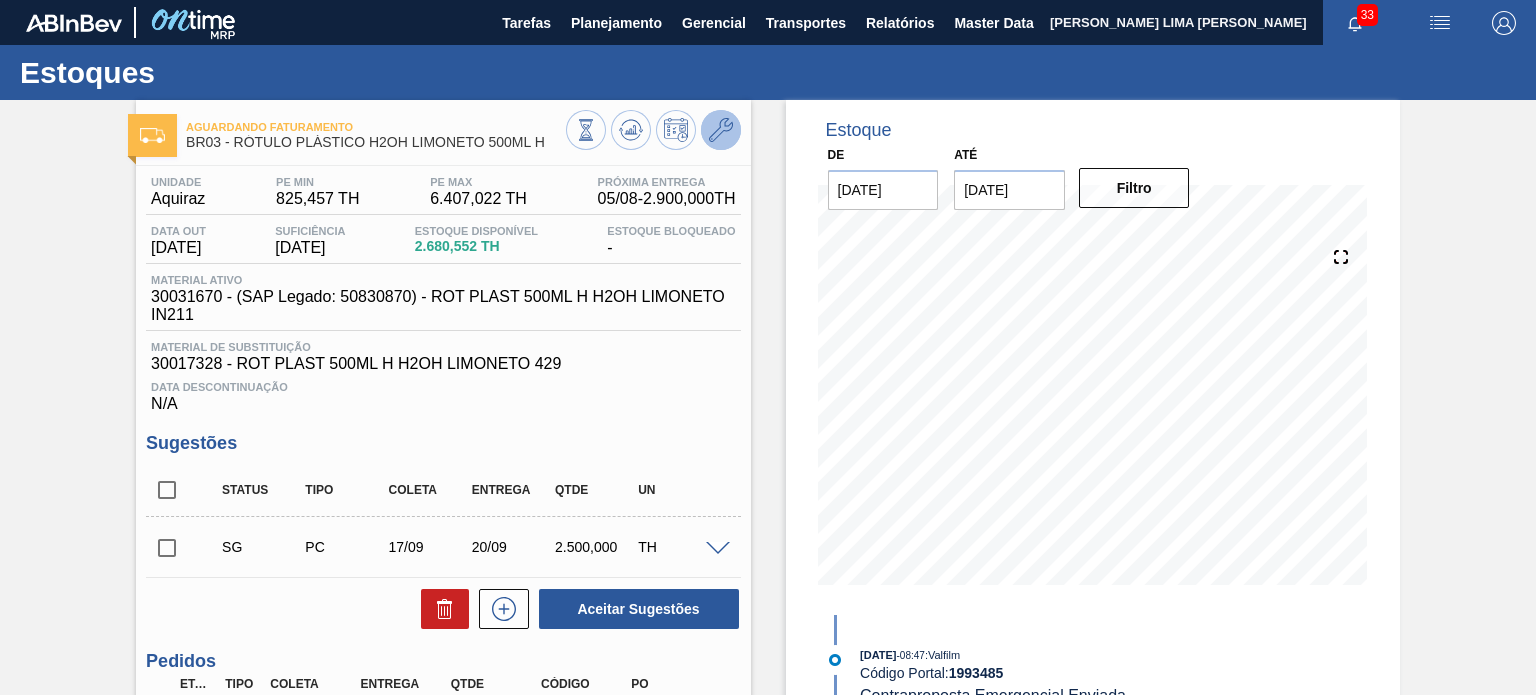 click 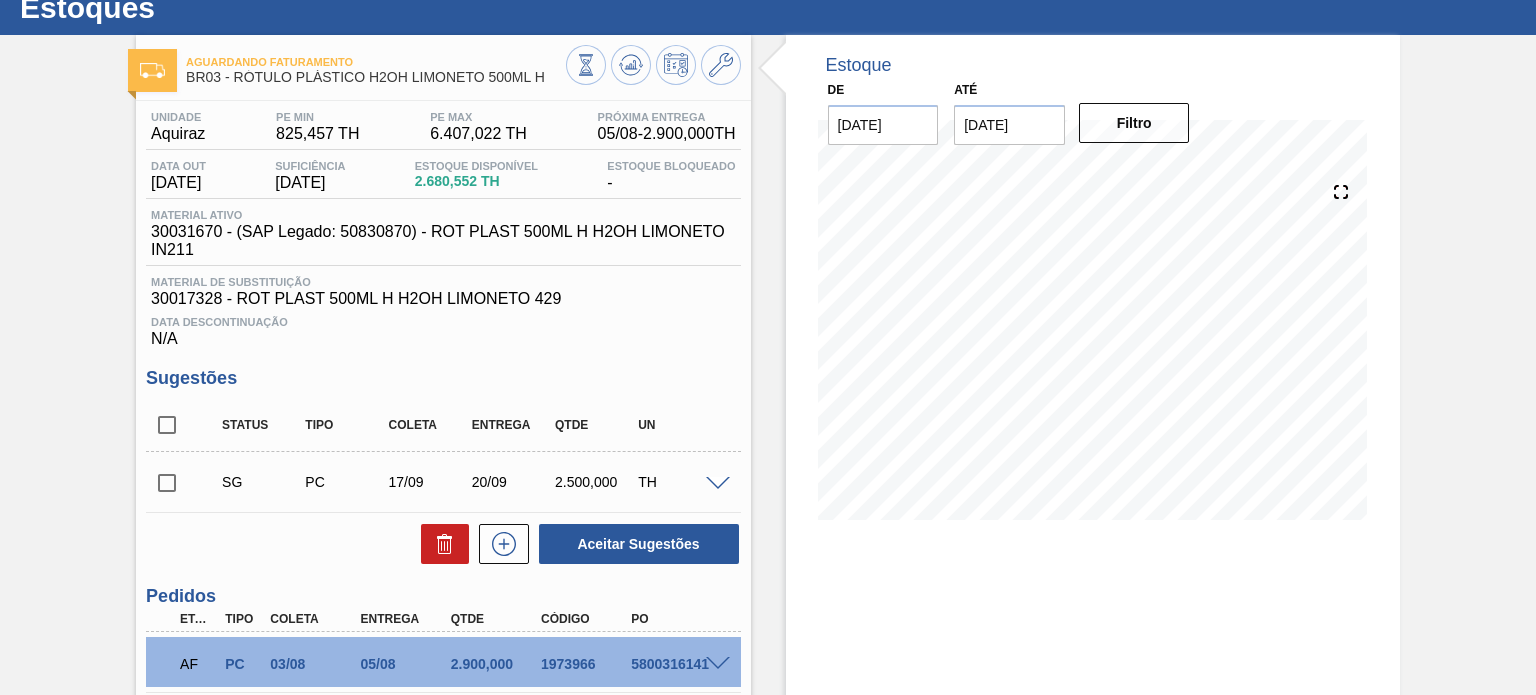 scroll, scrollTop: 100, scrollLeft: 0, axis: vertical 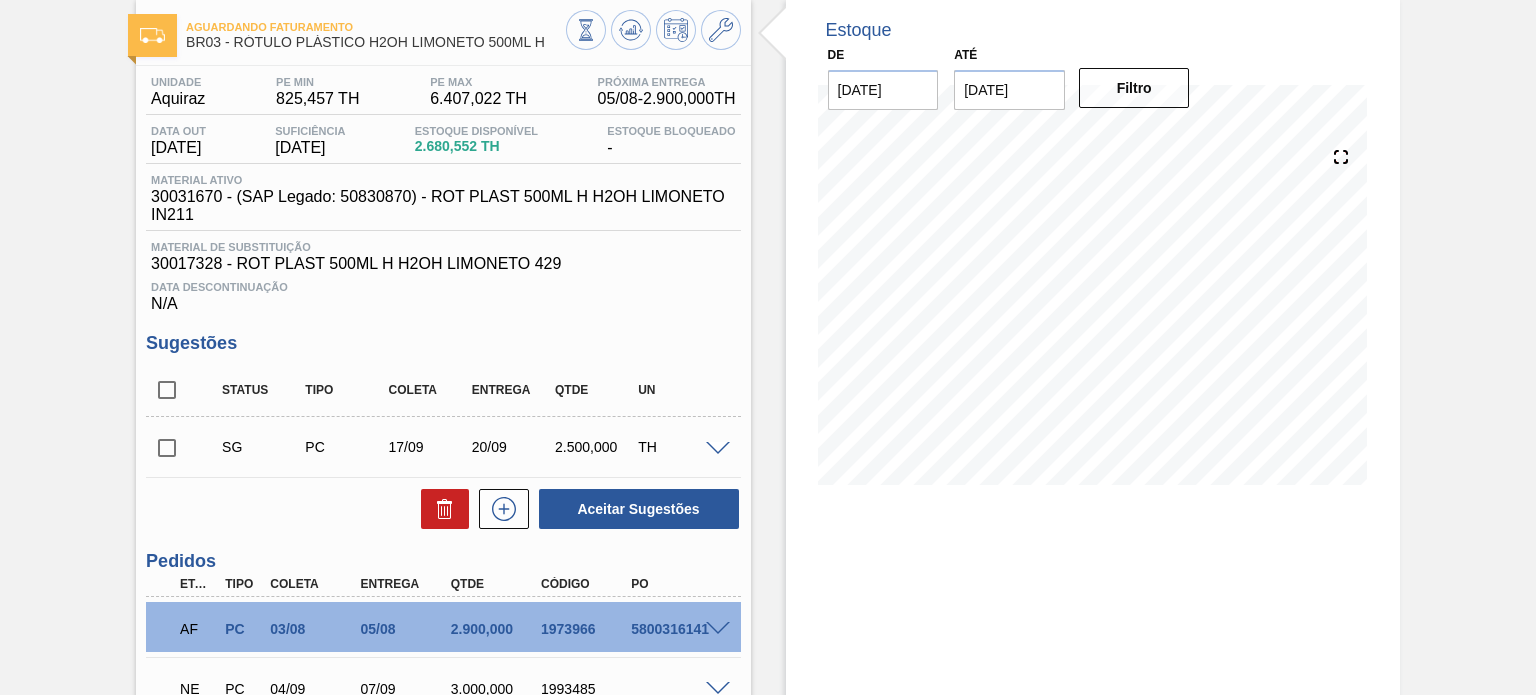 click on "1973966" at bounding box center (585, 629) 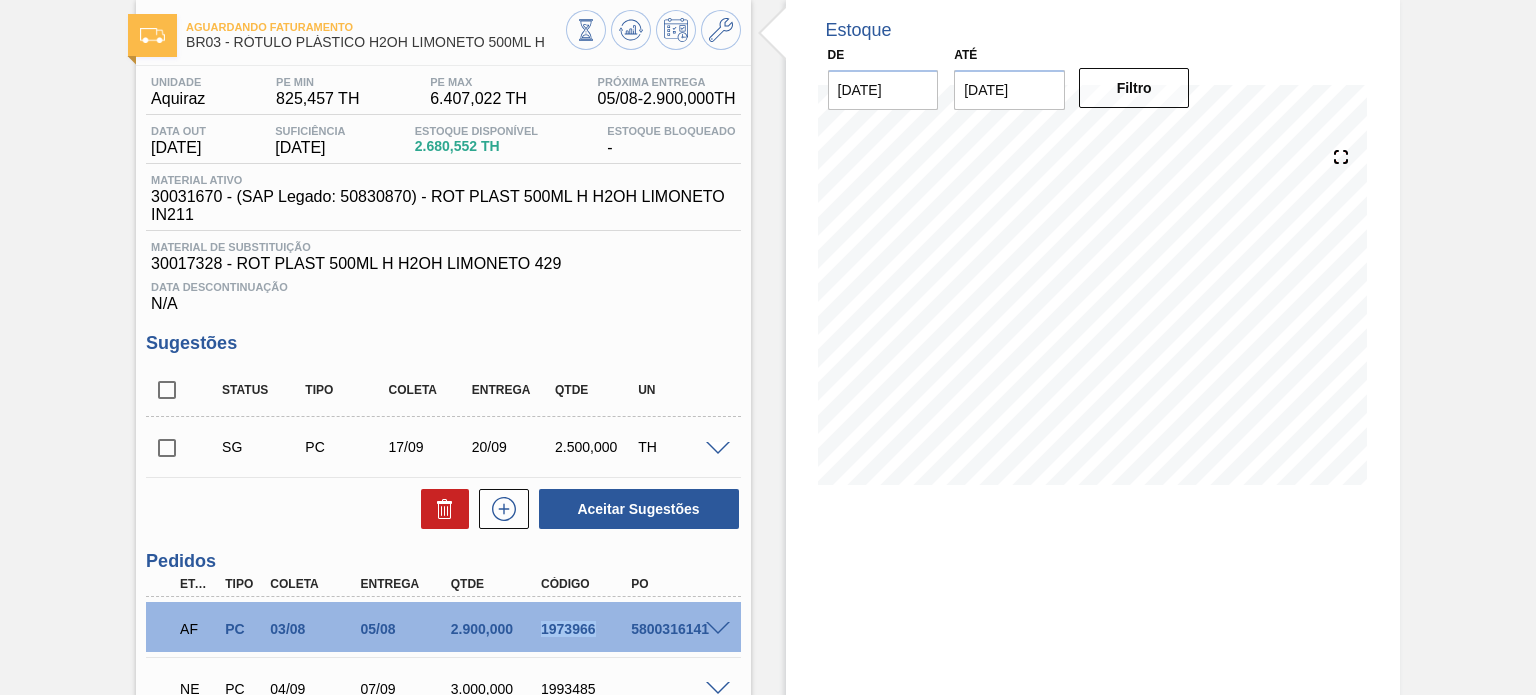 click on "1973966" at bounding box center [585, 629] 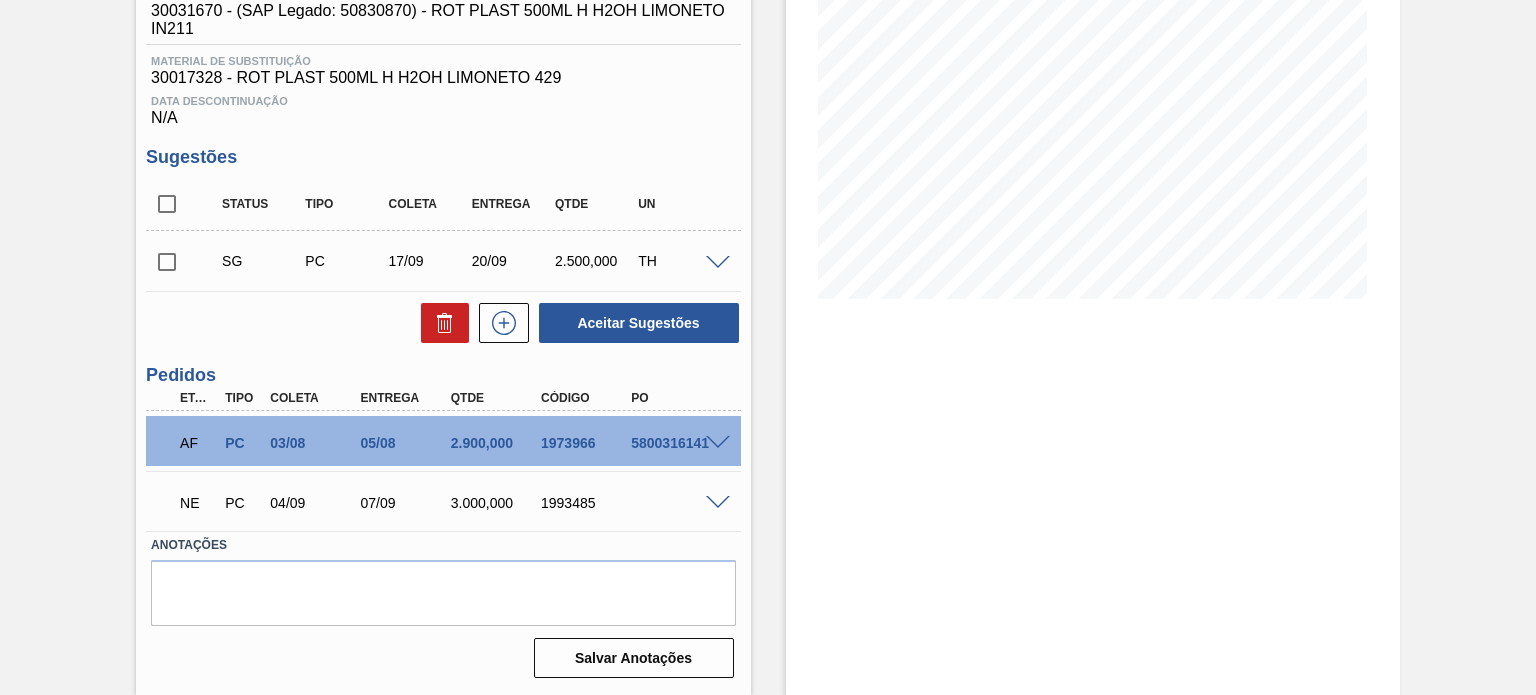 click on "1993485" at bounding box center (585, 503) 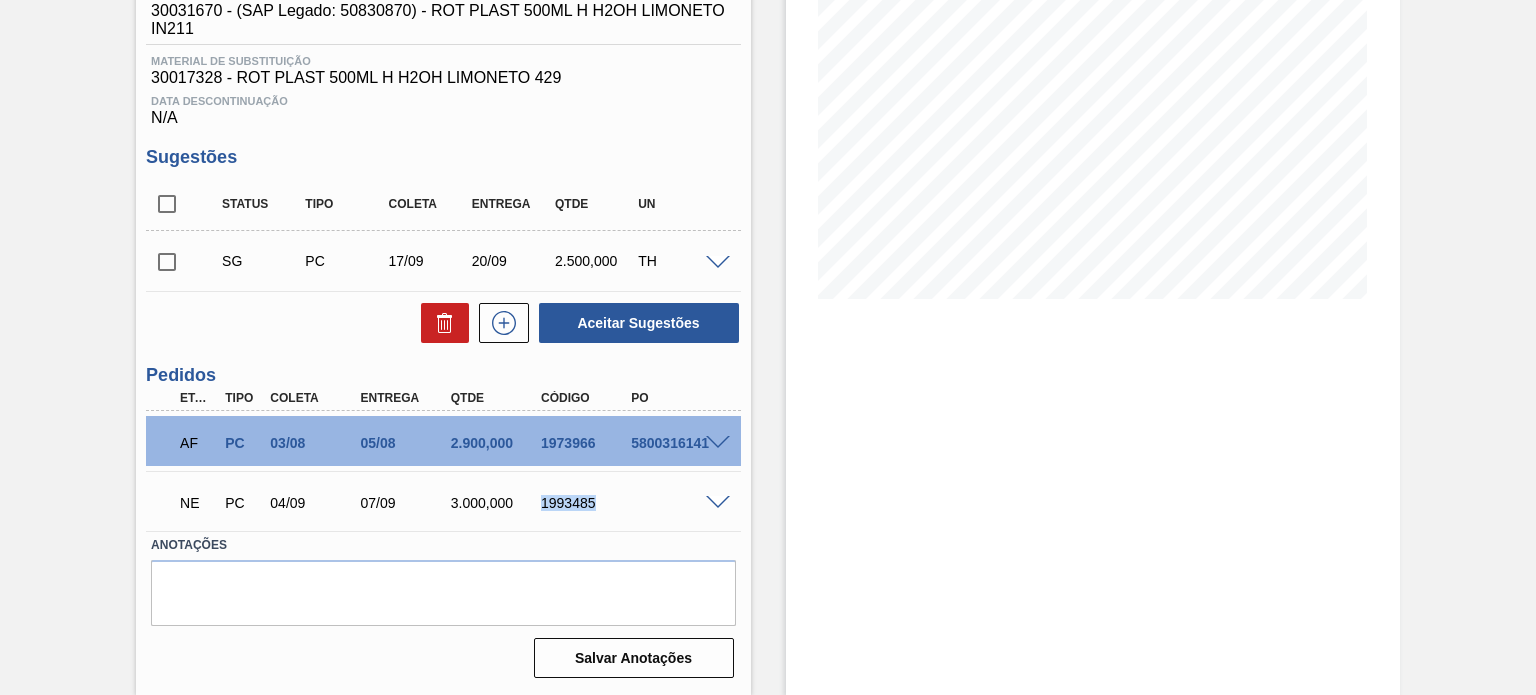 click on "1993485" at bounding box center [585, 503] 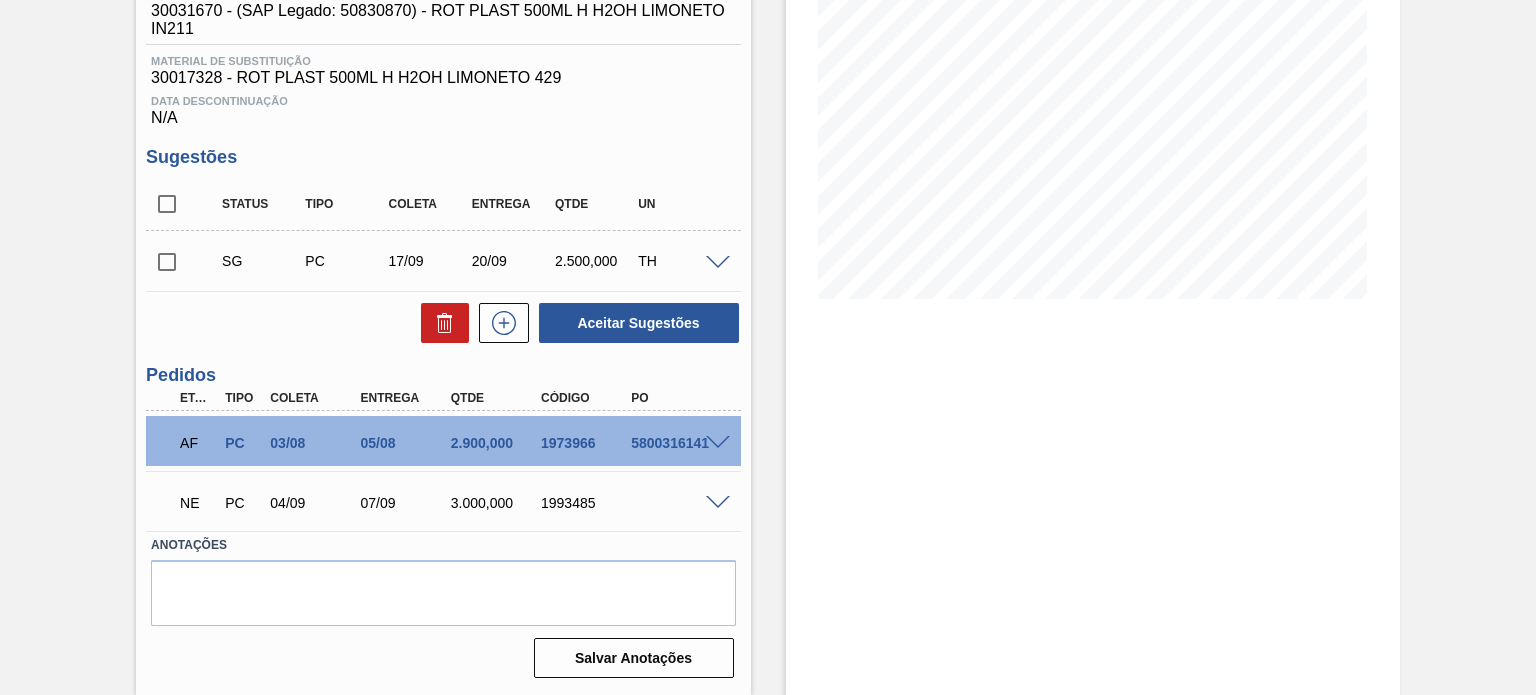 click at bounding box center [718, 503] 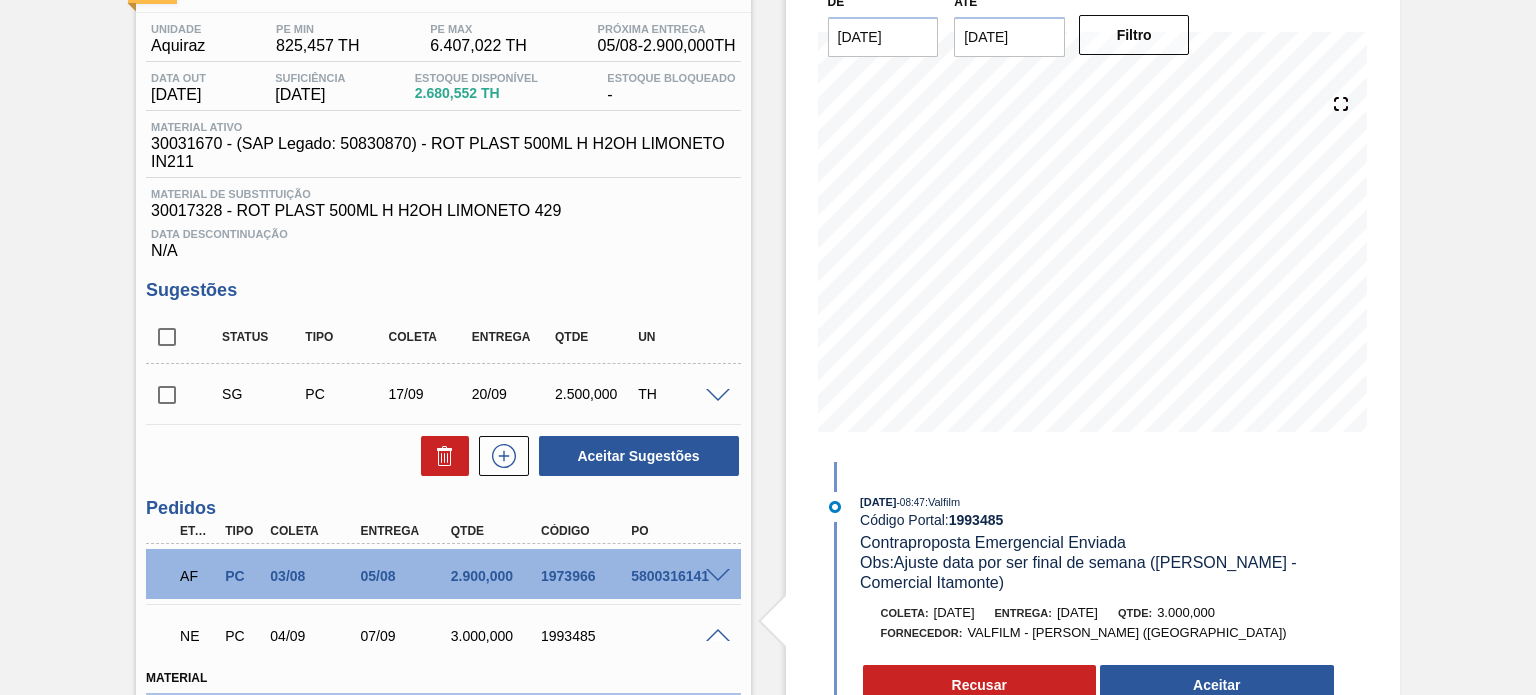 scroll, scrollTop: 186, scrollLeft: 0, axis: vertical 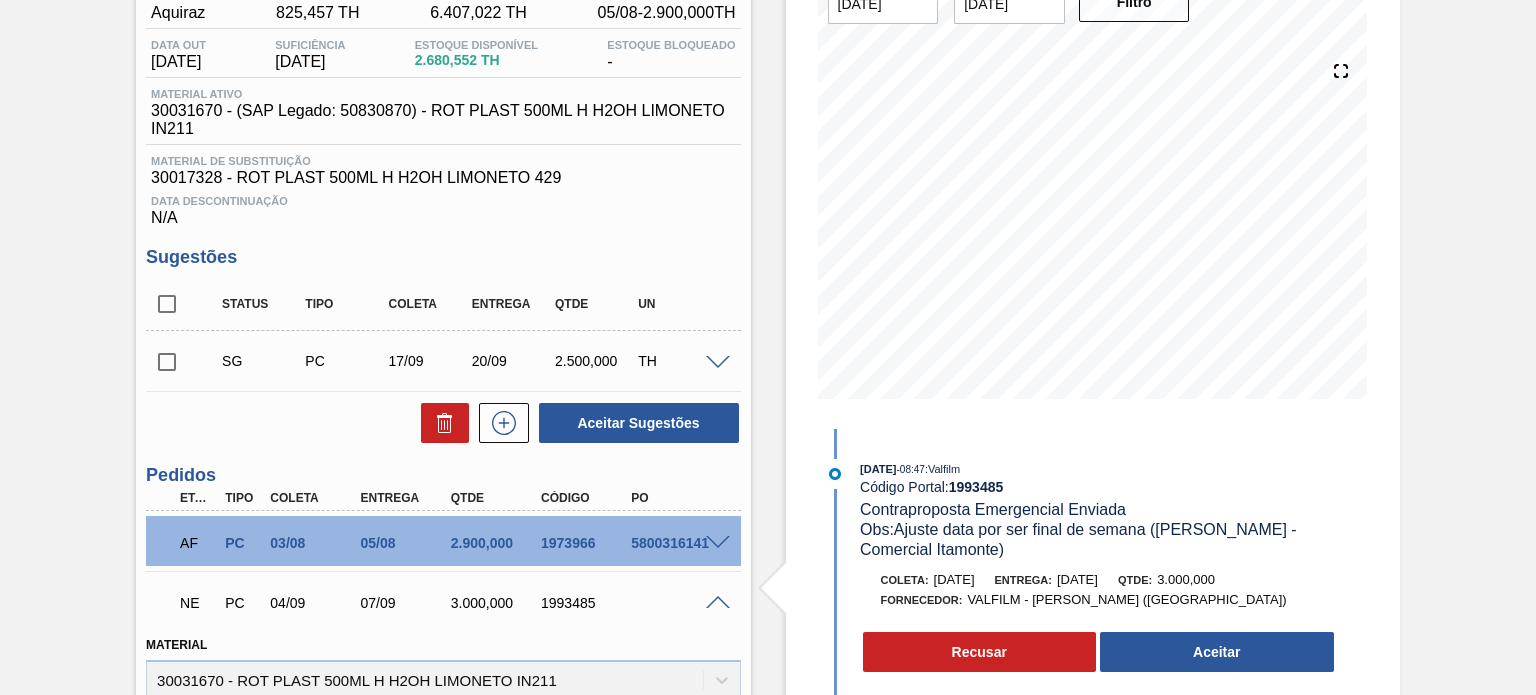 click on "05/08" at bounding box center (405, 543) 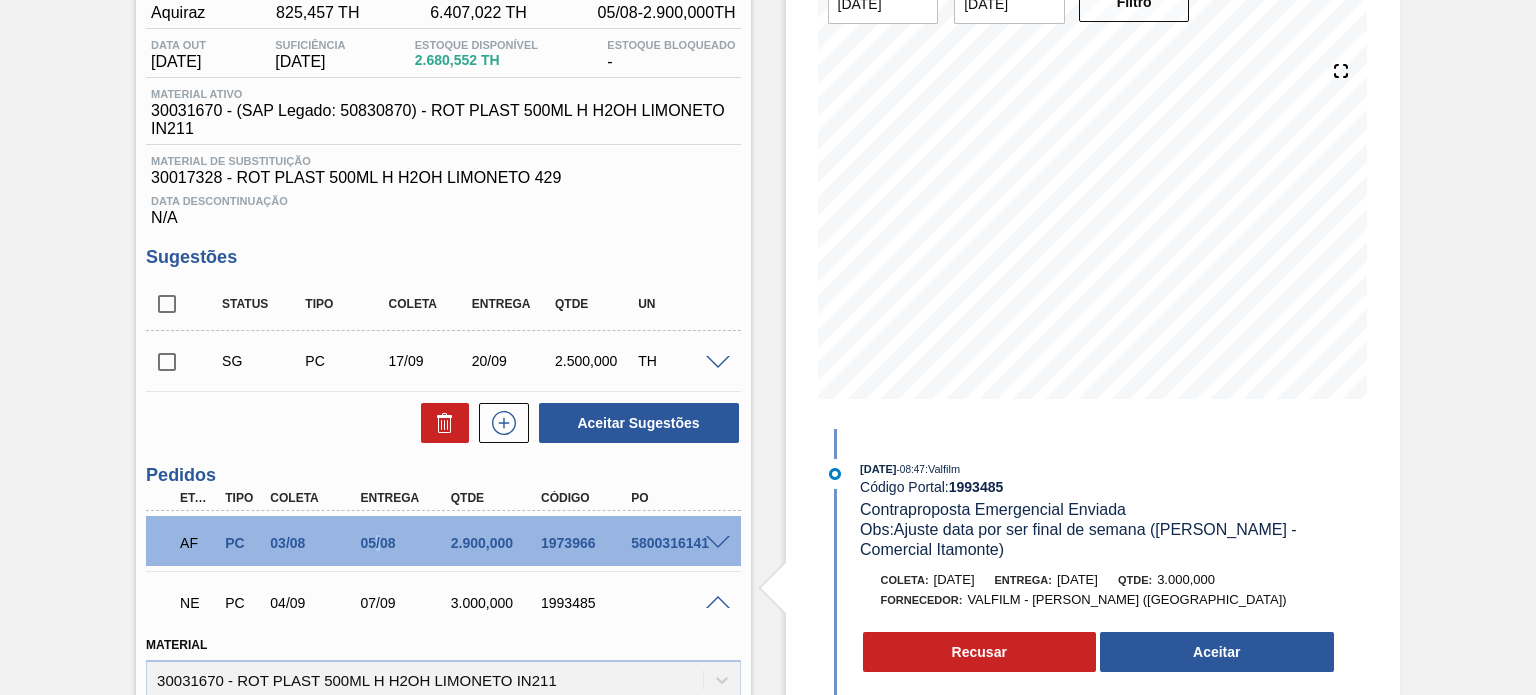 click on "05/08" at bounding box center [405, 543] 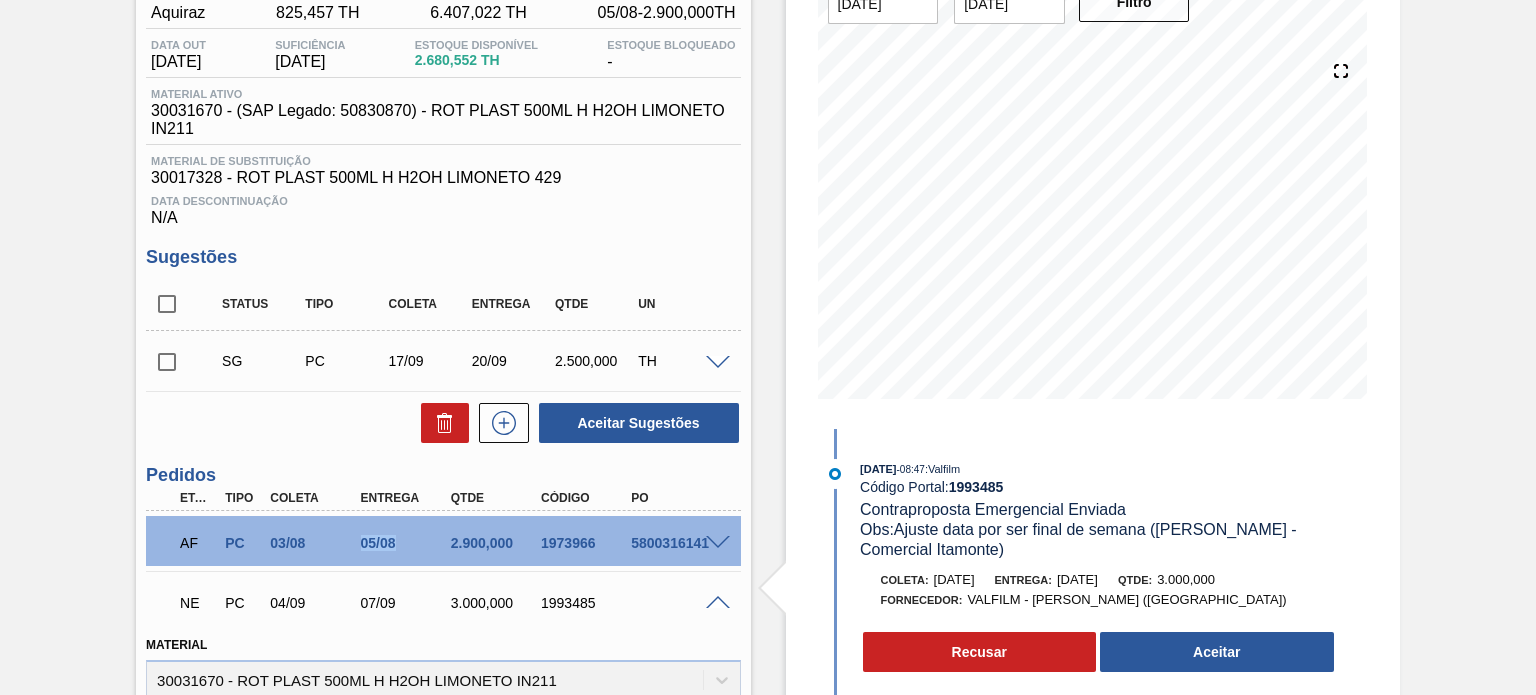 click on "05/08" at bounding box center [405, 543] 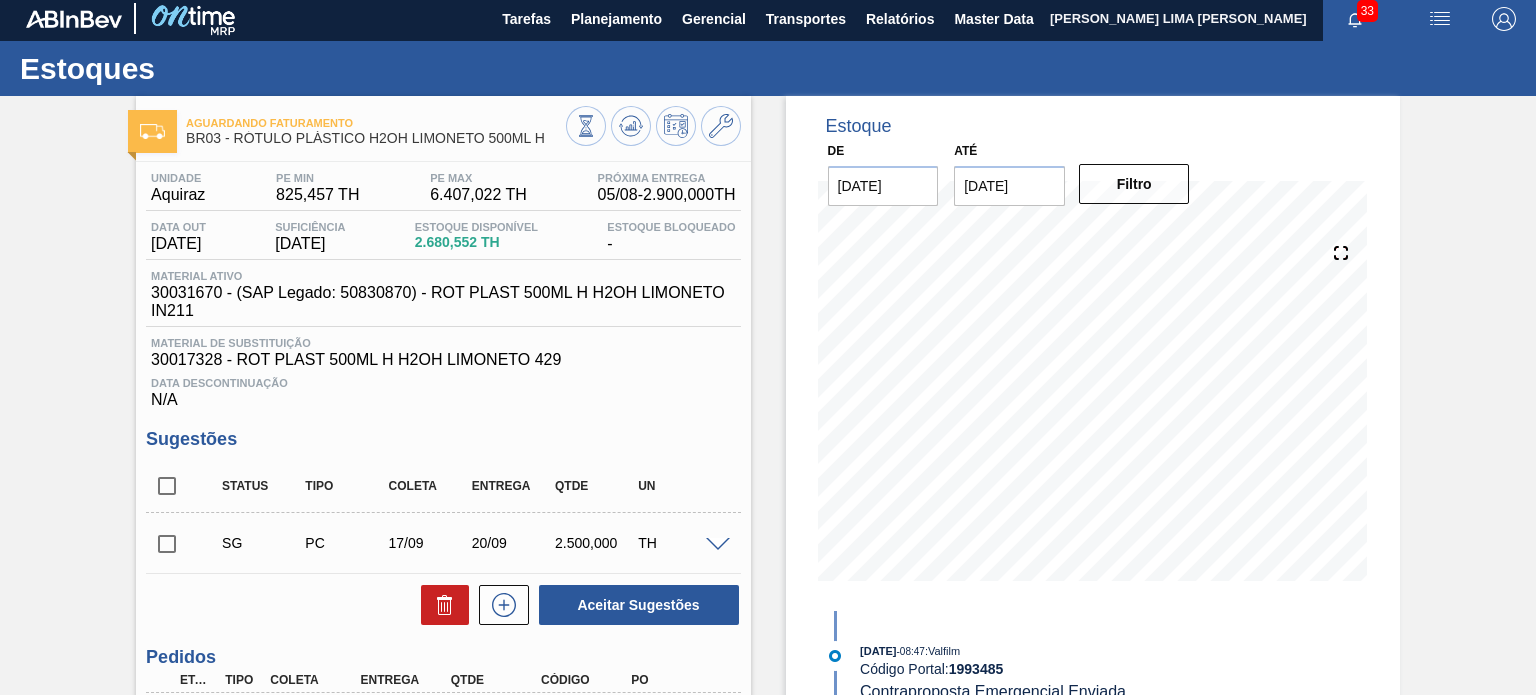 scroll, scrollTop: 0, scrollLeft: 0, axis: both 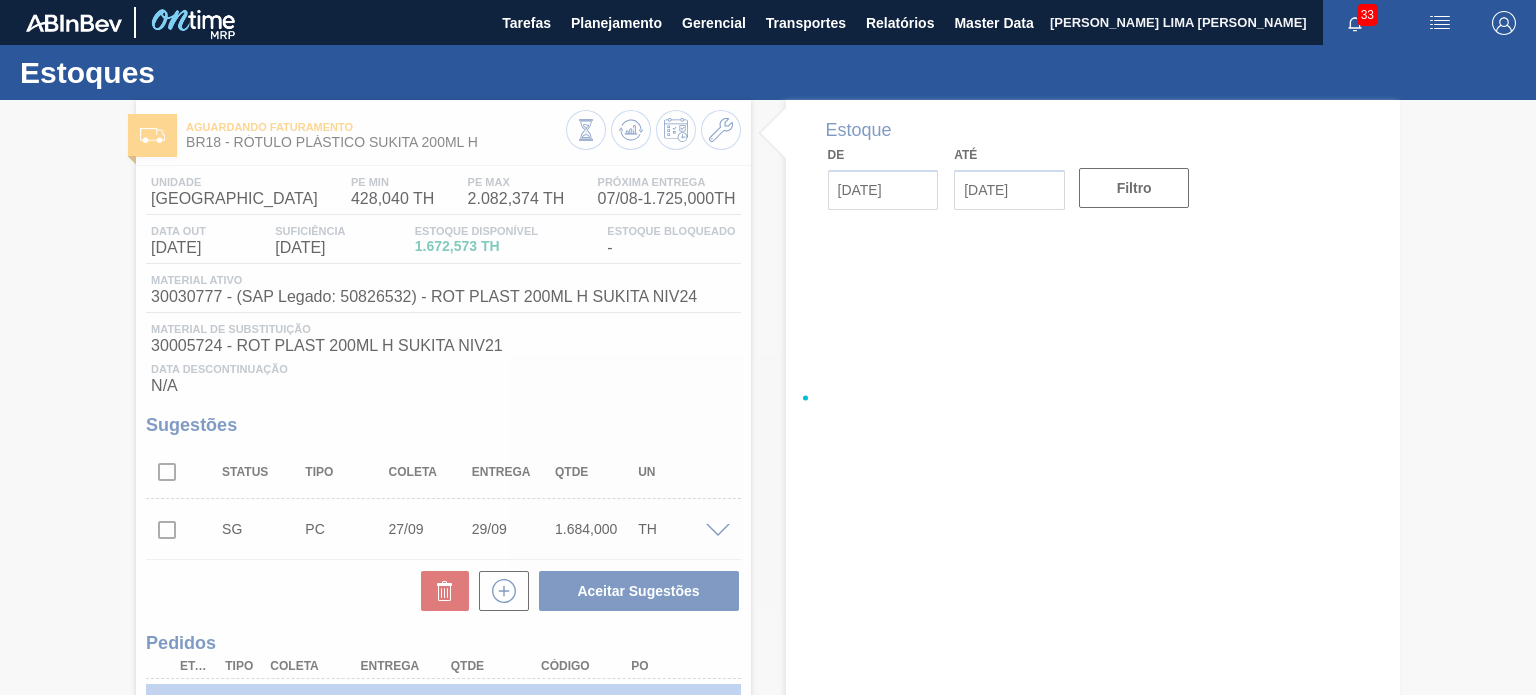 click at bounding box center [768, 397] 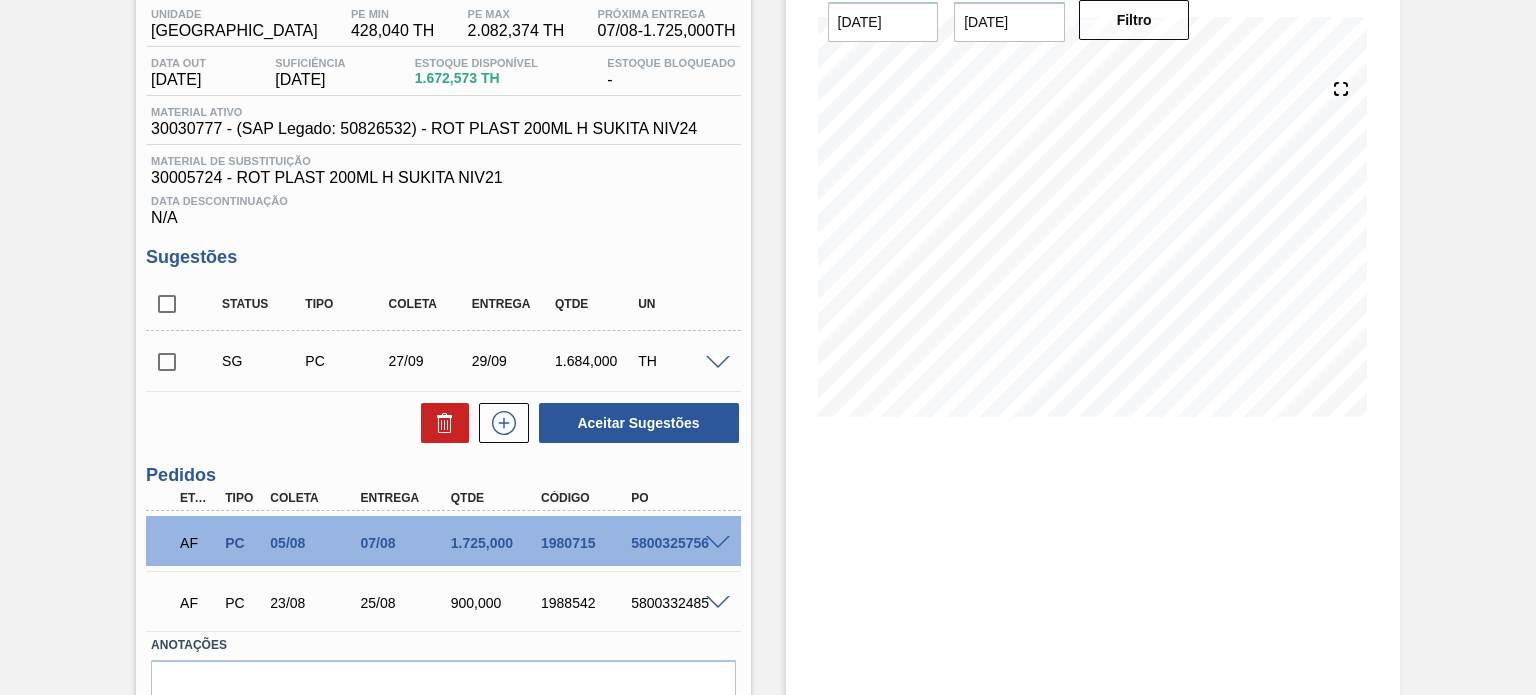 scroll, scrollTop: 0, scrollLeft: 0, axis: both 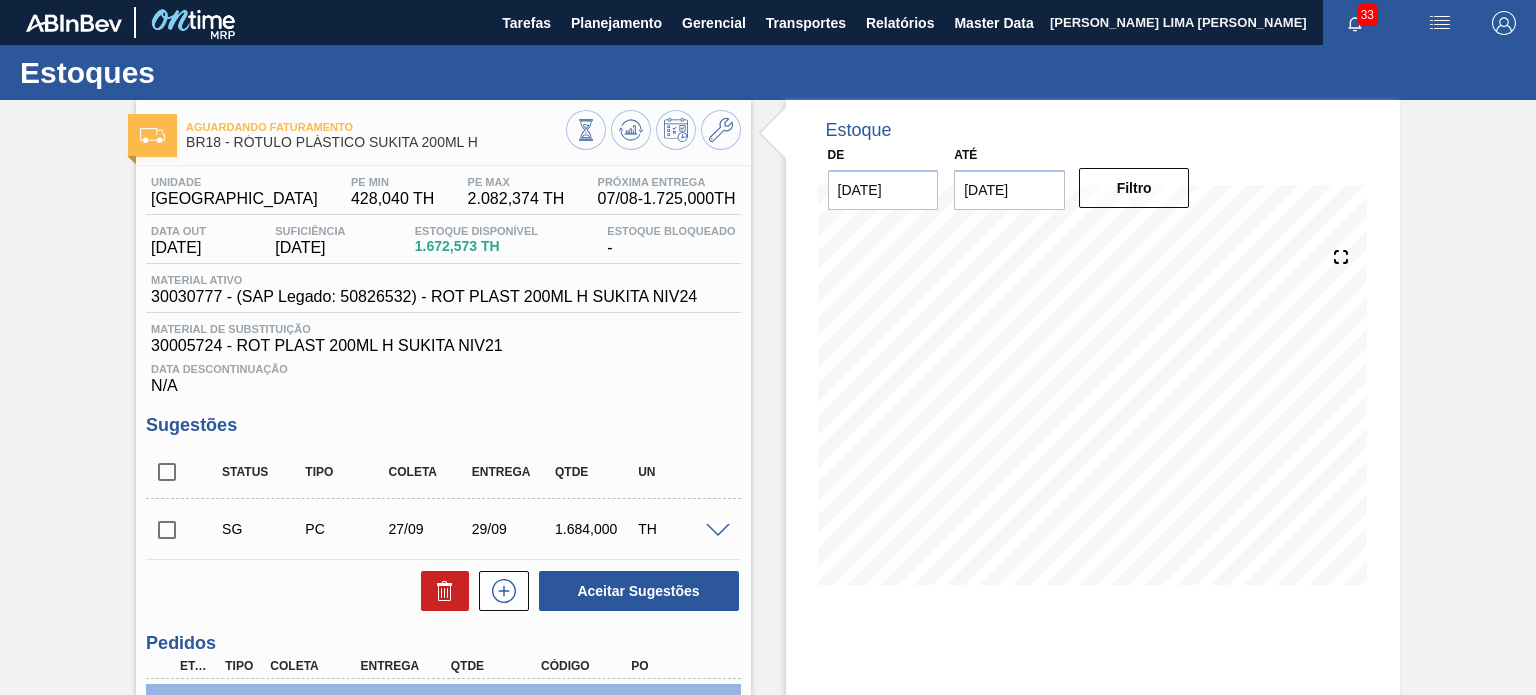 click on "Aguardando Faturamento BR18 - RÓTULO PLÁSTICO SUKITA 200ML H" at bounding box center [443, 127] 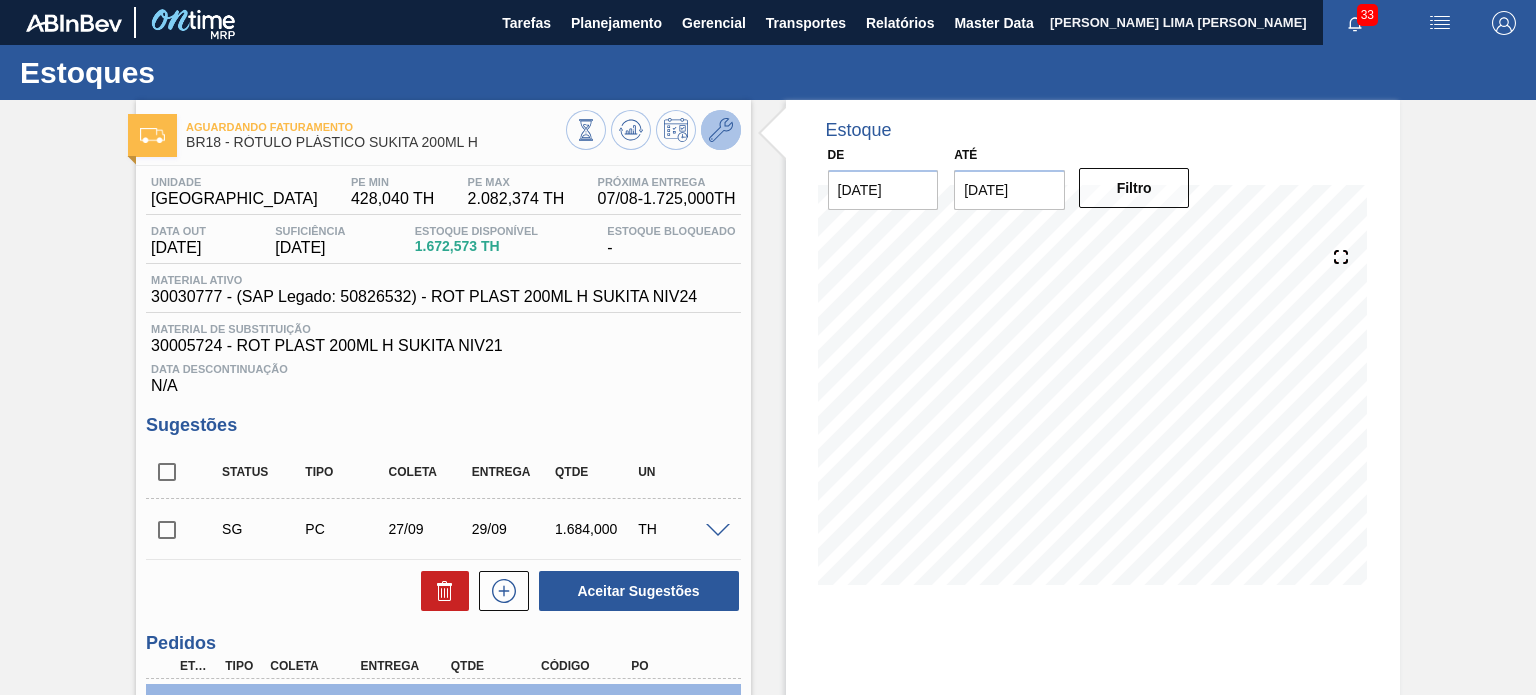 click 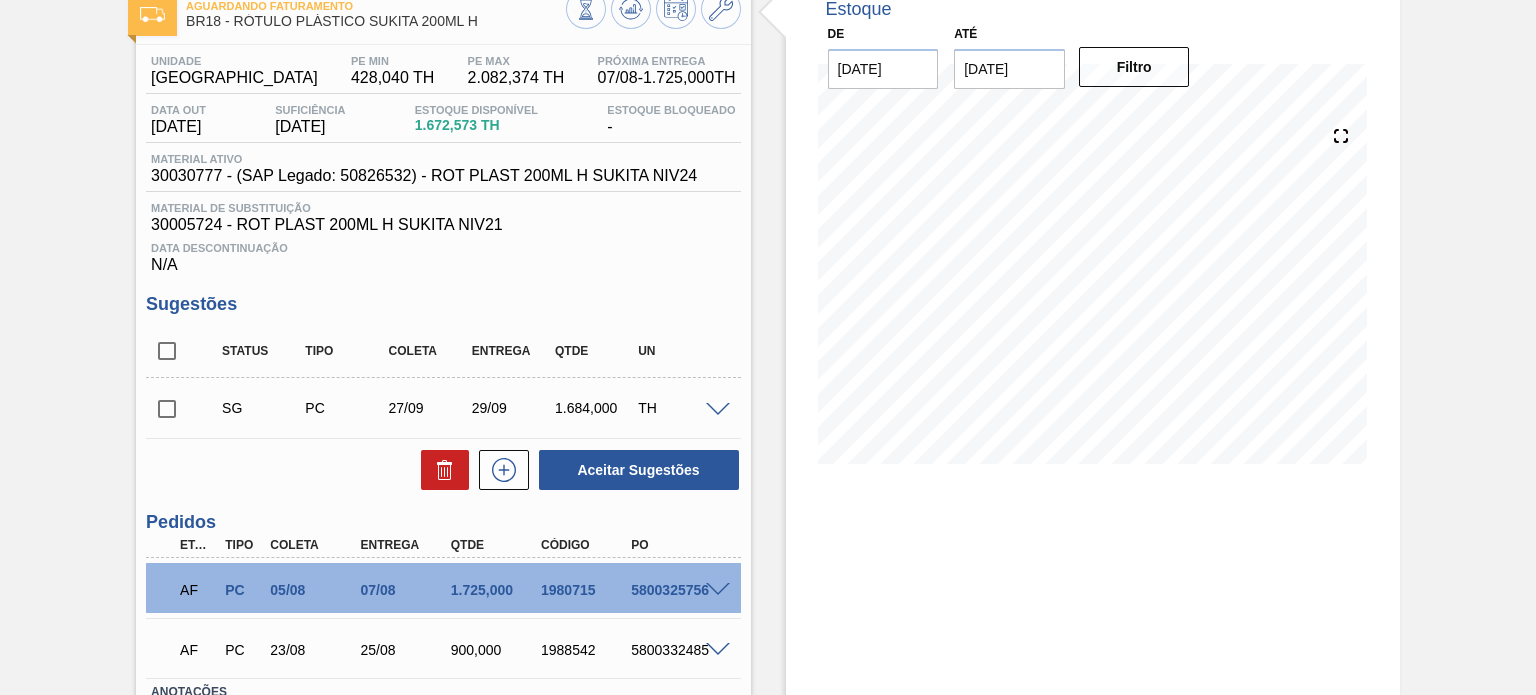 scroll, scrollTop: 268, scrollLeft: 0, axis: vertical 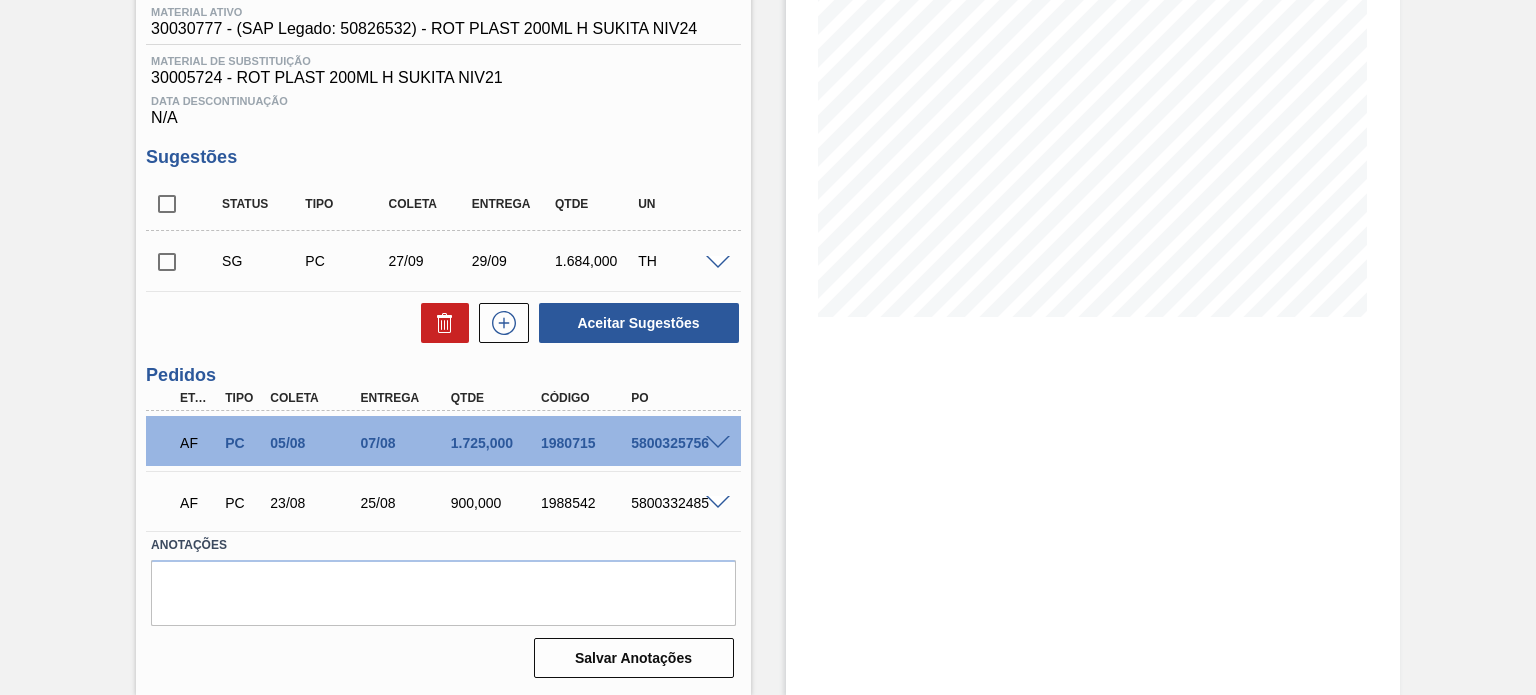 click on "1980715" at bounding box center [585, 443] 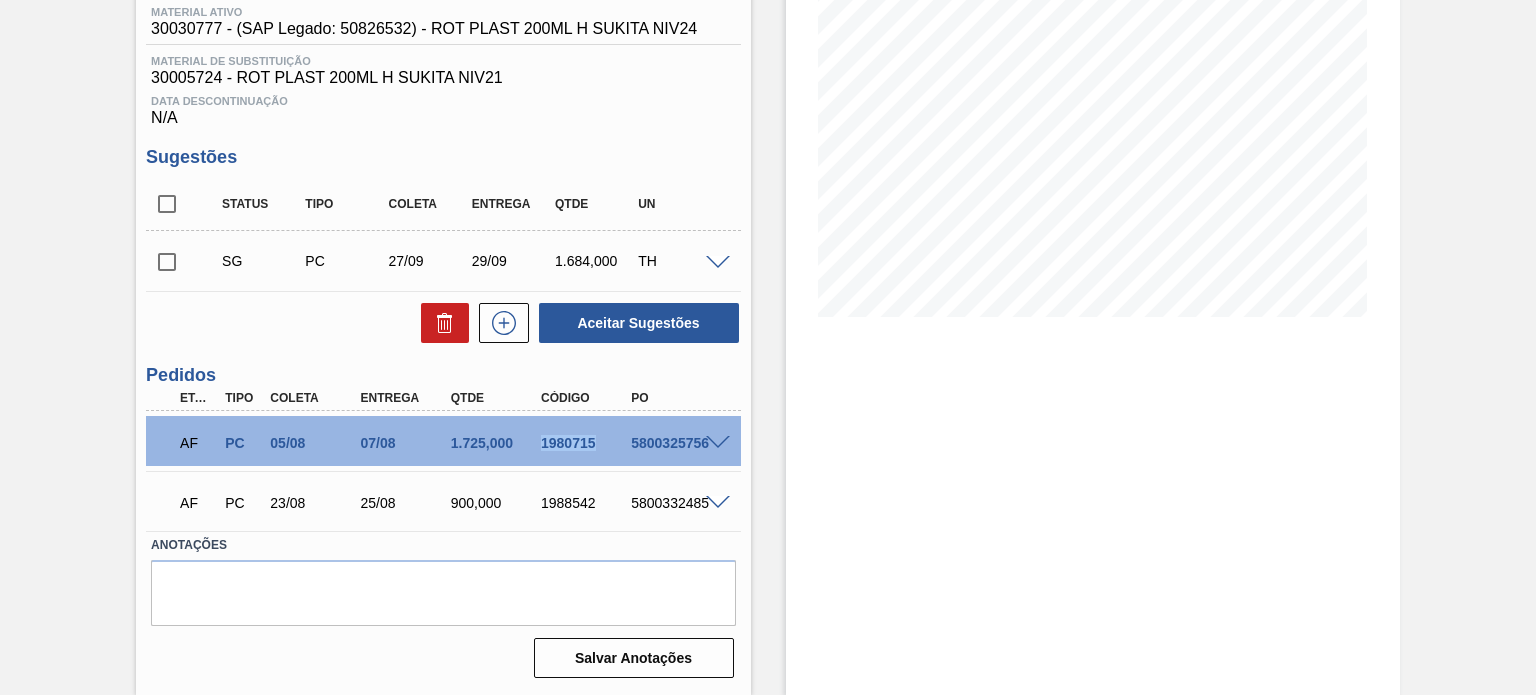 click on "1980715" at bounding box center (585, 443) 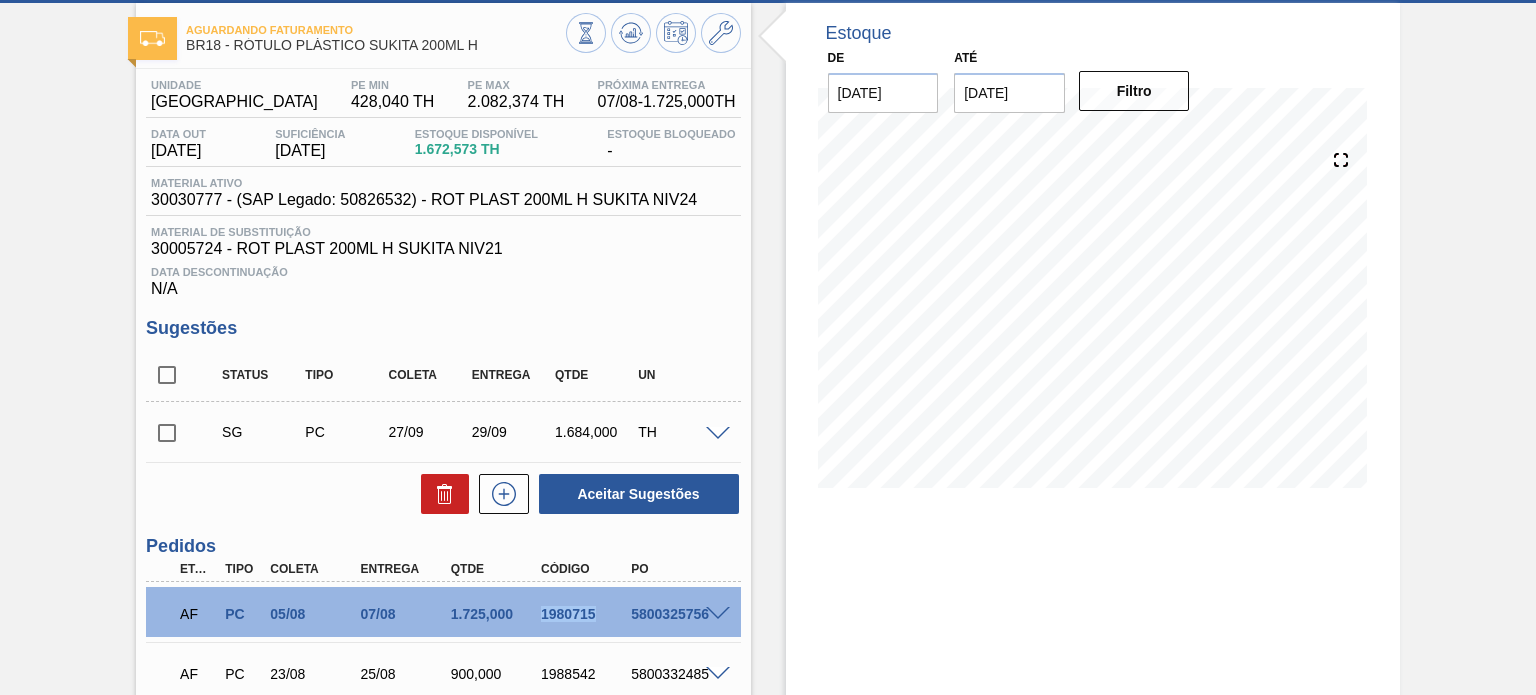 scroll, scrollTop: 268, scrollLeft: 0, axis: vertical 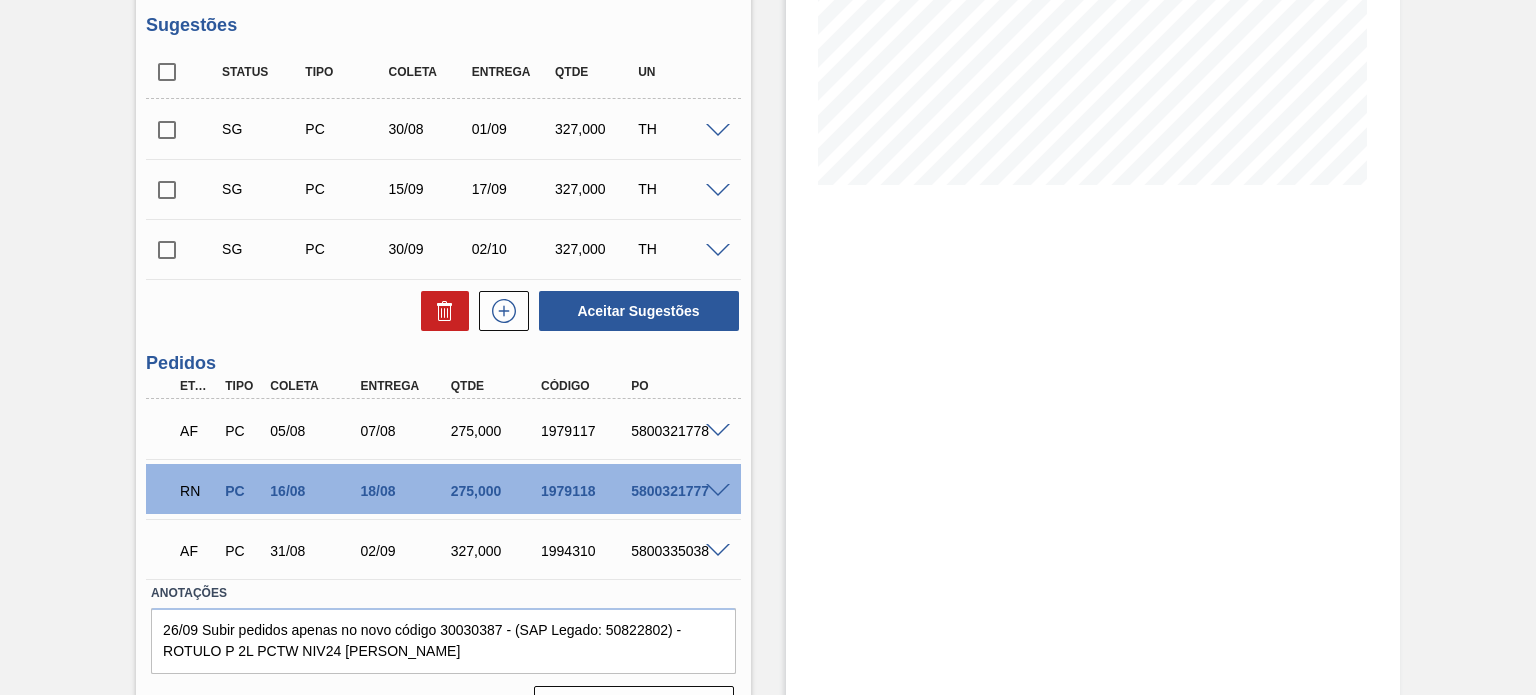 click at bounding box center (718, 491) 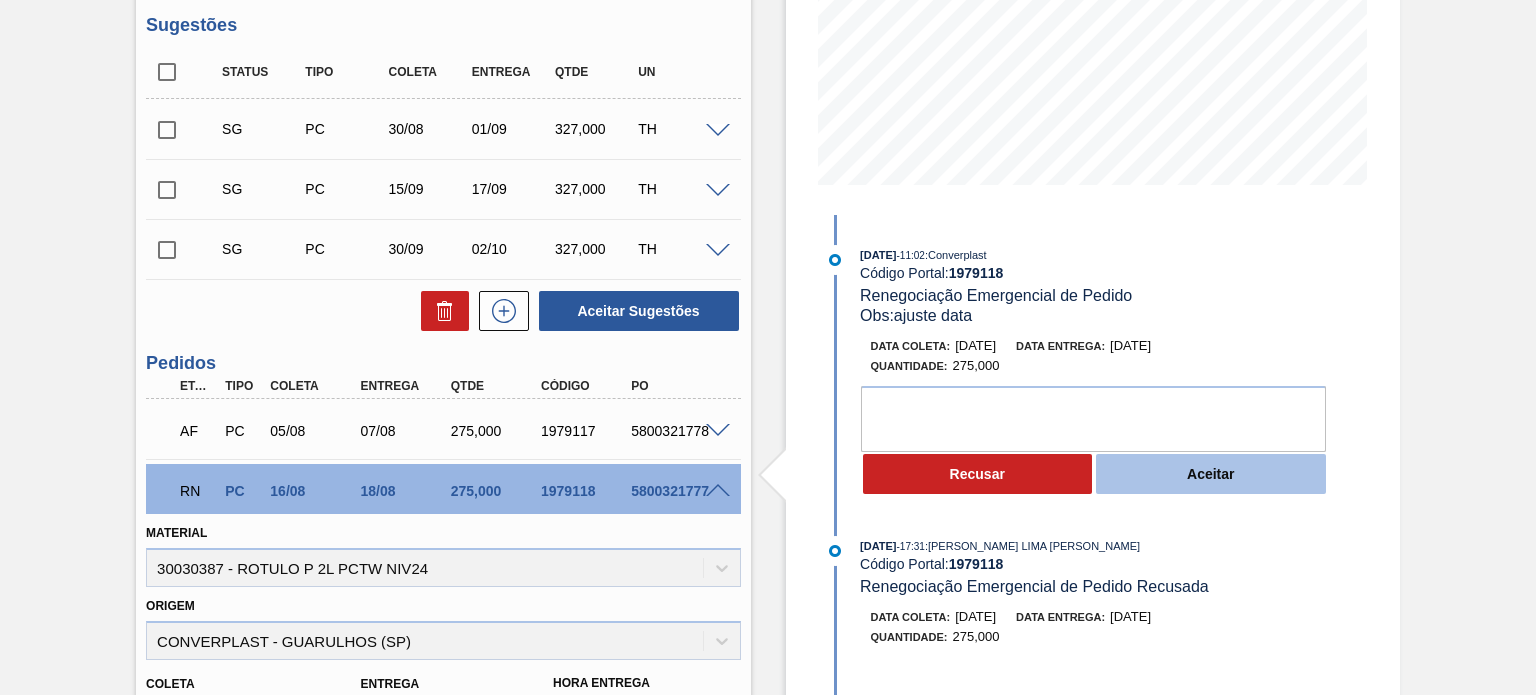 click on "Aceitar" at bounding box center (1211, 474) 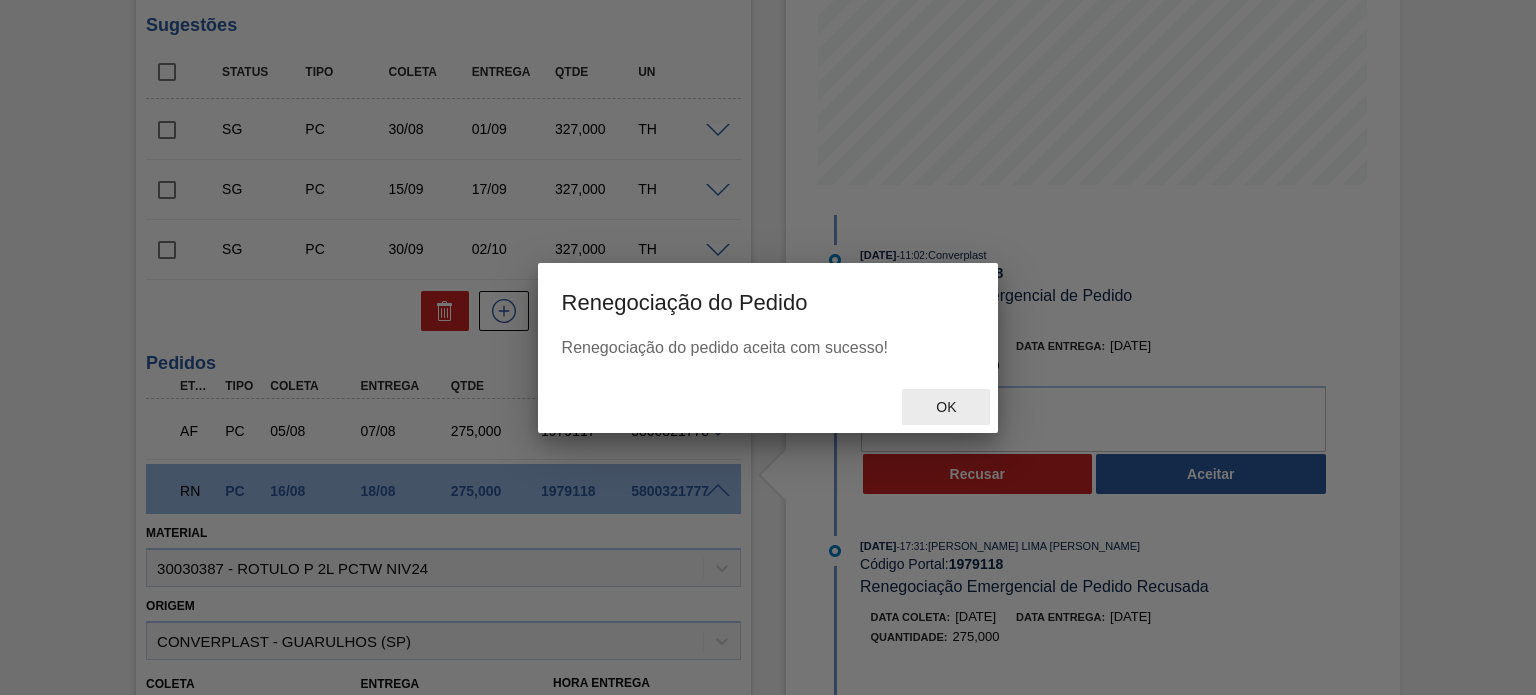 click on "Ok" at bounding box center [946, 407] 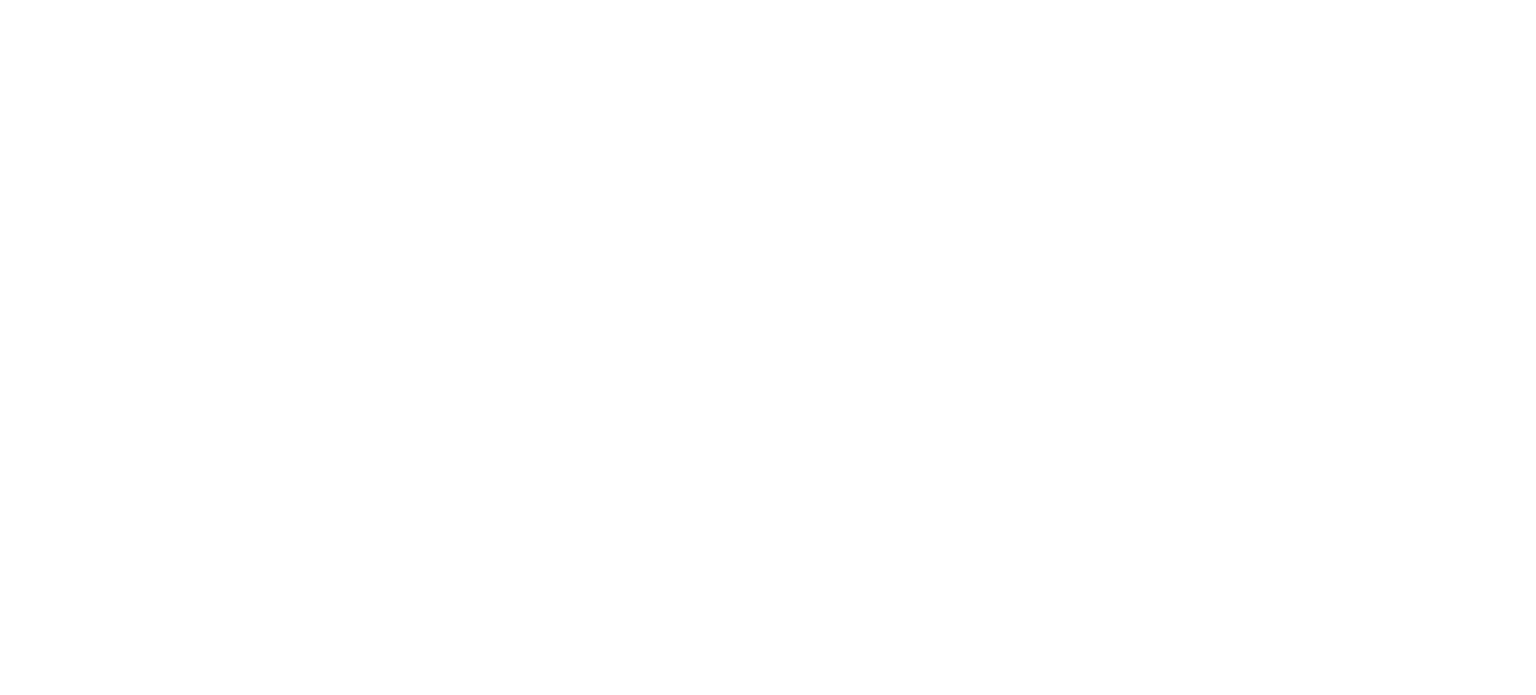 scroll, scrollTop: 0, scrollLeft: 0, axis: both 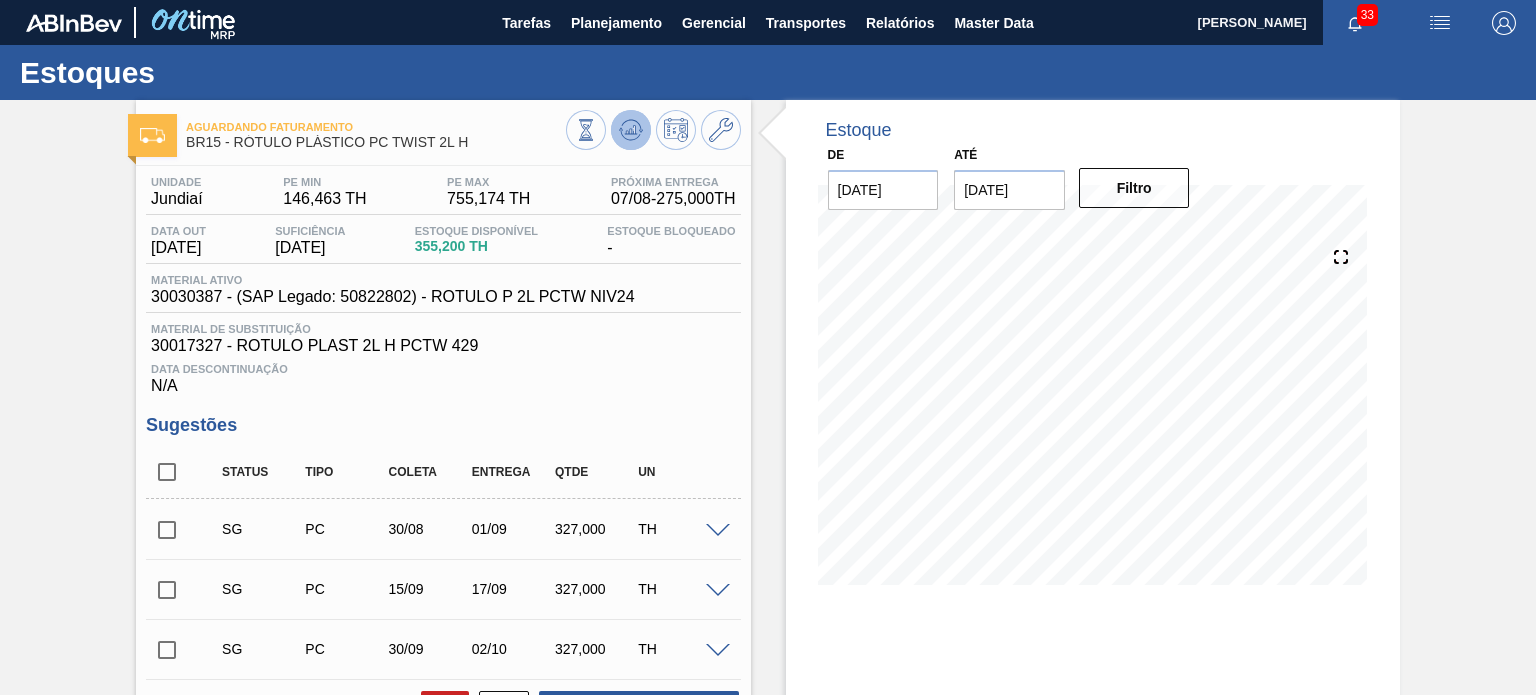click at bounding box center [631, 130] 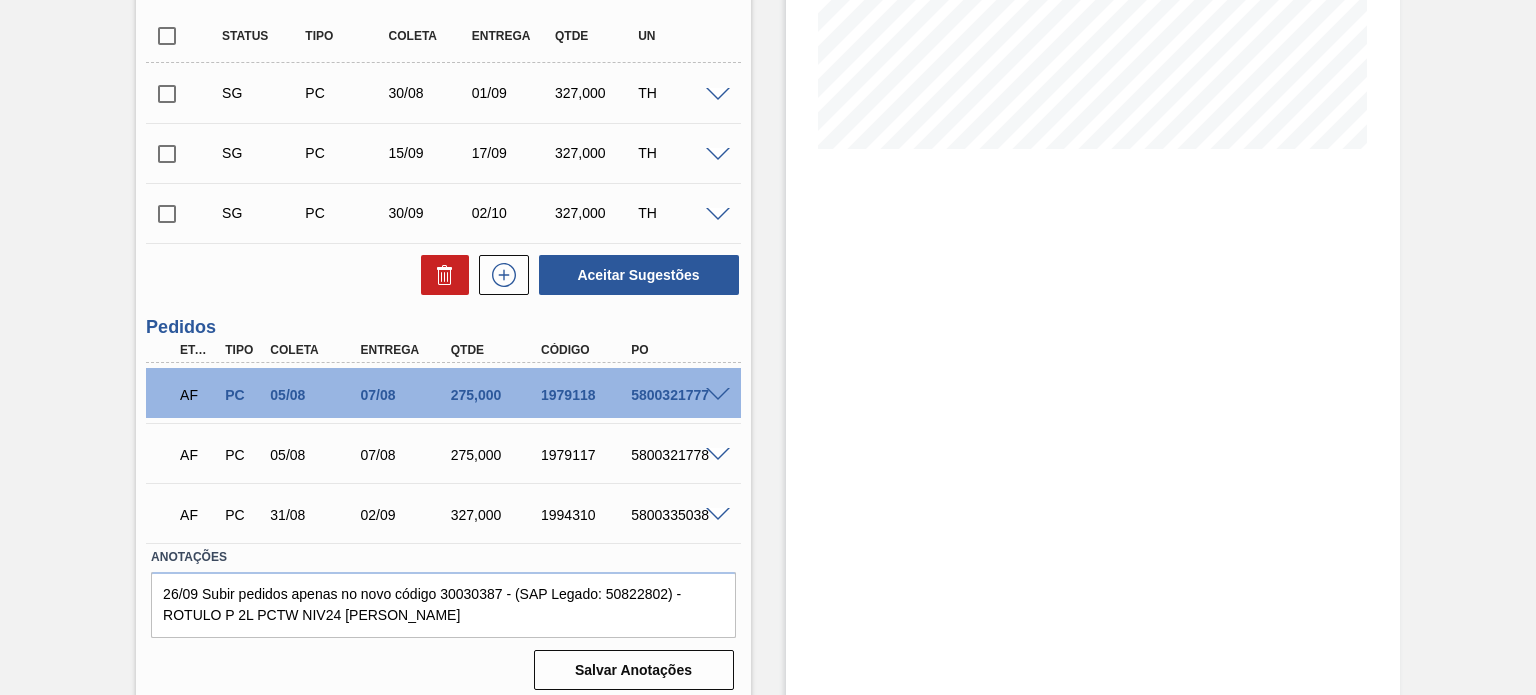 scroll, scrollTop: 448, scrollLeft: 0, axis: vertical 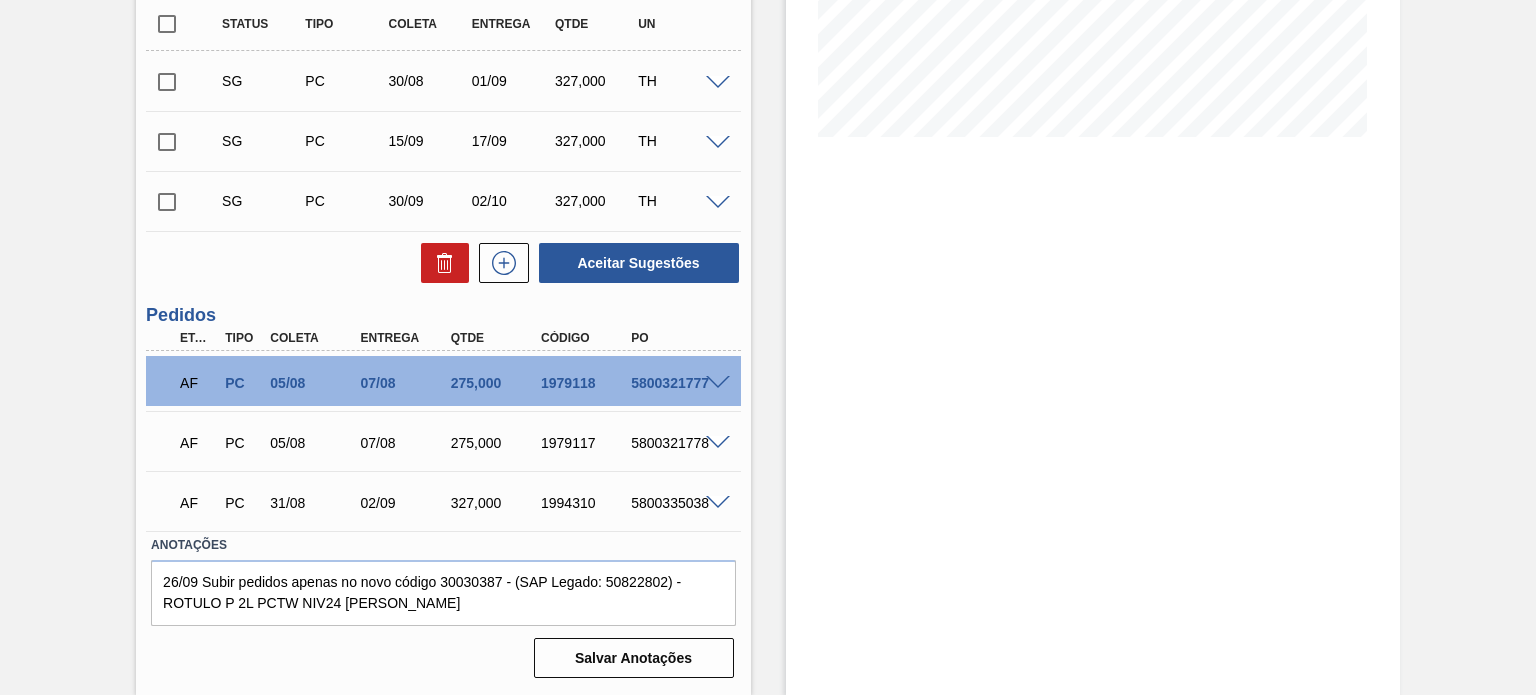 click on "1979117" at bounding box center (585, 443) 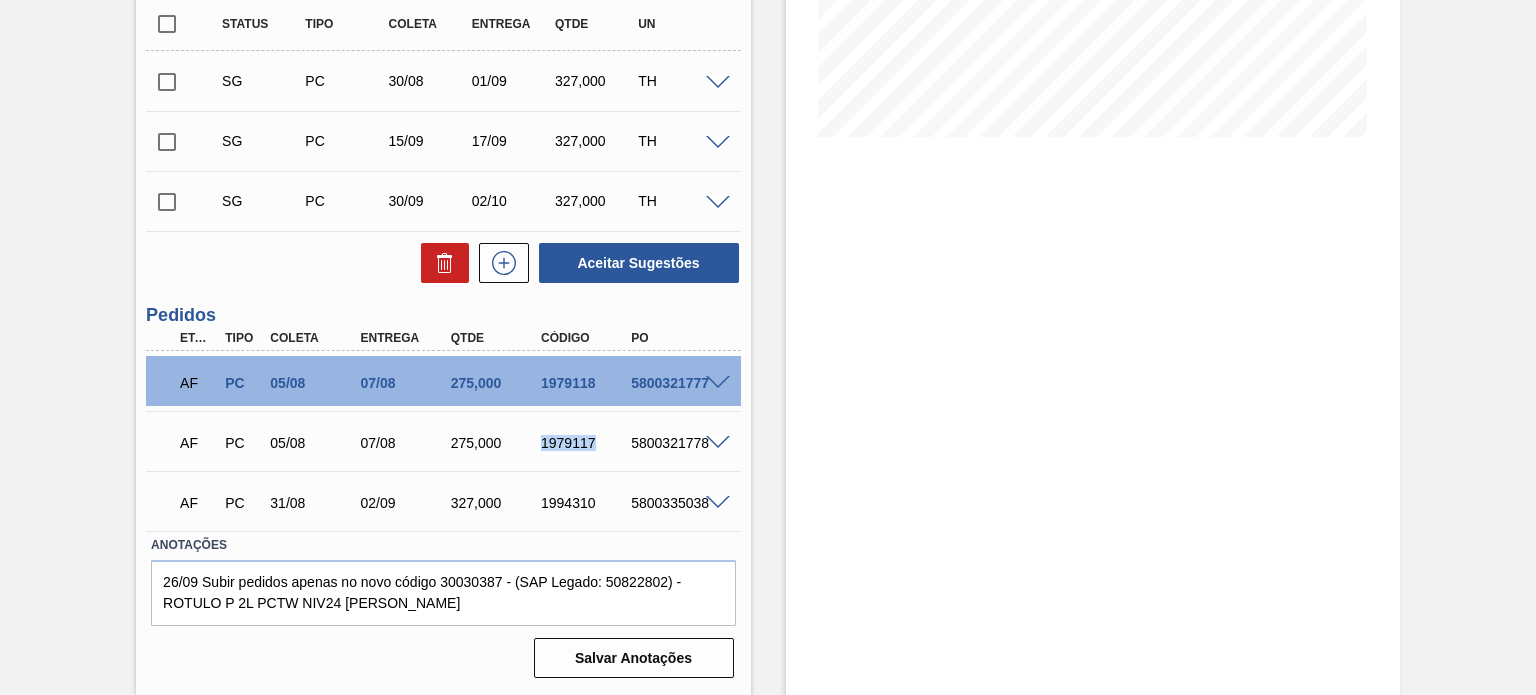 click on "1979117" at bounding box center (585, 443) 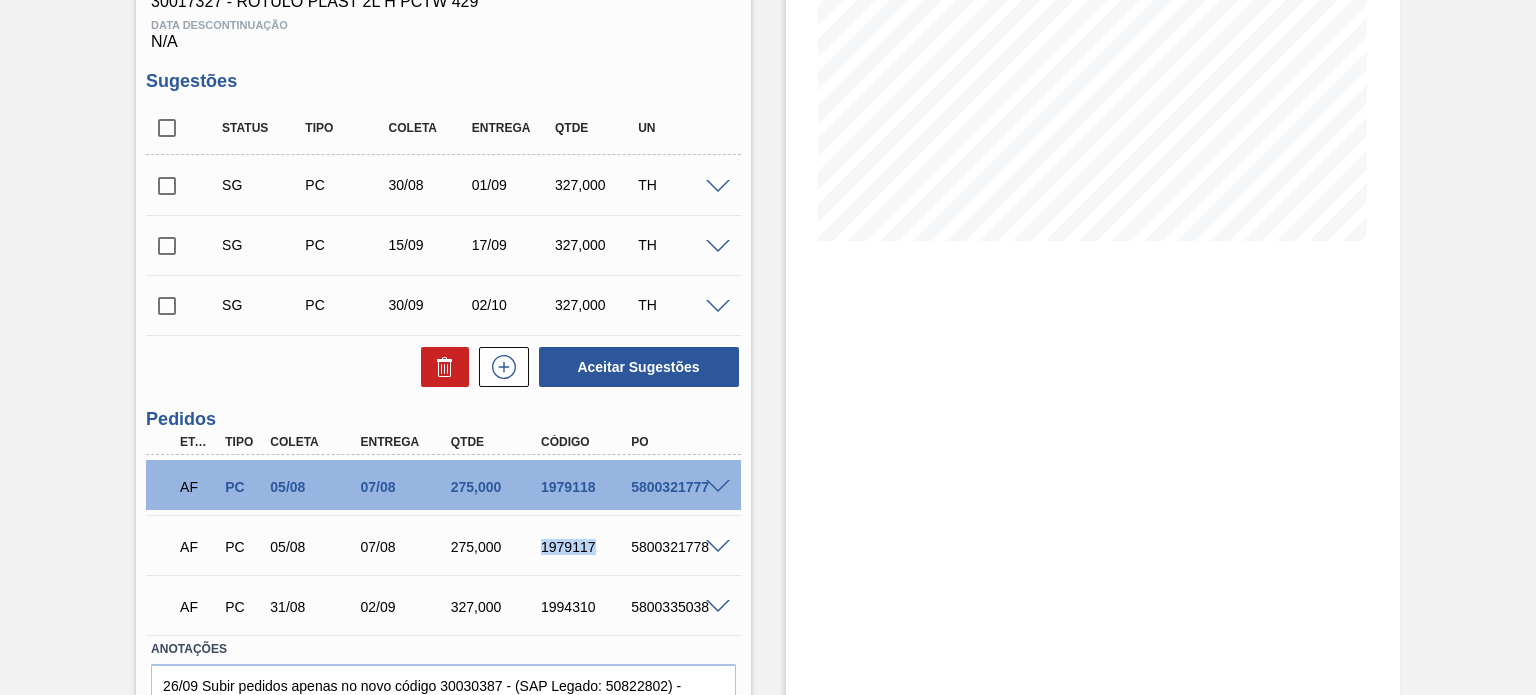scroll, scrollTop: 448, scrollLeft: 0, axis: vertical 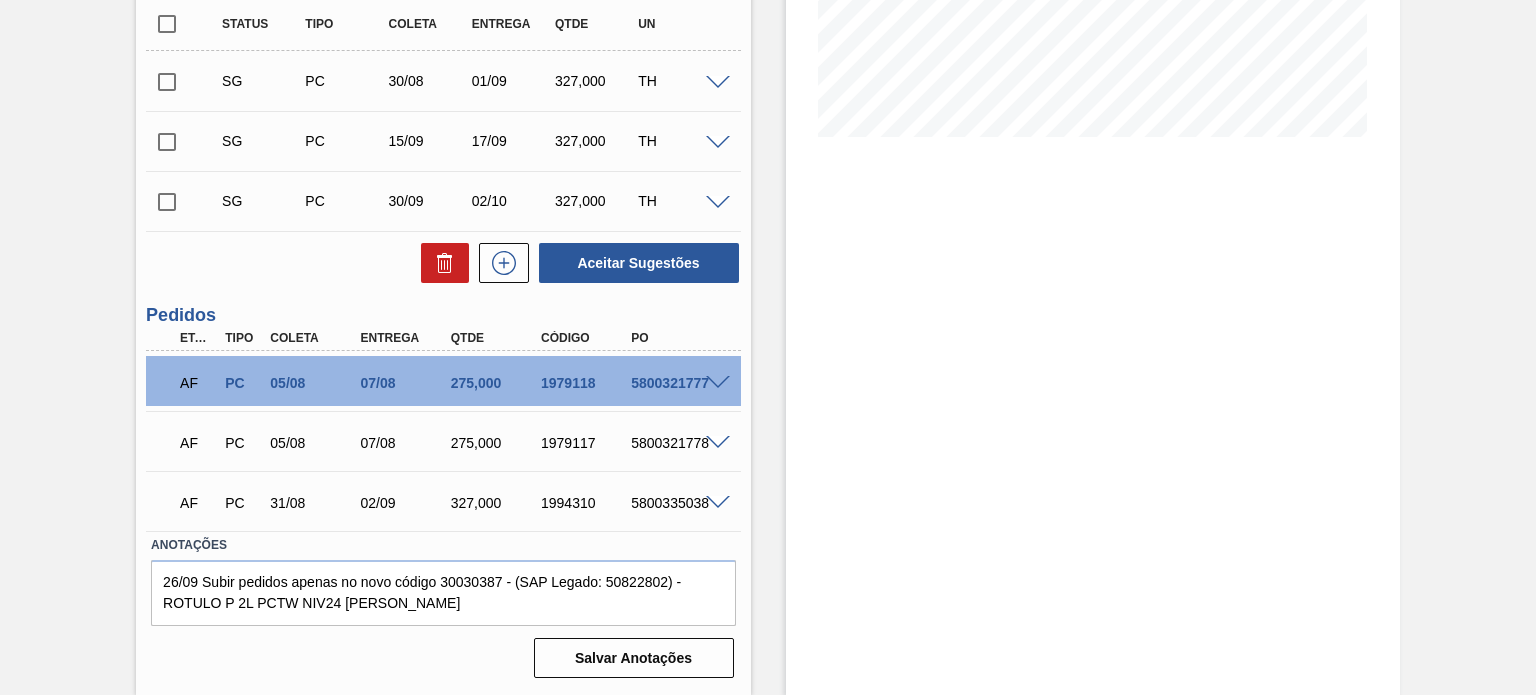 click on "1994310" at bounding box center [585, 503] 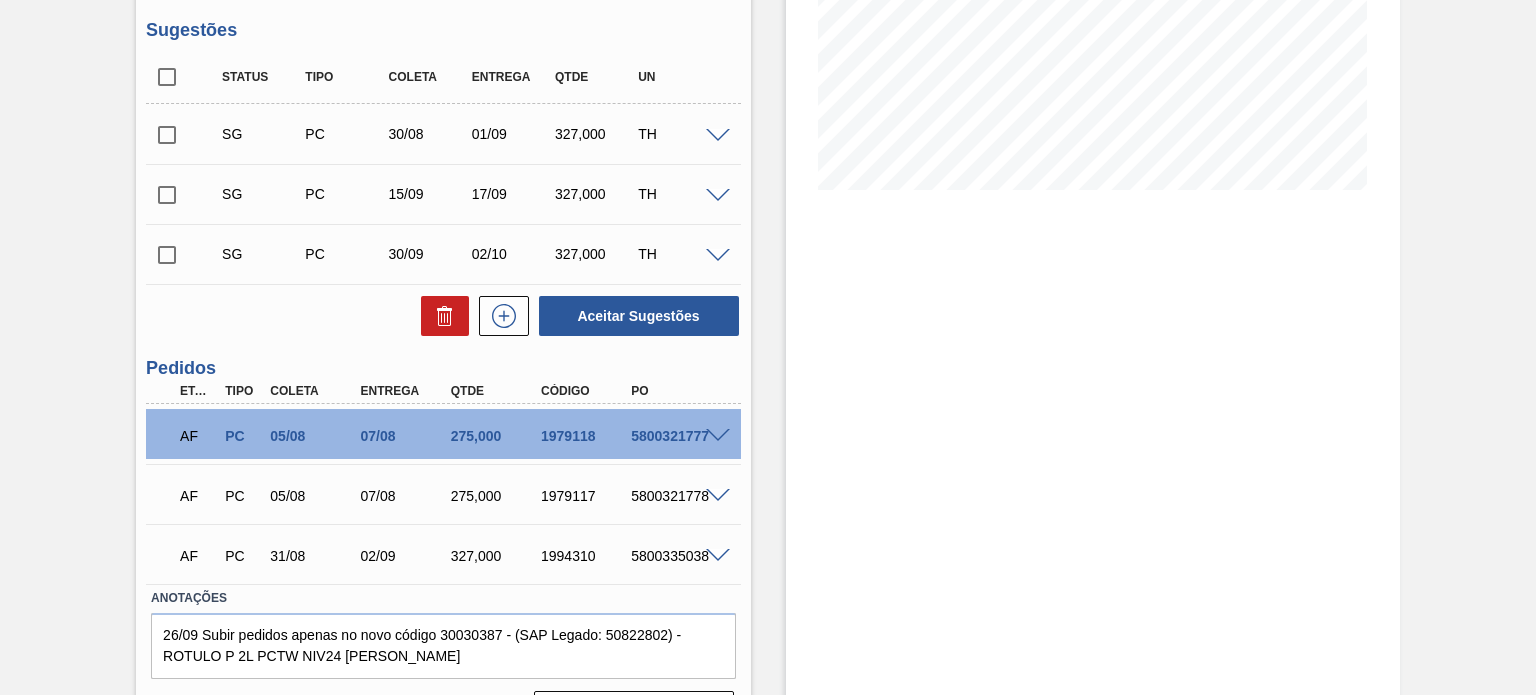 scroll, scrollTop: 448, scrollLeft: 0, axis: vertical 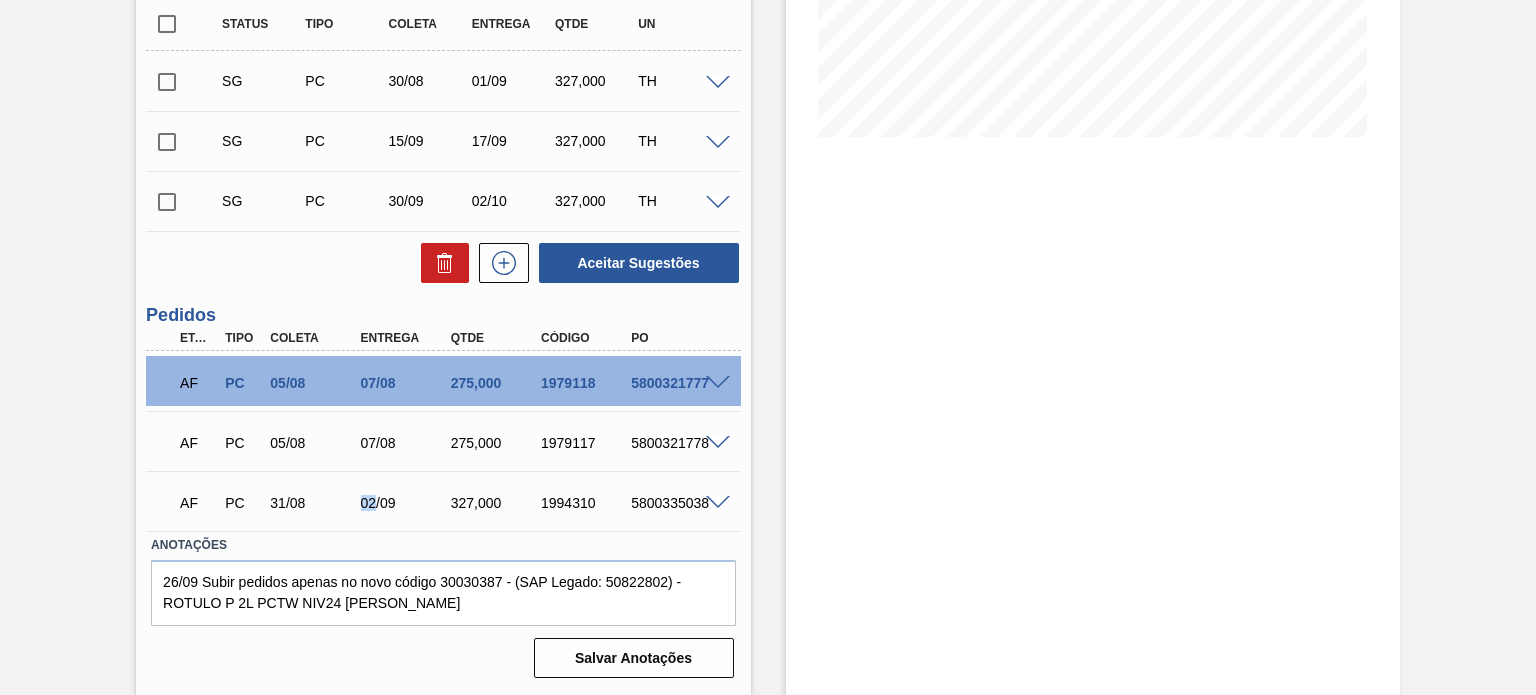 drag, startPoint x: 360, startPoint y: 502, endPoint x: 378, endPoint y: 505, distance: 18.248287 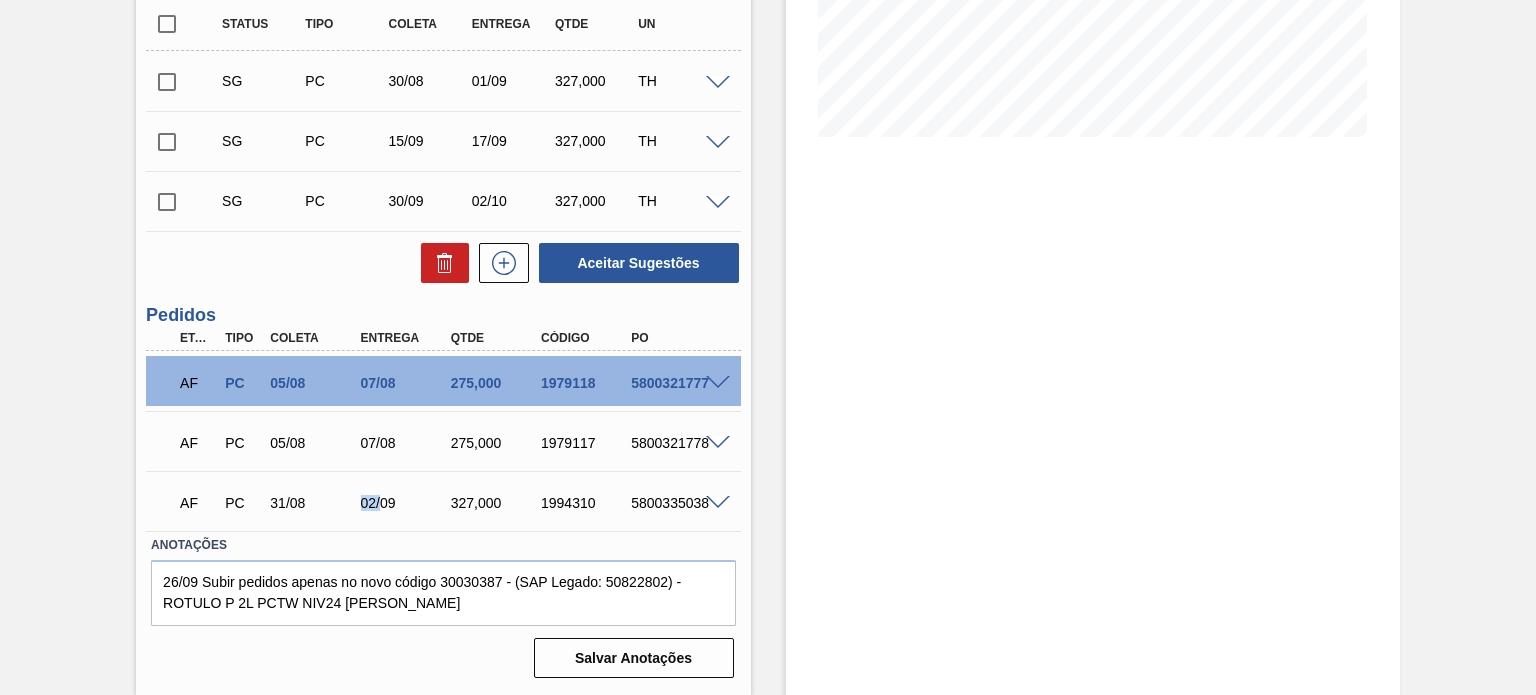 click on "02/09" at bounding box center (405, 503) 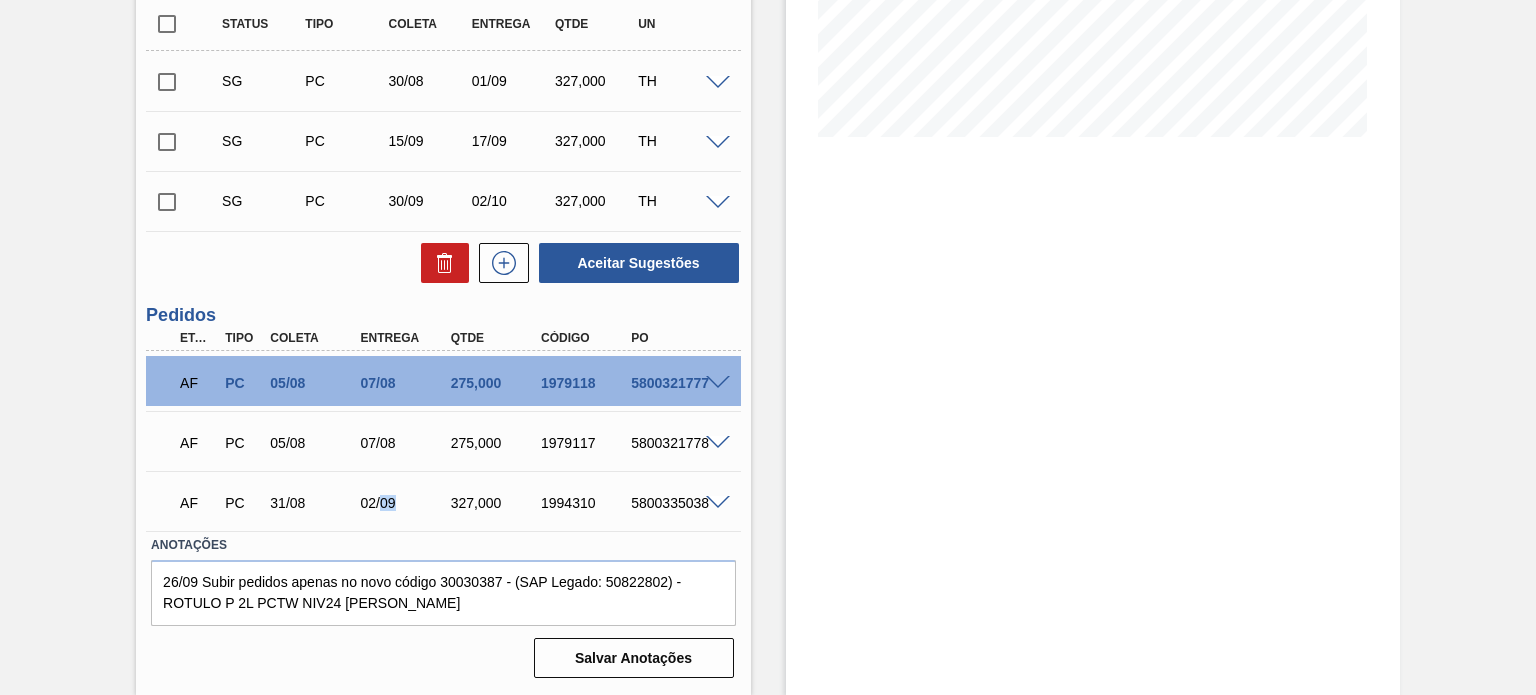 click on "02/09" at bounding box center [405, 503] 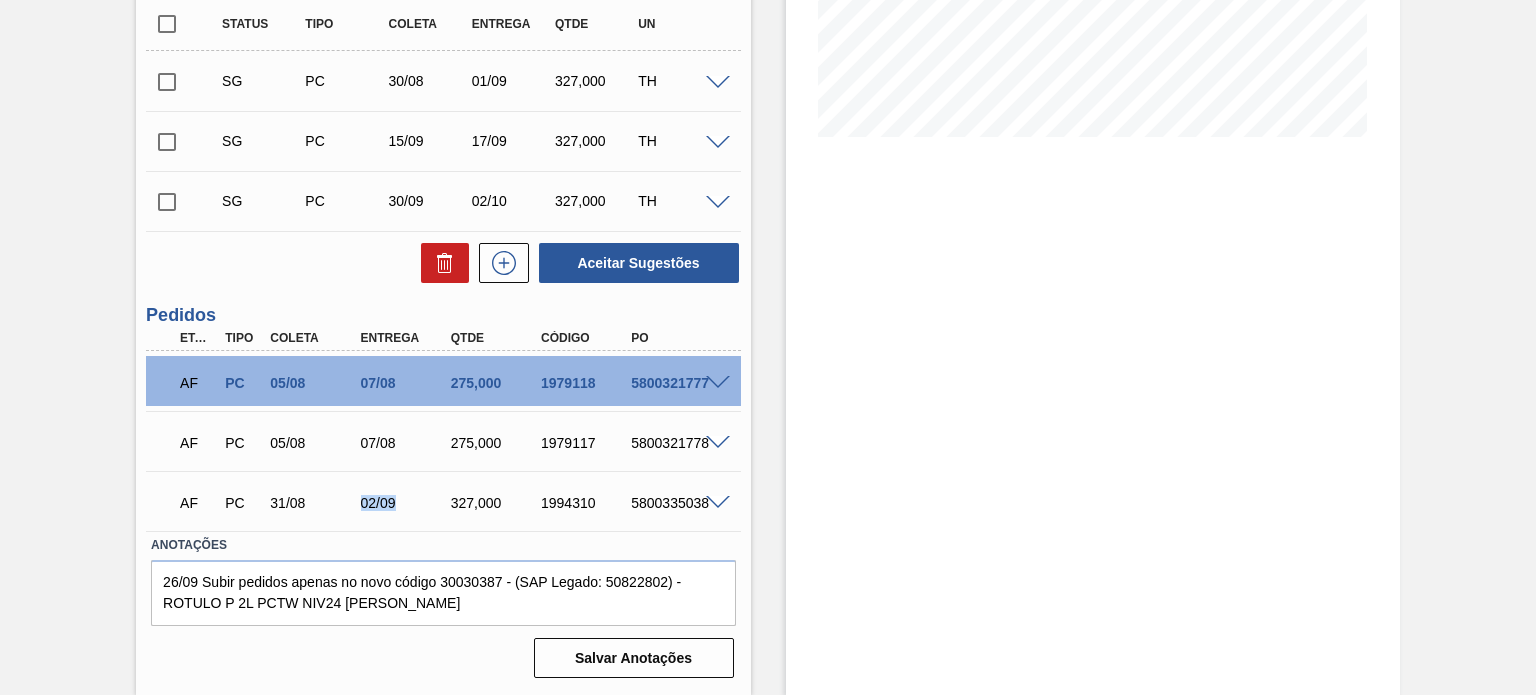click on "02/09" at bounding box center [405, 503] 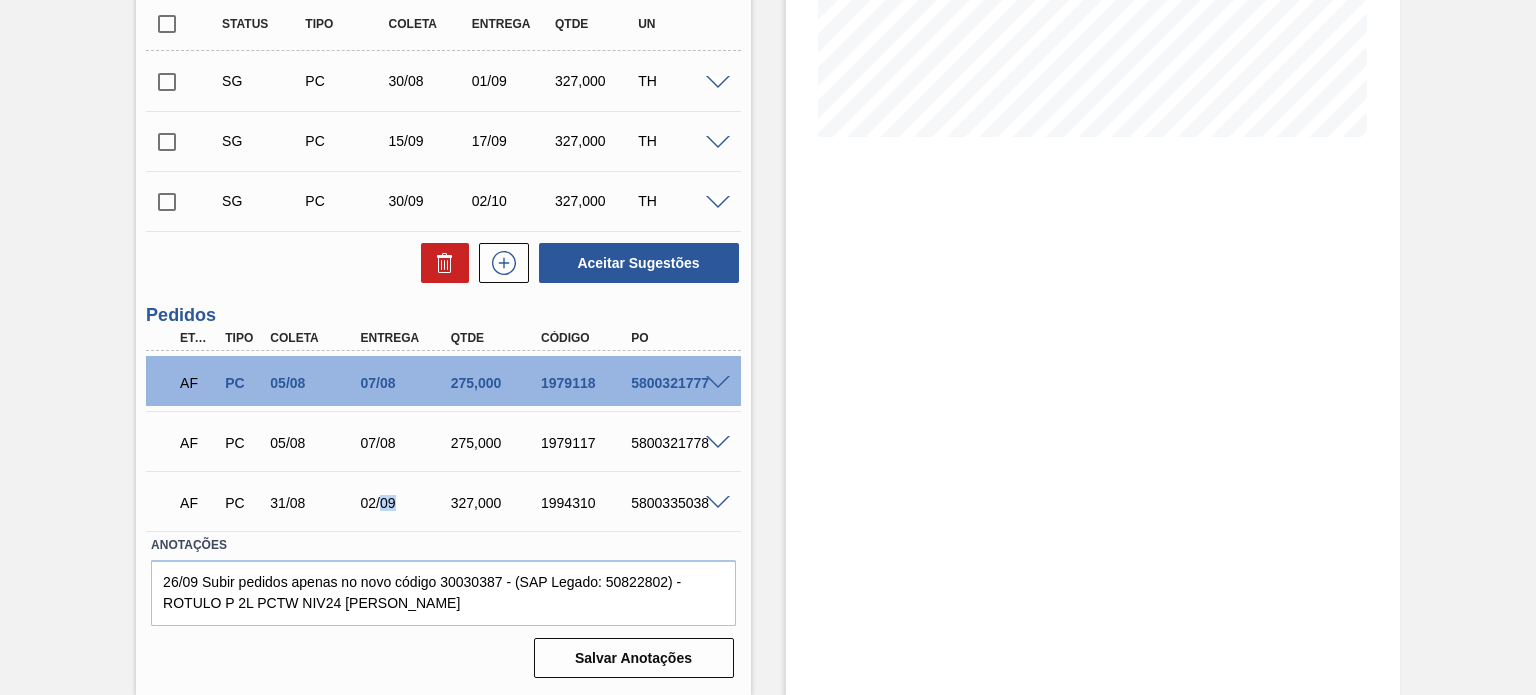 click on "02/09" at bounding box center [405, 503] 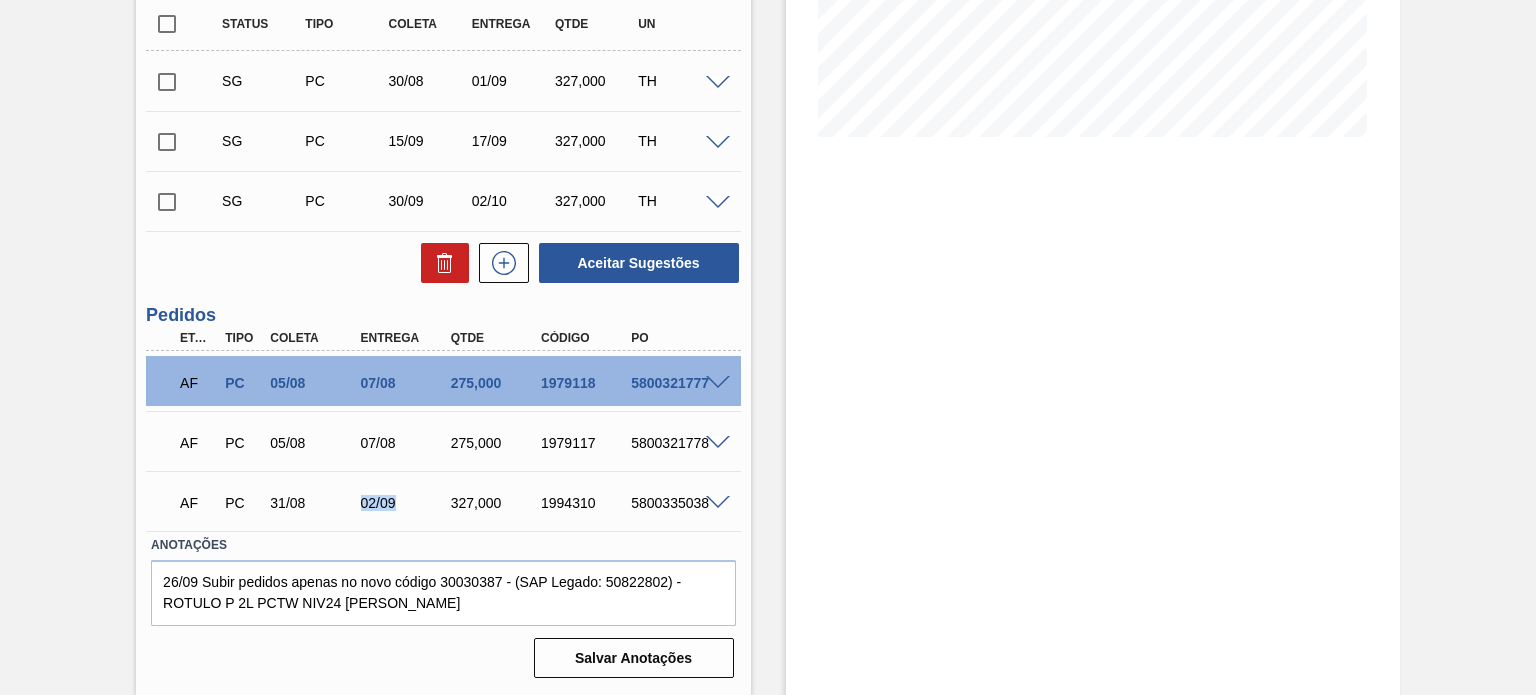 click on "02/09" at bounding box center [405, 503] 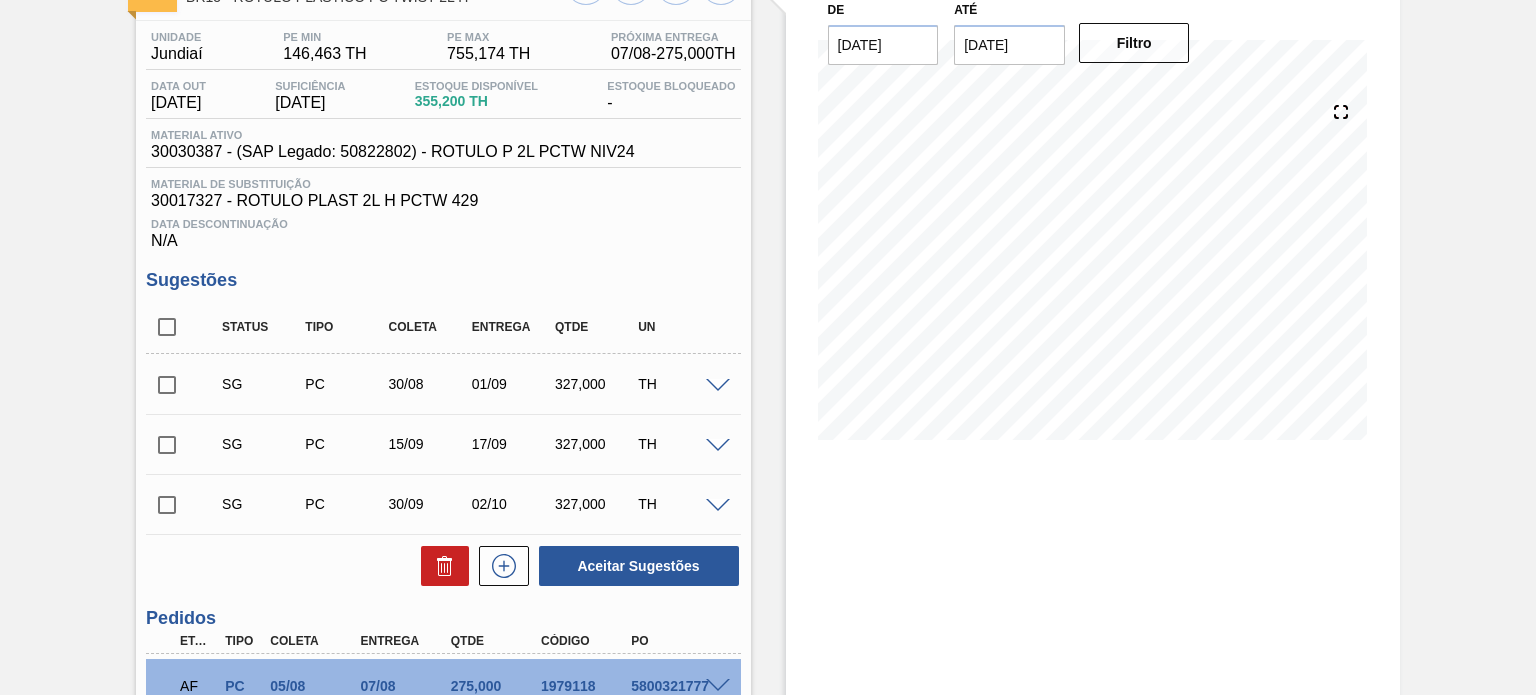 scroll, scrollTop: 0, scrollLeft: 0, axis: both 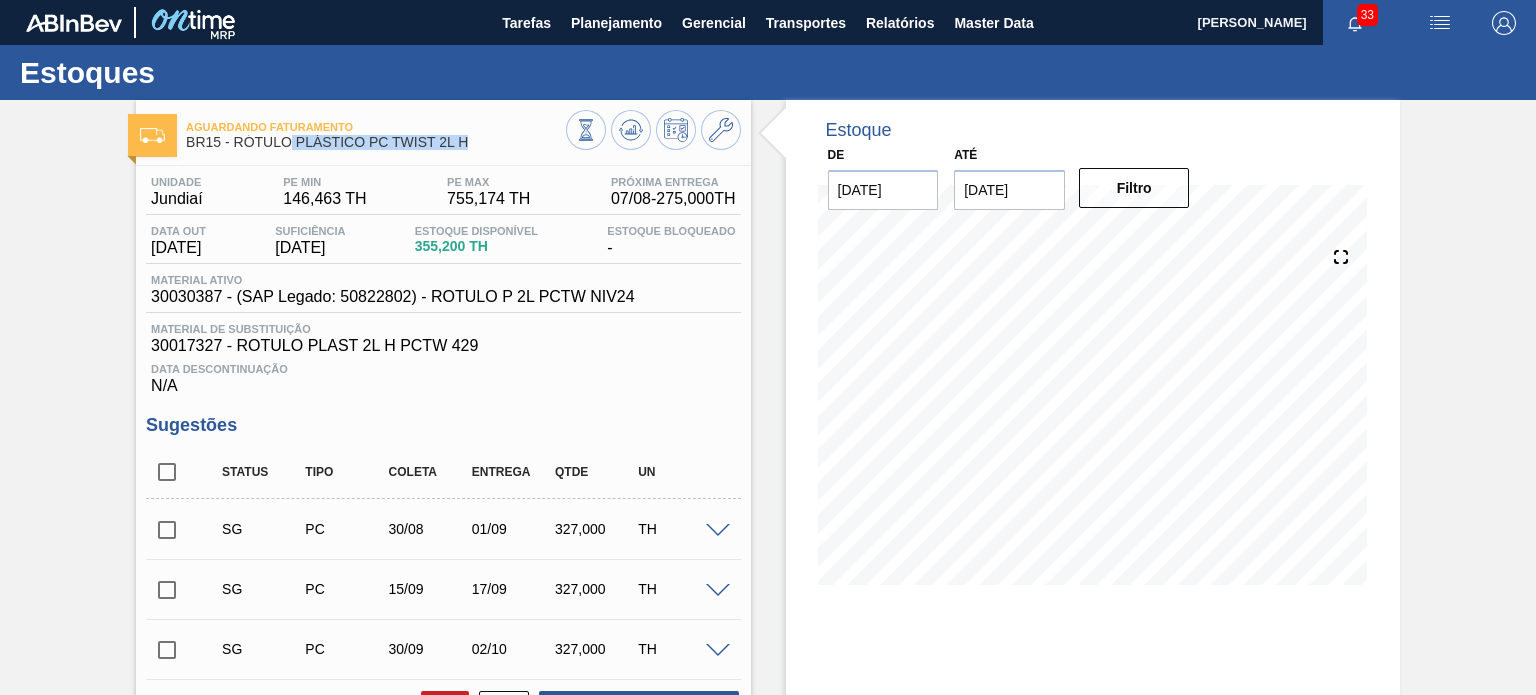 drag, startPoint x: 464, startPoint y: 152, endPoint x: 281, endPoint y: 150, distance: 183.01093 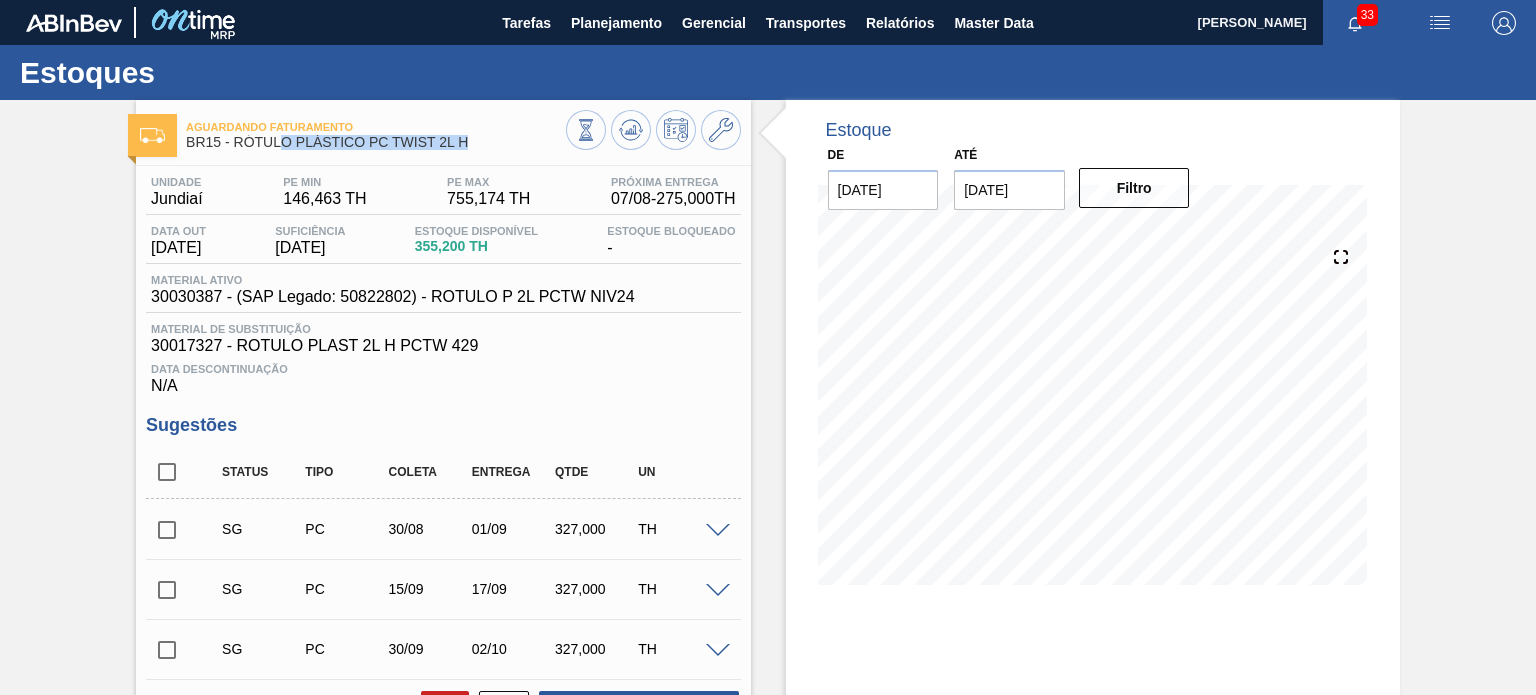 click on "Aguardando Faturamento BR15 - RÓTULO PLÁSTICO PC TWIST 2L H" at bounding box center [375, 135] 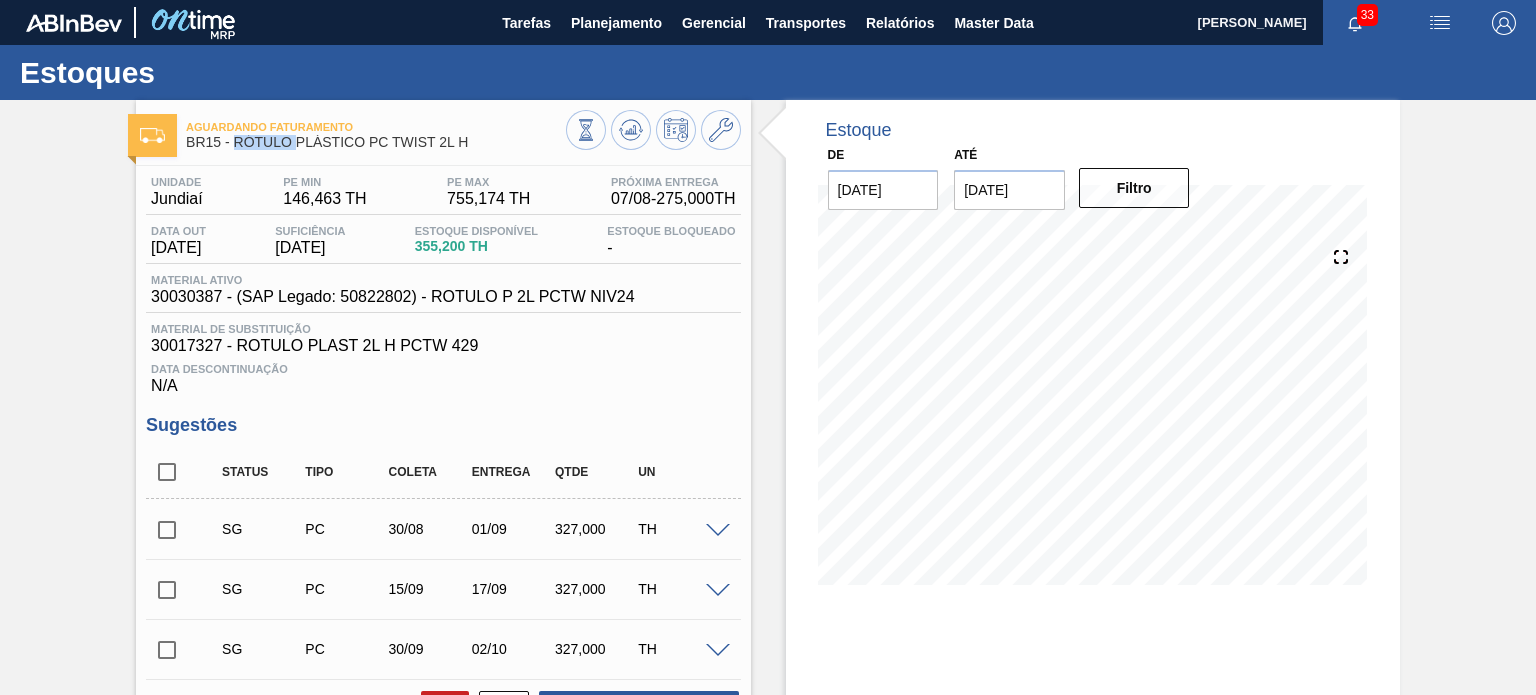 click on "Aguardando Faturamento BR15 - RÓTULO PLÁSTICO PC TWIST 2L H" at bounding box center (375, 135) 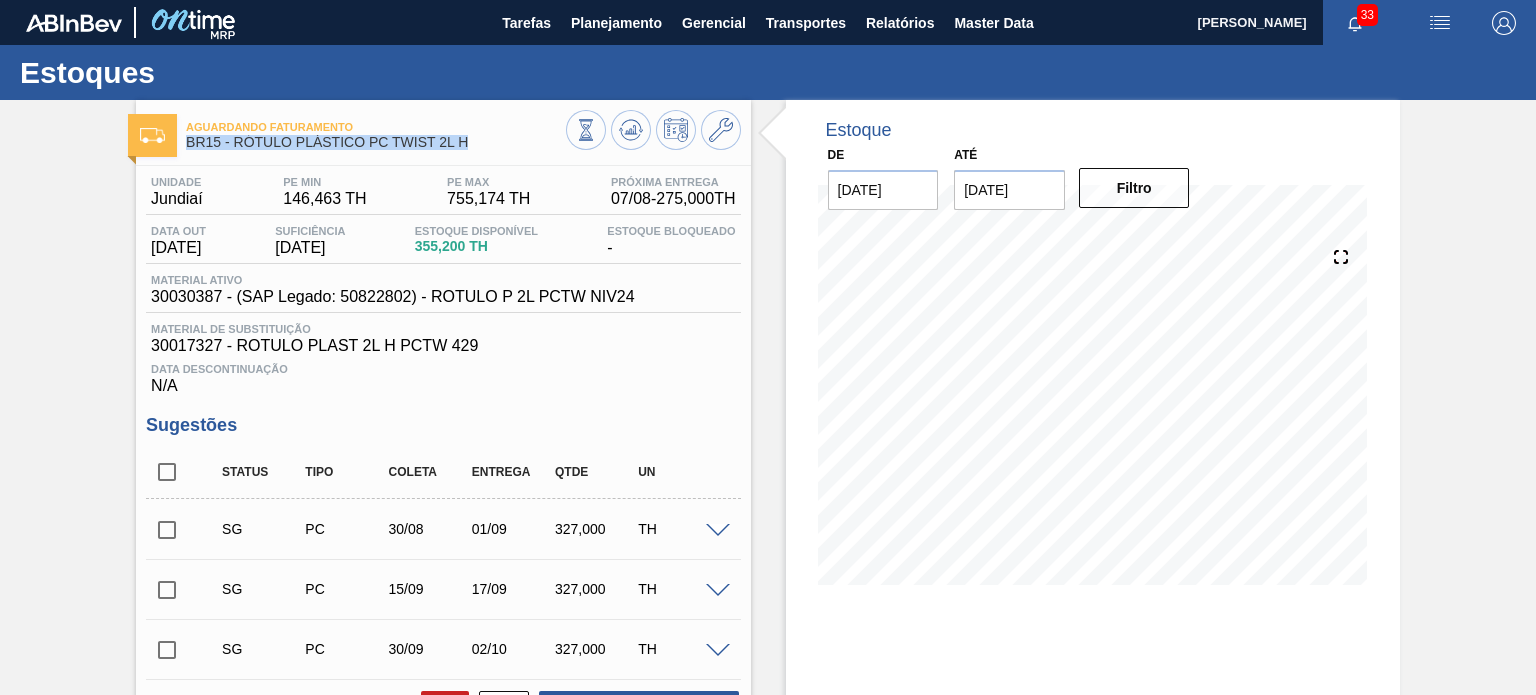 click on "Aguardando Faturamento BR15 - RÓTULO PLÁSTICO PC TWIST 2L H" at bounding box center (375, 135) 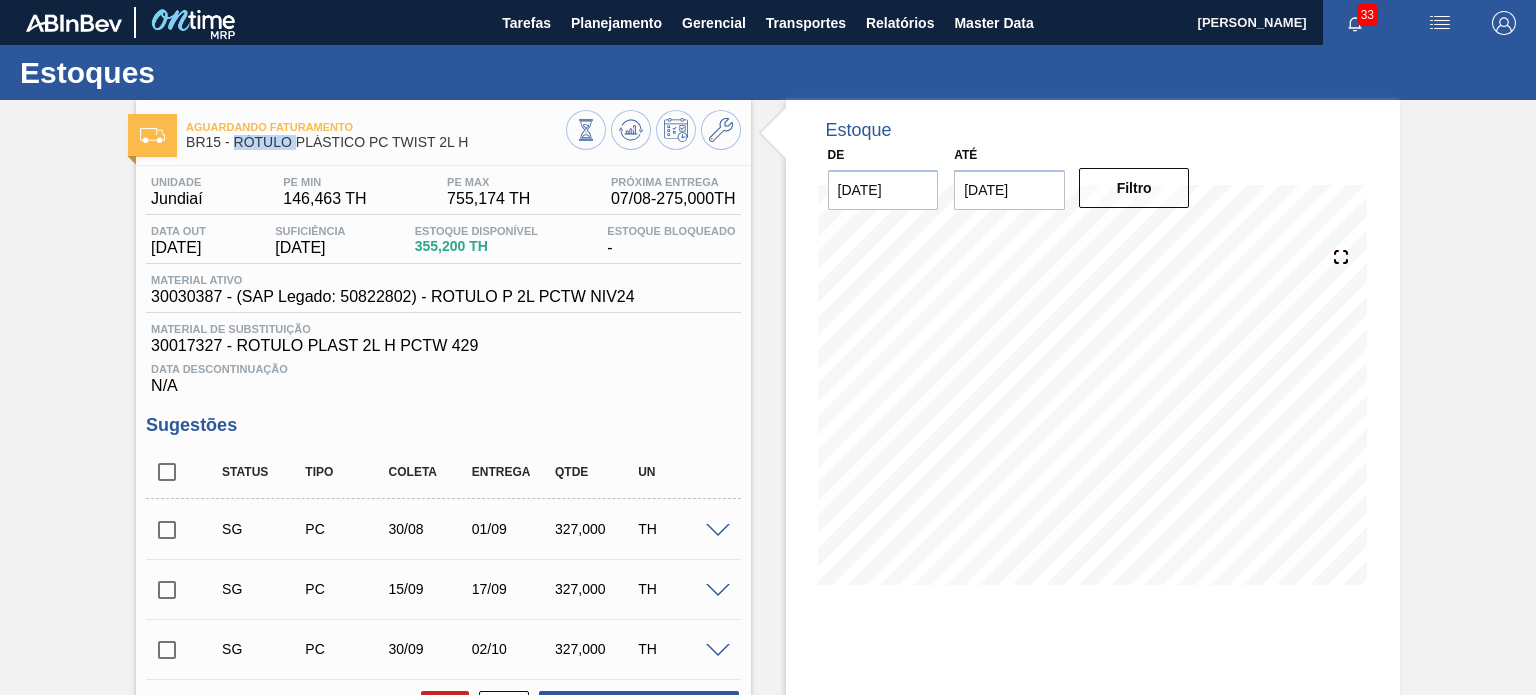 click on "Aguardando Faturamento BR15 - RÓTULO PLÁSTICO PC TWIST 2L H" at bounding box center (375, 135) 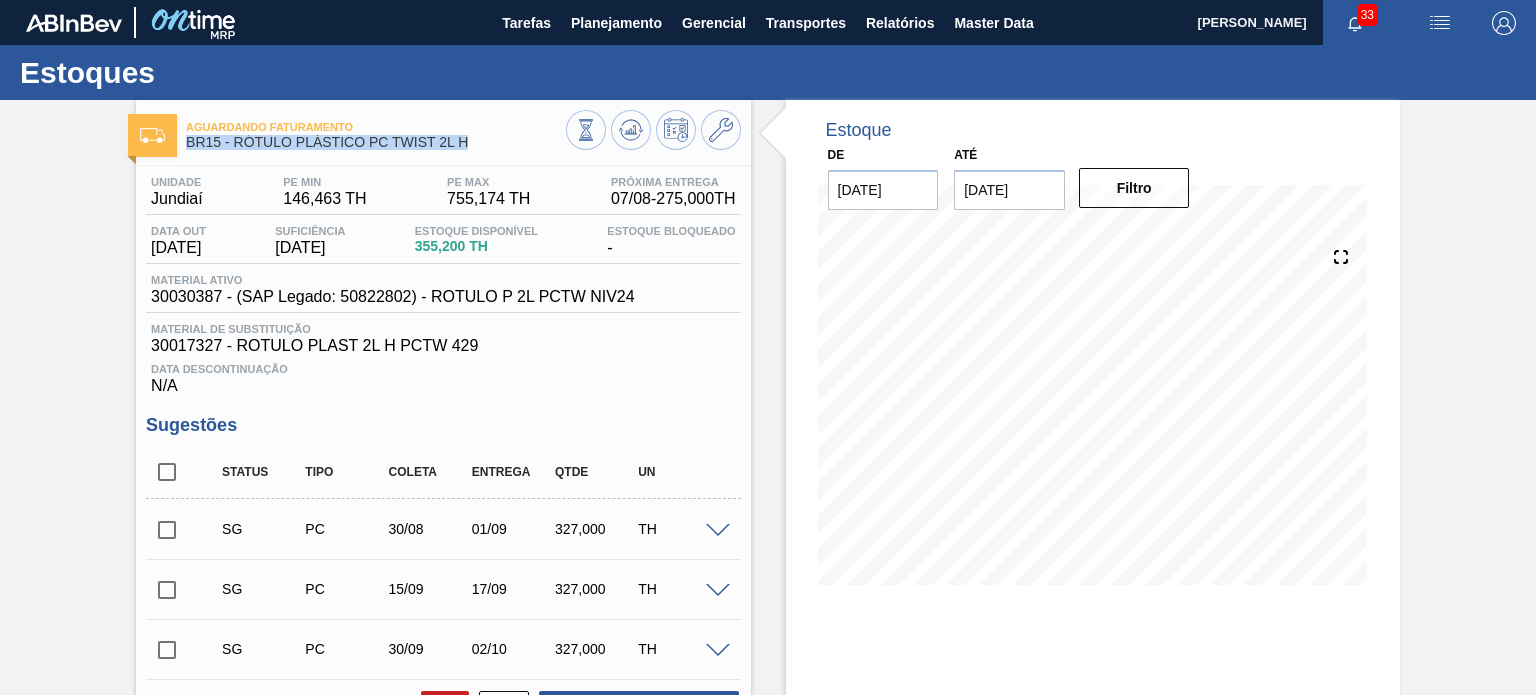 click on "Aguardando Faturamento BR15 - RÓTULO PLÁSTICO PC TWIST 2L H" at bounding box center (375, 135) 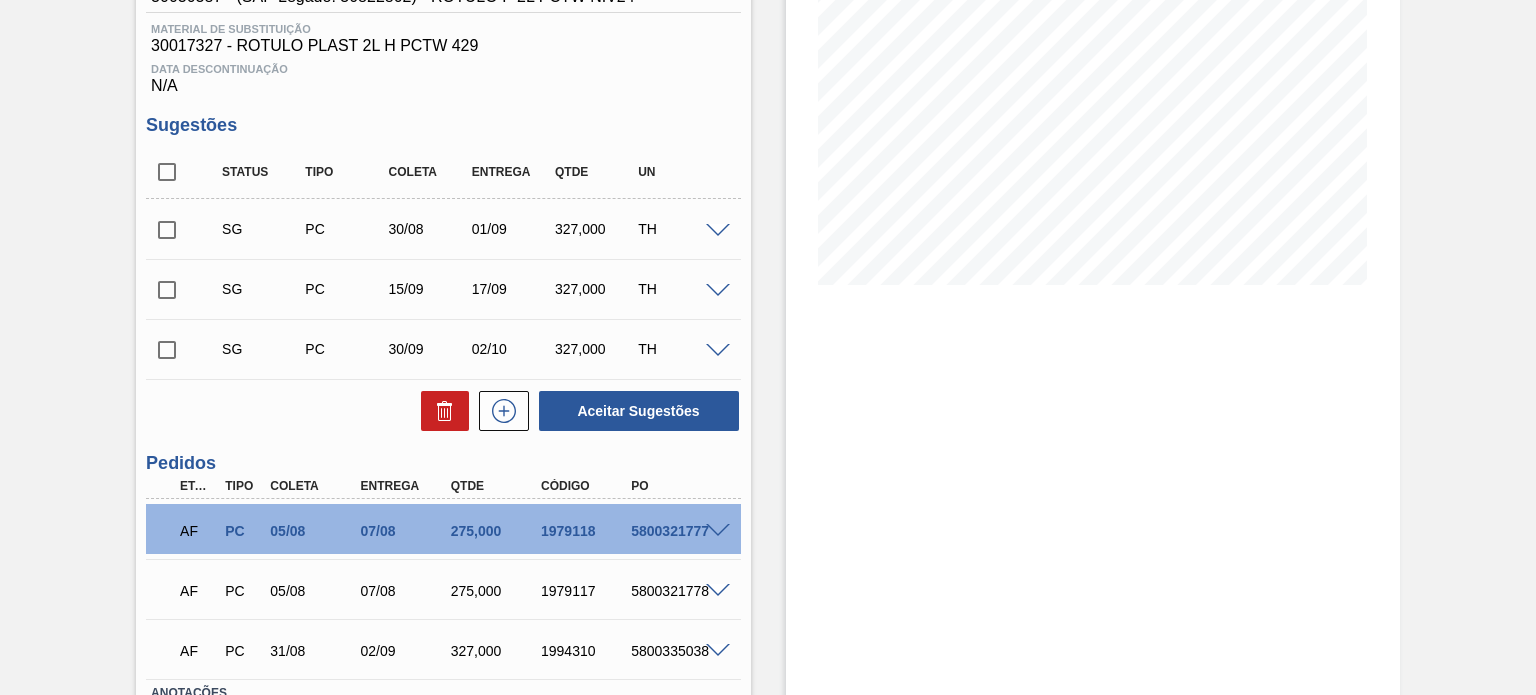 scroll, scrollTop: 400, scrollLeft: 0, axis: vertical 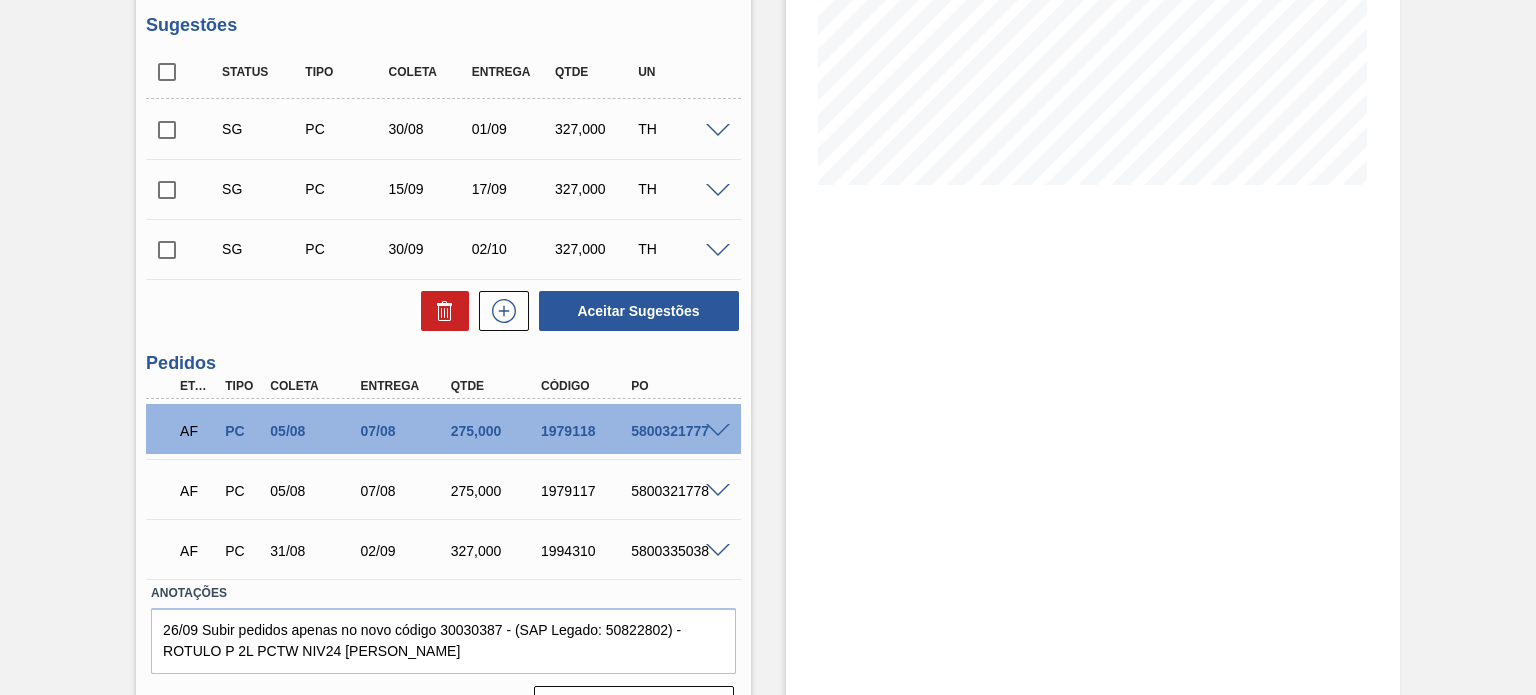 click on "1994310" at bounding box center [585, 551] 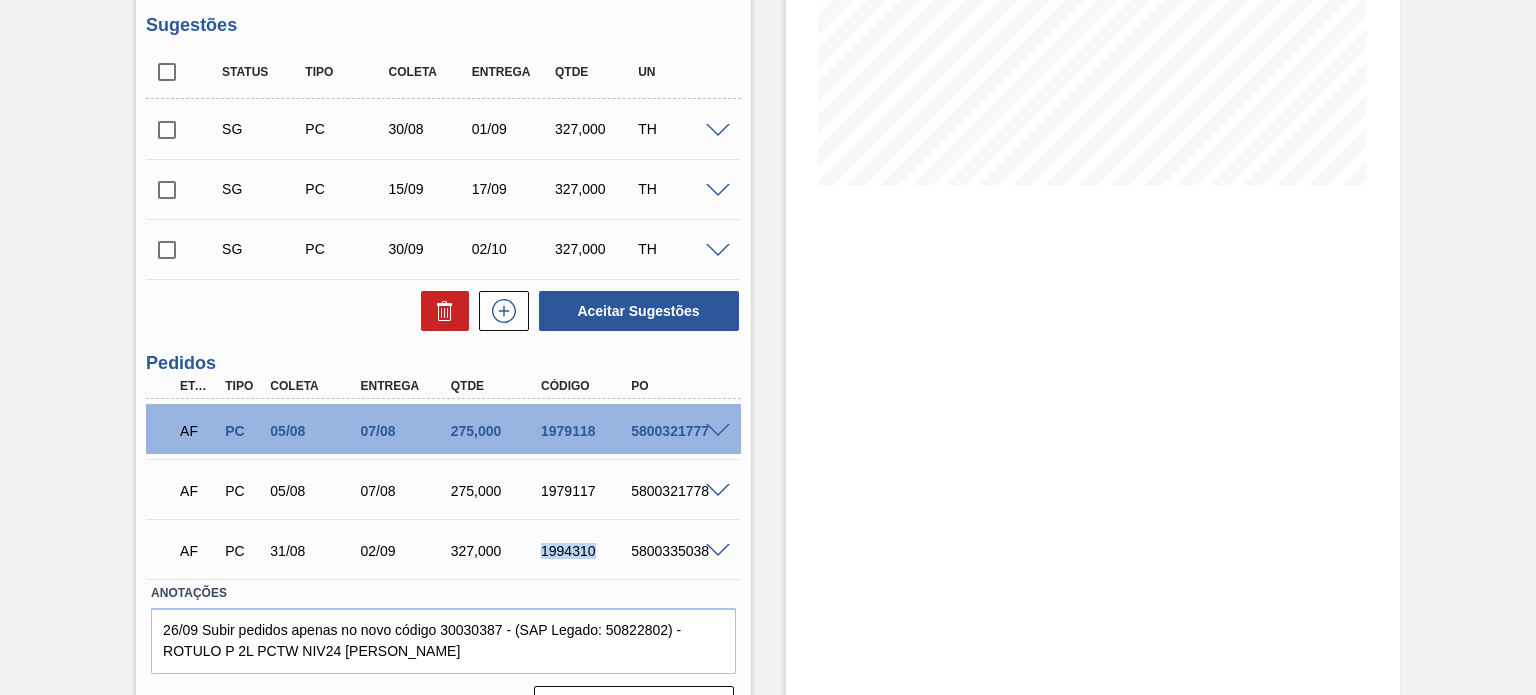 click on "1994310" at bounding box center (585, 551) 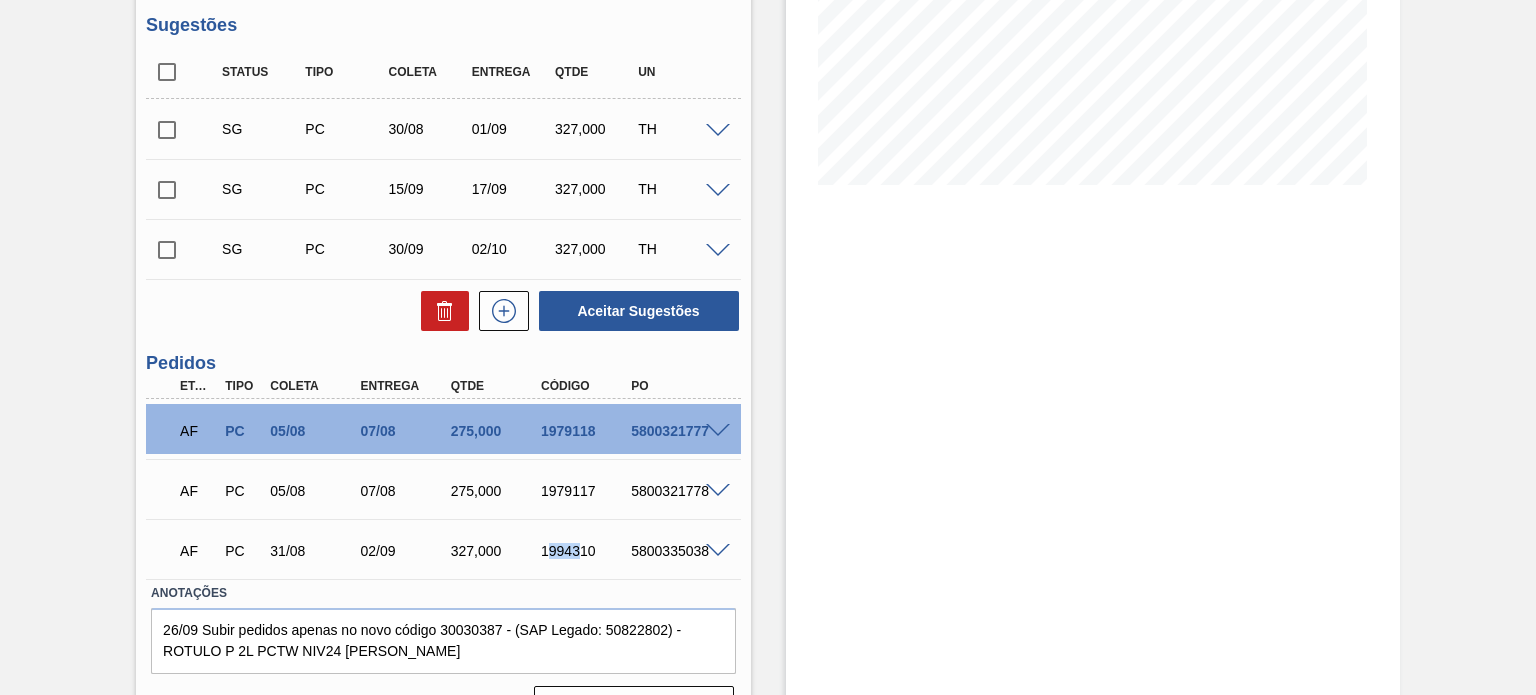 drag, startPoint x: 545, startPoint y: 547, endPoint x: 583, endPoint y: 546, distance: 38.013157 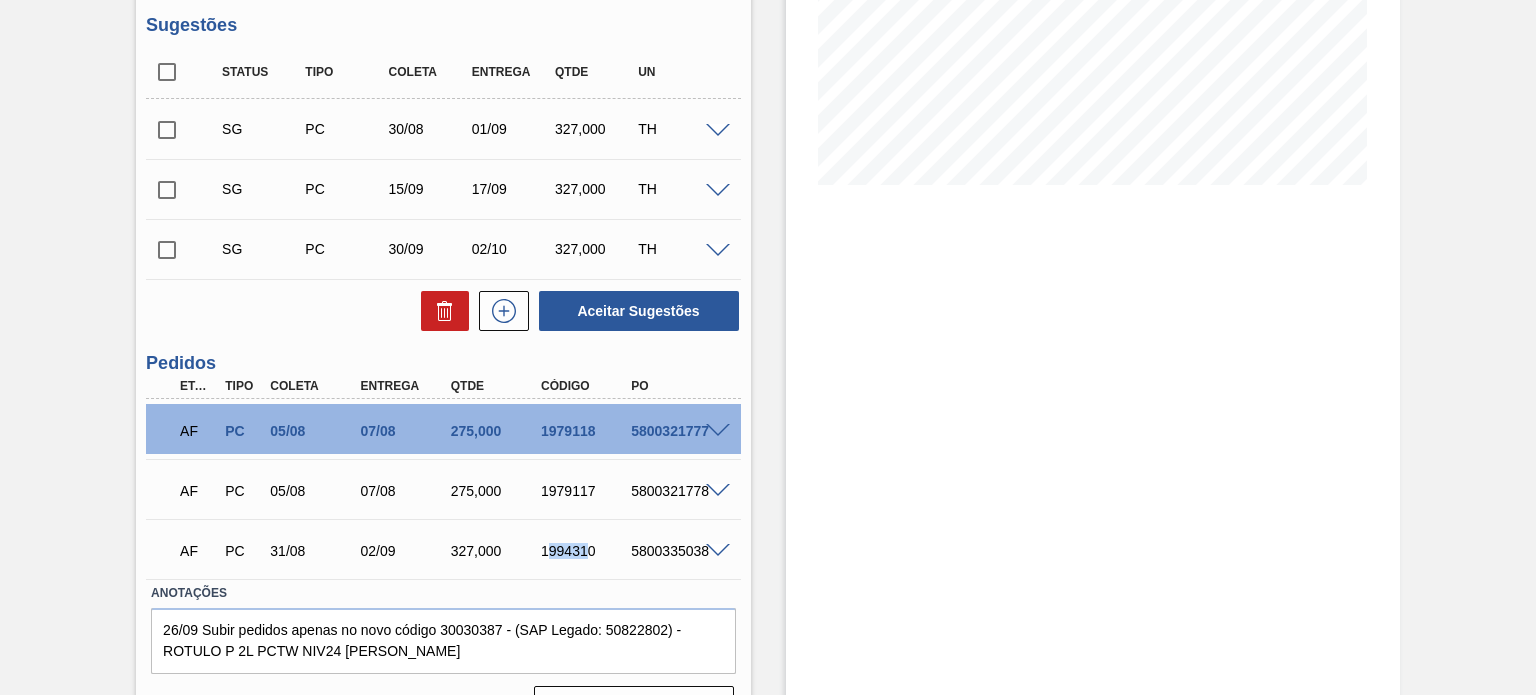 click on "1994310" at bounding box center (585, 551) 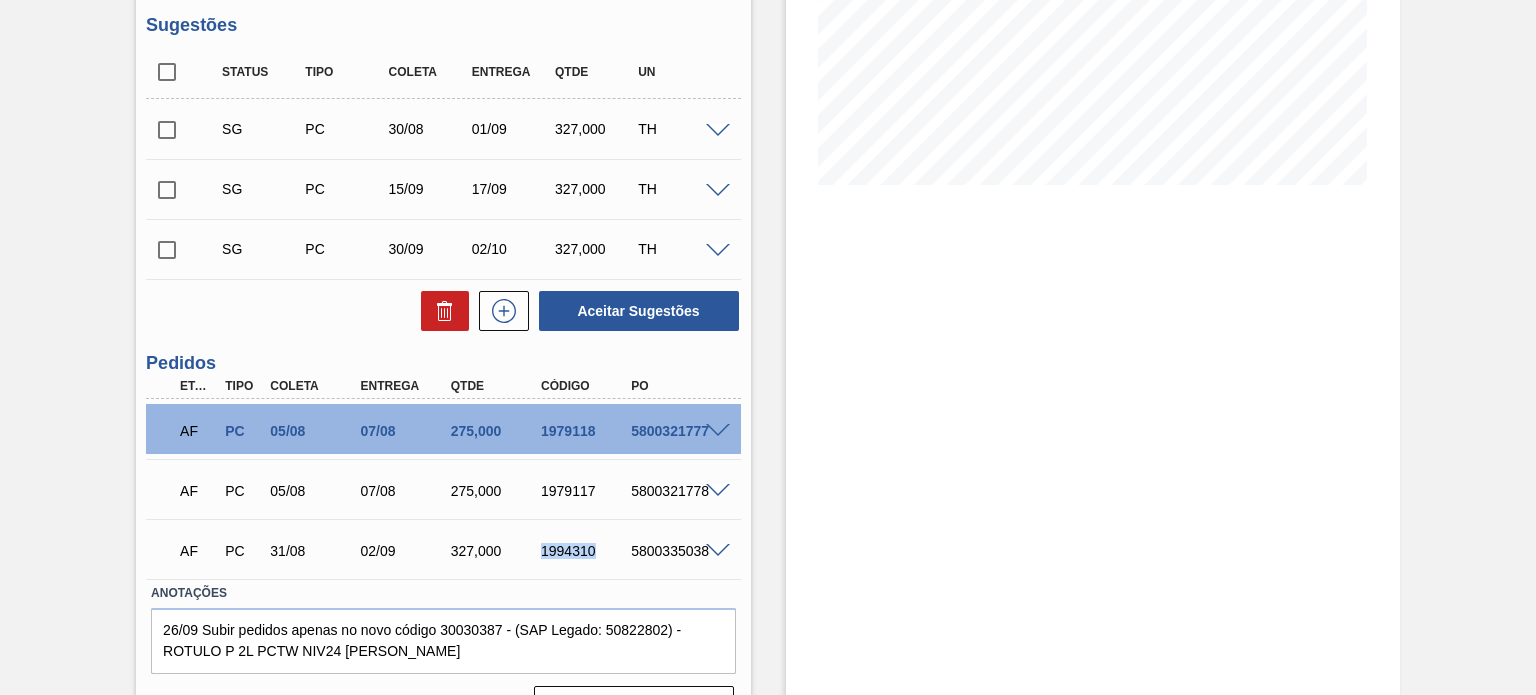 click on "1994310" at bounding box center (585, 551) 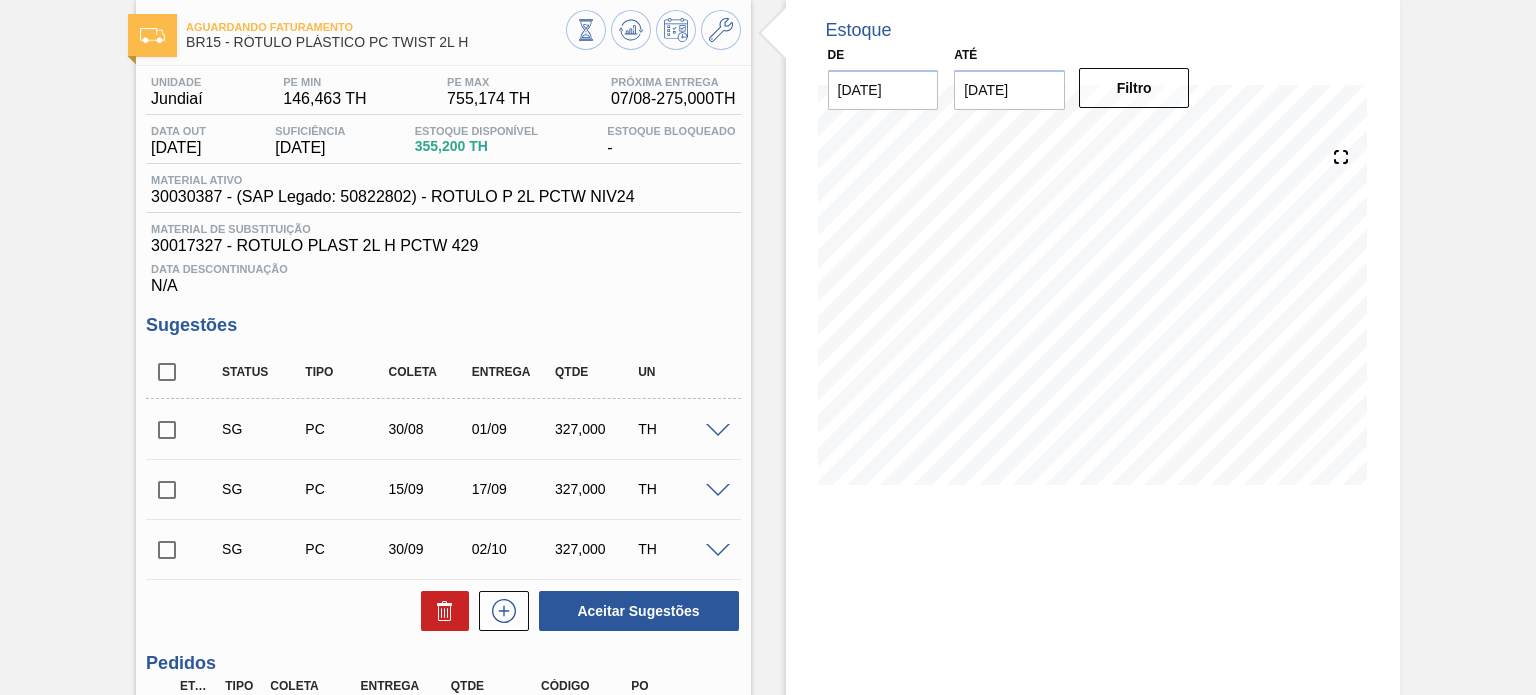 scroll, scrollTop: 448, scrollLeft: 0, axis: vertical 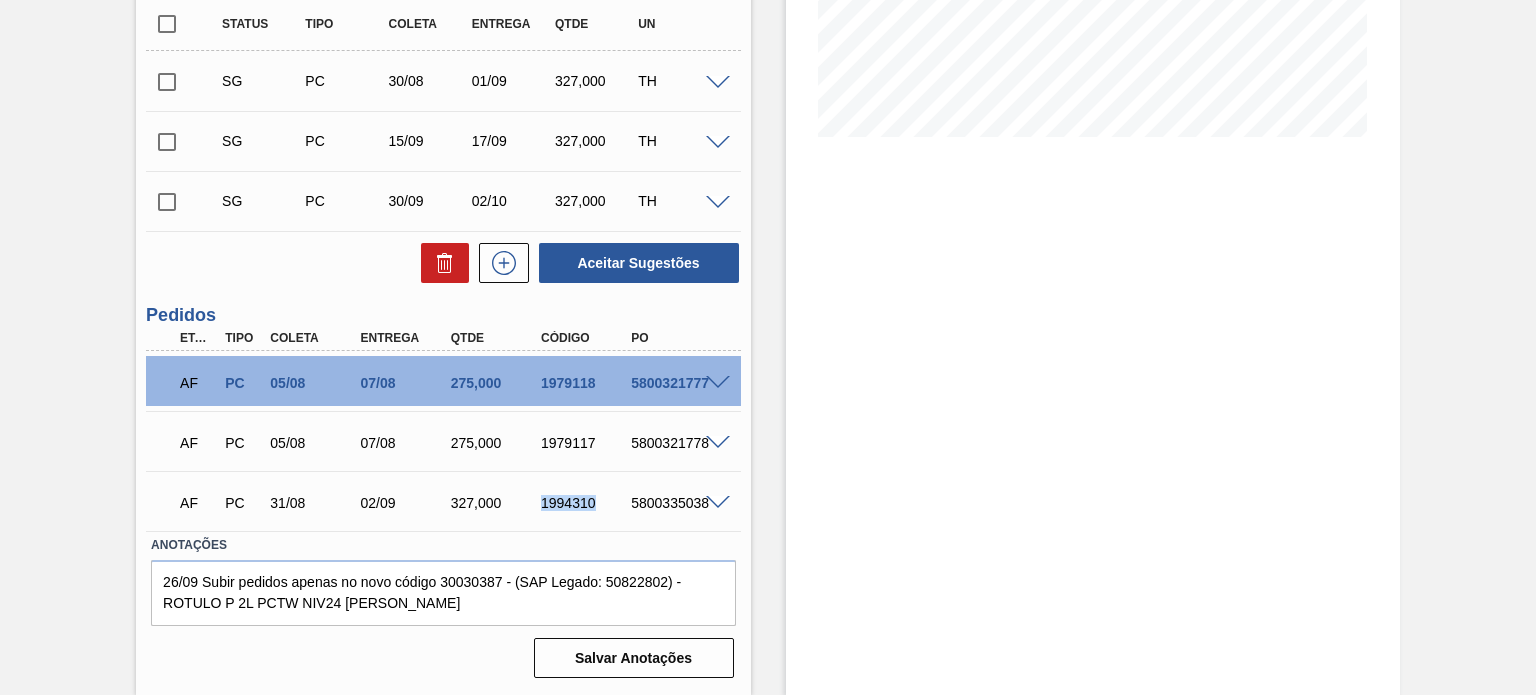 click on "1994310" at bounding box center (585, 503) 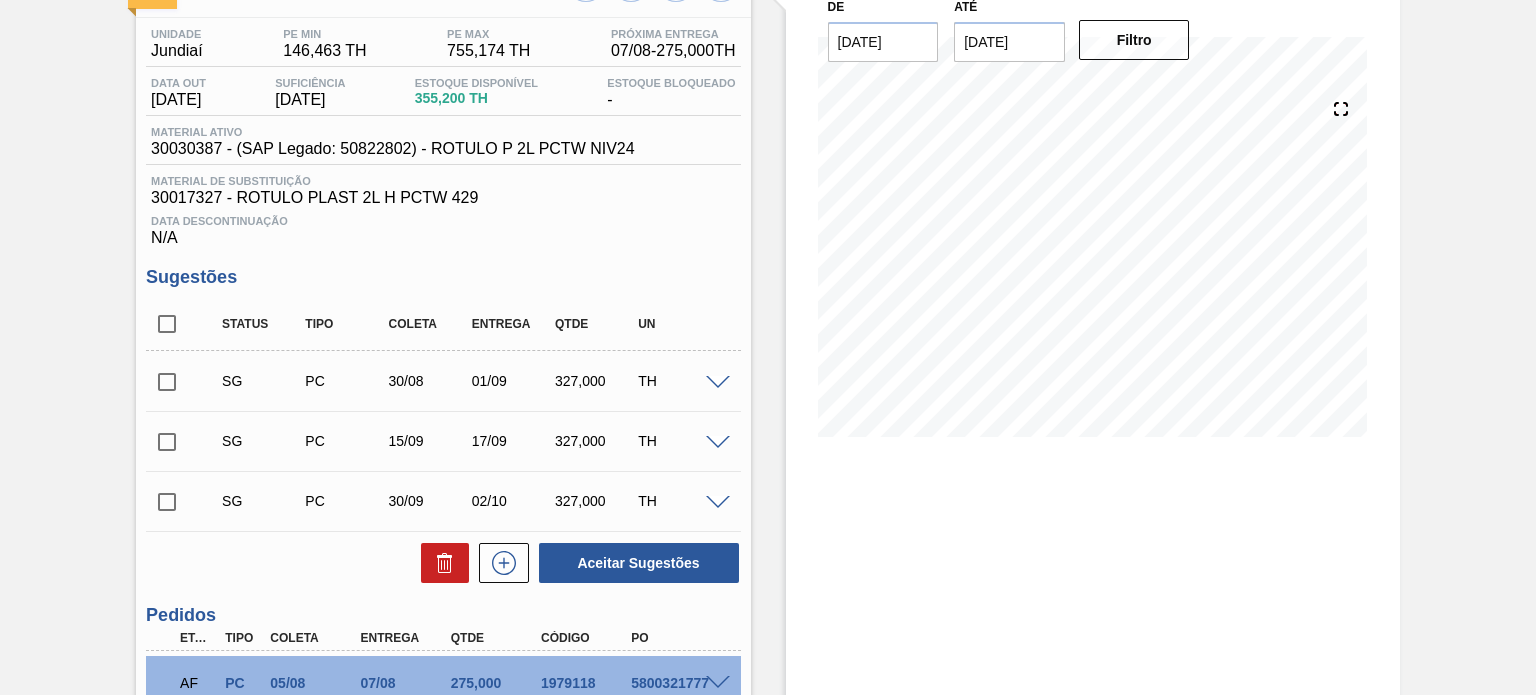 scroll, scrollTop: 448, scrollLeft: 0, axis: vertical 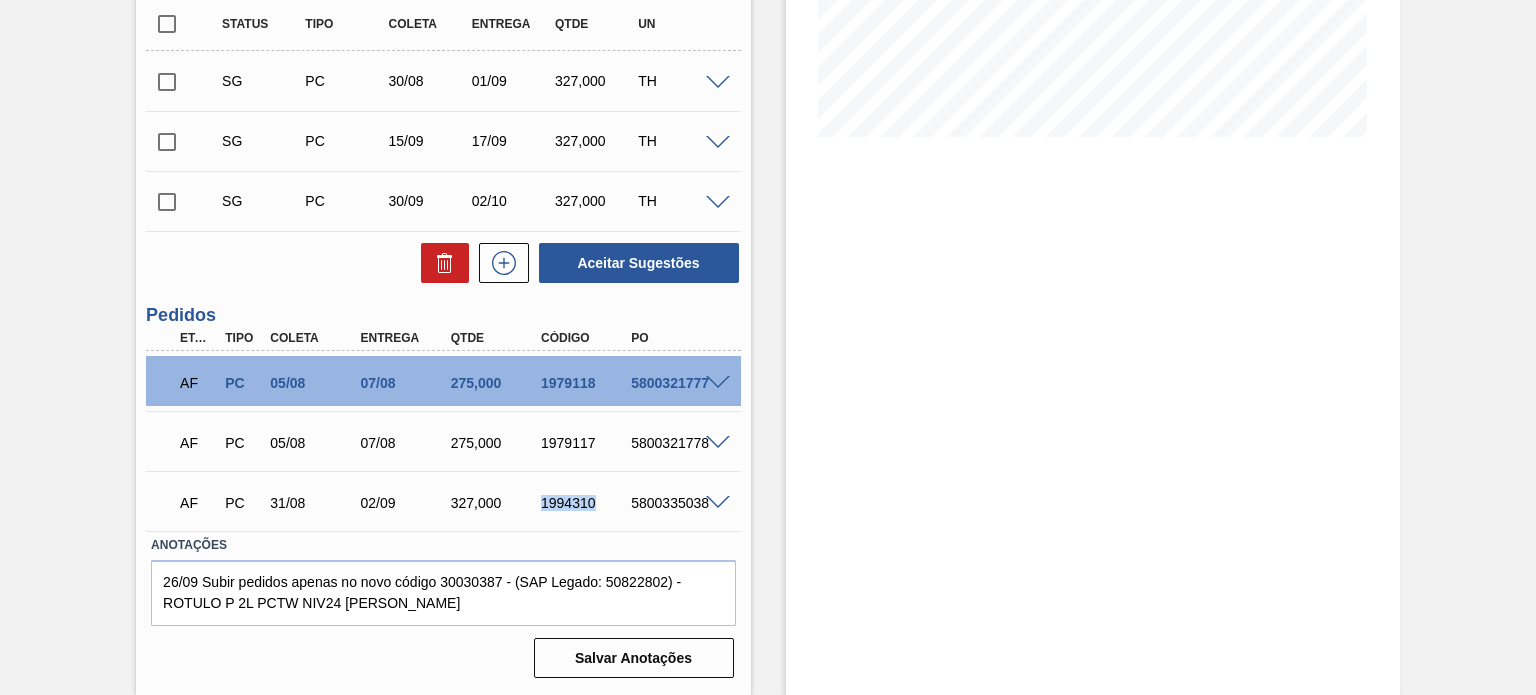click on "Estoque De 30/07/2025 Até 31/01/2026 Filtro 06/08 Projeção de Estoque 48.846 Nec.SAP 0 Política Objetiva 450.819 Pedidos 0 Sugestões 0" at bounding box center [1093, 173] 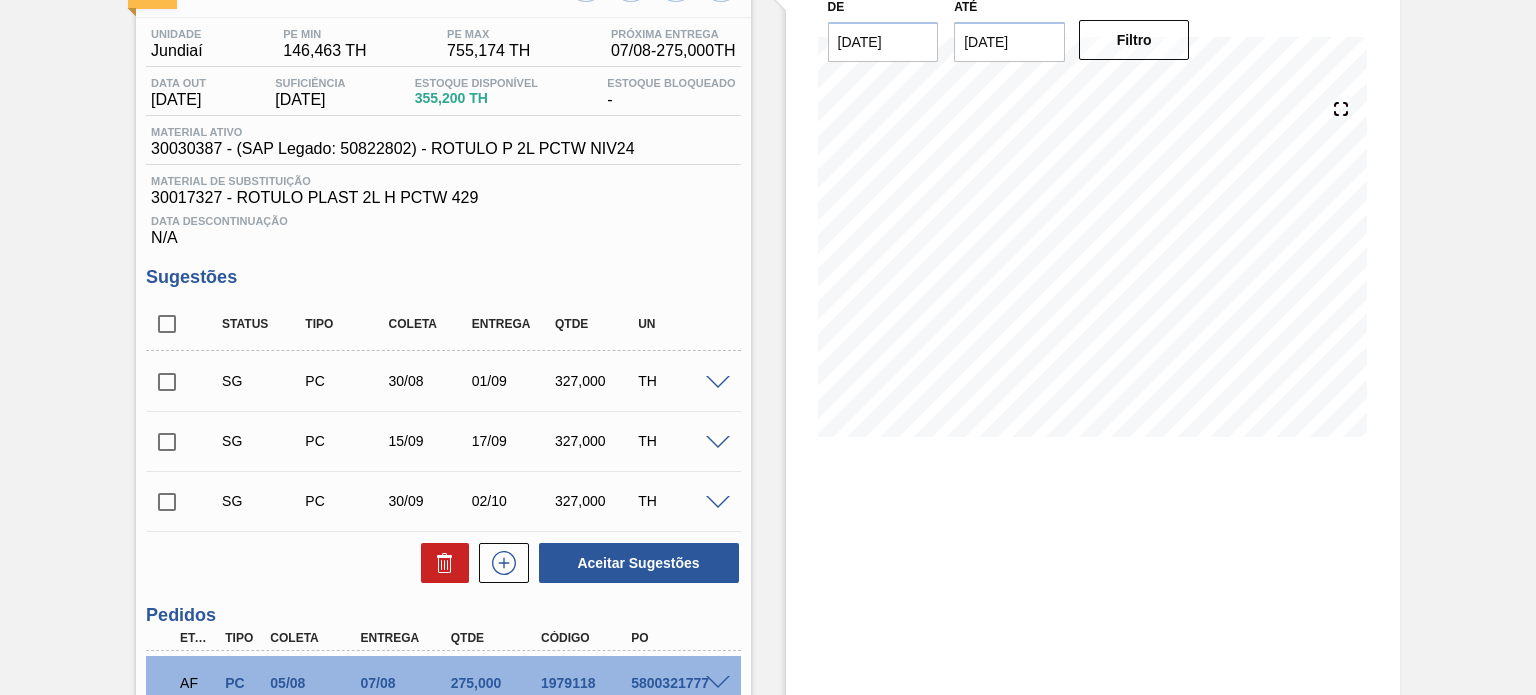 scroll, scrollTop: 448, scrollLeft: 0, axis: vertical 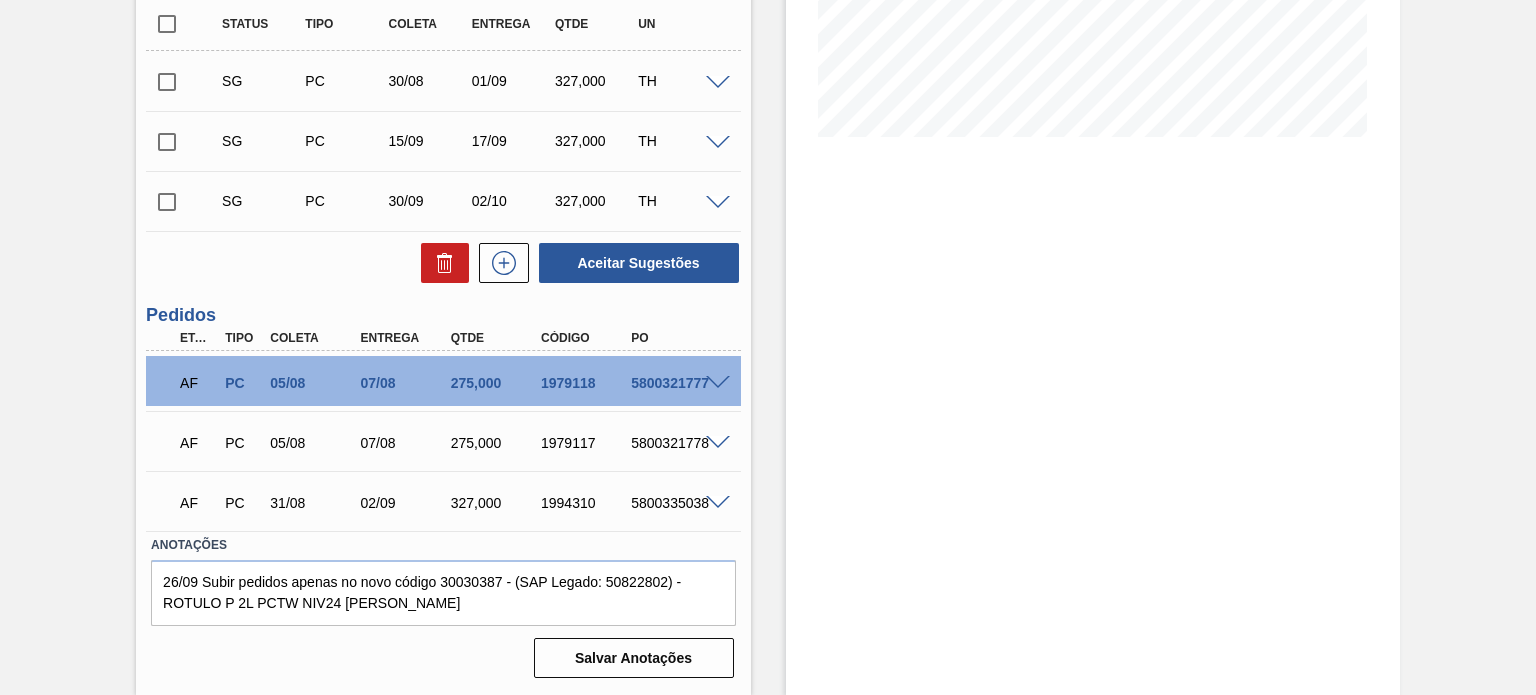 click on "1994310" at bounding box center (585, 503) 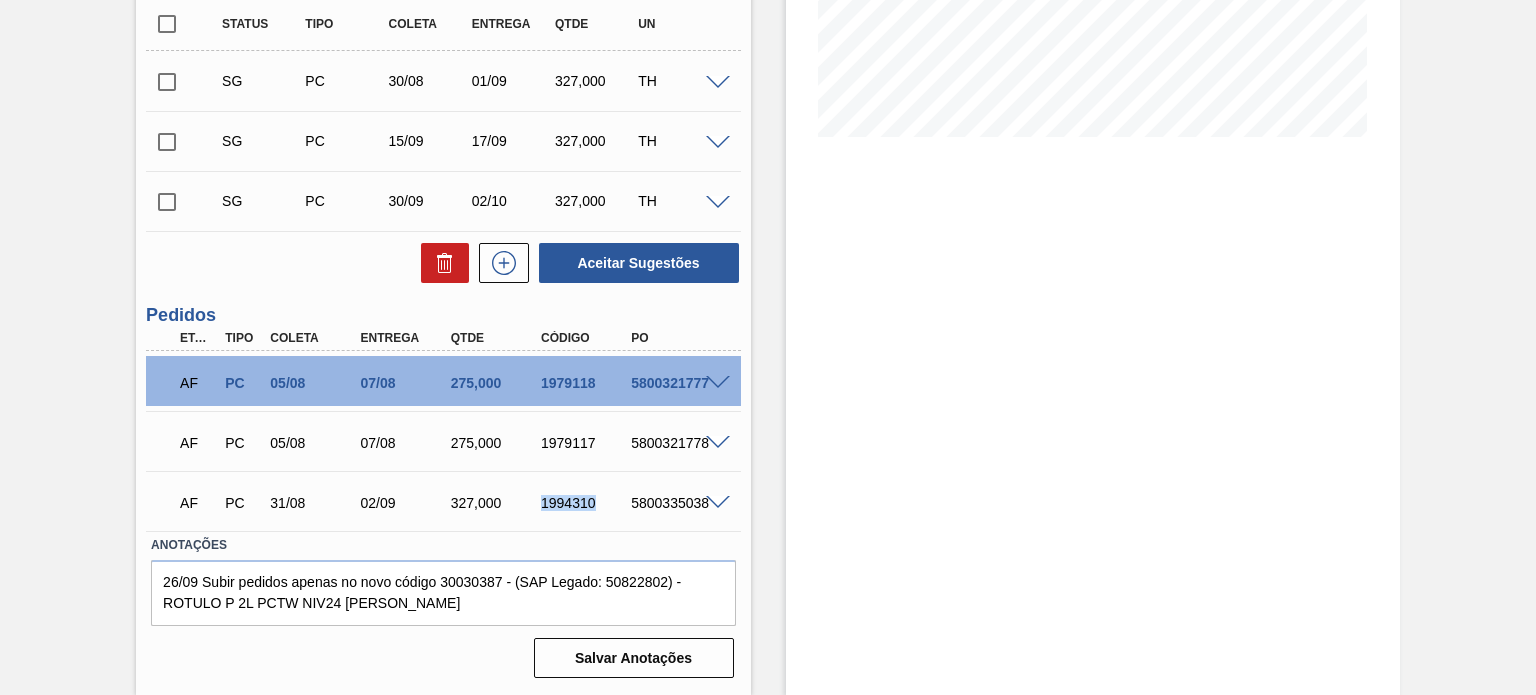 click on "1994310" at bounding box center [585, 503] 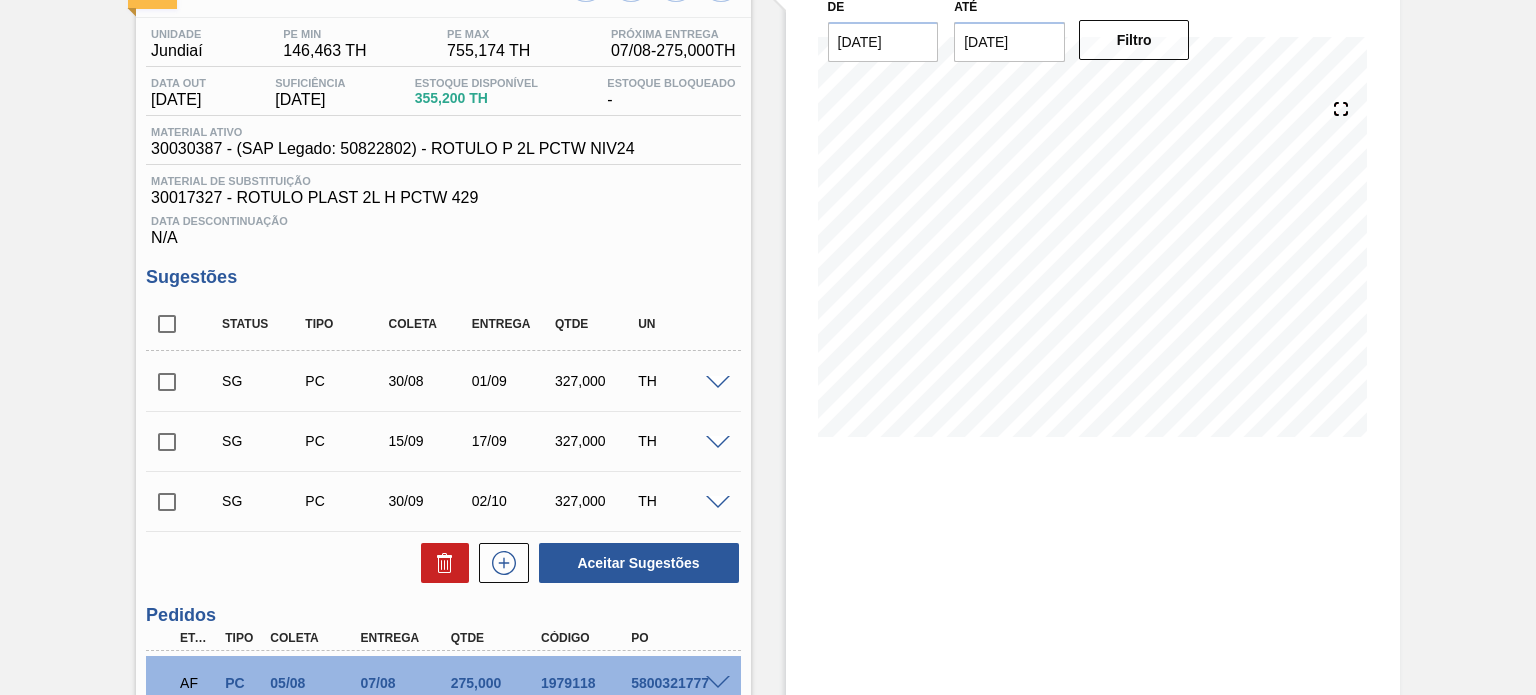 scroll, scrollTop: 448, scrollLeft: 0, axis: vertical 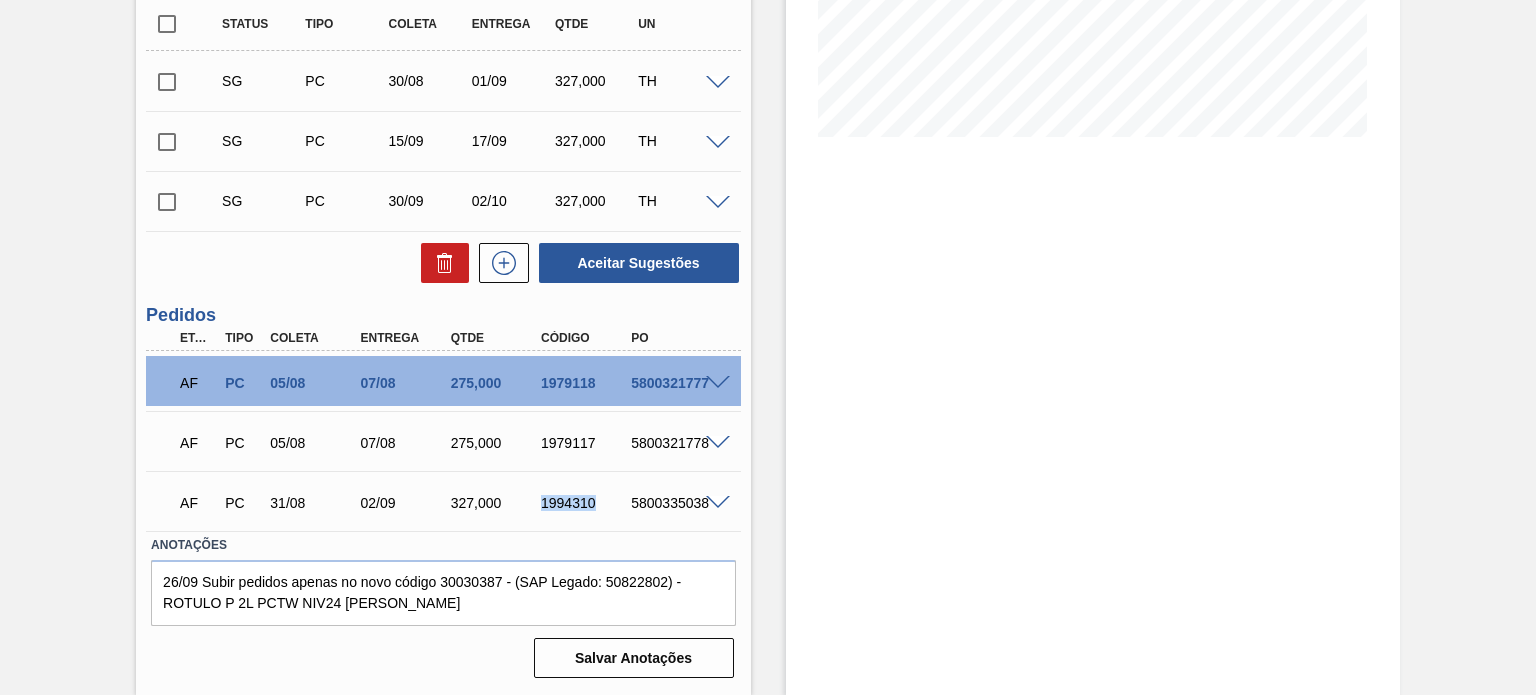click on "1994310" at bounding box center (585, 503) 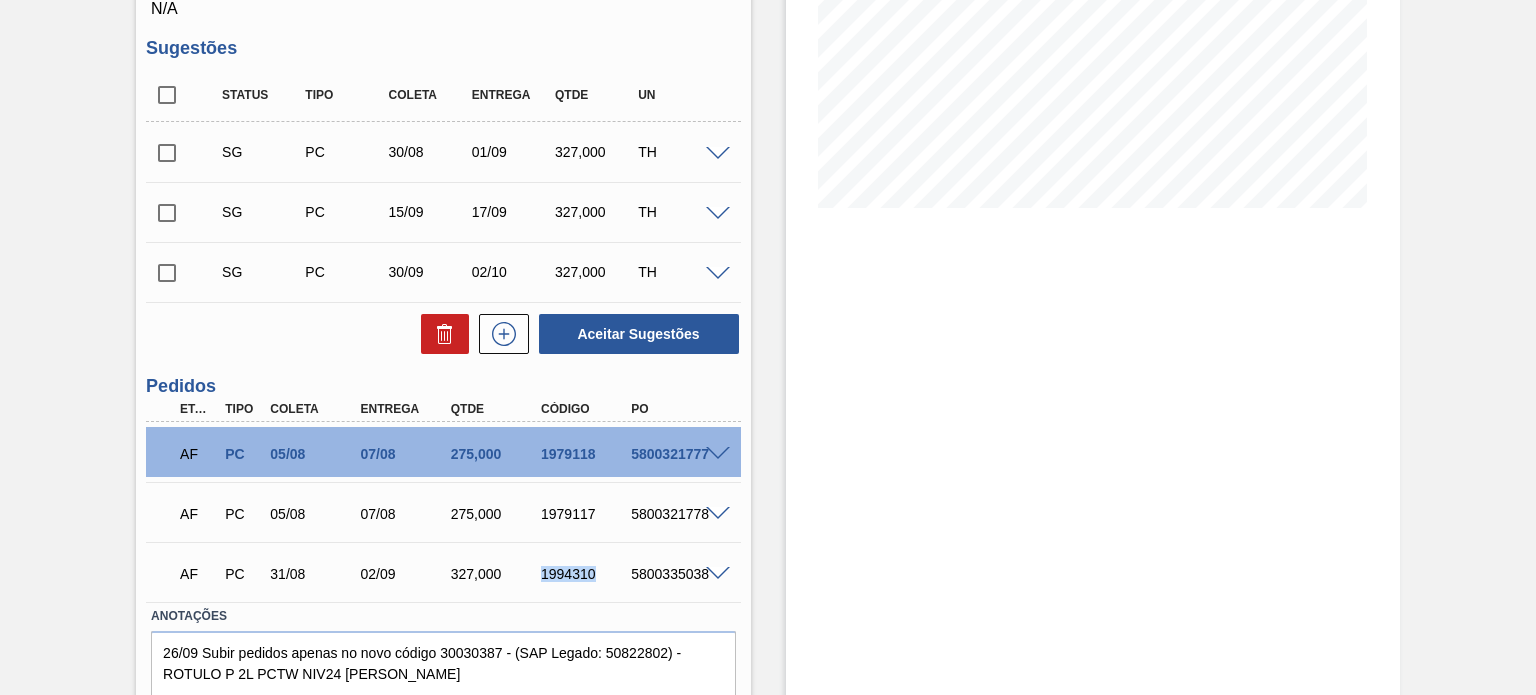 scroll, scrollTop: 448, scrollLeft: 0, axis: vertical 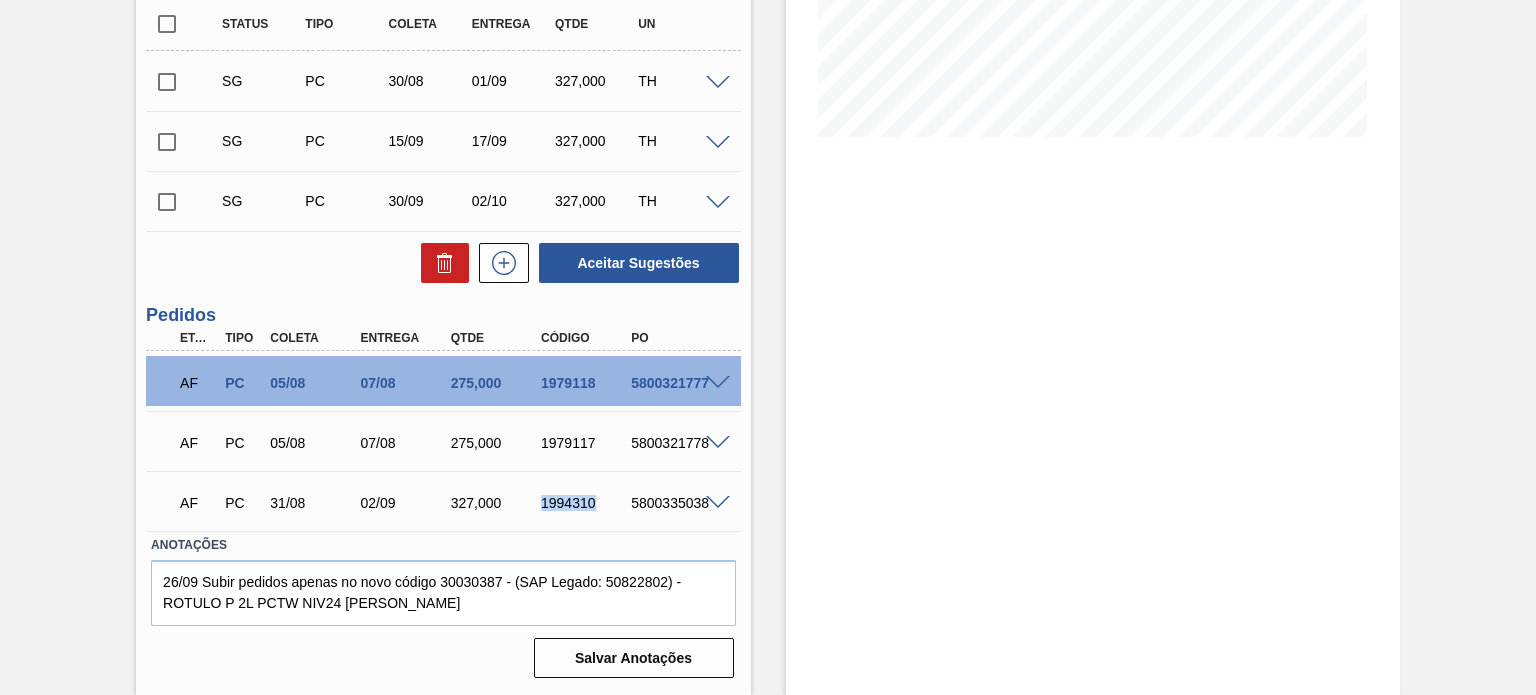 click on "1994310" at bounding box center [585, 503] 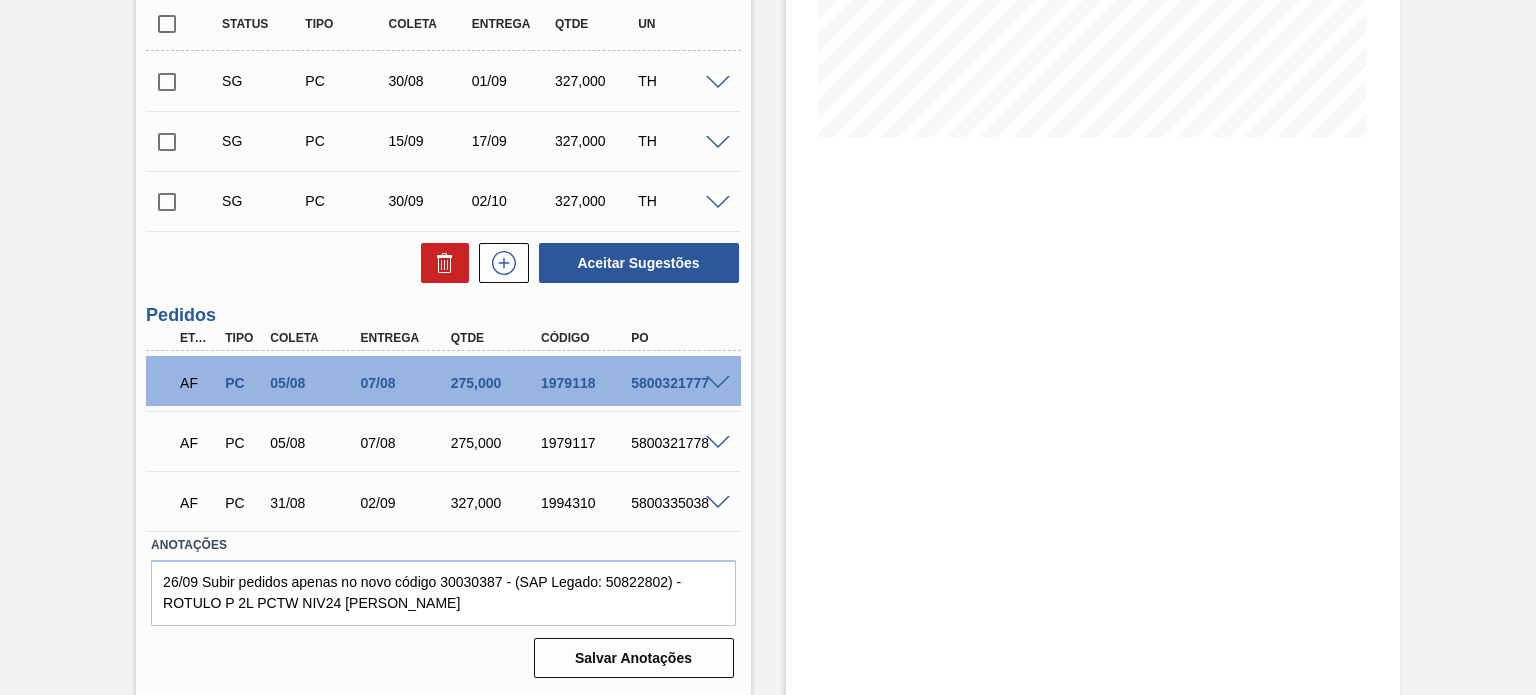 click on "1994310" at bounding box center [585, 503] 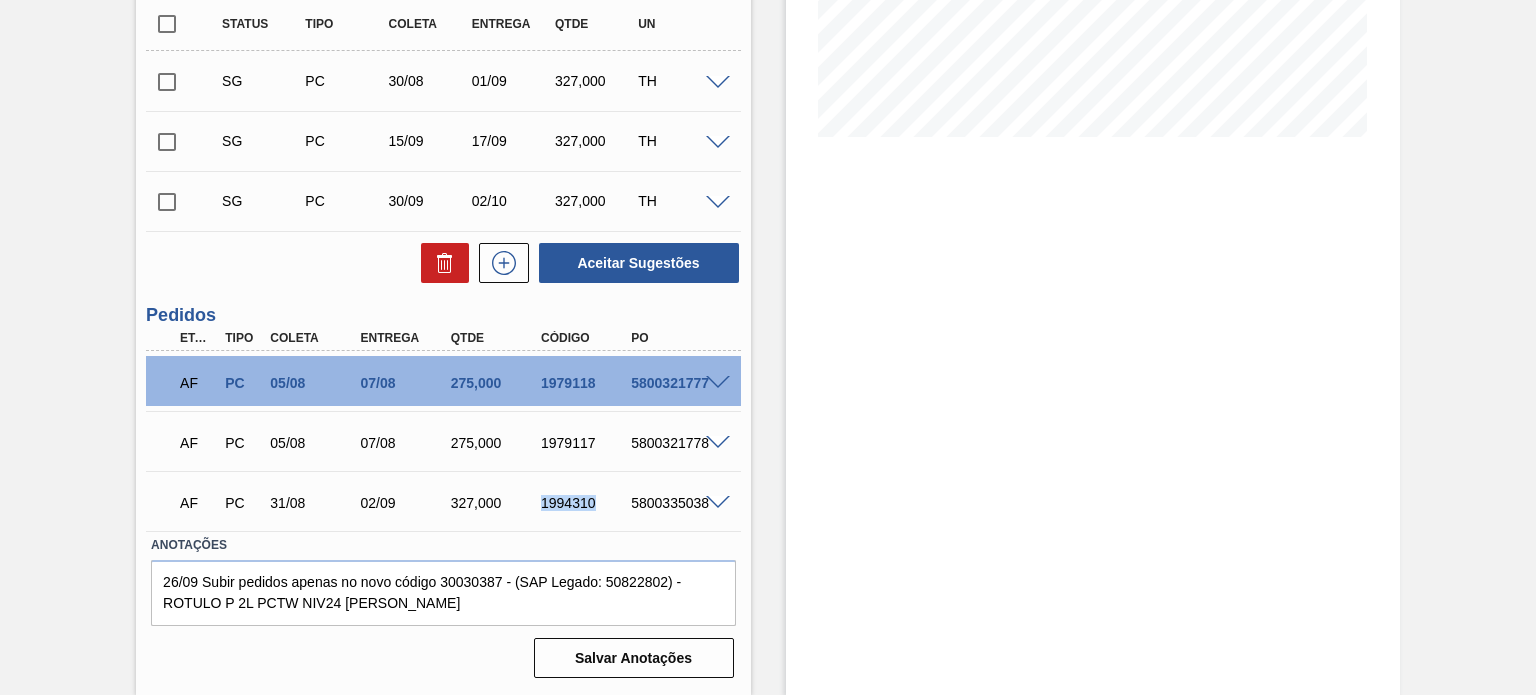 click on "1994310" at bounding box center (585, 503) 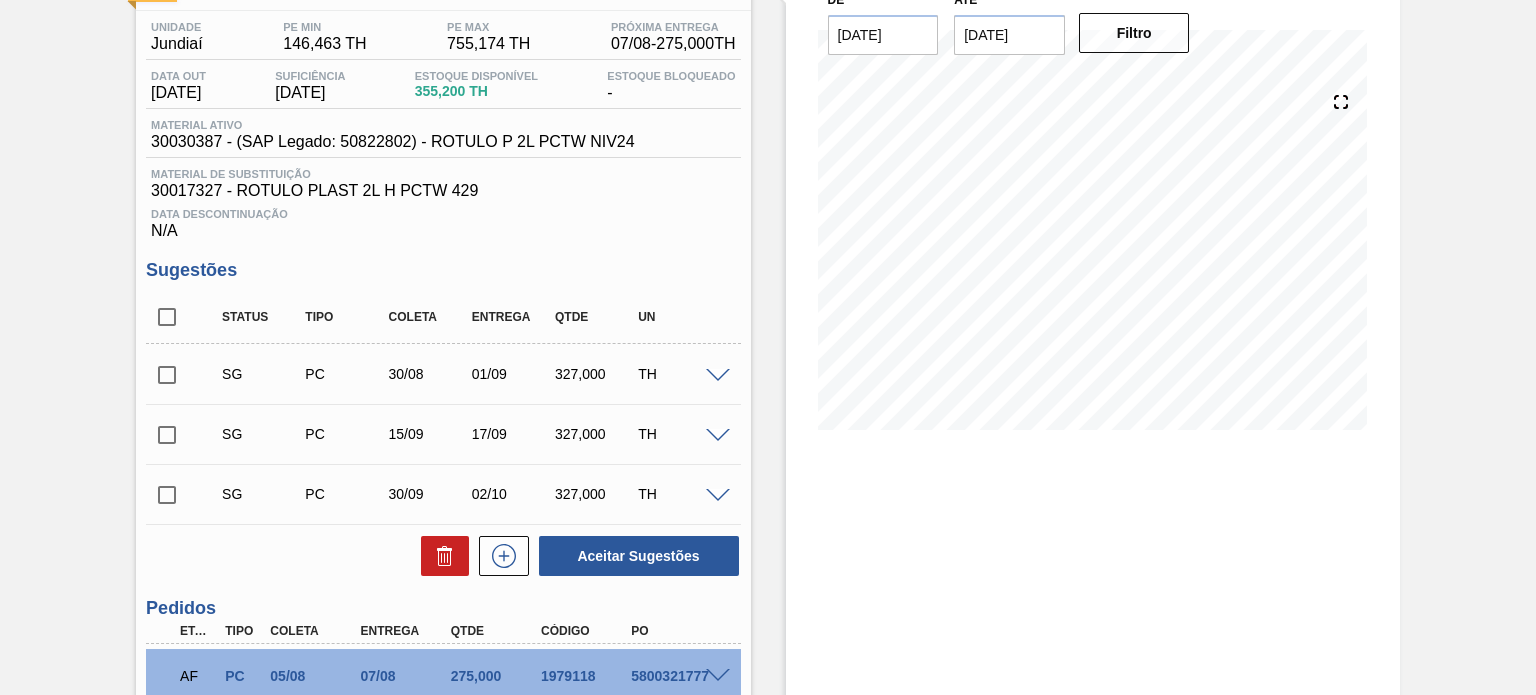 scroll, scrollTop: 0, scrollLeft: 0, axis: both 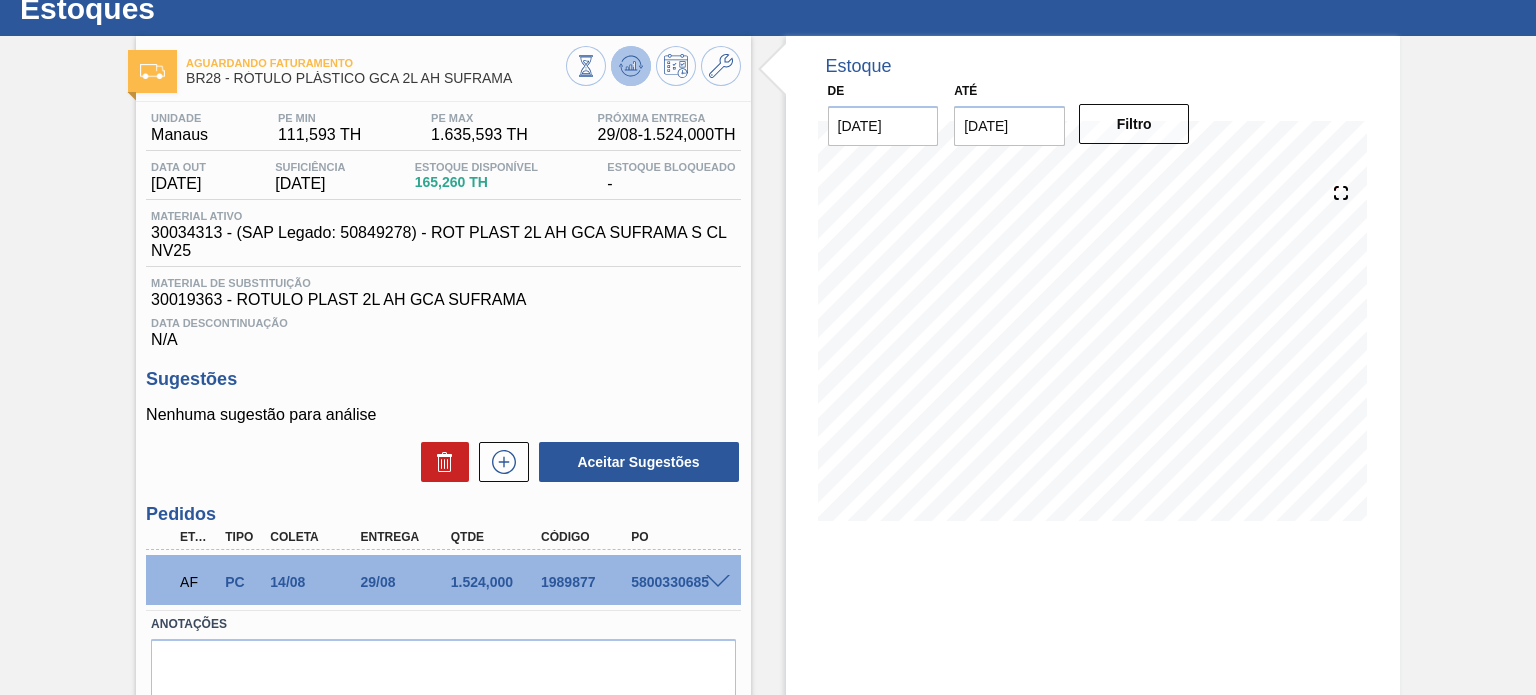 click 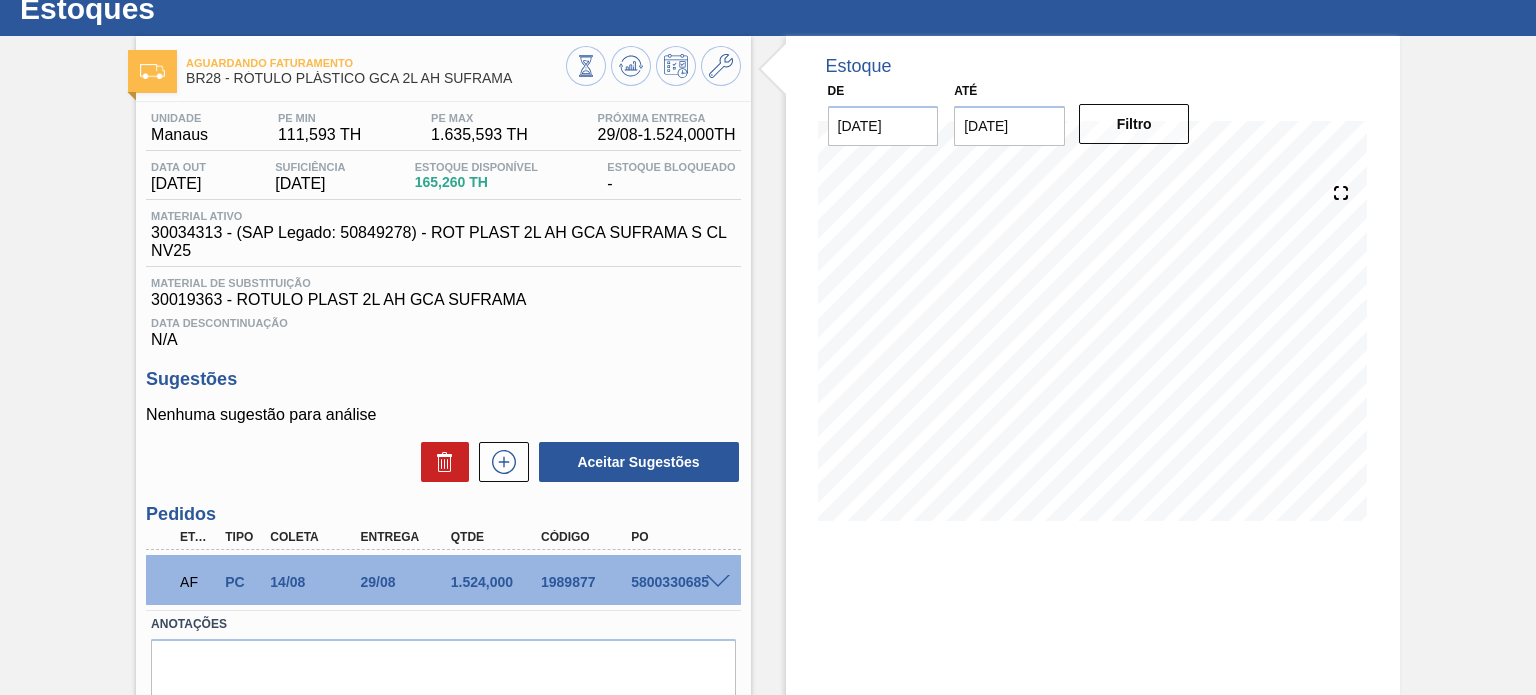 click on "1.524,000" at bounding box center [495, 582] 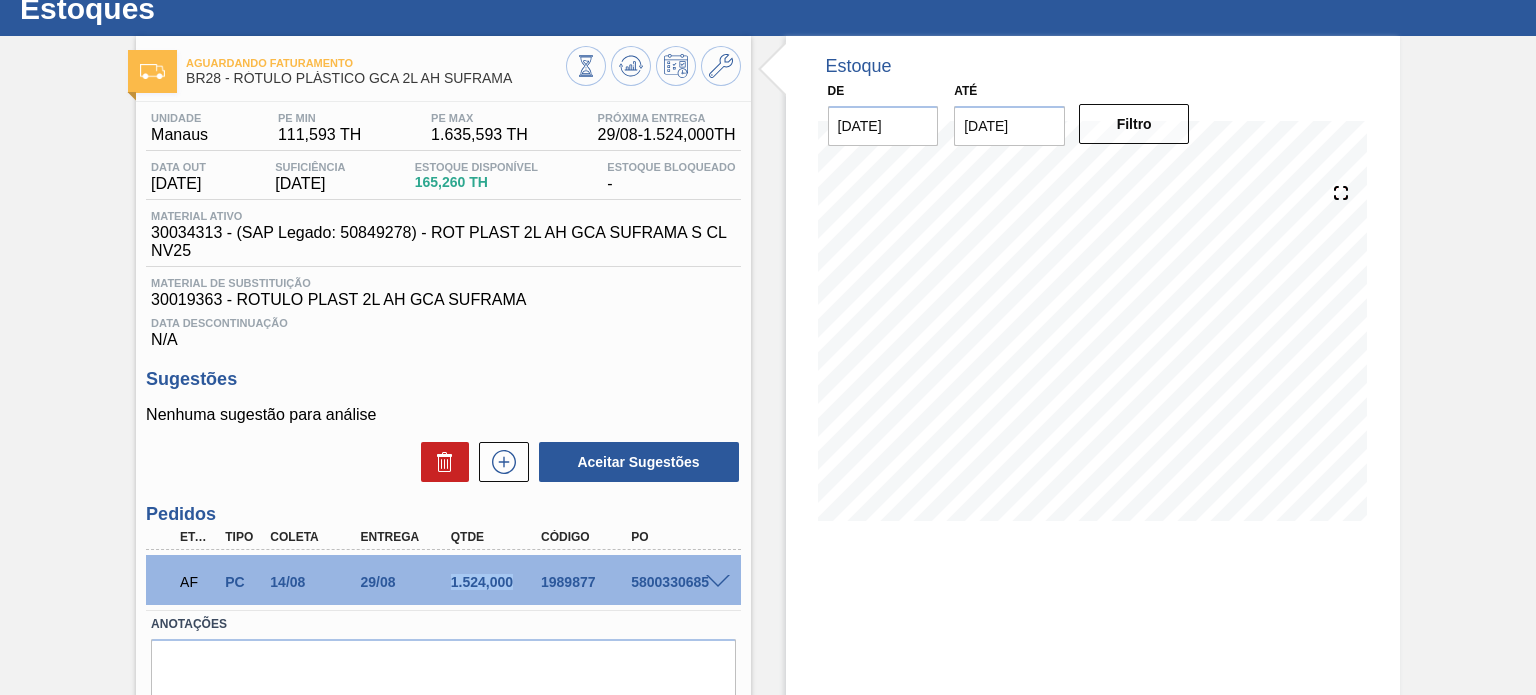 click on "1.524,000" at bounding box center (495, 582) 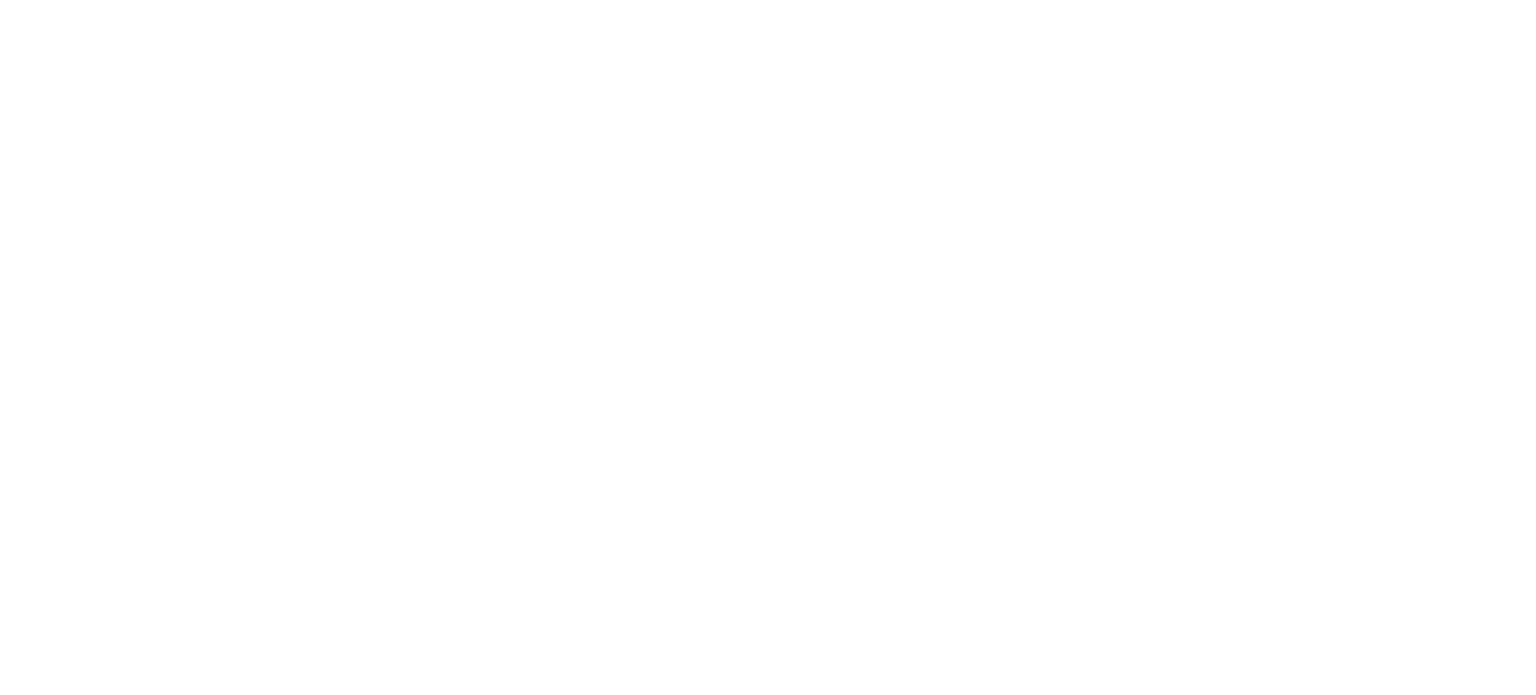 scroll, scrollTop: 0, scrollLeft: 0, axis: both 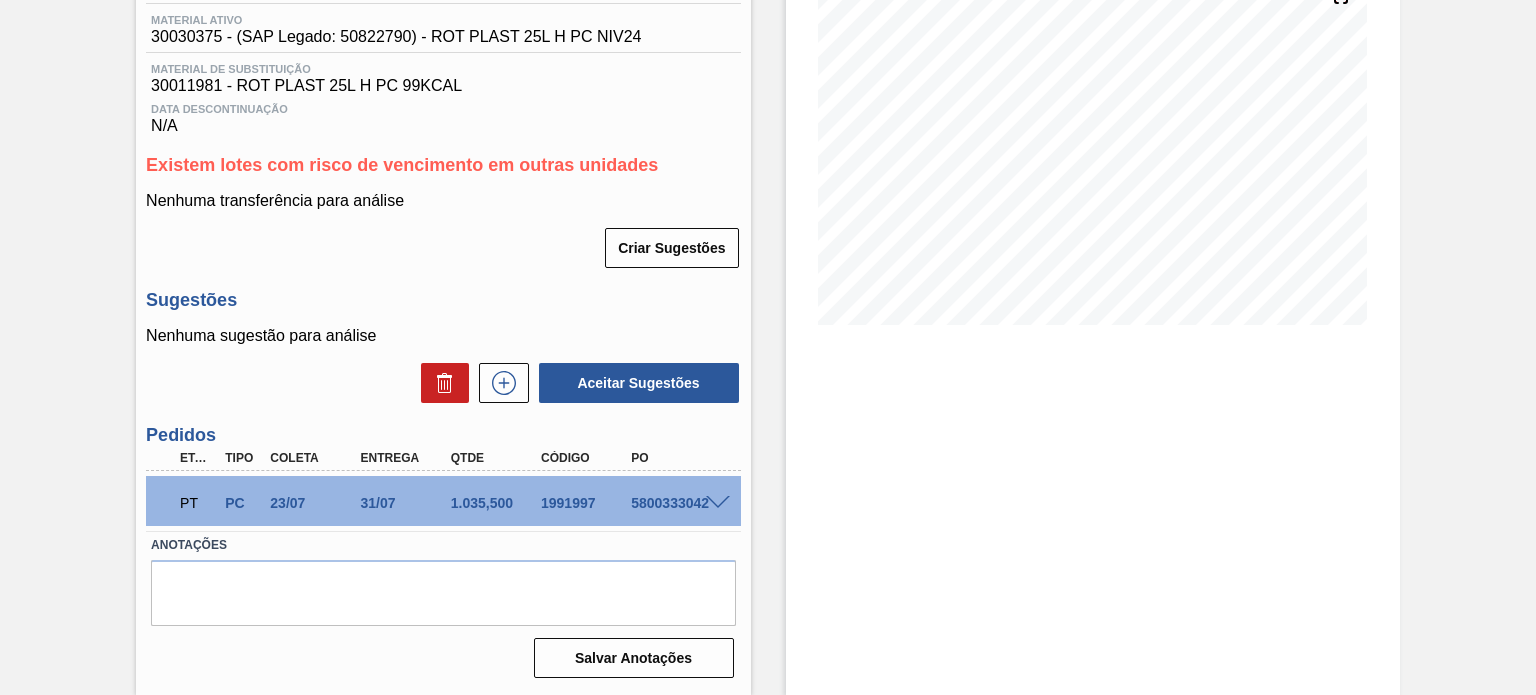 click on "1991997" at bounding box center (585, 503) 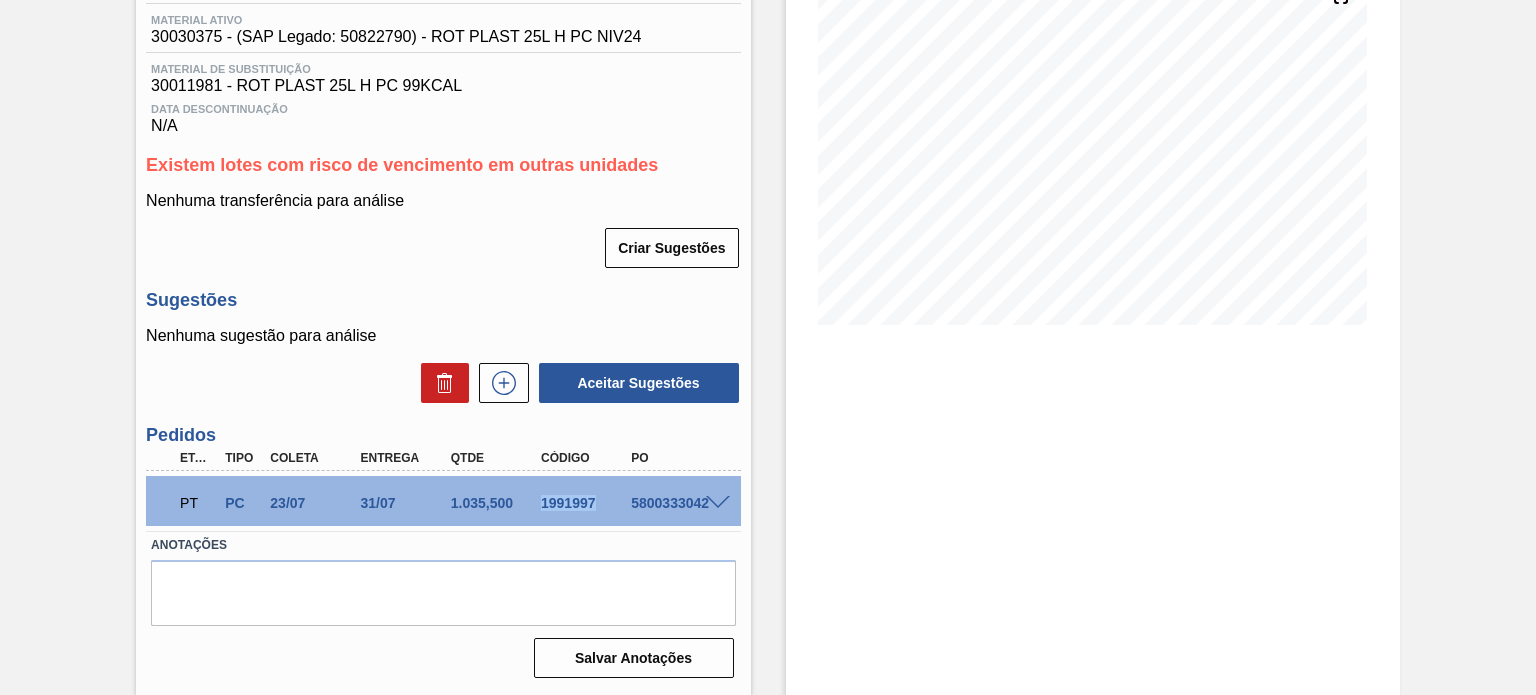 click on "1991997" at bounding box center [585, 503] 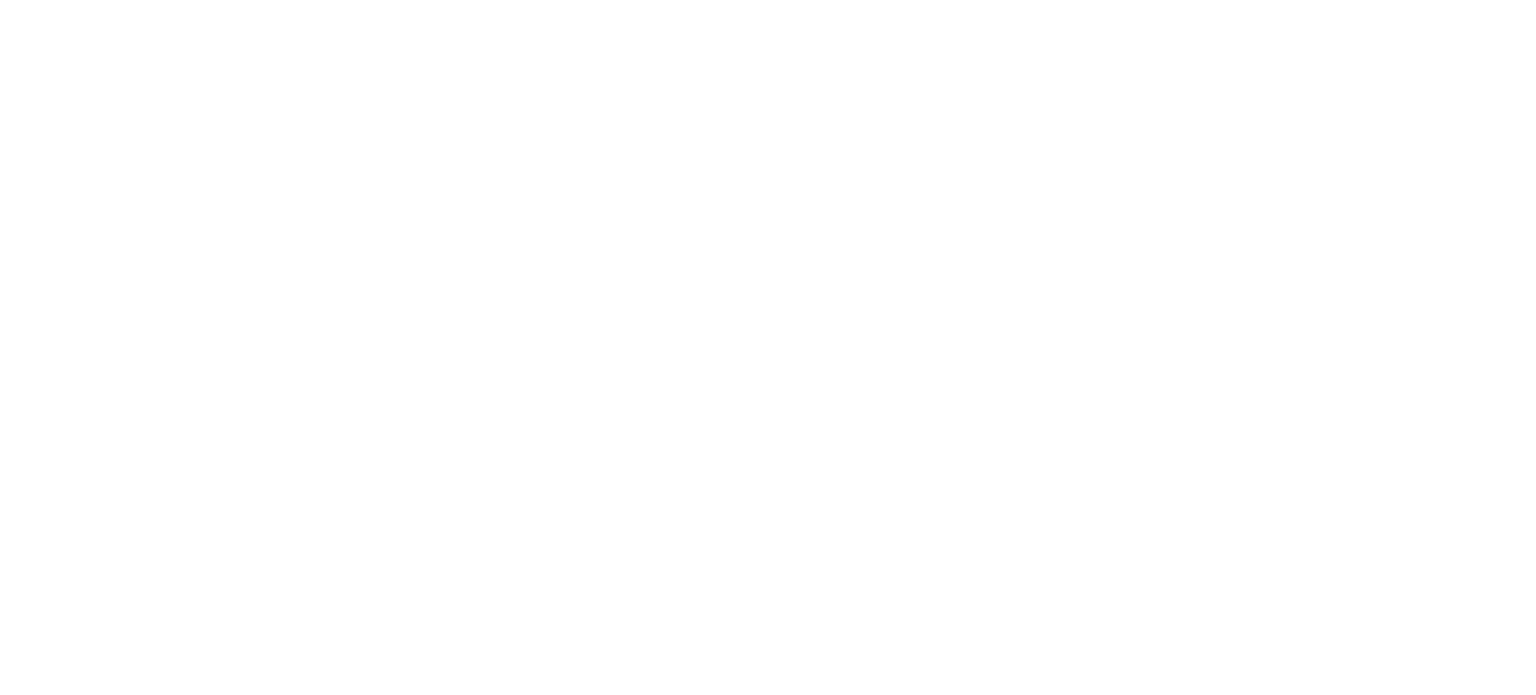 scroll, scrollTop: 0, scrollLeft: 0, axis: both 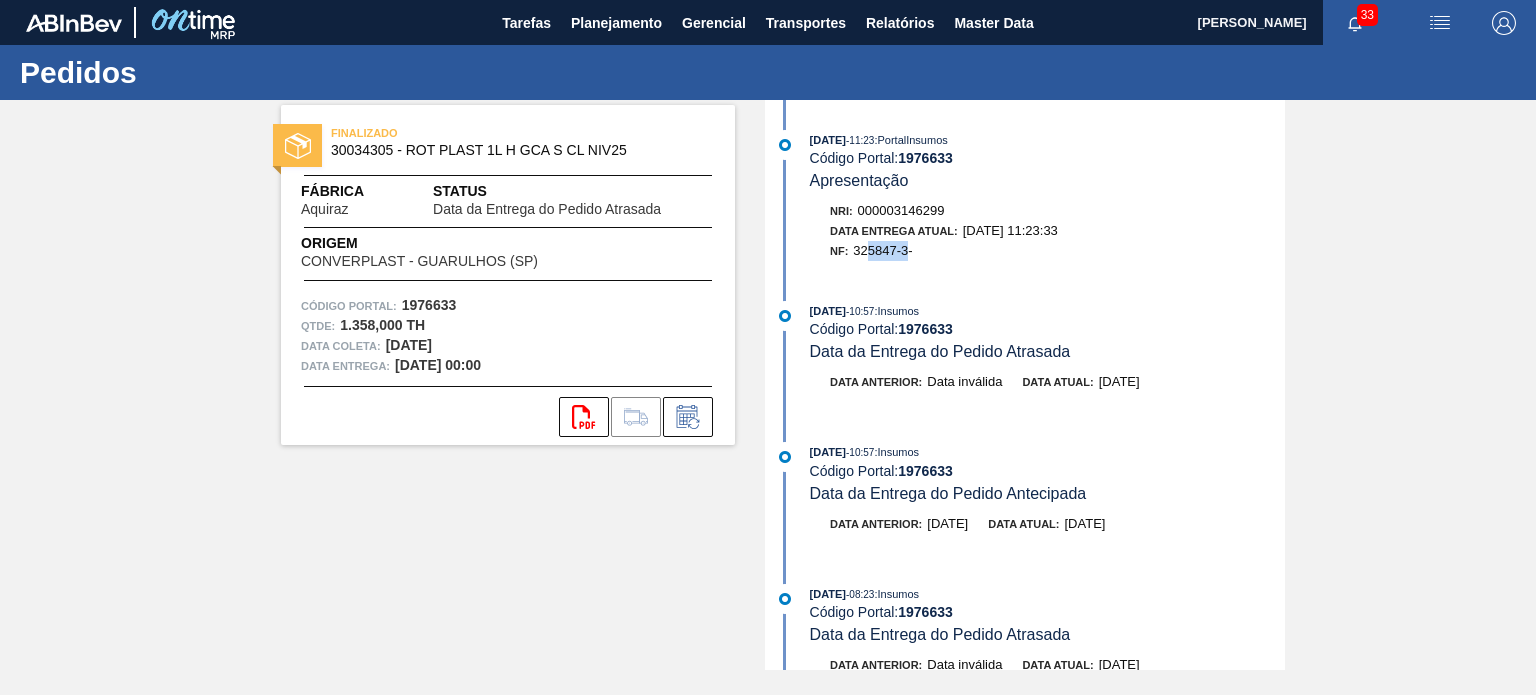drag, startPoint x: 868, startPoint y: 252, endPoint x: 912, endPoint y: 259, distance: 44.553337 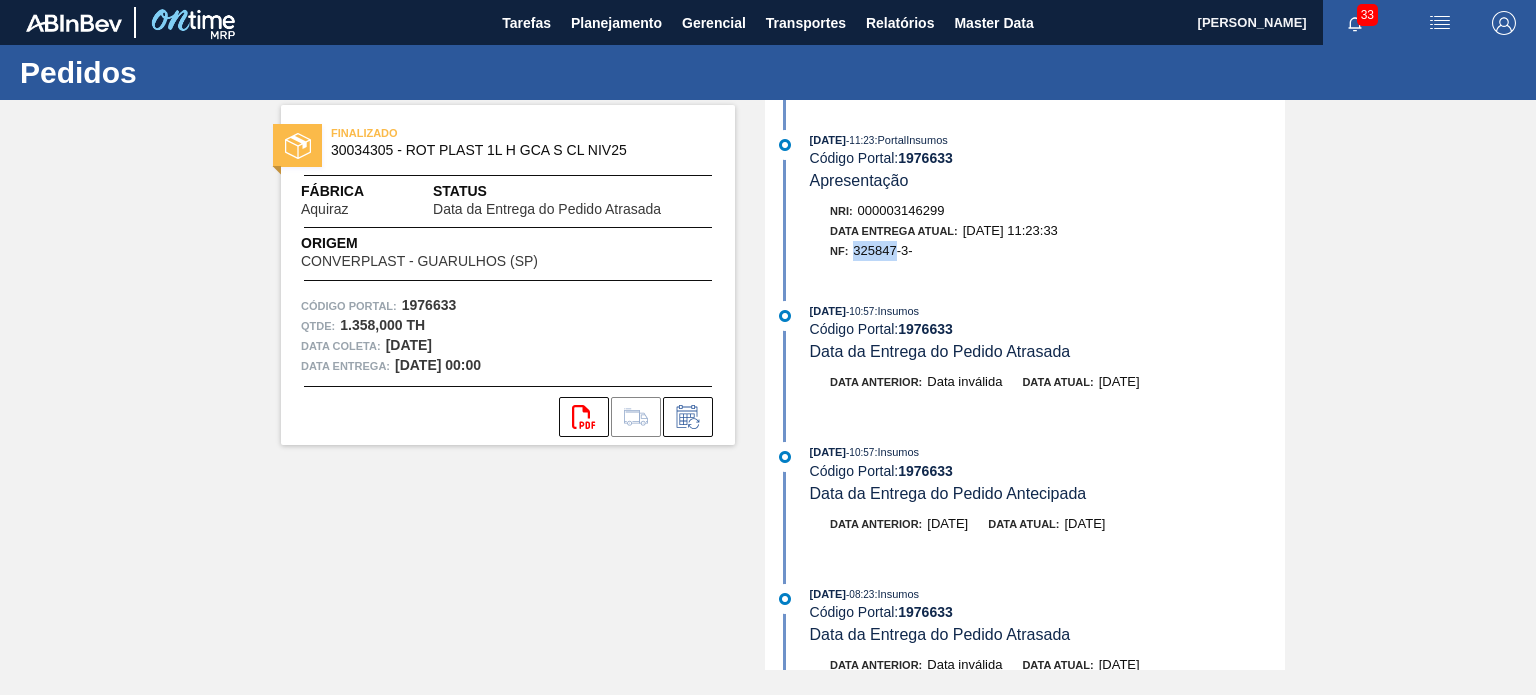 click on "325847-3-" at bounding box center [882, 250] 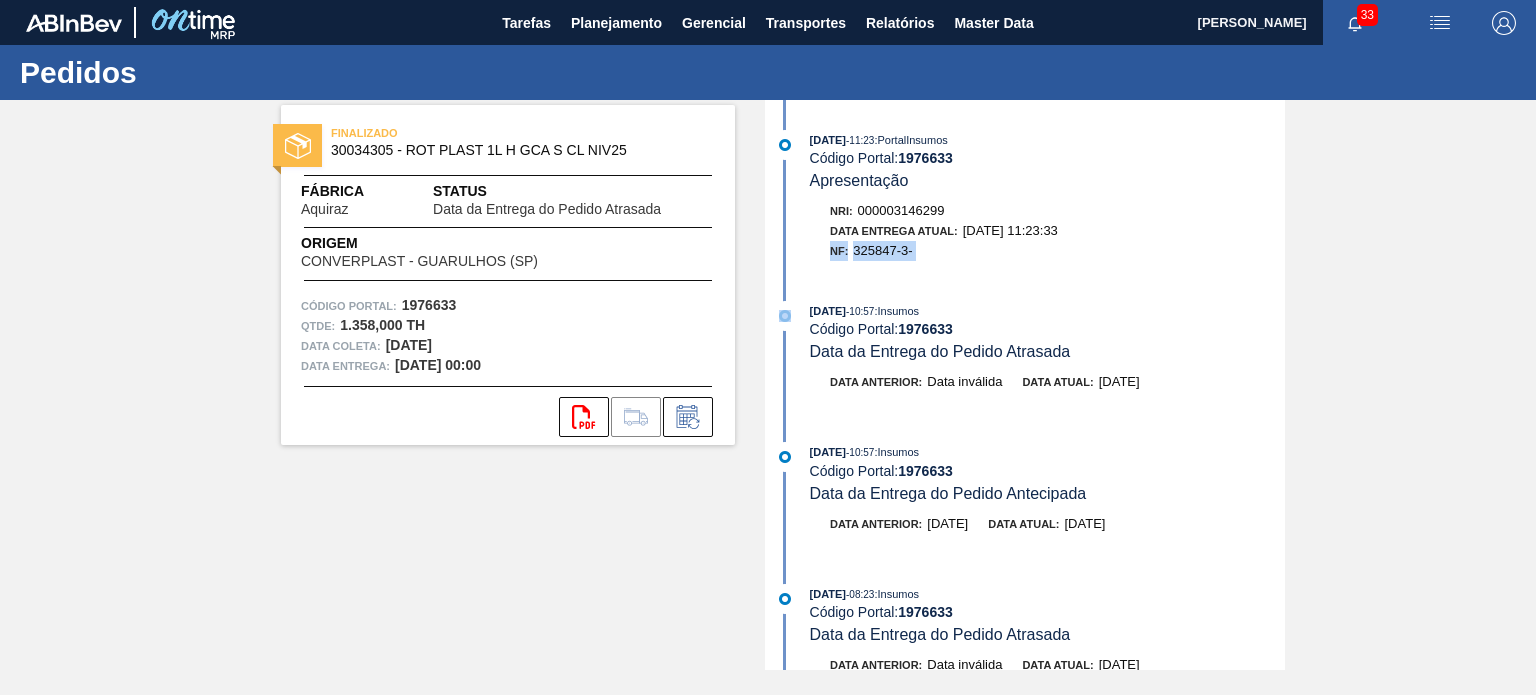 click on "325847-3-" at bounding box center (882, 250) 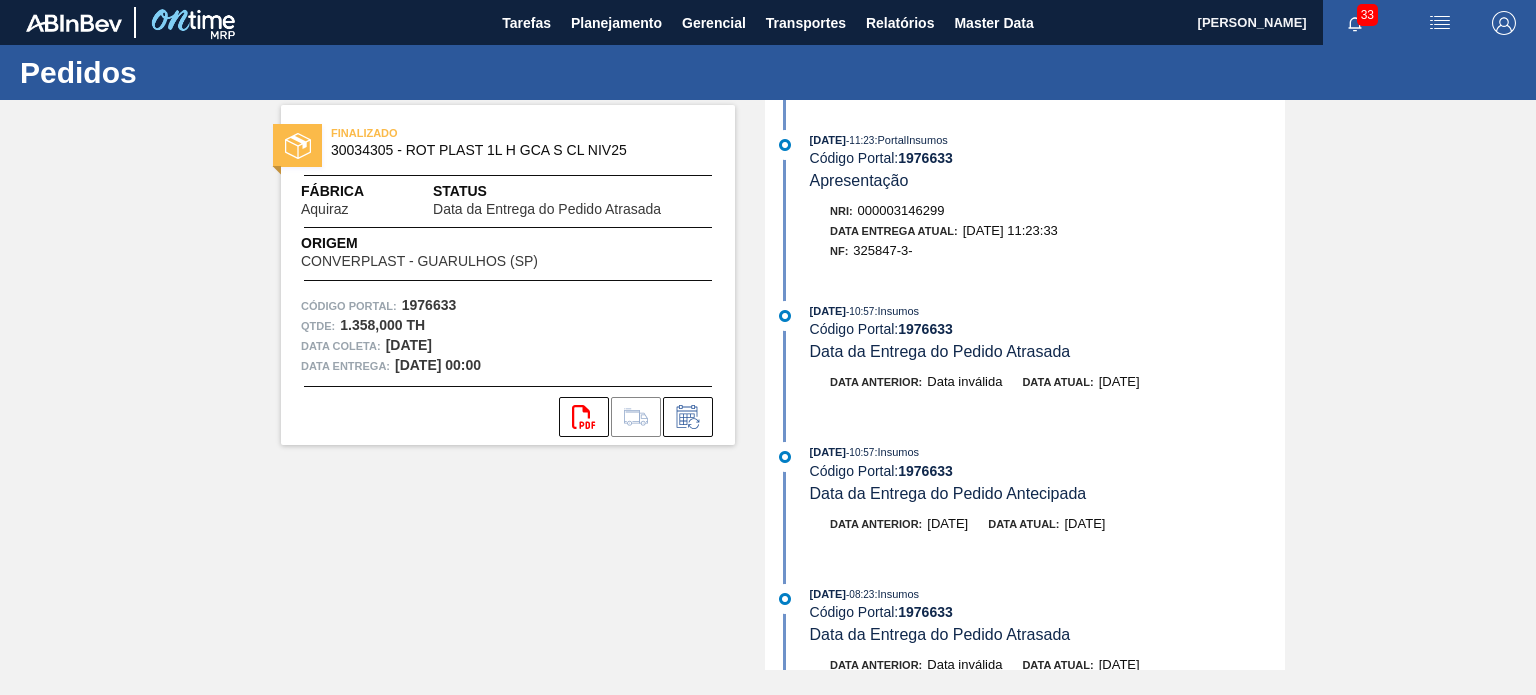 click on "26/07/2025  -  11:23 :  PortalInsumos Código Portal:  1976633 Apresentação Nri:  000003146299 Data Entrega Atual:  26/07/2025 11:23:33 NF:  325847-3- 26/07/2025  -  10:57 :  Insumos Código Portal:  1976633 Data da Entrega do Pedido Atrasada Data anterior: Data inválida Data atual: 26/07/2025 26/07/2025  -  10:57 :  Insumos Código Portal:  1976633 Data da Entrega do Pedido Antecipada Data anterior: 15/07/2025 Data atual: 15/07/2025 26/07/2025  -  08:23 :  Insumos Código Portal:  1976633 Data da Entrega do Pedido Atrasada Data anterior: Data inválida Data atual: 26/07/2025 26/07/2025  -  08:23 :  Insumos Código Portal:  1976633 Data da Entrega do Pedido Antecipada Data anterior: 15/07/2025 Data atual: 15/07/2025 26/07/2025  -  08:23 :  Insumos Código Portal:  1976633 Data da Coleta do Pedido Antecipada Data anterior: 15/07/2025 Data atual: 15/07/2025 26/07/2025  -  08:23 :  Insumos Código Portal:  1976633 Obs:  Número Inbound Delivery: 182745326. 26/07/2025  -  08:23 :  Insumos Código Portal:   -" at bounding box center (1027, 385) 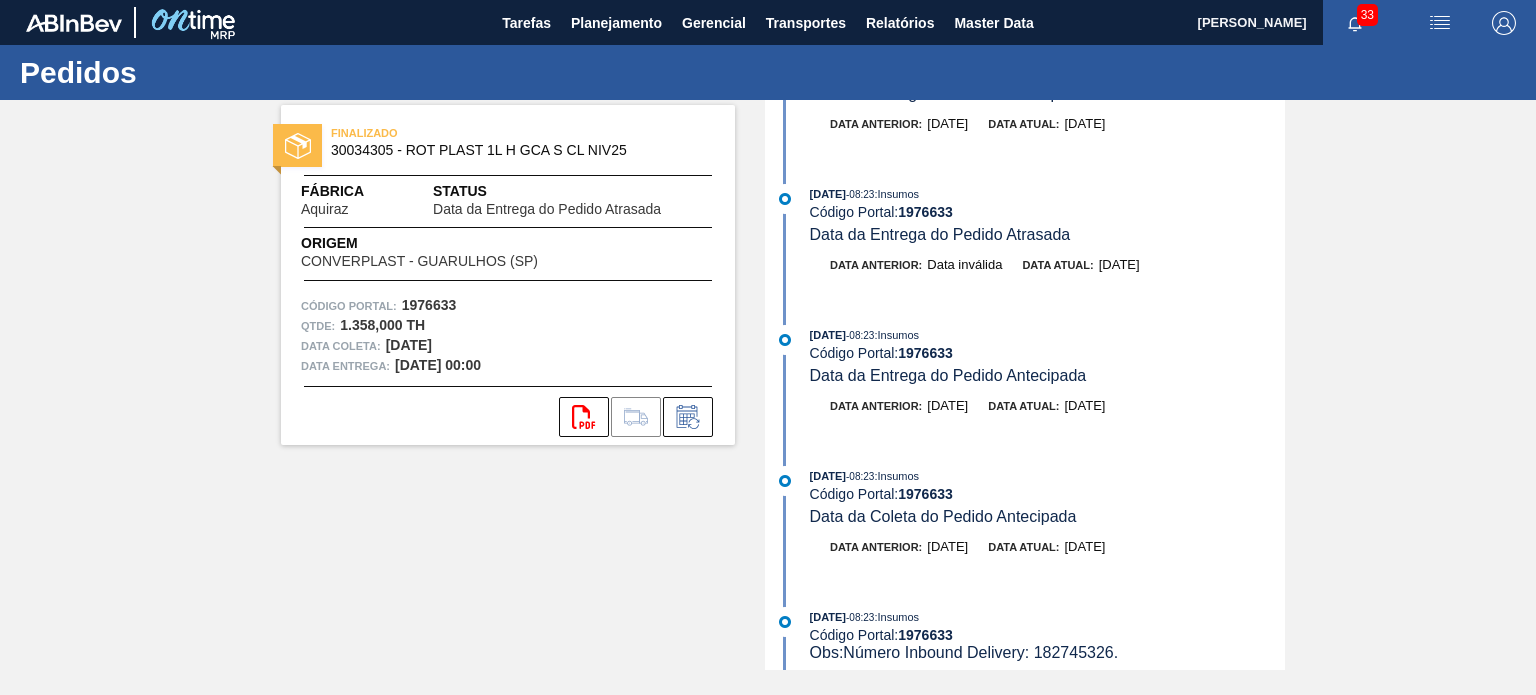 scroll, scrollTop: 0, scrollLeft: 0, axis: both 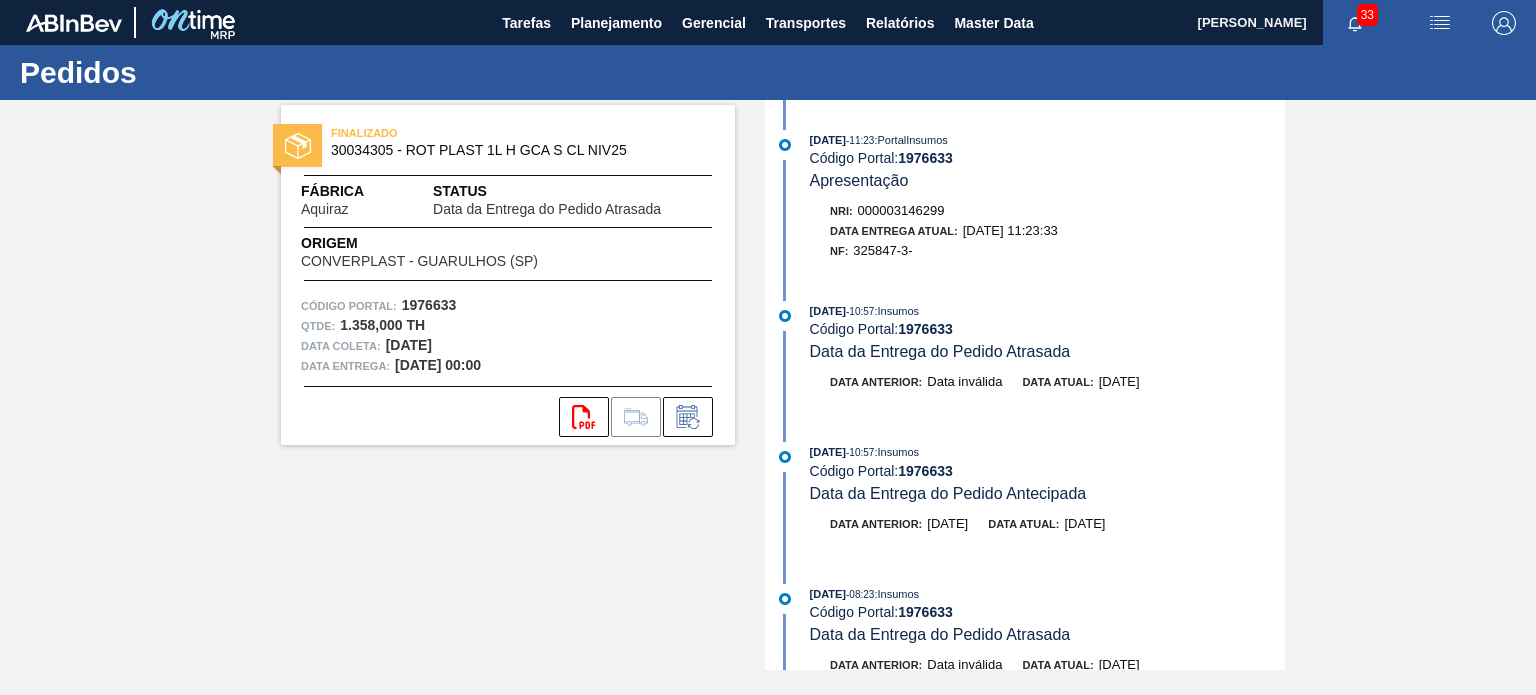 click on "325847-3-" at bounding box center [882, 250] 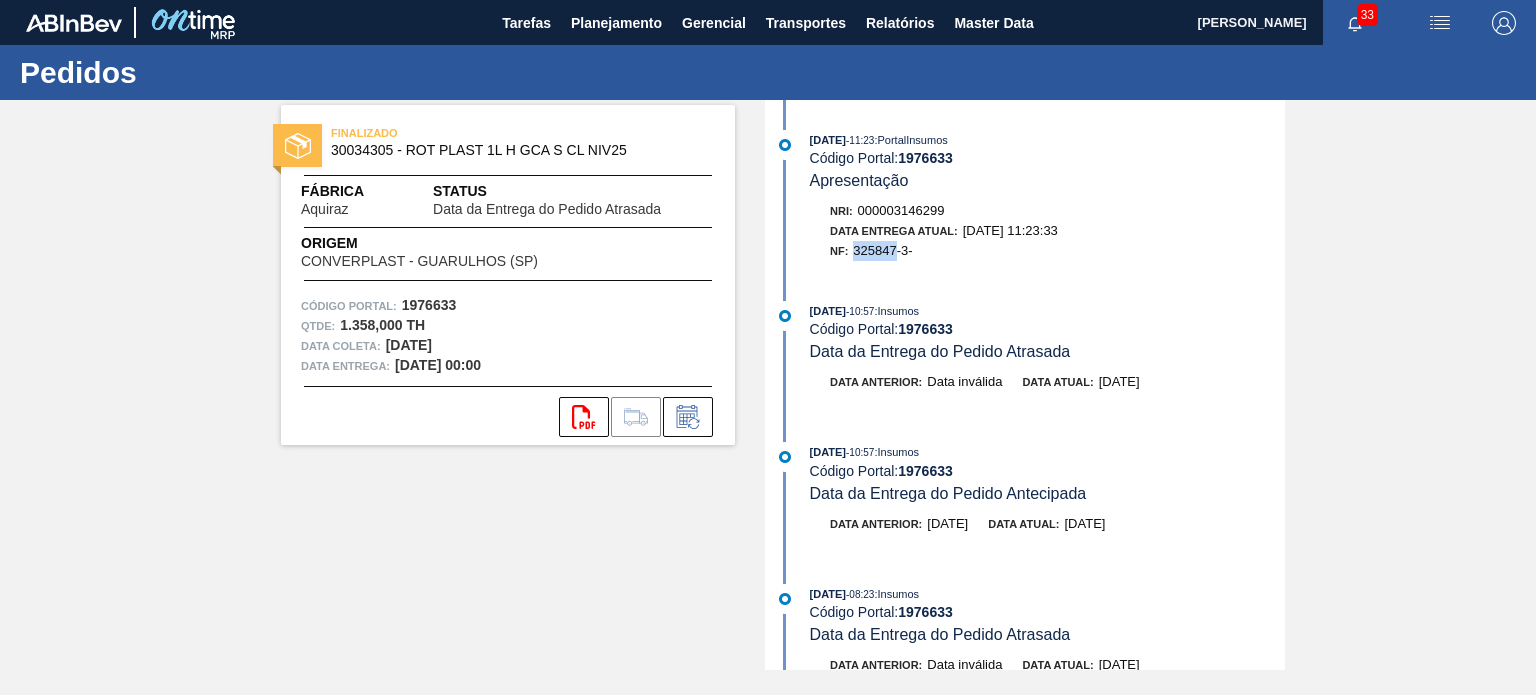 click on "325847-3-" at bounding box center [882, 250] 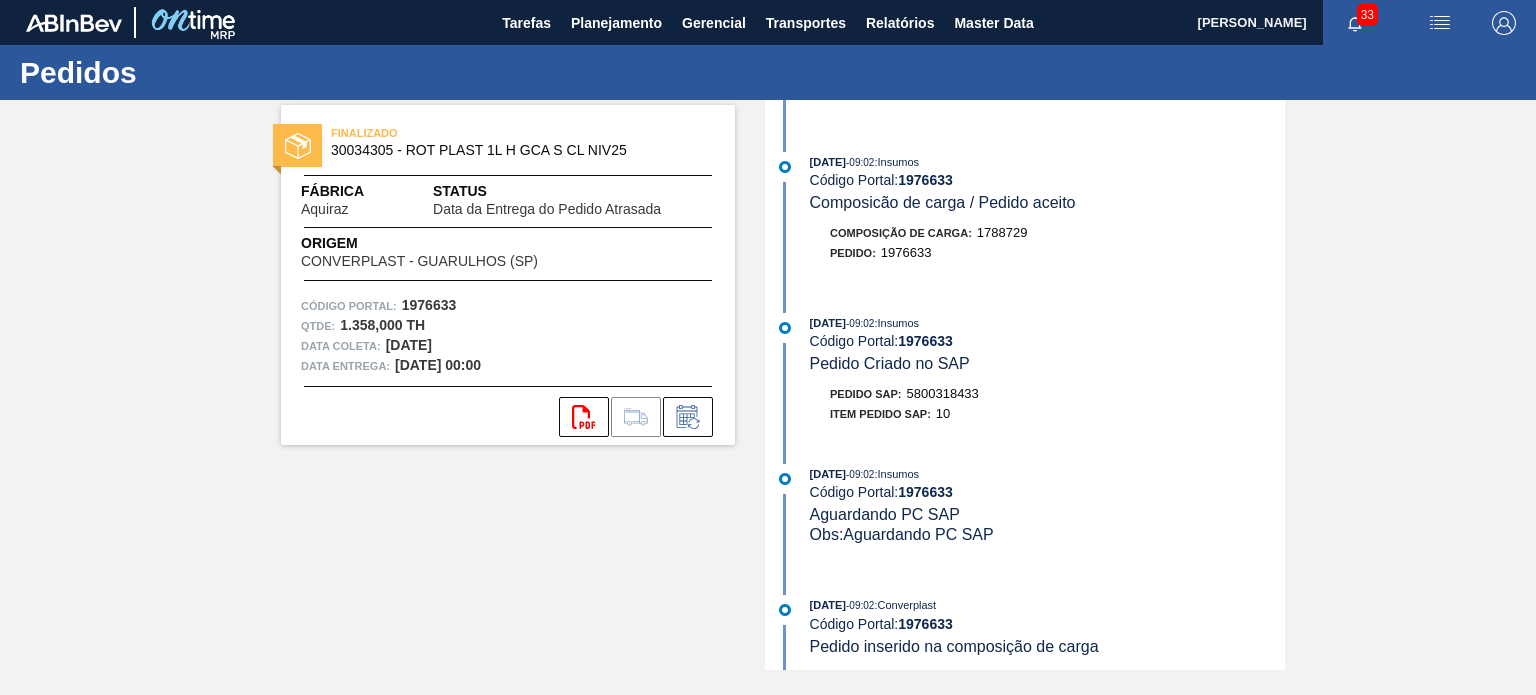 scroll, scrollTop: 2592, scrollLeft: 0, axis: vertical 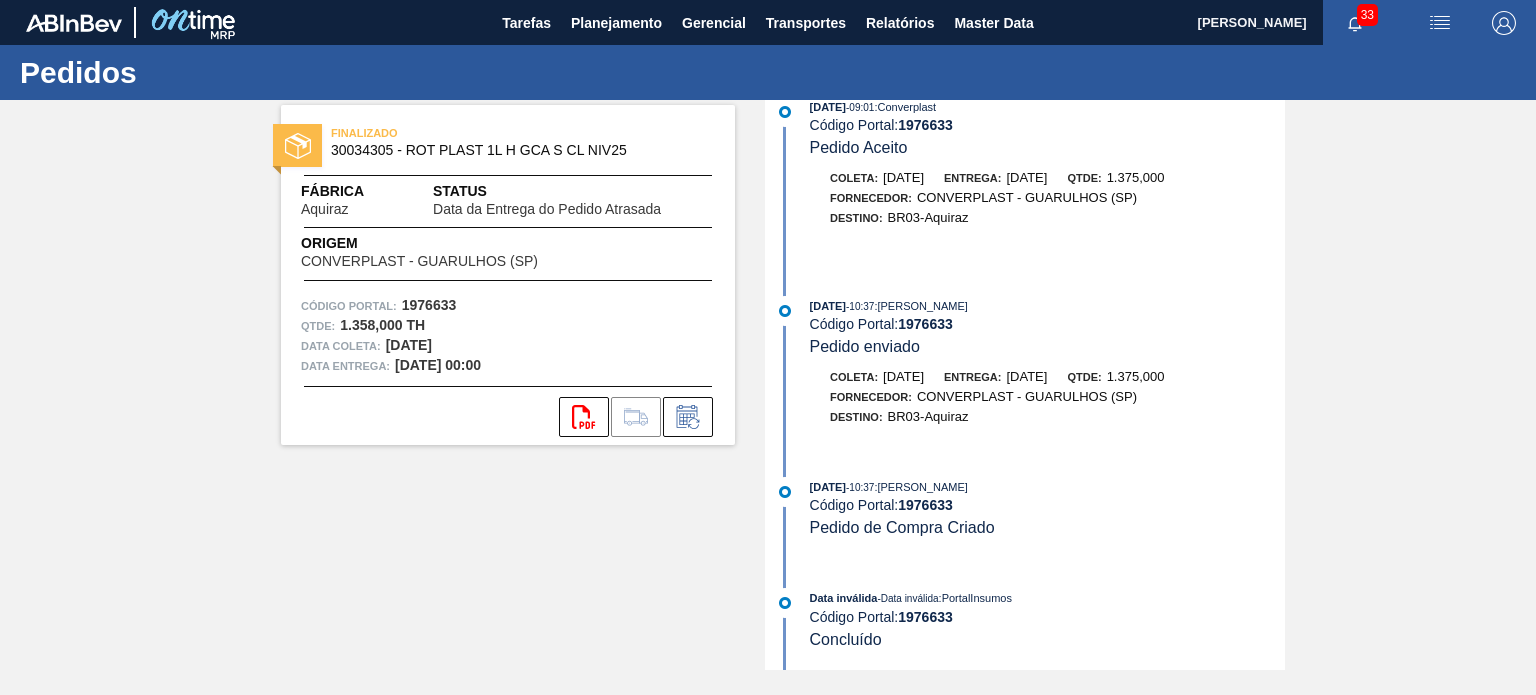 drag, startPoint x: 1032, startPoint y: 376, endPoint x: 1100, endPoint y: 376, distance: 68 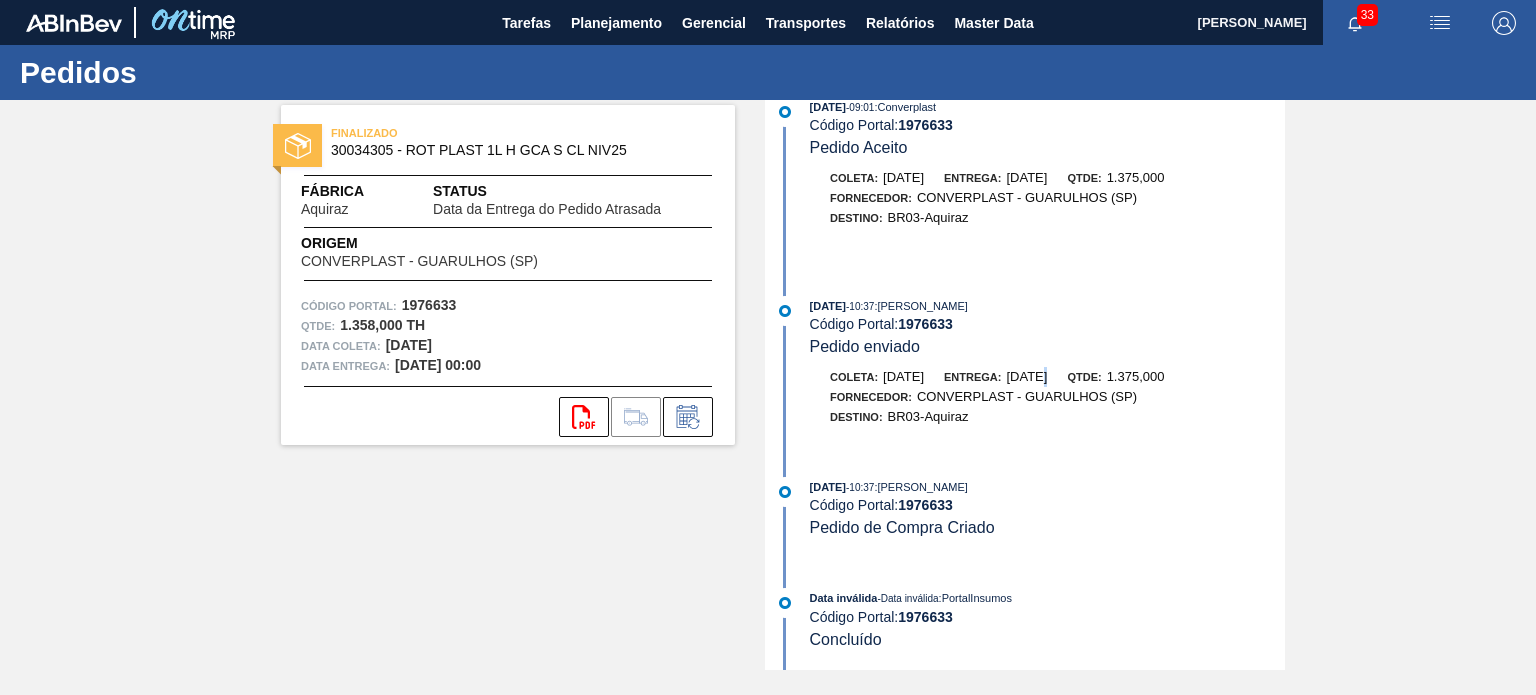 click on "09/08/2025" at bounding box center (1026, 376) 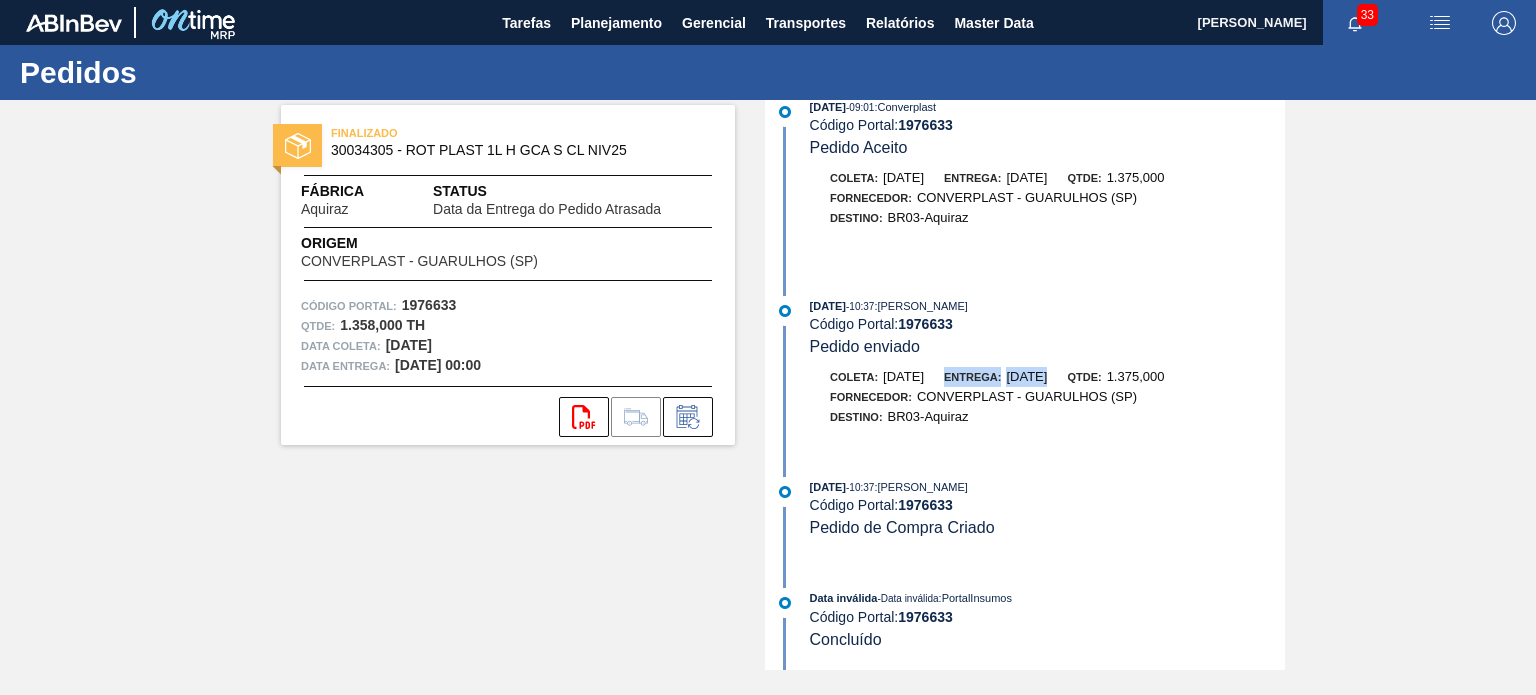 click on "09/08/2025" at bounding box center (1026, 376) 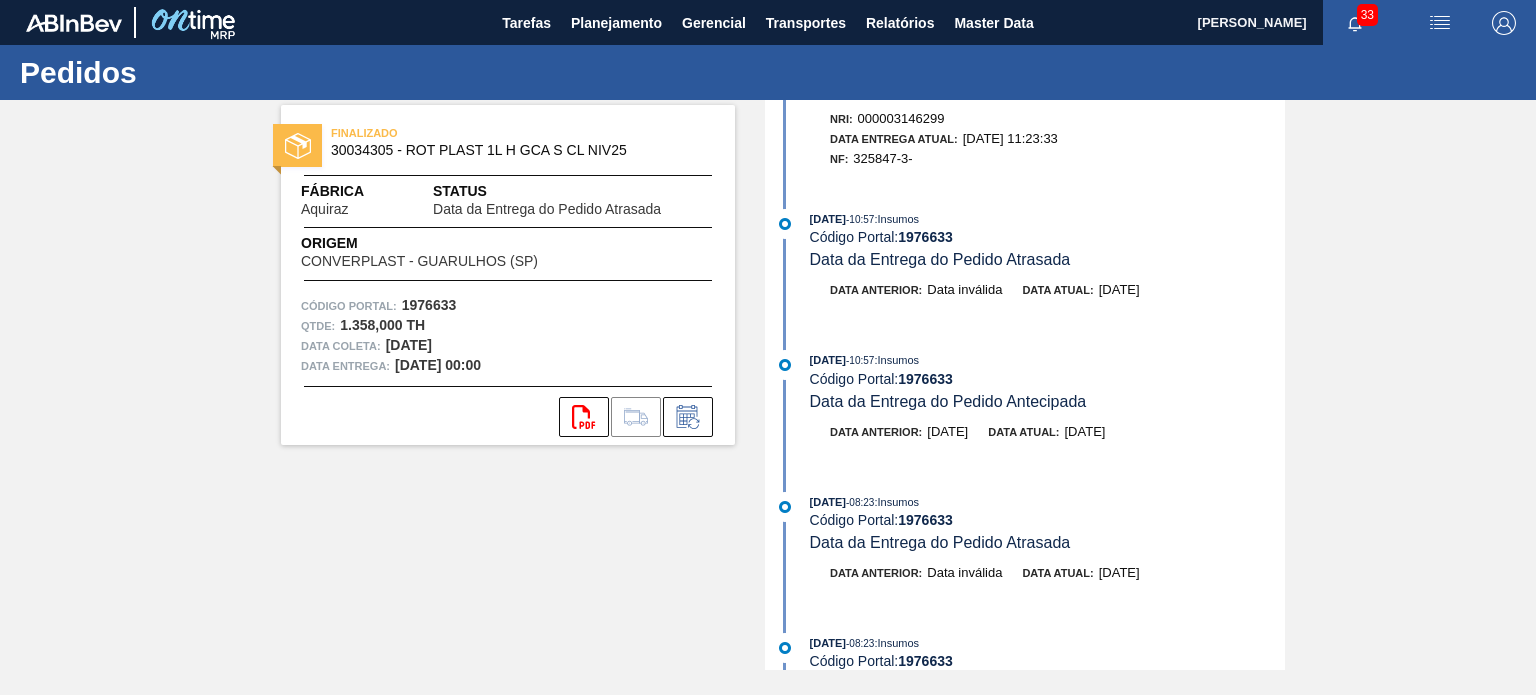 scroll, scrollTop: 0, scrollLeft: 0, axis: both 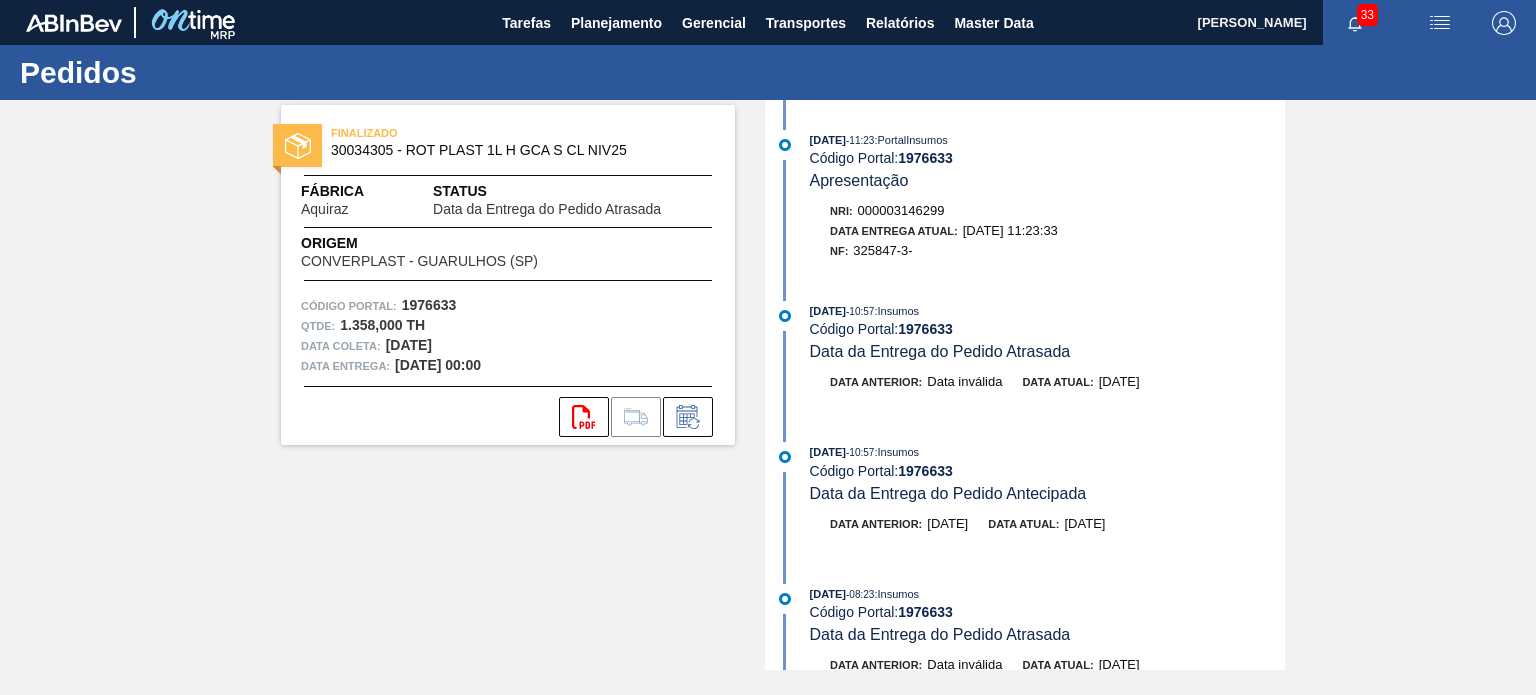 click on "325847-3-" at bounding box center [882, 250] 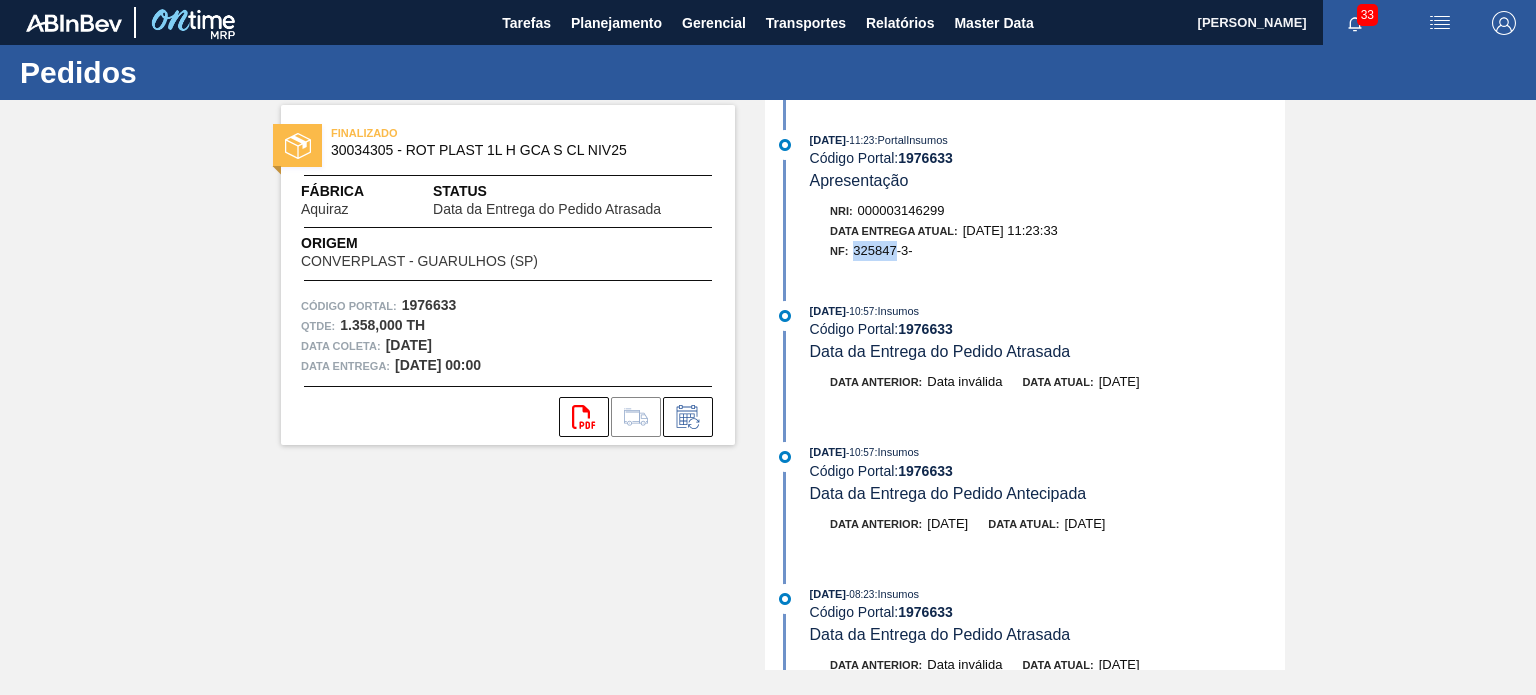 click on "325847-3-" at bounding box center [882, 250] 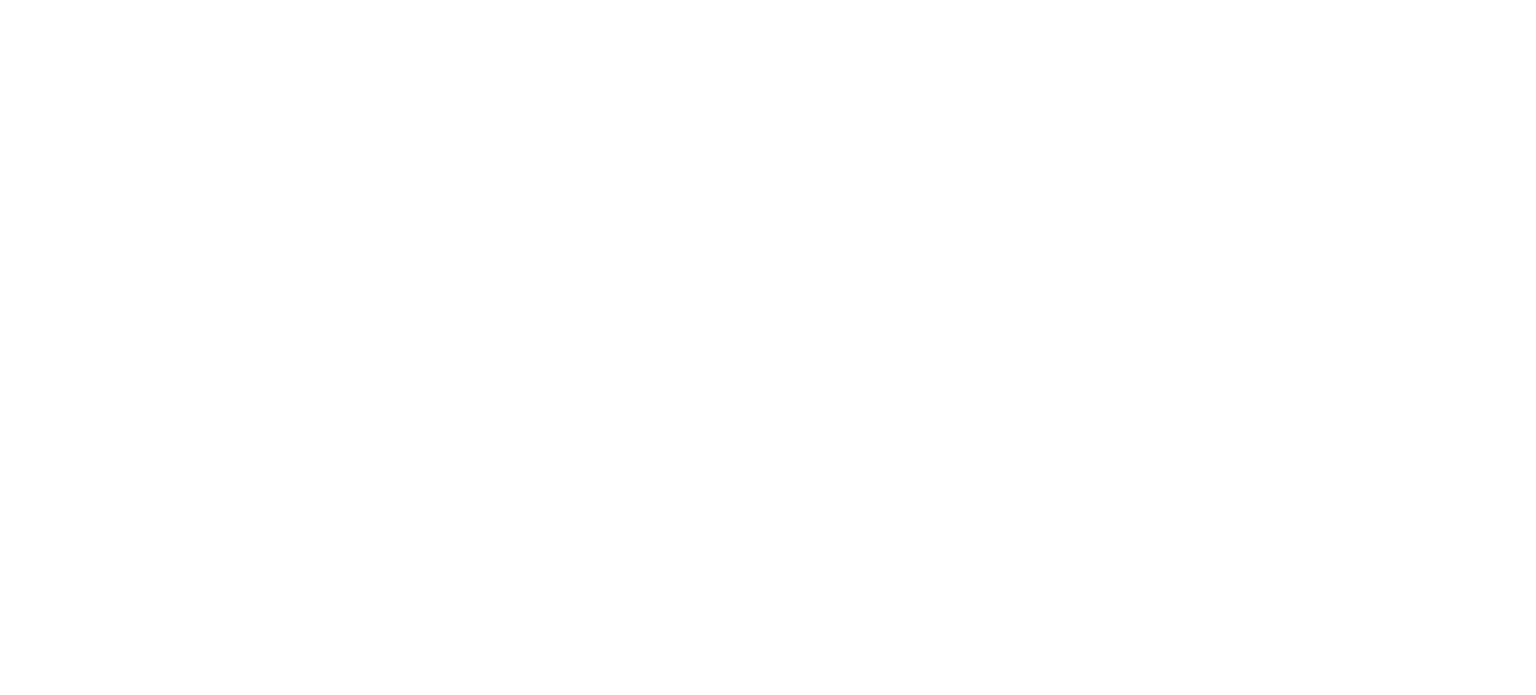 scroll, scrollTop: 0, scrollLeft: 0, axis: both 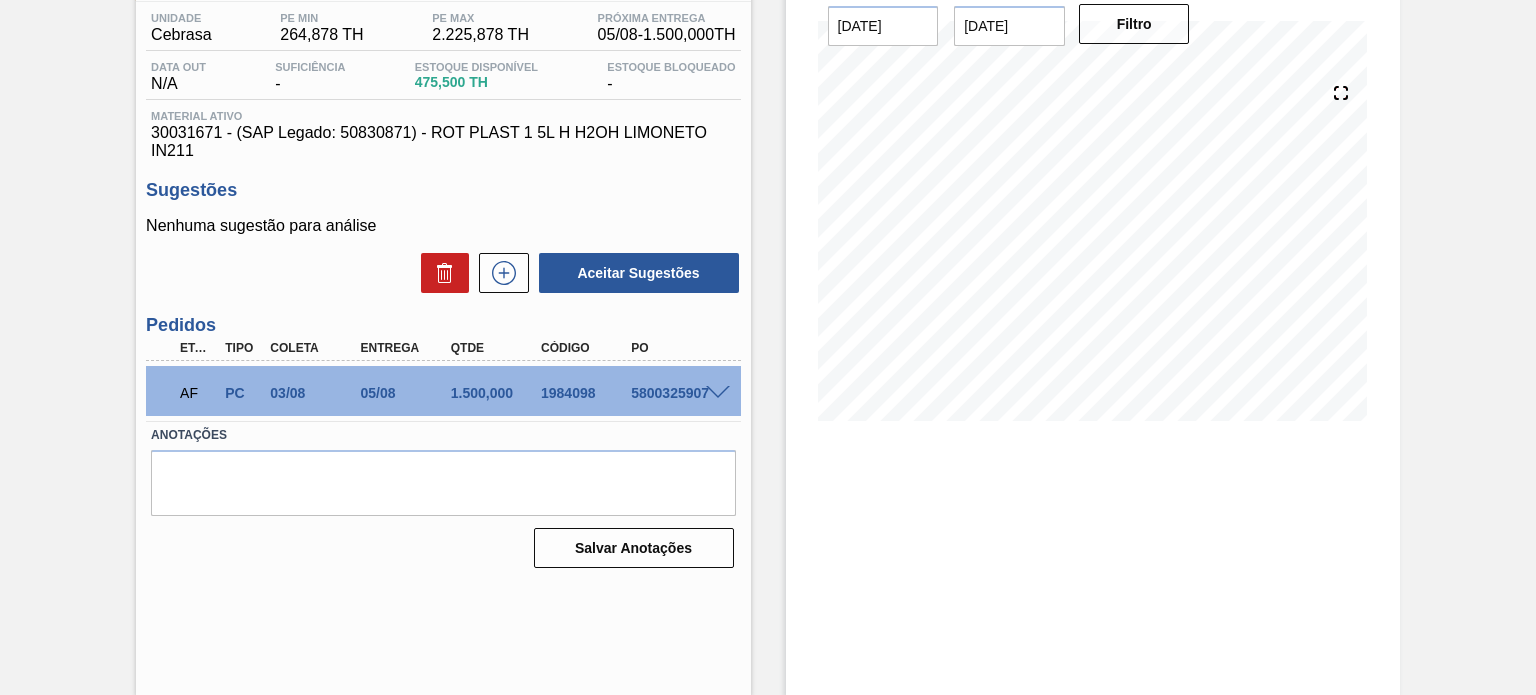 click at bounding box center [718, 393] 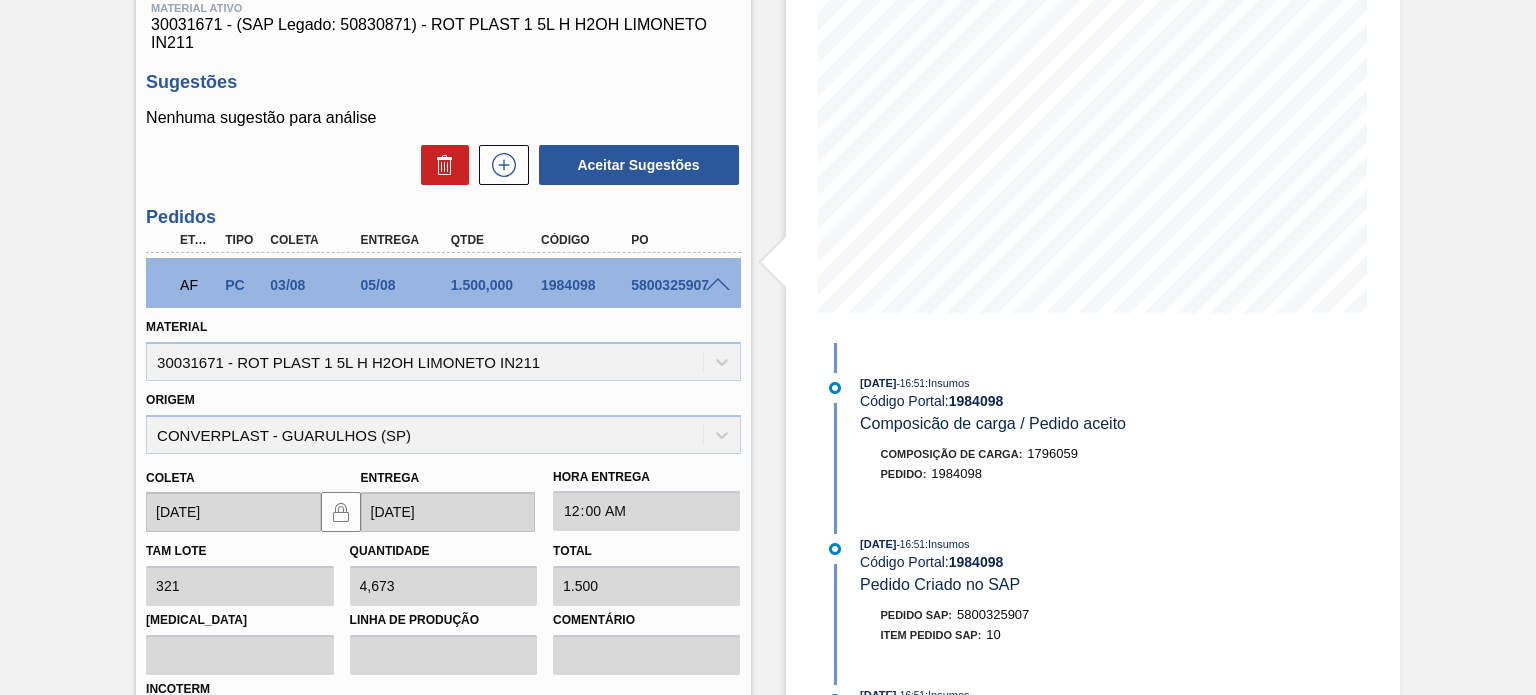 scroll, scrollTop: 464, scrollLeft: 0, axis: vertical 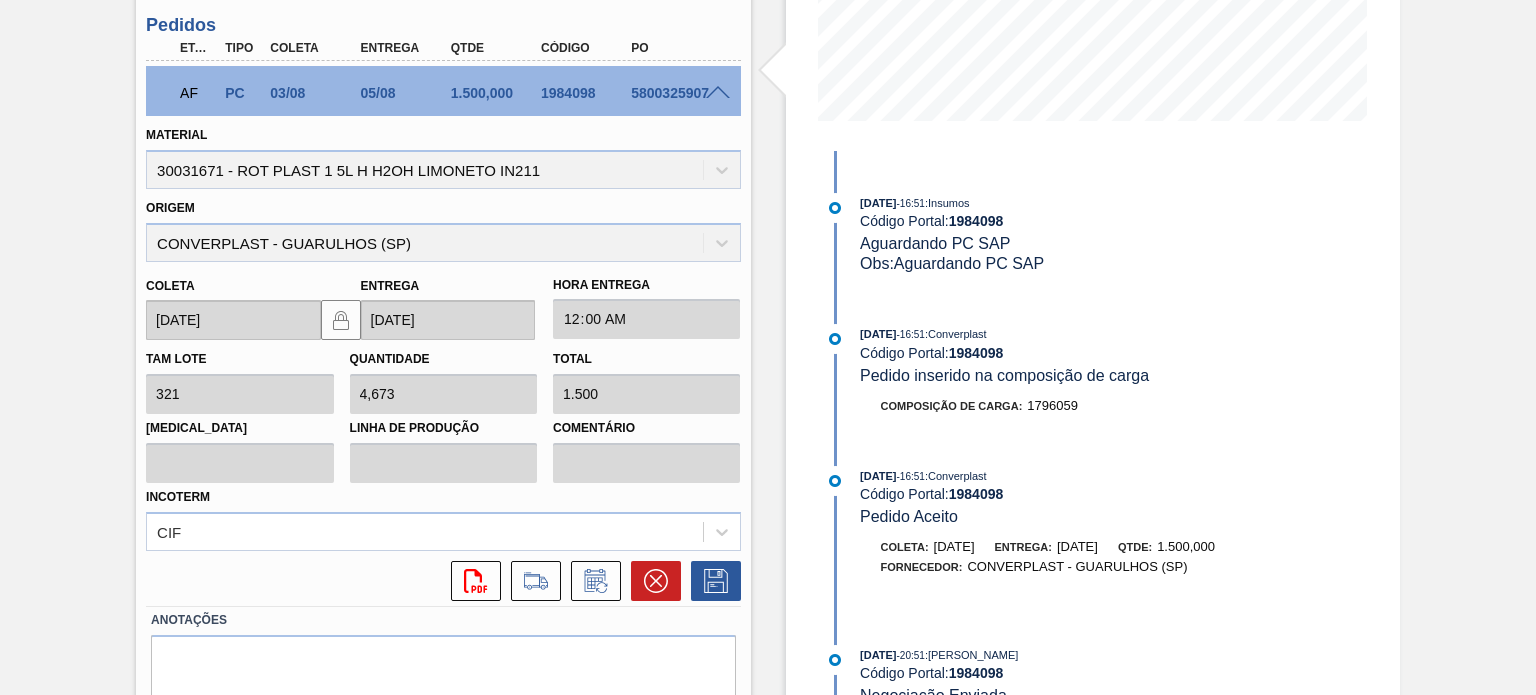 drag, startPoint x: 1092, startPoint y: 558, endPoint x: 1131, endPoint y: 557, distance: 39.012817 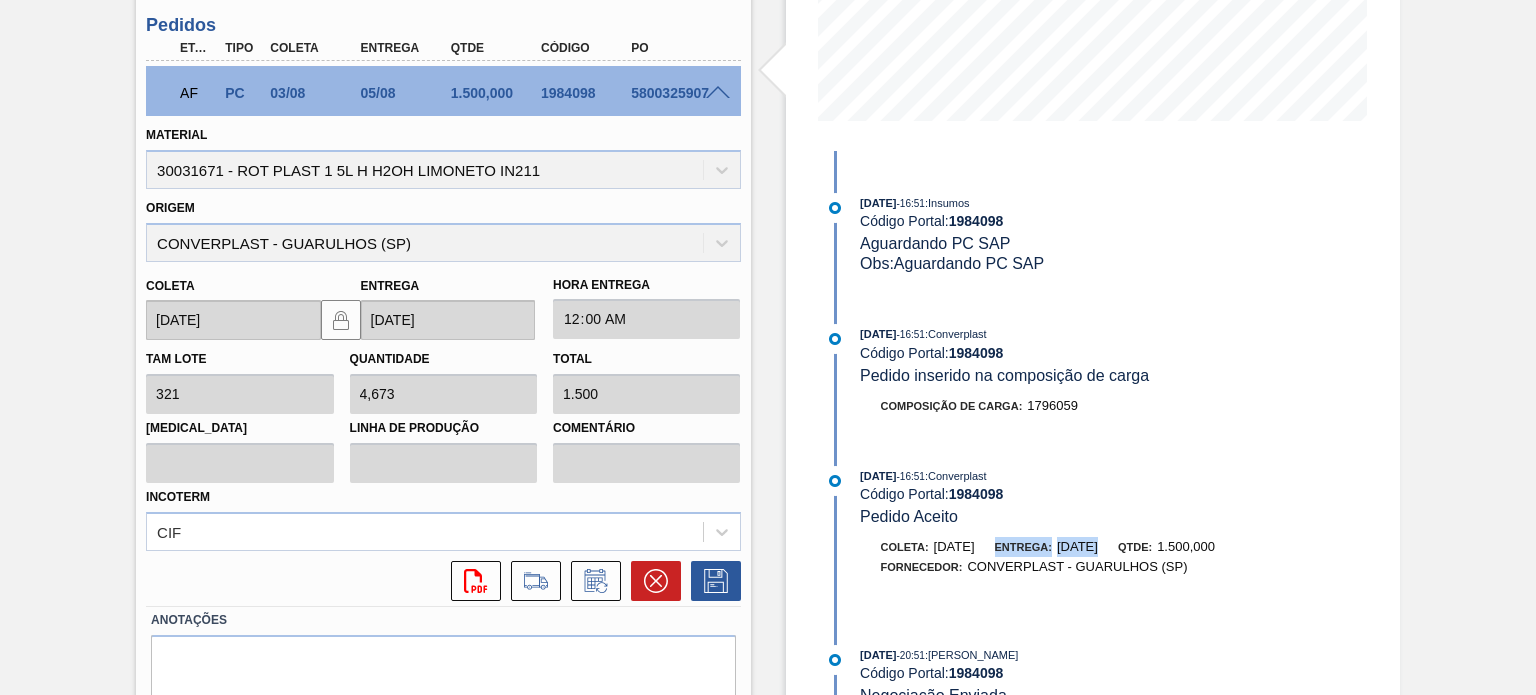 click on "[DATE]" at bounding box center (1077, 546) 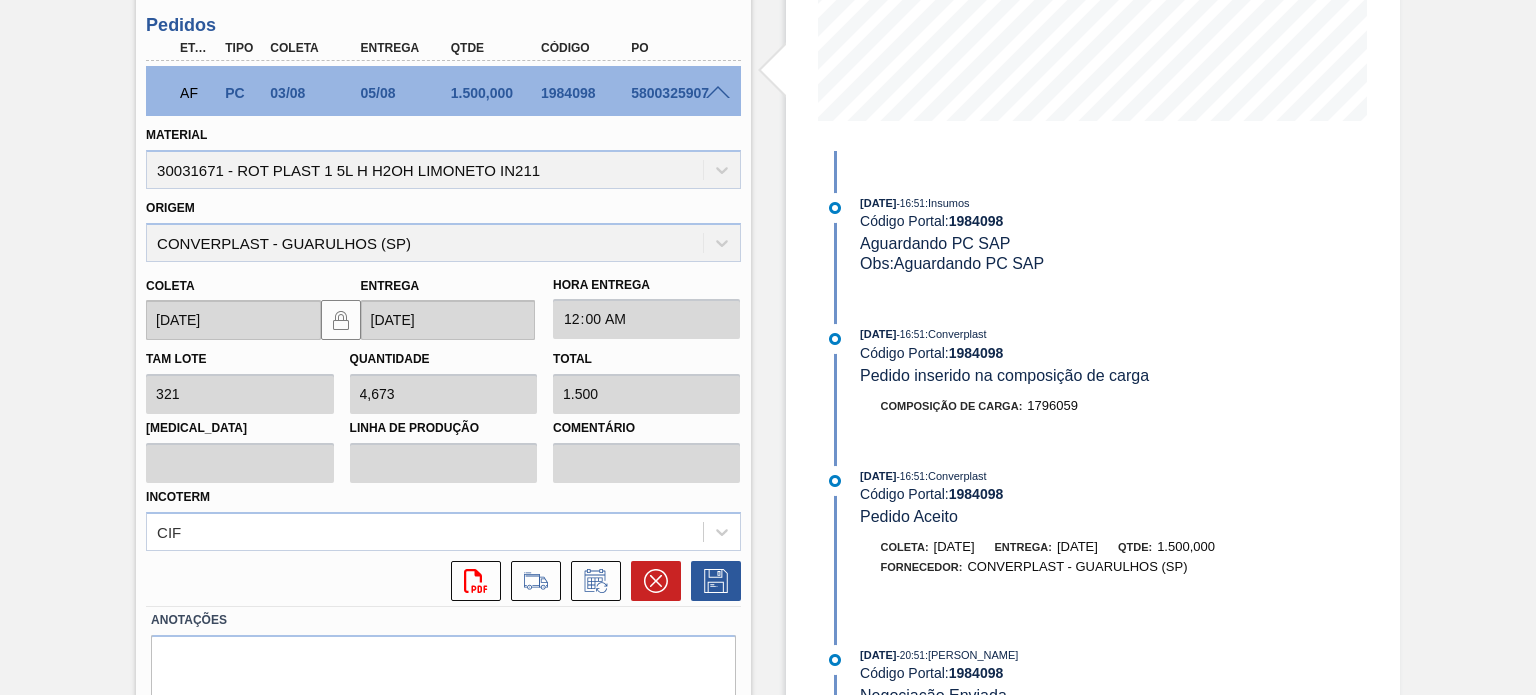 click on "[DATE]  16:51 :  Converplast" at bounding box center (1097, 476) 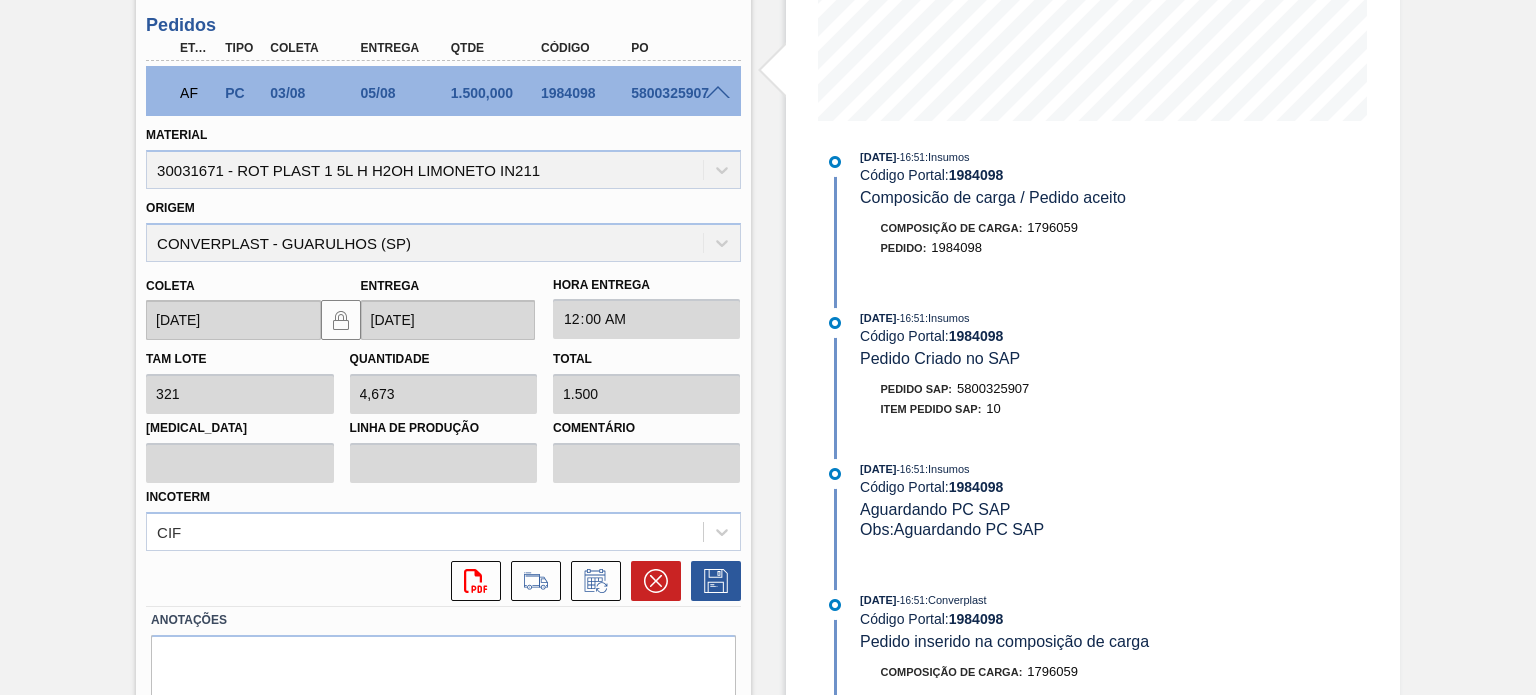 scroll, scrollTop: 0, scrollLeft: 0, axis: both 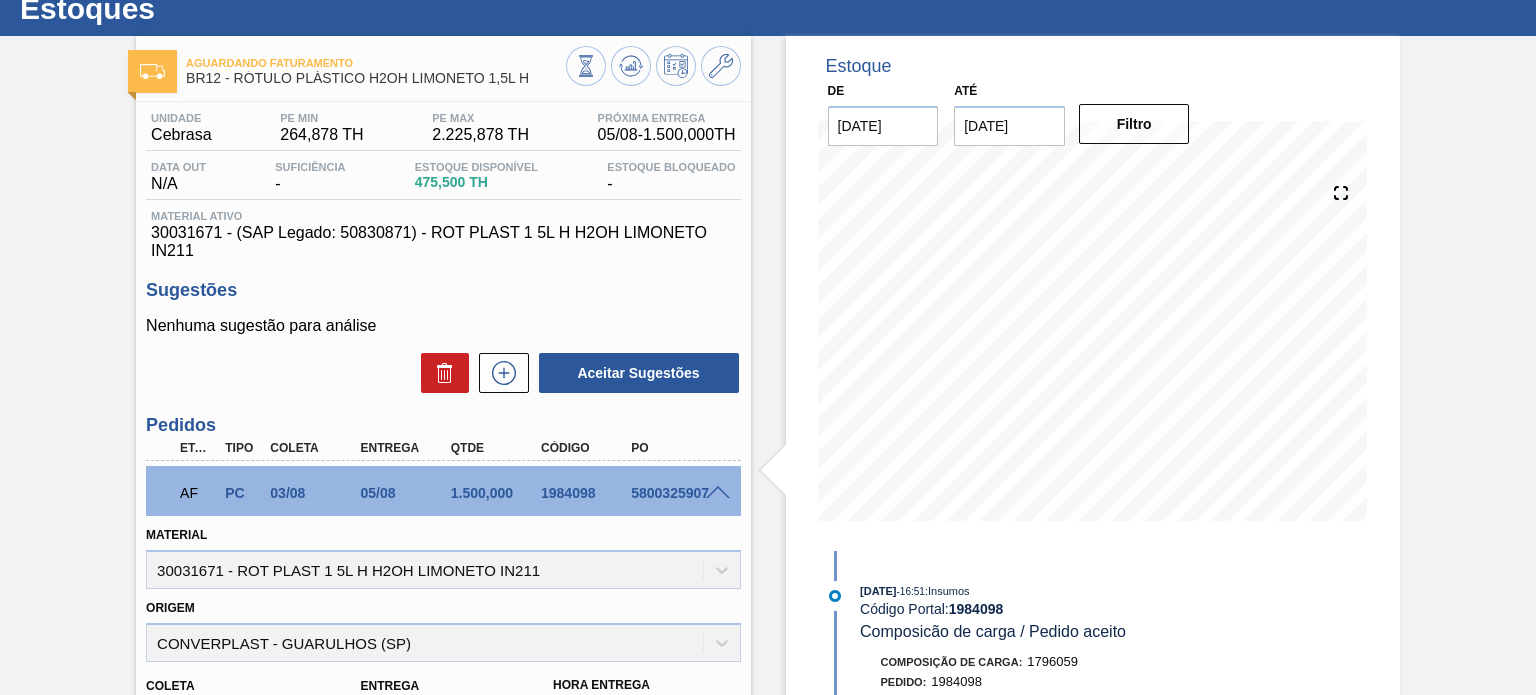 click on "Aguardando Faturamento BR12 - RÓTULO PLÁSTICO H2OH LIMONETO 1,5L H   Unidade Cebrasa PE MIN 264,878   TH PE MAX 2.225,878   TH Próxima Entrega 05/08  -  1.500,000 TH Data out N/A Suficiência - Estoque Disponível 475,500 TH Estoque Bloqueado - Material ativo 30031671 - (SAP Legado: 50830871) - ROT PLAST 1 5L H H2OH LIMONETO IN211   Sugestões   Nenhuma sugestão para análise Aceitar Sugestões Pedidos Etapa Tipo Coleta Entrega Qtde Código PO   AF   PC 03/08 05/08 1.500,000 1984098 5800325907 Material 30031671 - ROT PLAST 1 5L H H2OH LIMONETO IN211 Origem CONVERPLAST - GUARULHOS (SP) Coleta [DATE] Entrega [DATE] Hora Entrega 00:00:00 Tam lote 321 Quantidade 4,673 Total 1.500 [MEDICAL_DATA] Linha de Produção Comentário Incoterm CIF svg{fill:#ff0000} Anotações Salvar Anotações Estoque De [DATE] Até [DATE] Filtro 10/10 Projeção de Estoque 922.17 [DOMAIN_NAME] 66.666 Política Objetiva 1,245.378 Pedidos 0 [DATE]  16:51 :  Insumos Código Portal:  1984098 Composicão de carga / Pedido aceito" at bounding box center [768, 603] 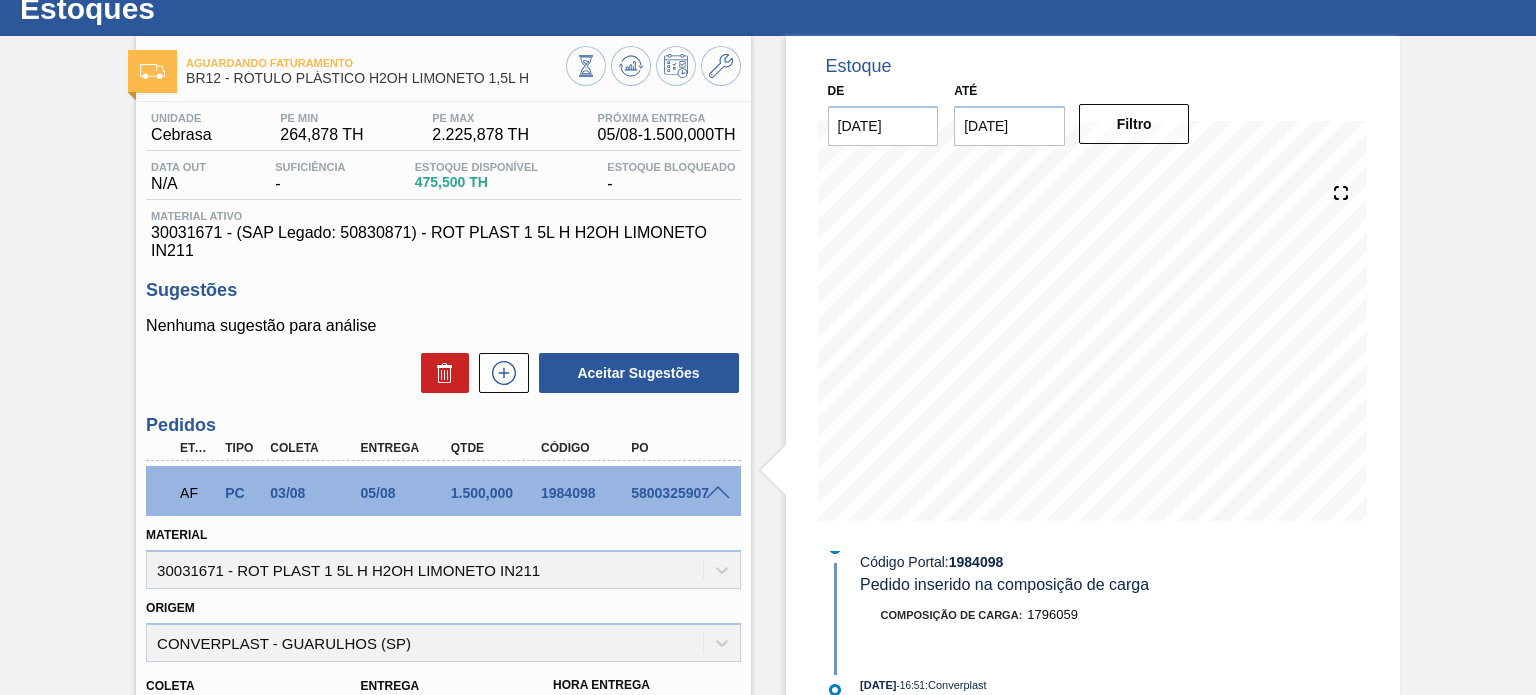 scroll, scrollTop: 500, scrollLeft: 0, axis: vertical 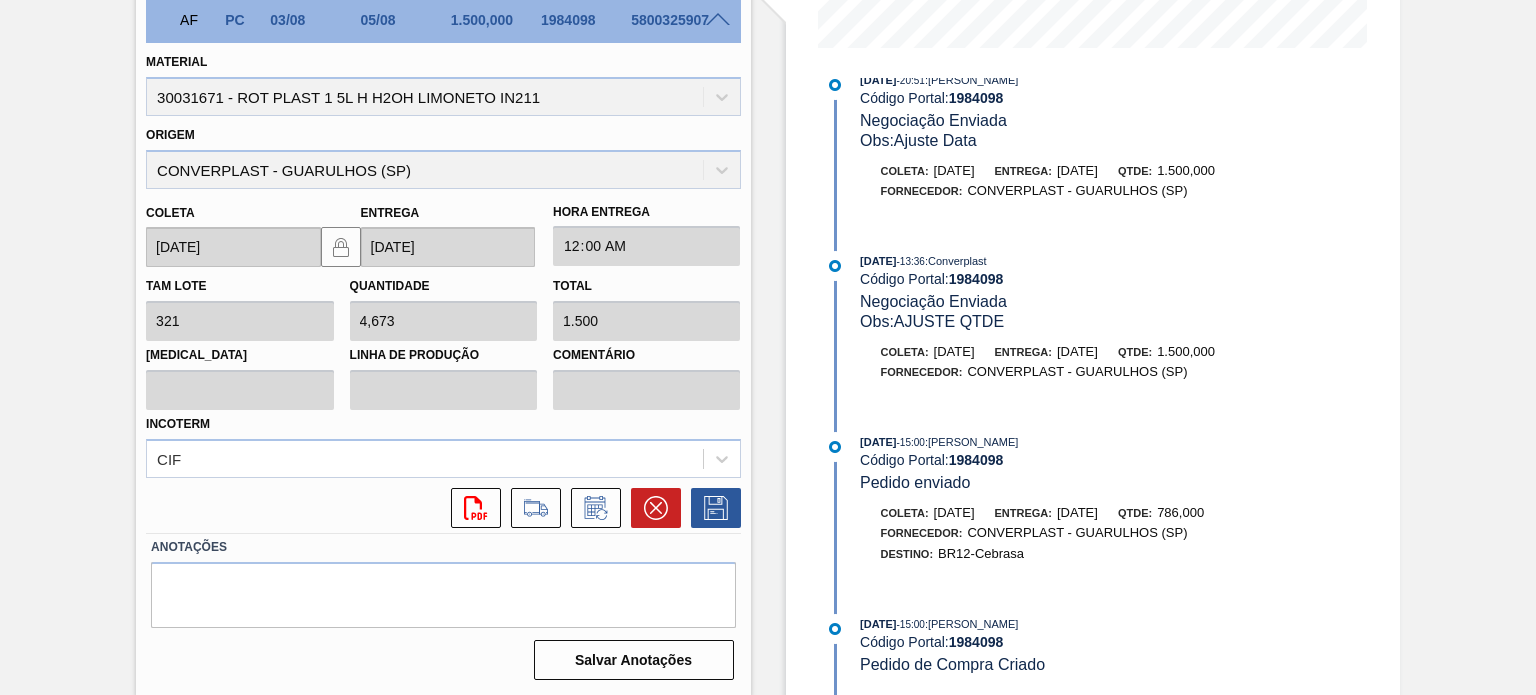 drag, startPoint x: 1074, startPoint y: 509, endPoint x: 1152, endPoint y: 512, distance: 78.05767 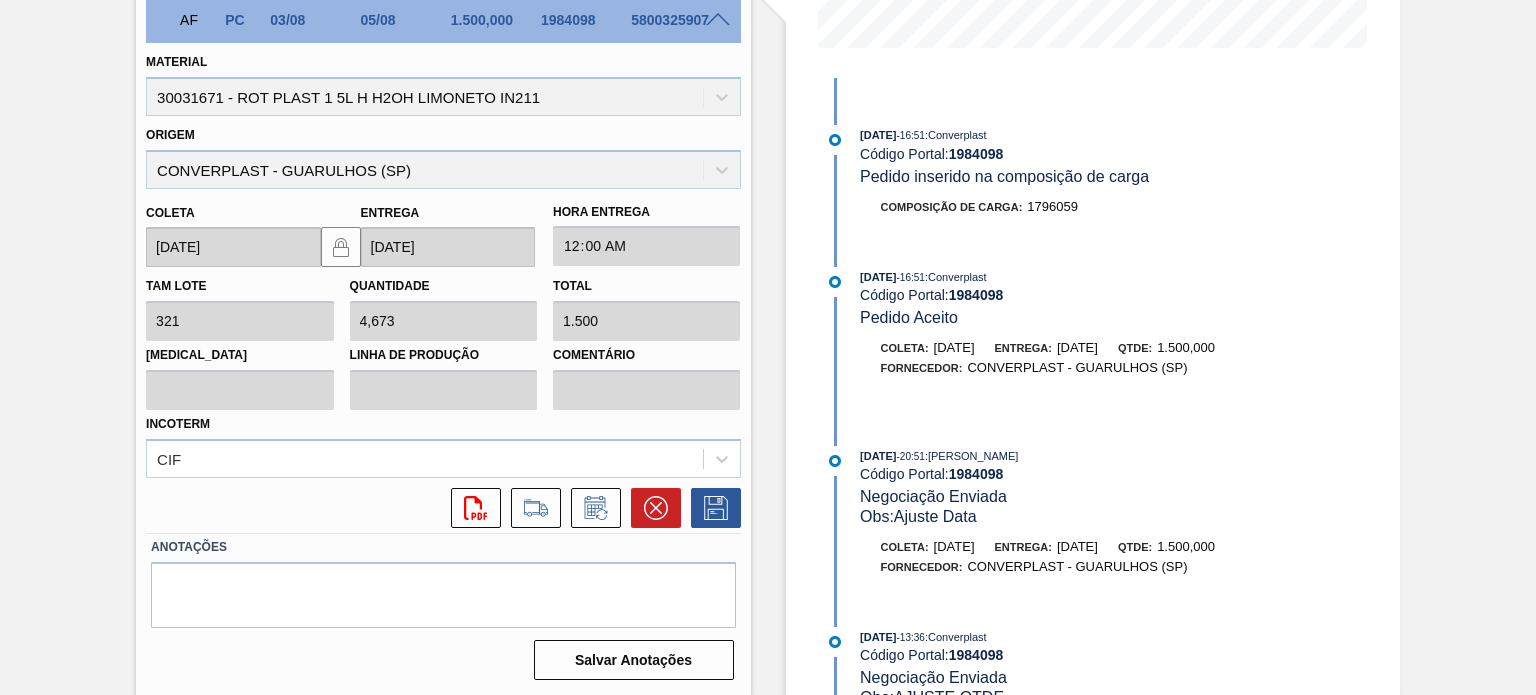 scroll, scrollTop: 425, scrollLeft: 0, axis: vertical 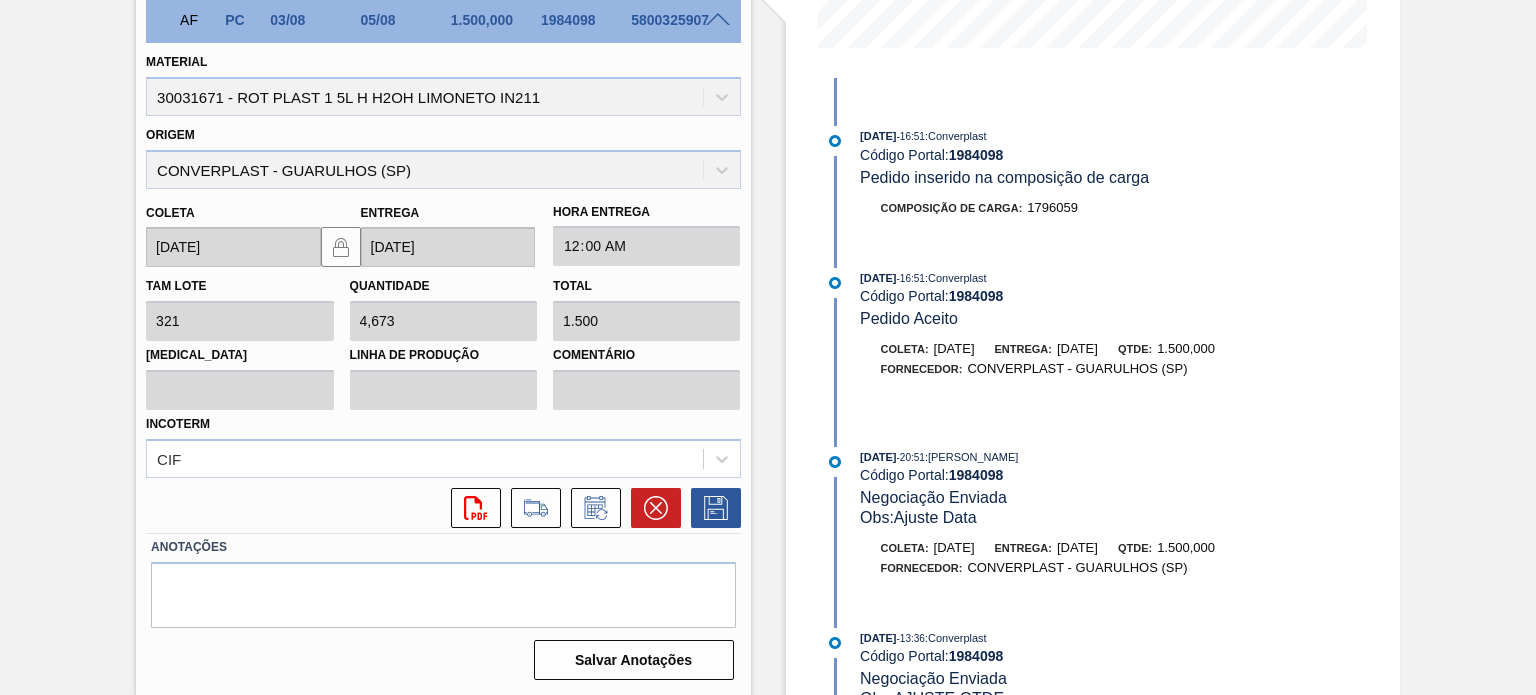 drag, startPoint x: 1085, startPoint y: 565, endPoint x: 1145, endPoint y: 566, distance: 60.00833 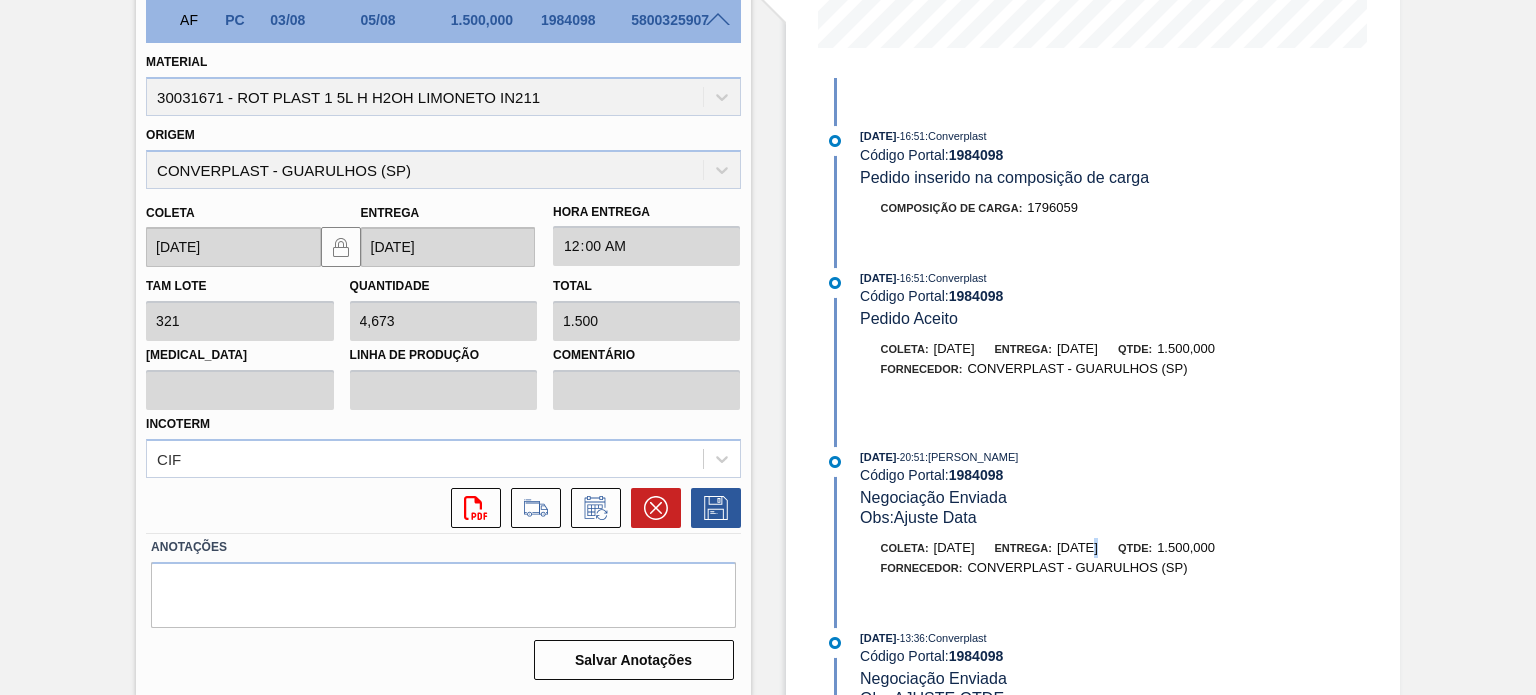 click on "Entrega: 05/08/2025" at bounding box center (1046, 548) 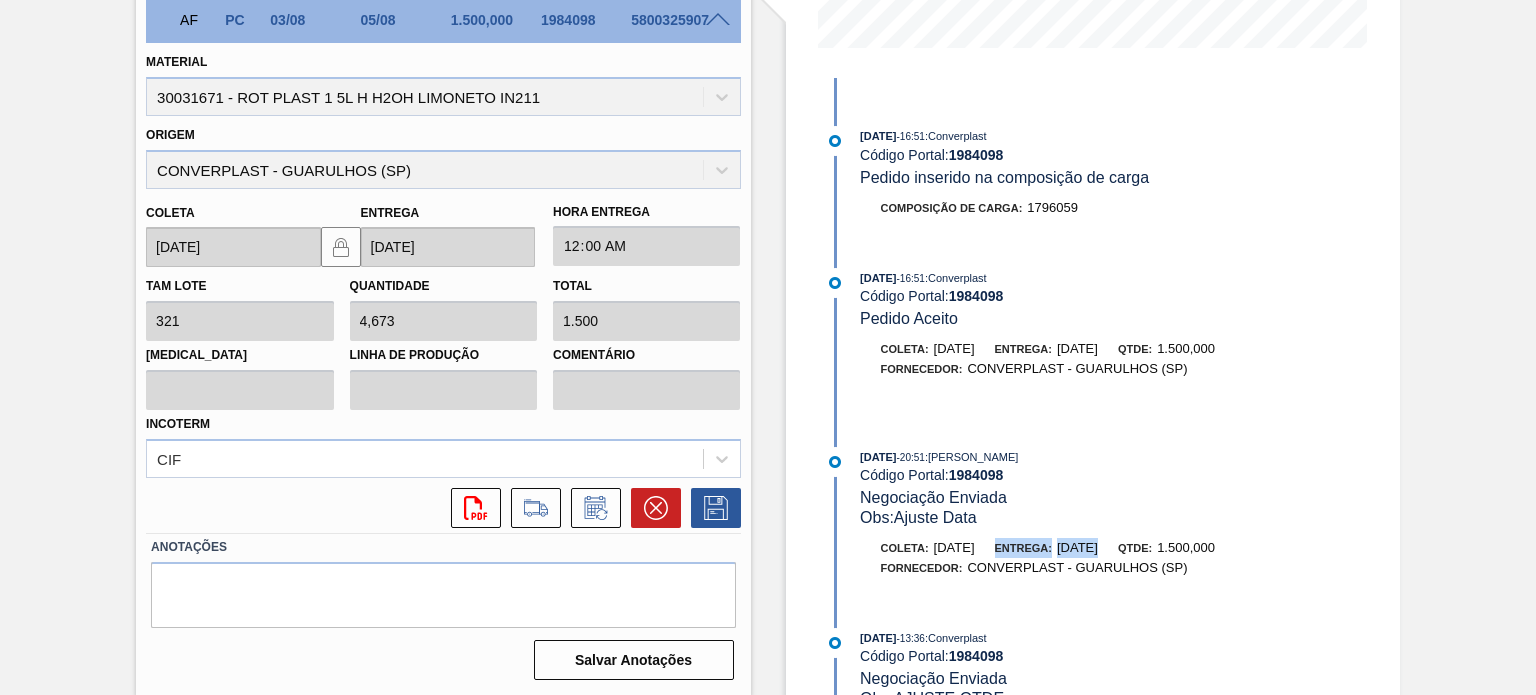 click on "Entrega: 05/08/2025" at bounding box center (1046, 548) 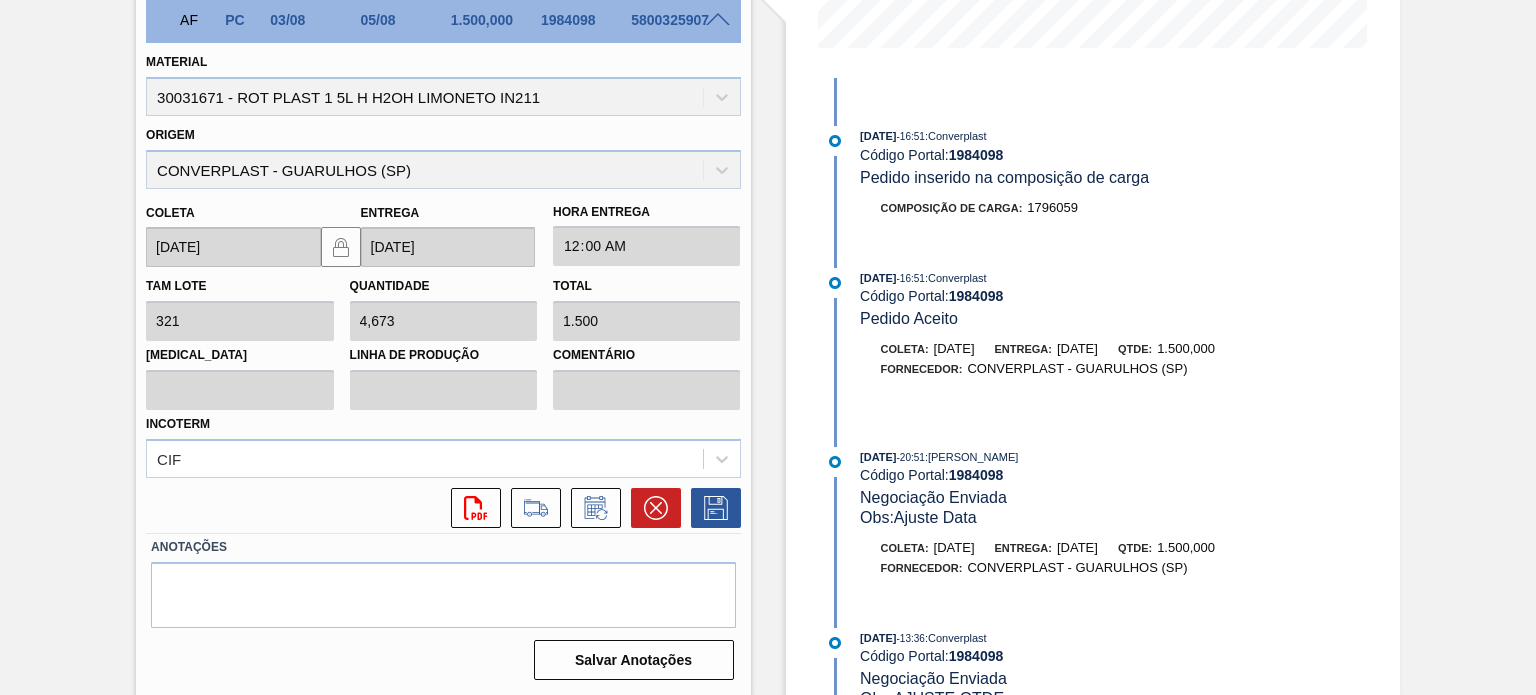 click on "05/08/2025" at bounding box center (1077, 348) 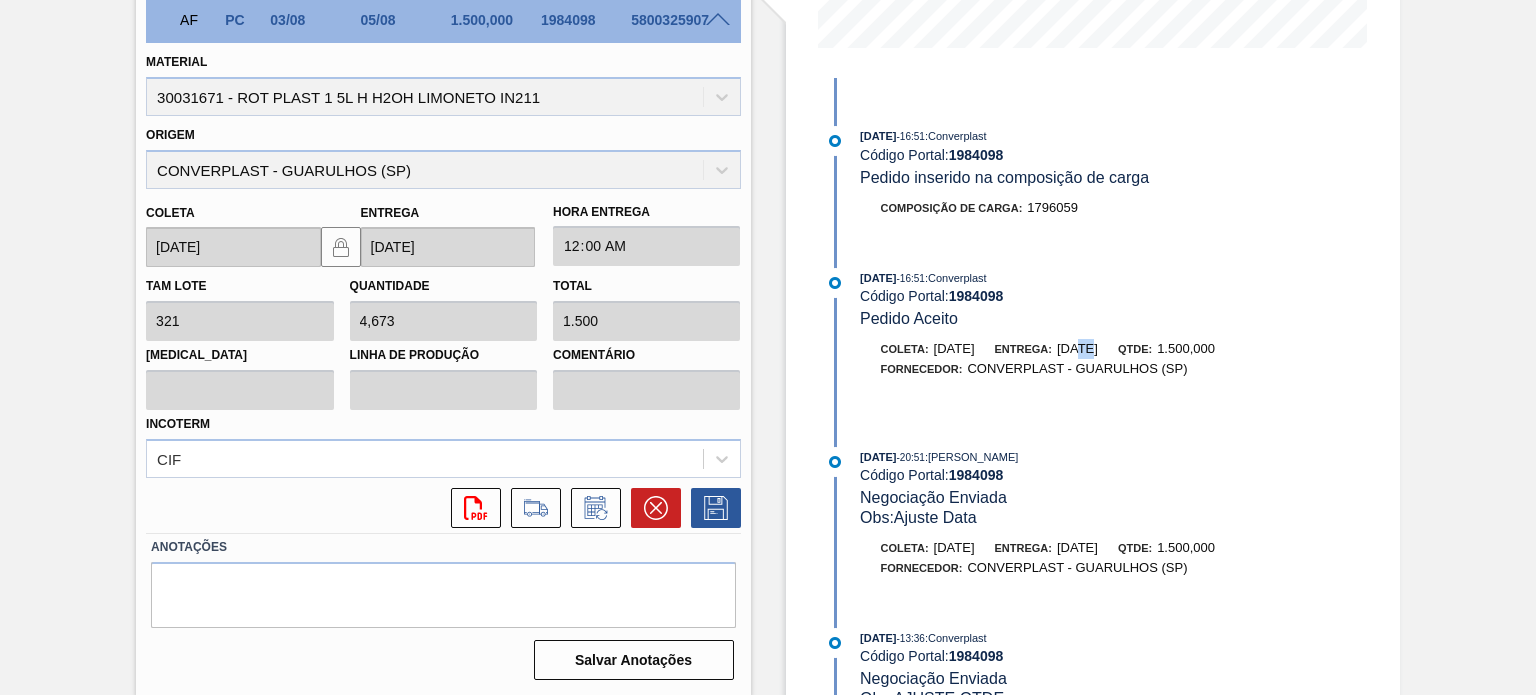 click on "05/08/2025" at bounding box center (1077, 348) 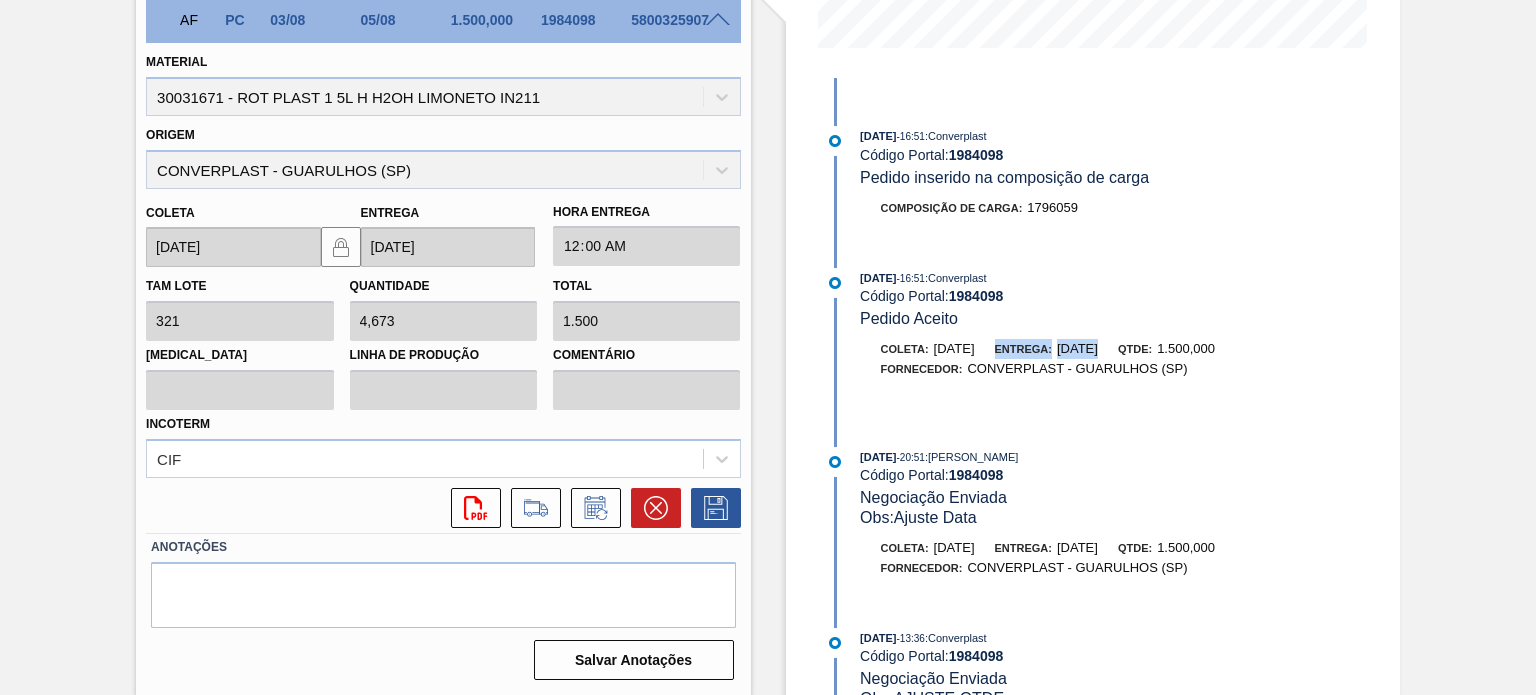 click on "05/08/2025" at bounding box center (1077, 348) 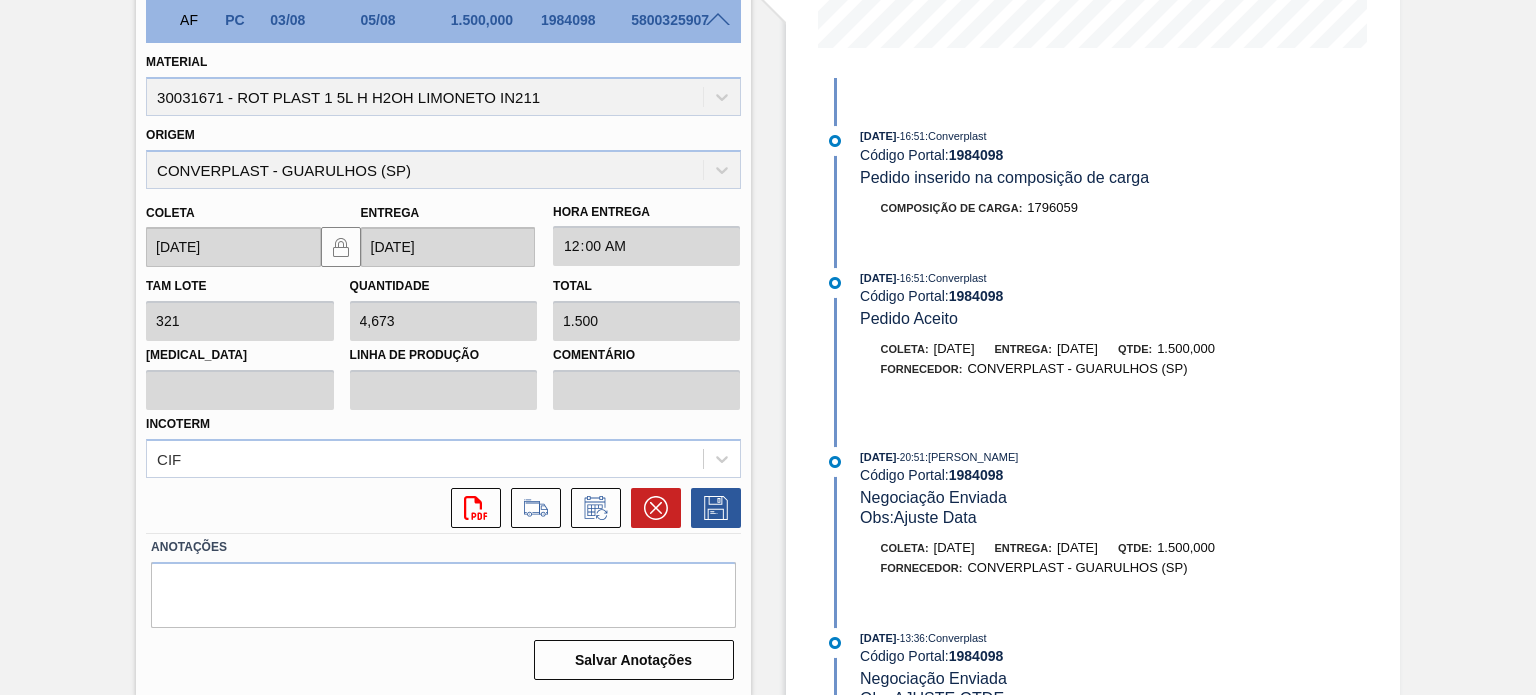click on "03/08/2025" at bounding box center (954, 348) 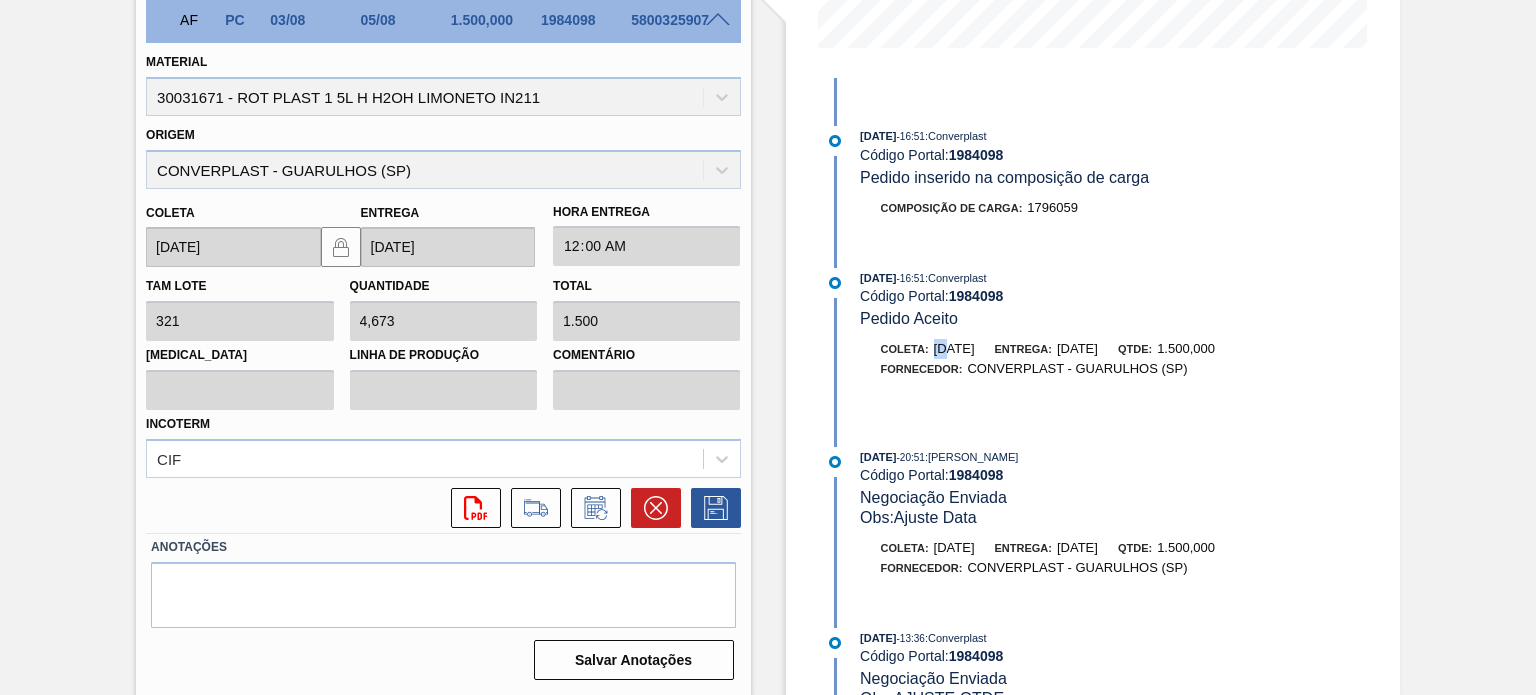 click on "03/08/2025" at bounding box center [954, 348] 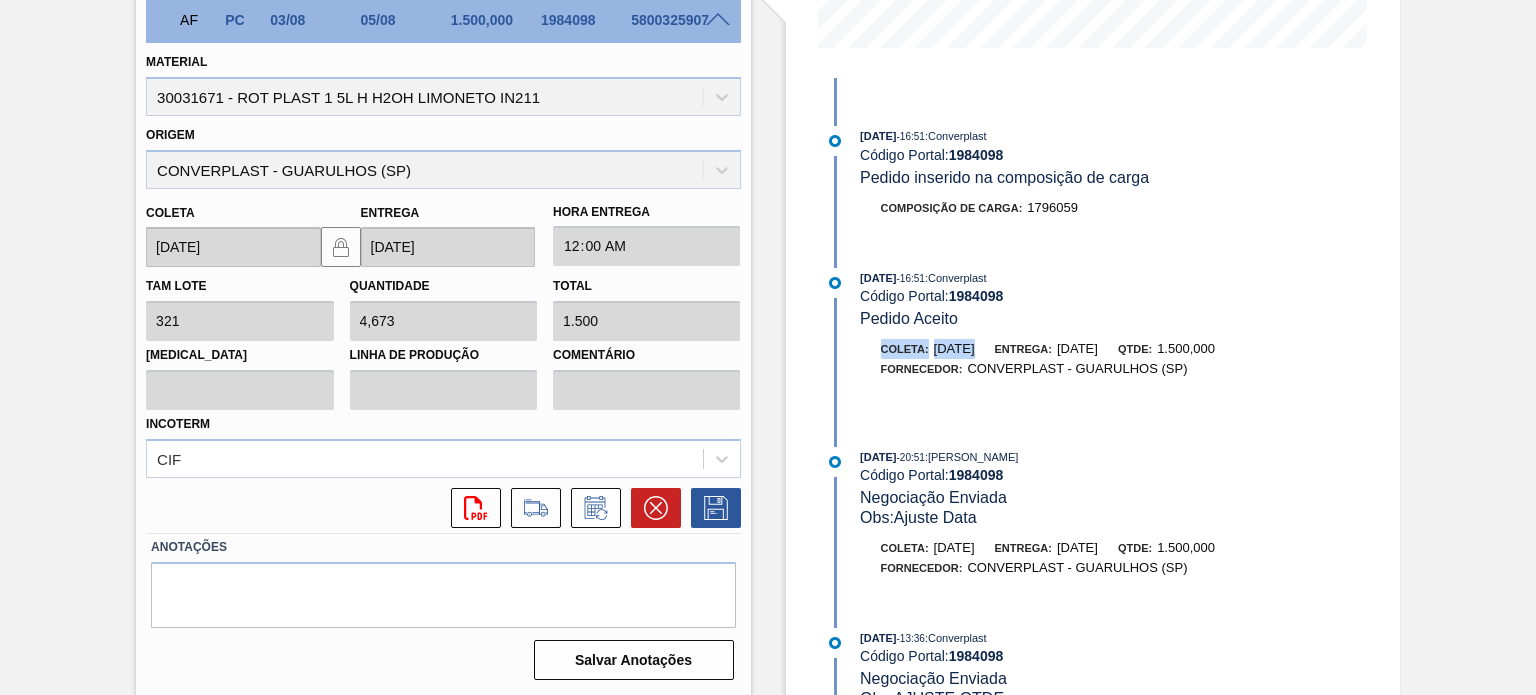 click on "03/08/2025" at bounding box center (954, 348) 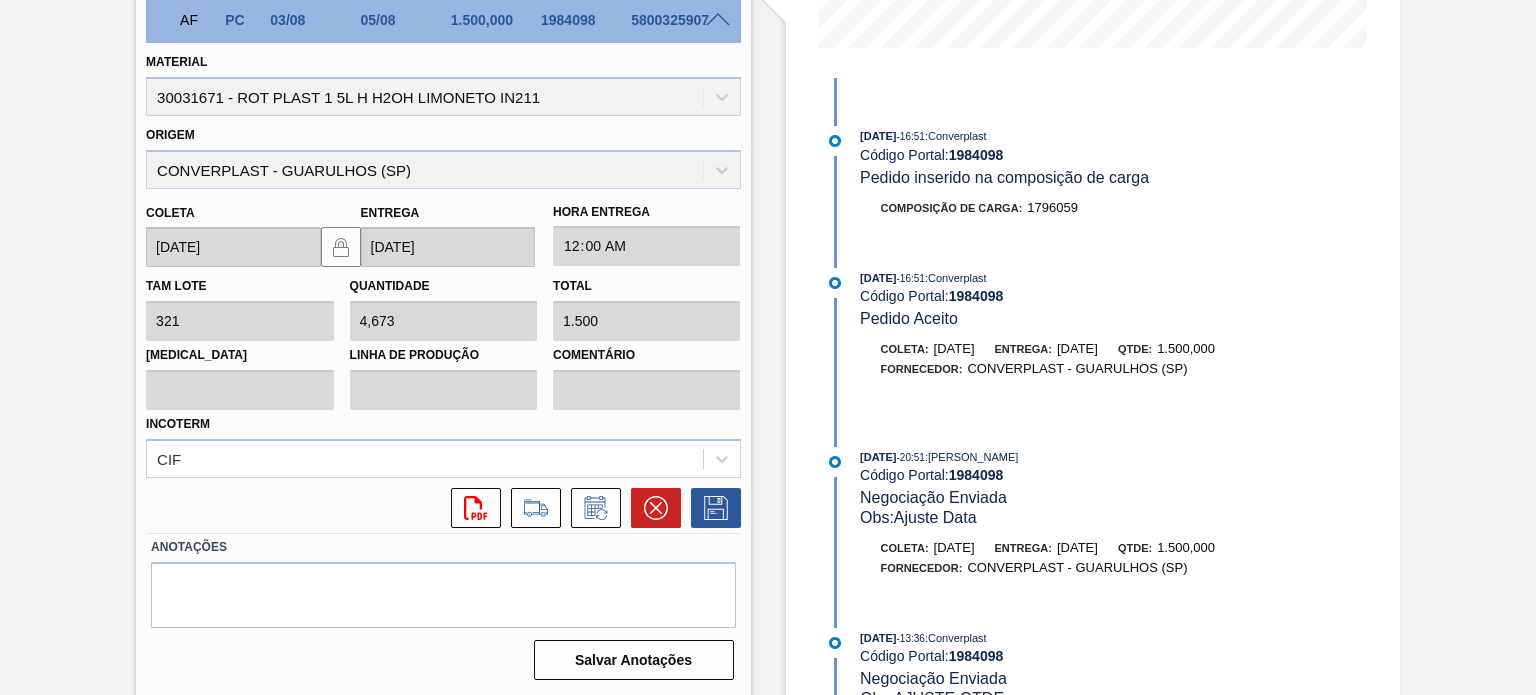 click on "05/08/2025" at bounding box center (1077, 348) 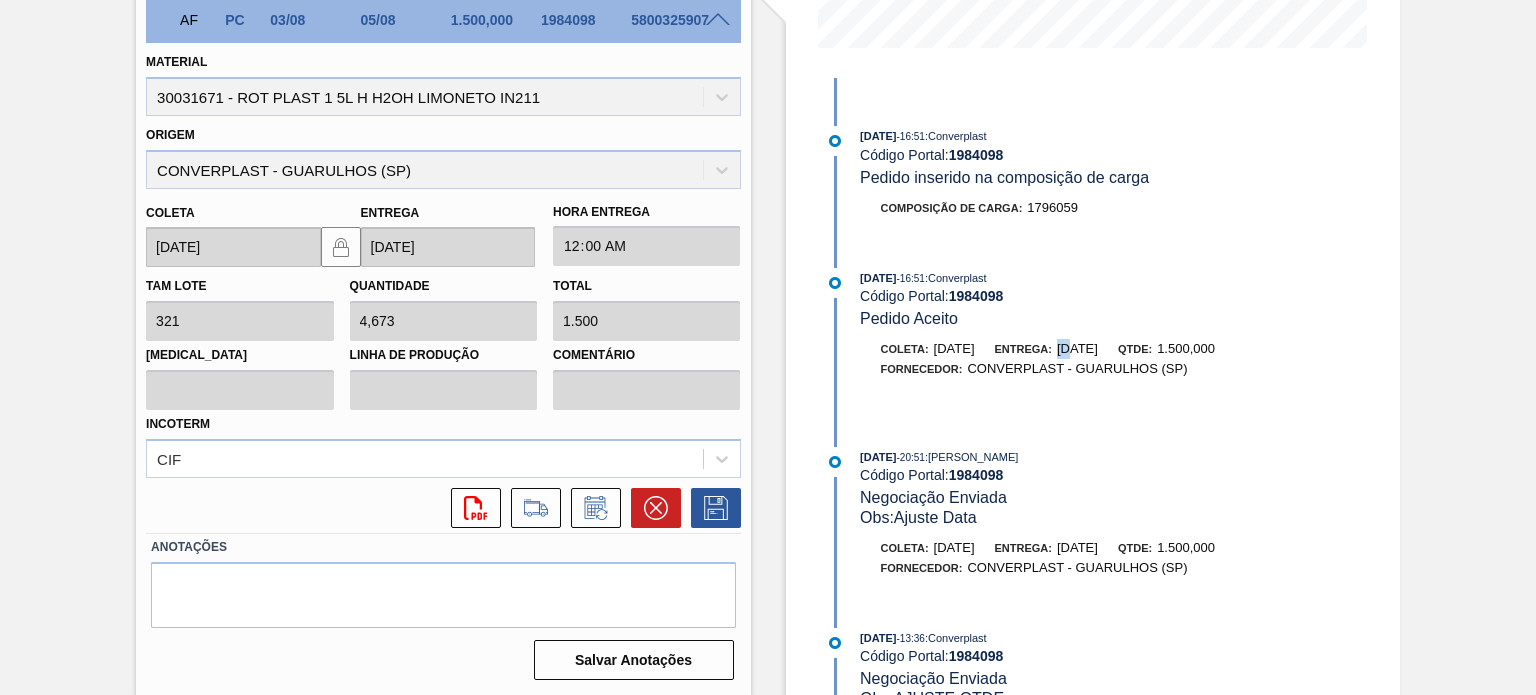 click on "05/08/2025" at bounding box center [1077, 348] 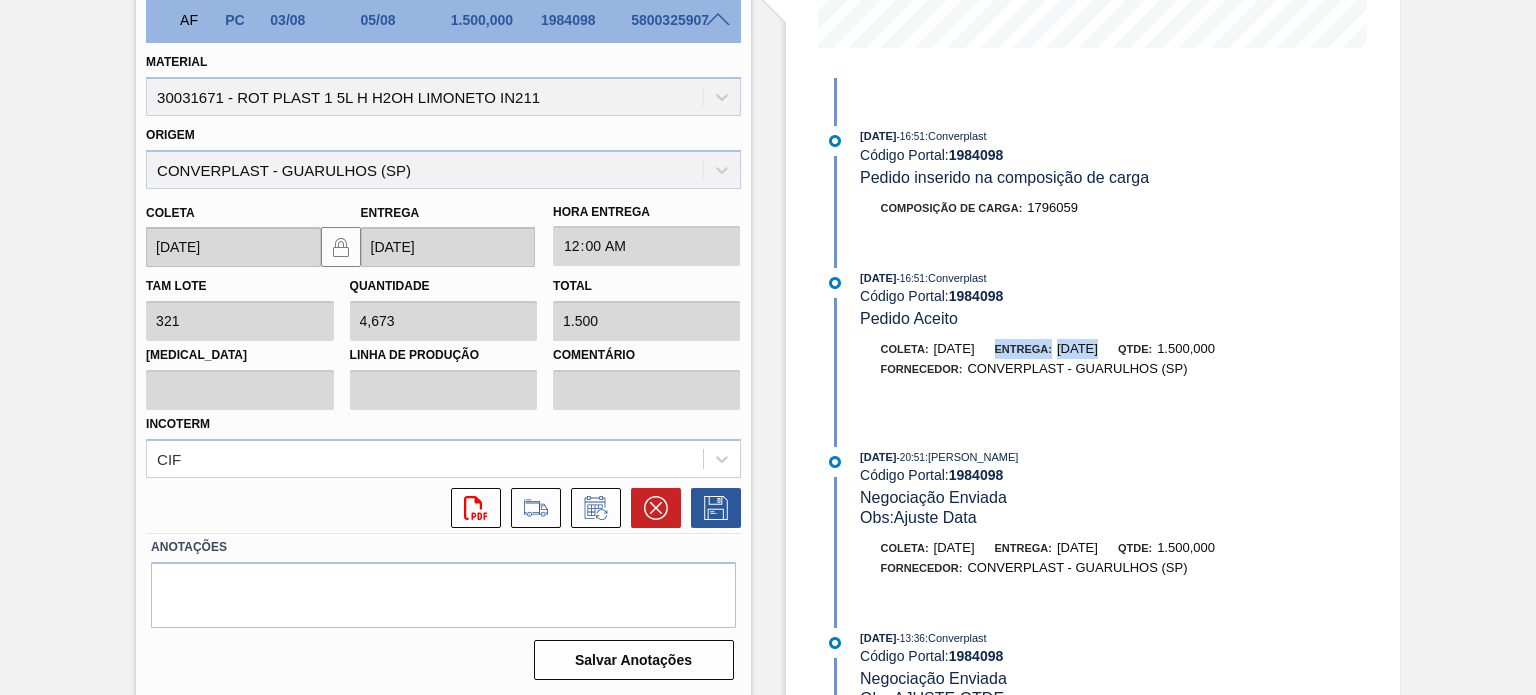 click on "05/08/2025" at bounding box center [1077, 348] 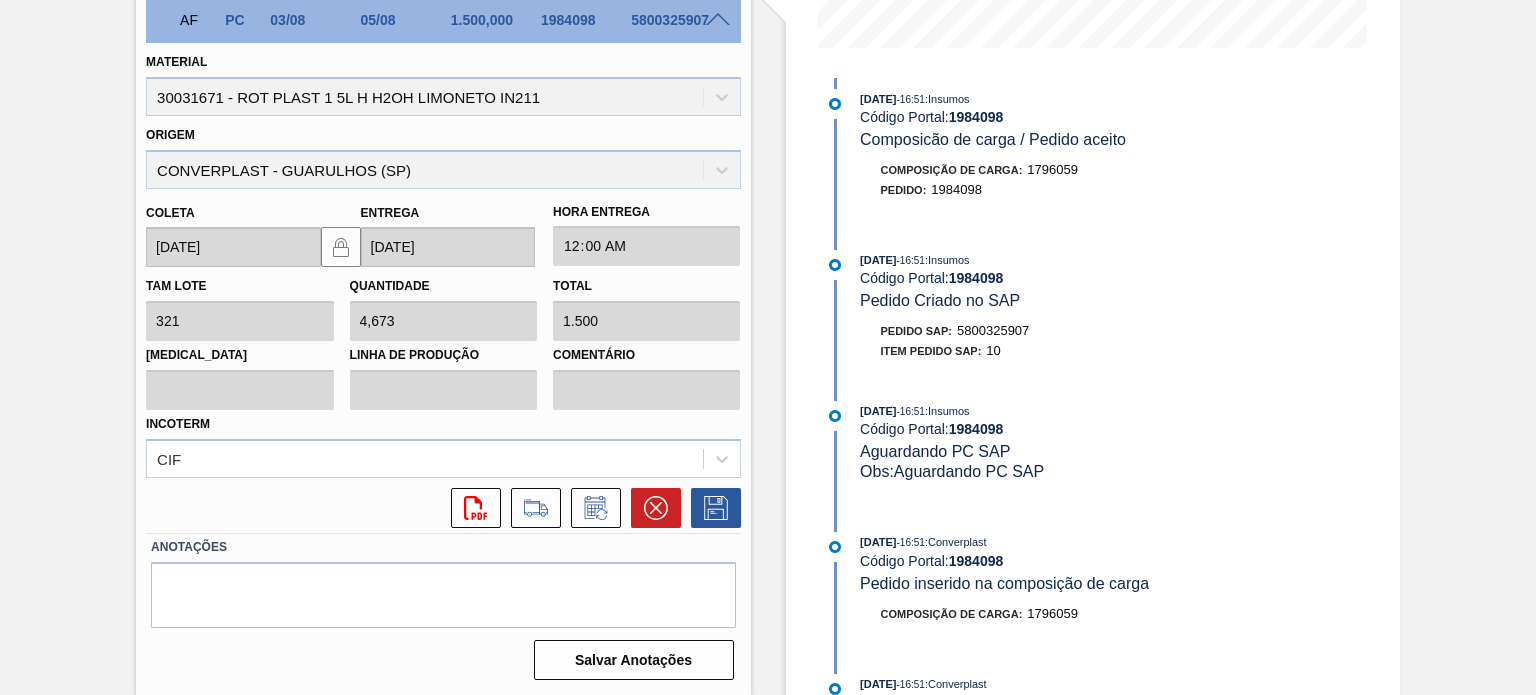 scroll, scrollTop: 0, scrollLeft: 0, axis: both 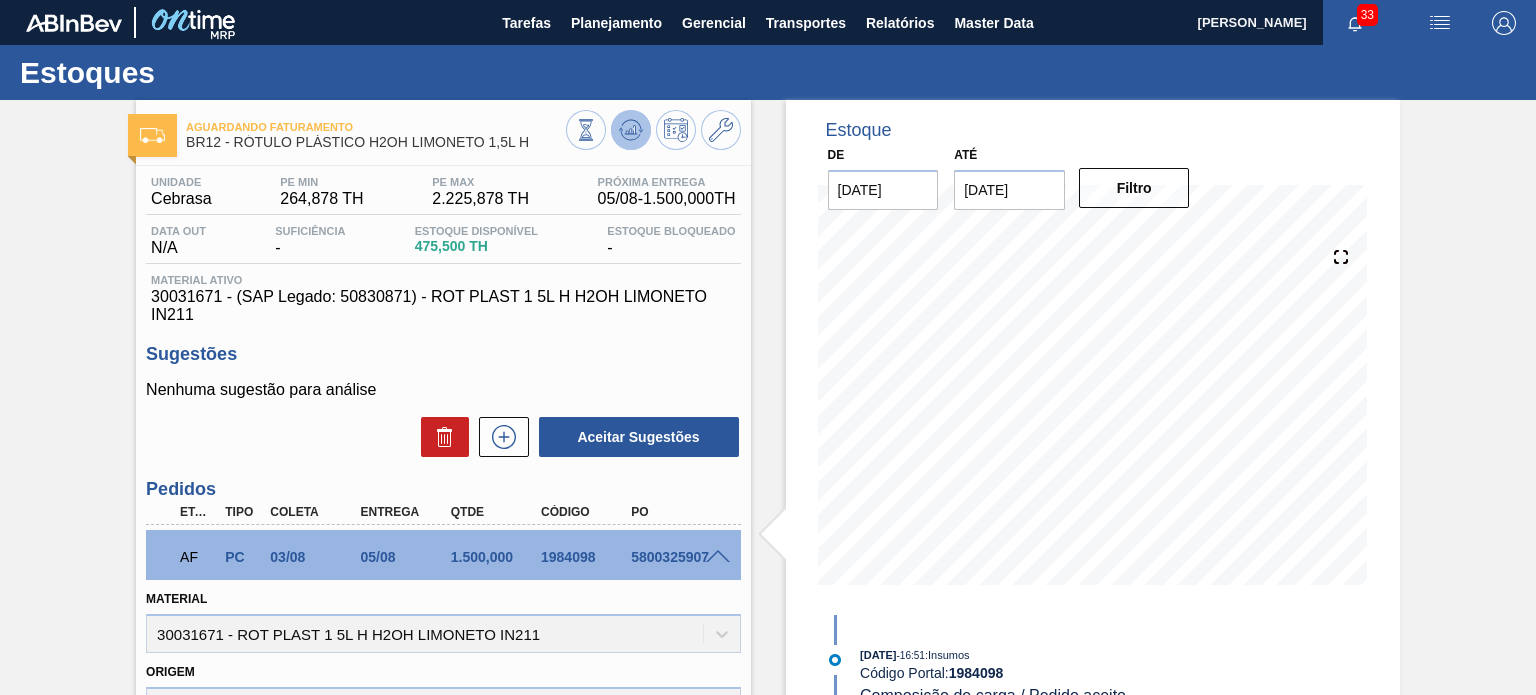 click 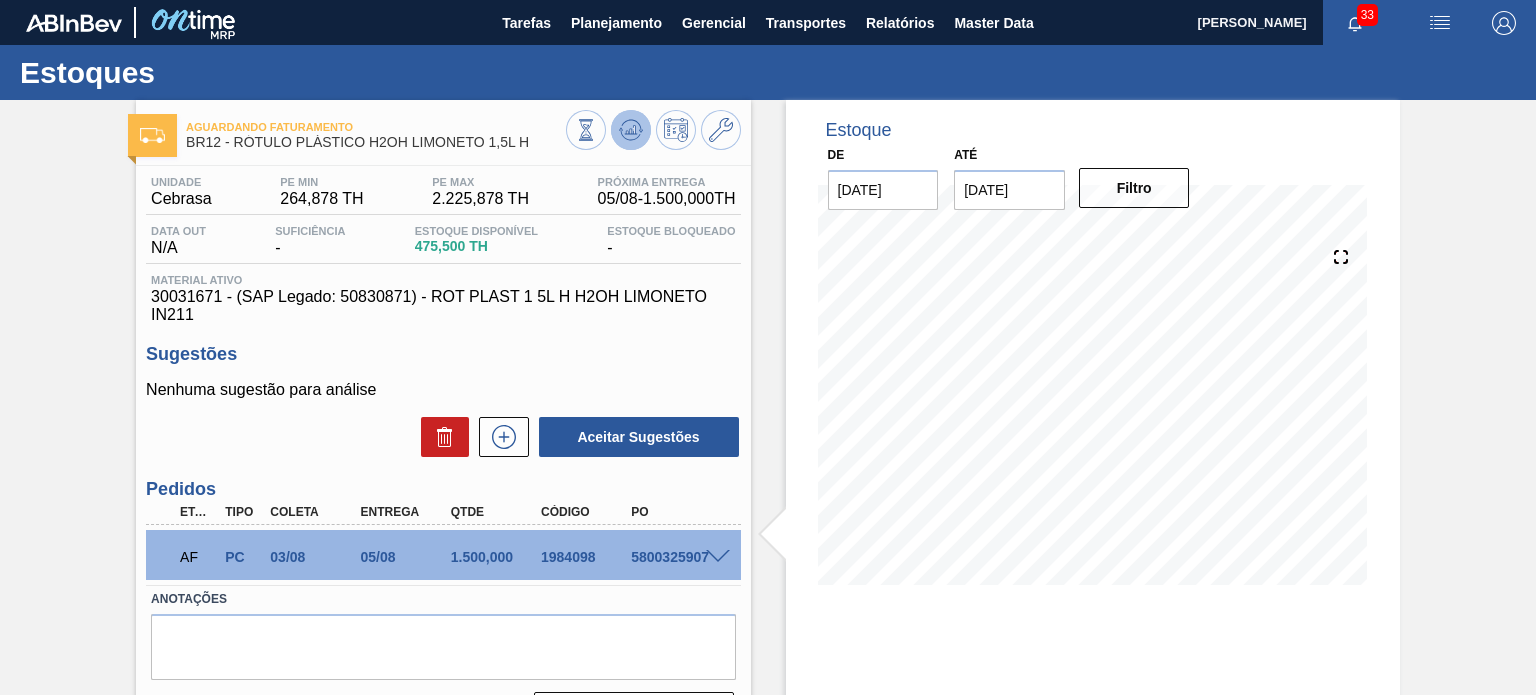 click 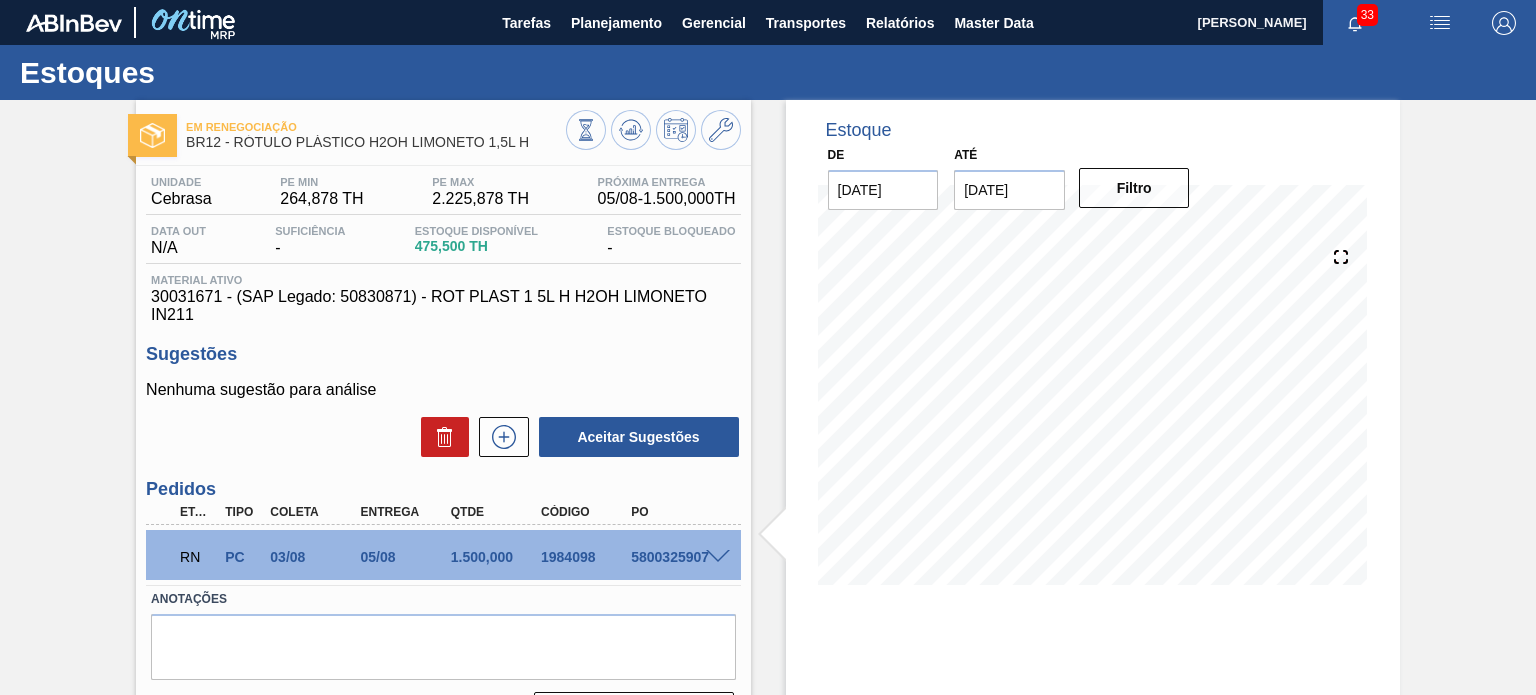 click at bounding box center (718, 557) 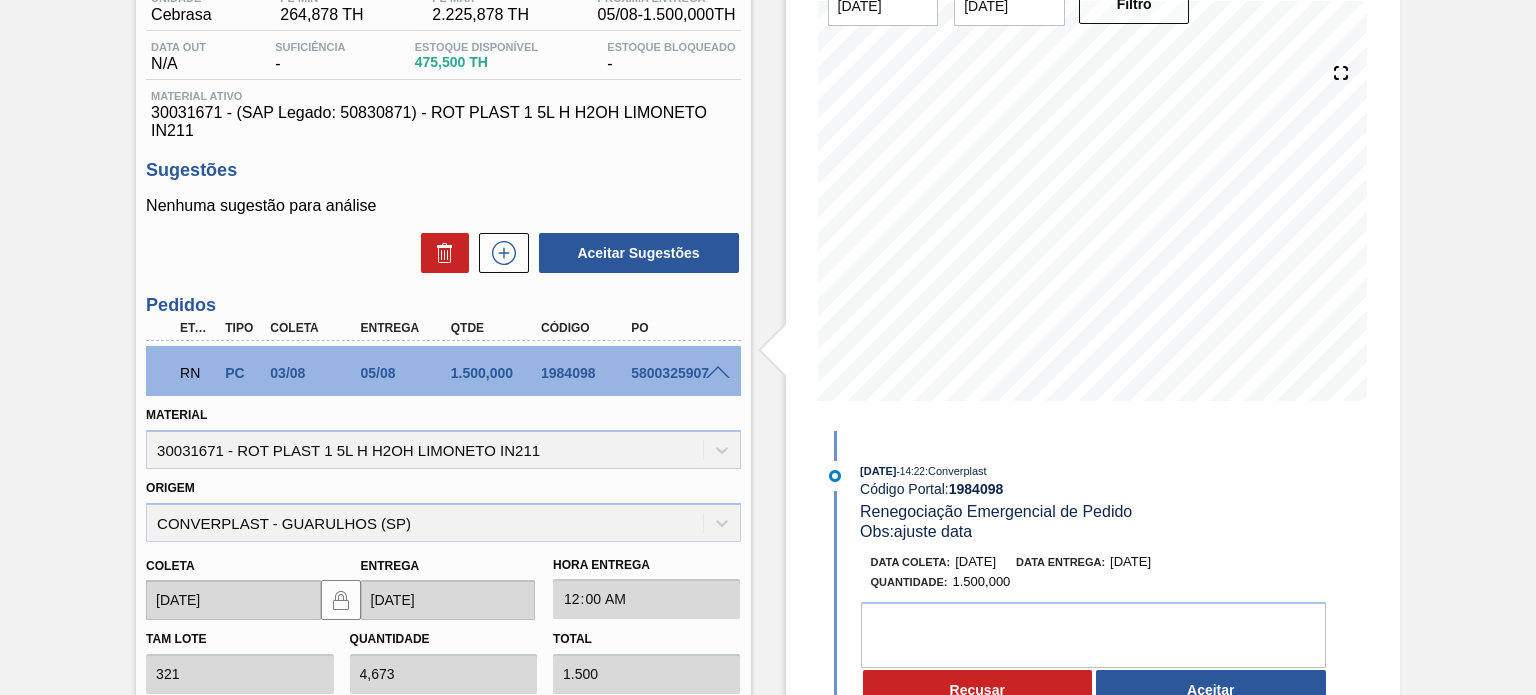 scroll, scrollTop: 300, scrollLeft: 0, axis: vertical 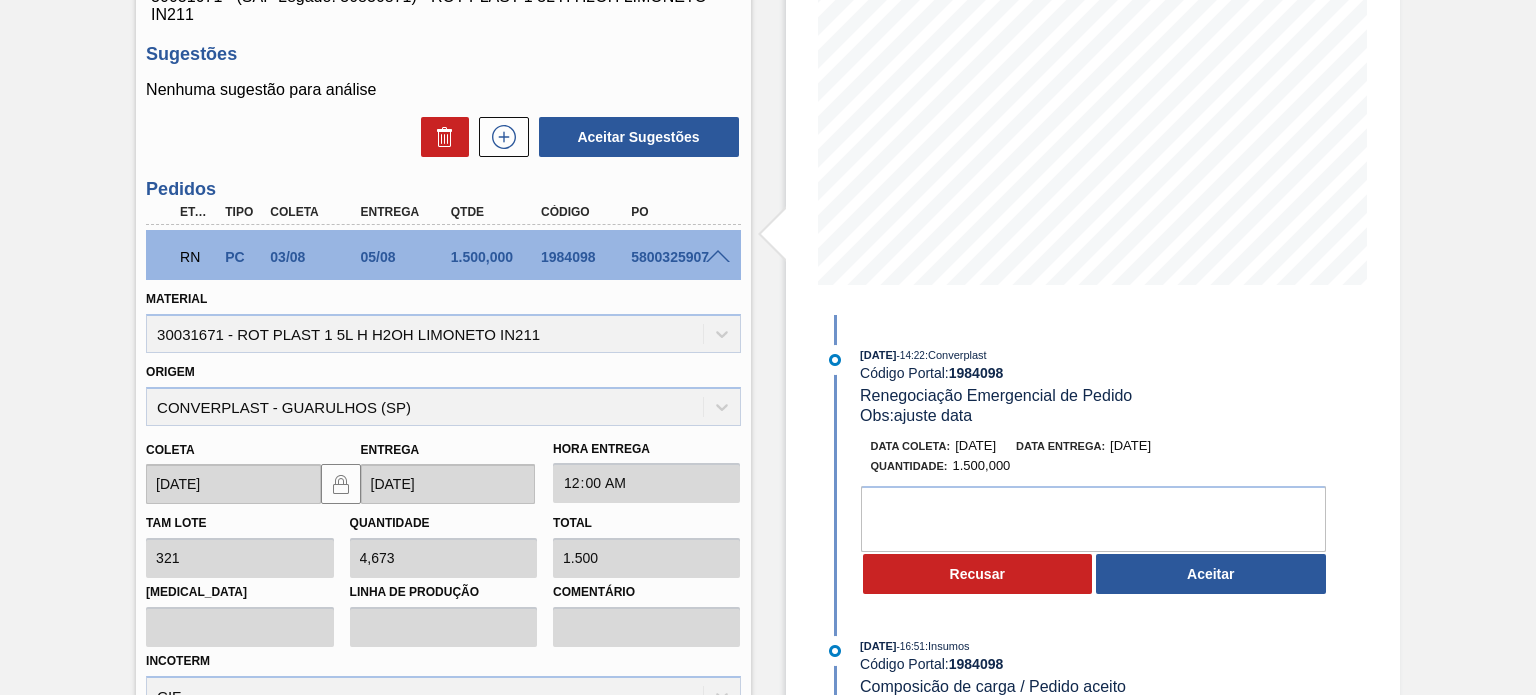 click on "Aceitar" at bounding box center [1211, 574] 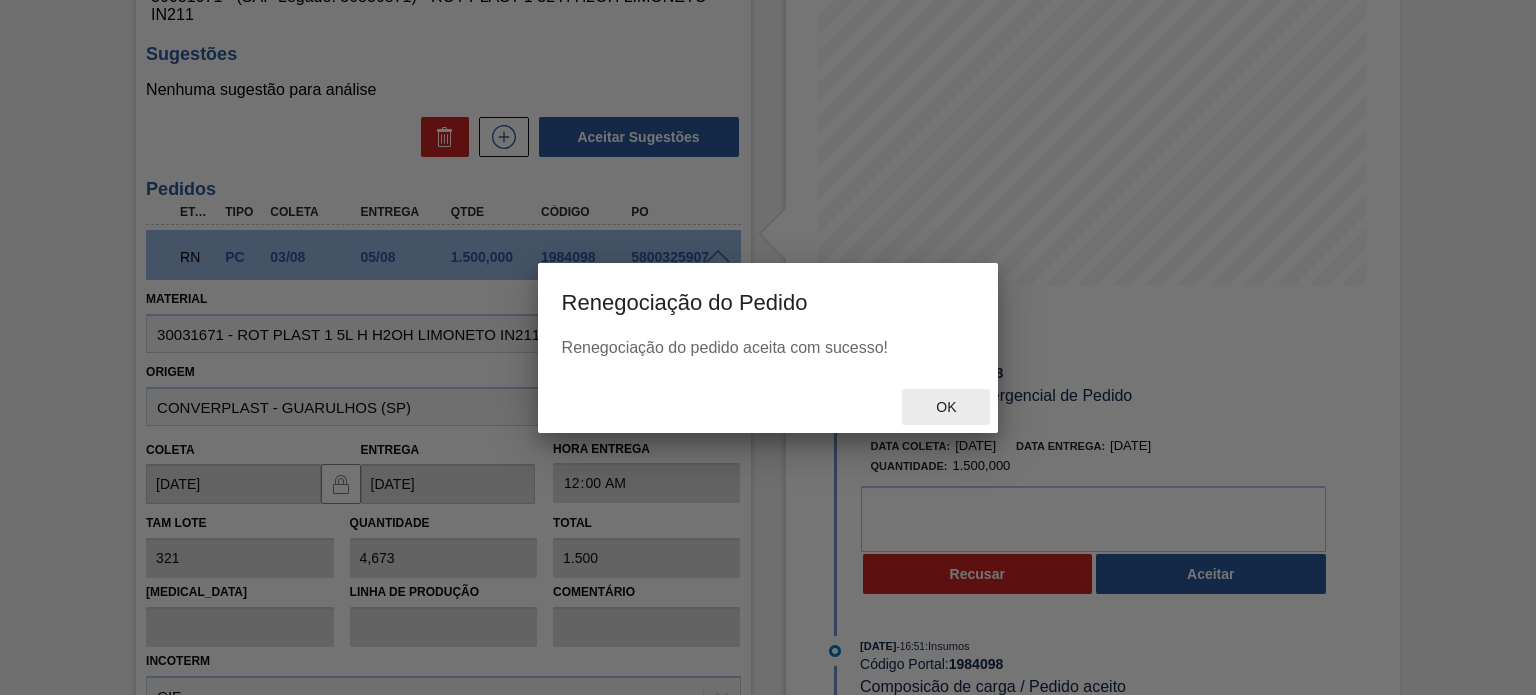 click on "Ok" at bounding box center [946, 407] 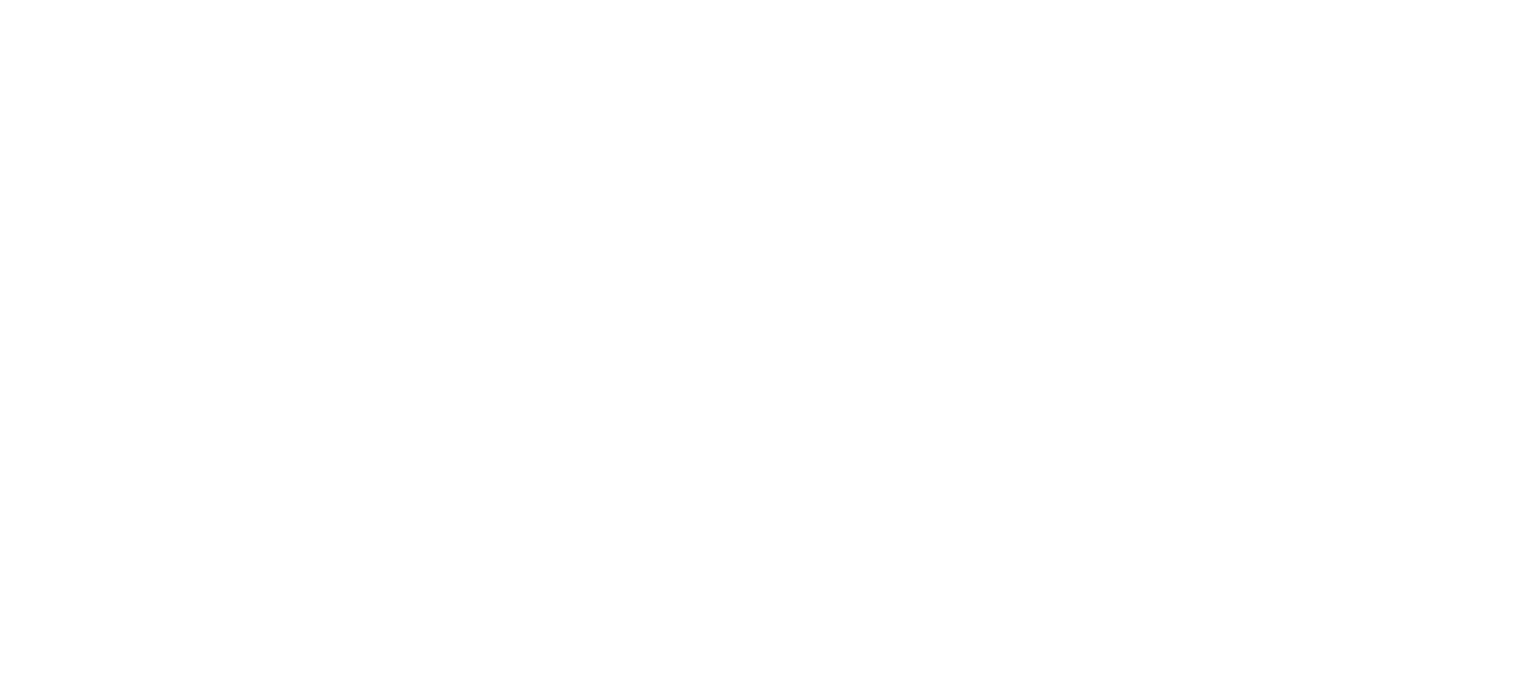 scroll, scrollTop: 0, scrollLeft: 0, axis: both 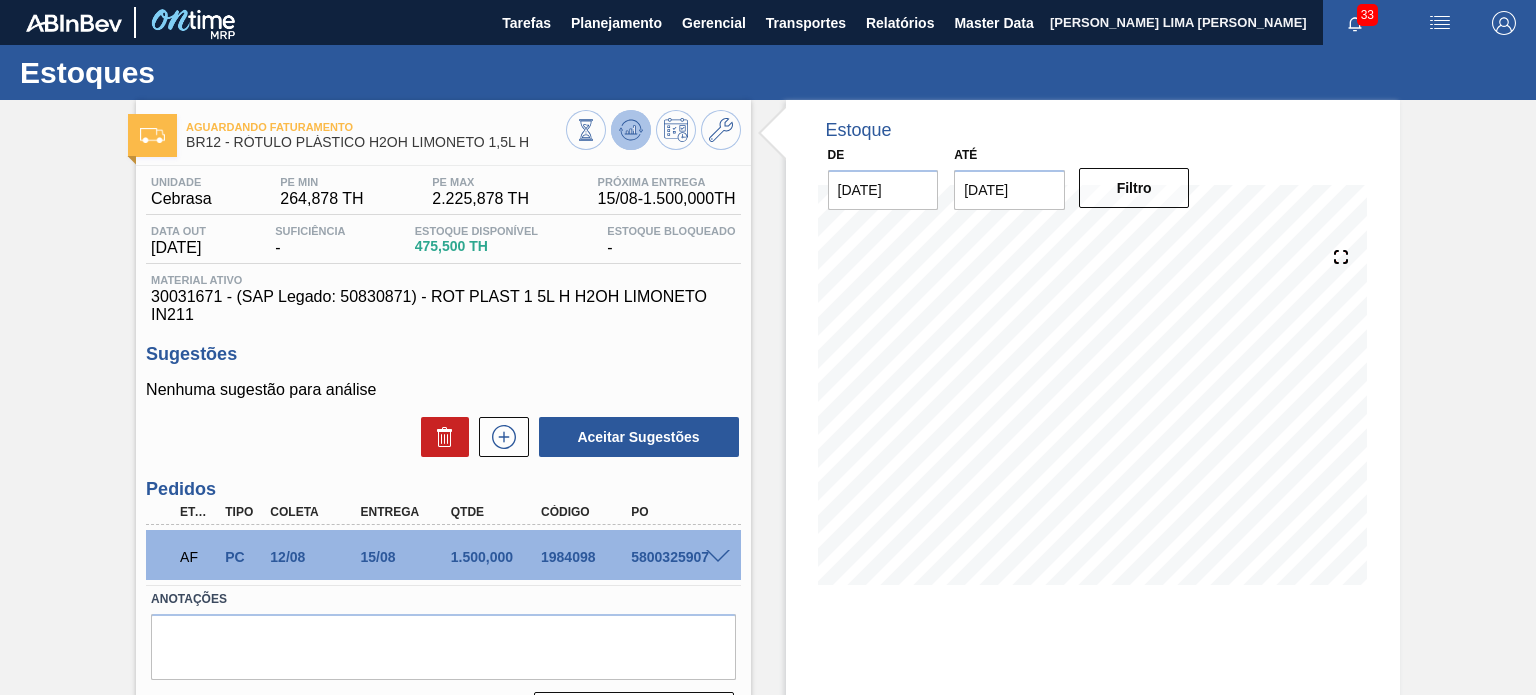 click at bounding box center (631, 130) 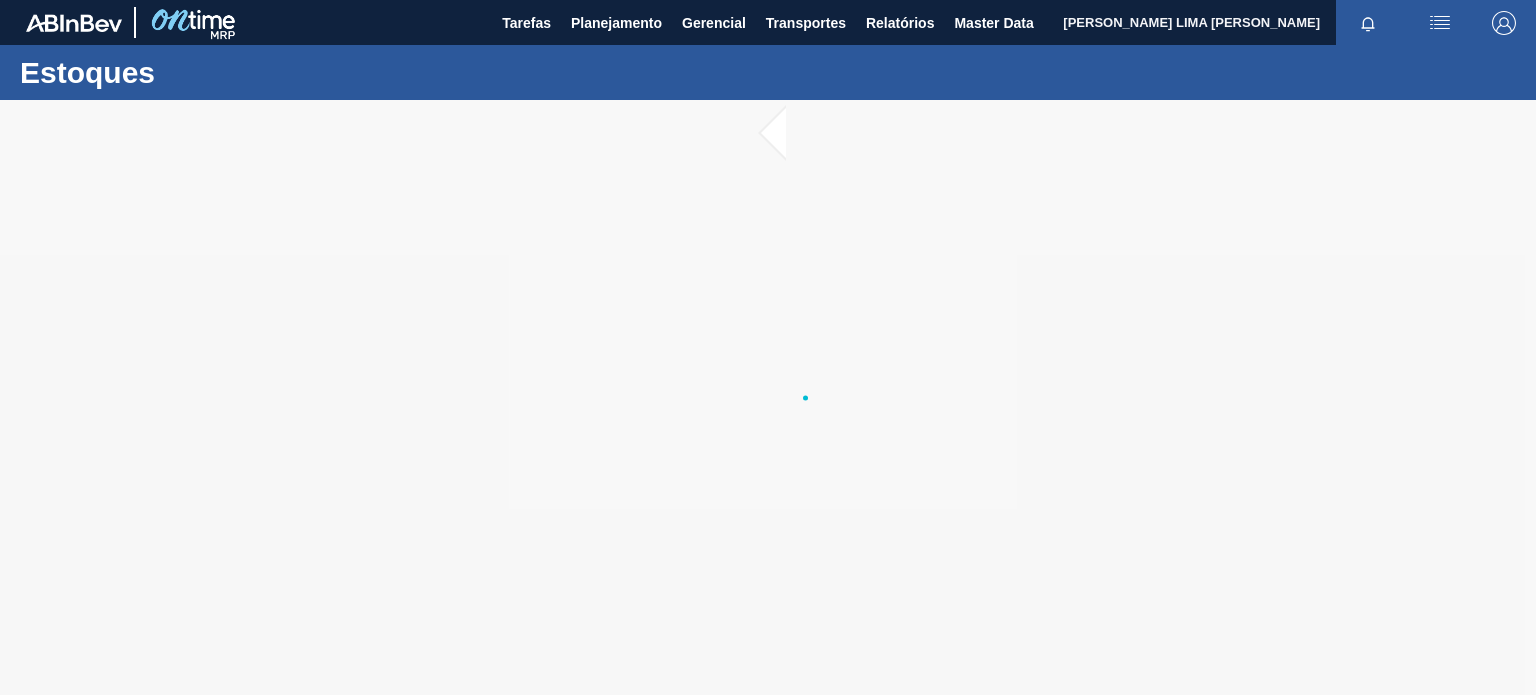 scroll, scrollTop: 0, scrollLeft: 0, axis: both 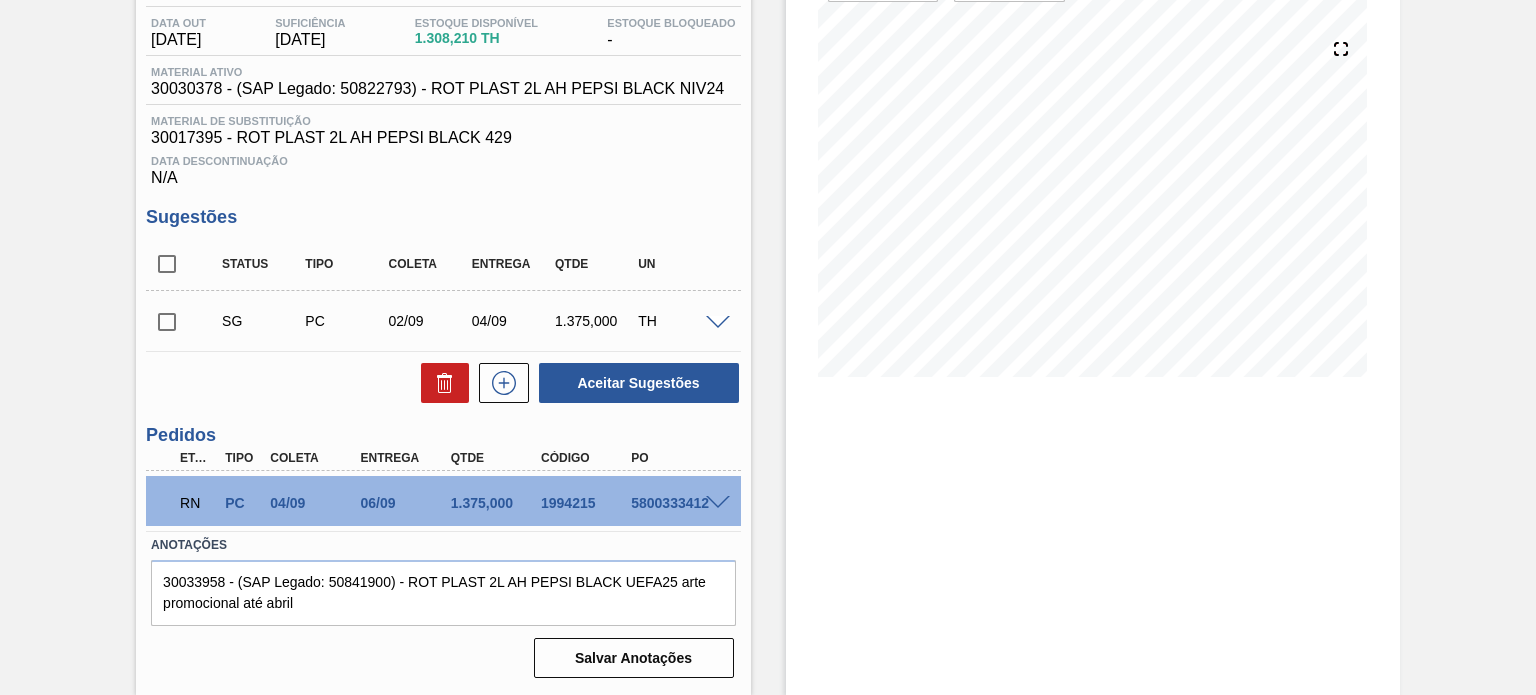 click on "RN   PC 04/09 06/09 1.375,000 1994215 5800333412" at bounding box center (437, 501) 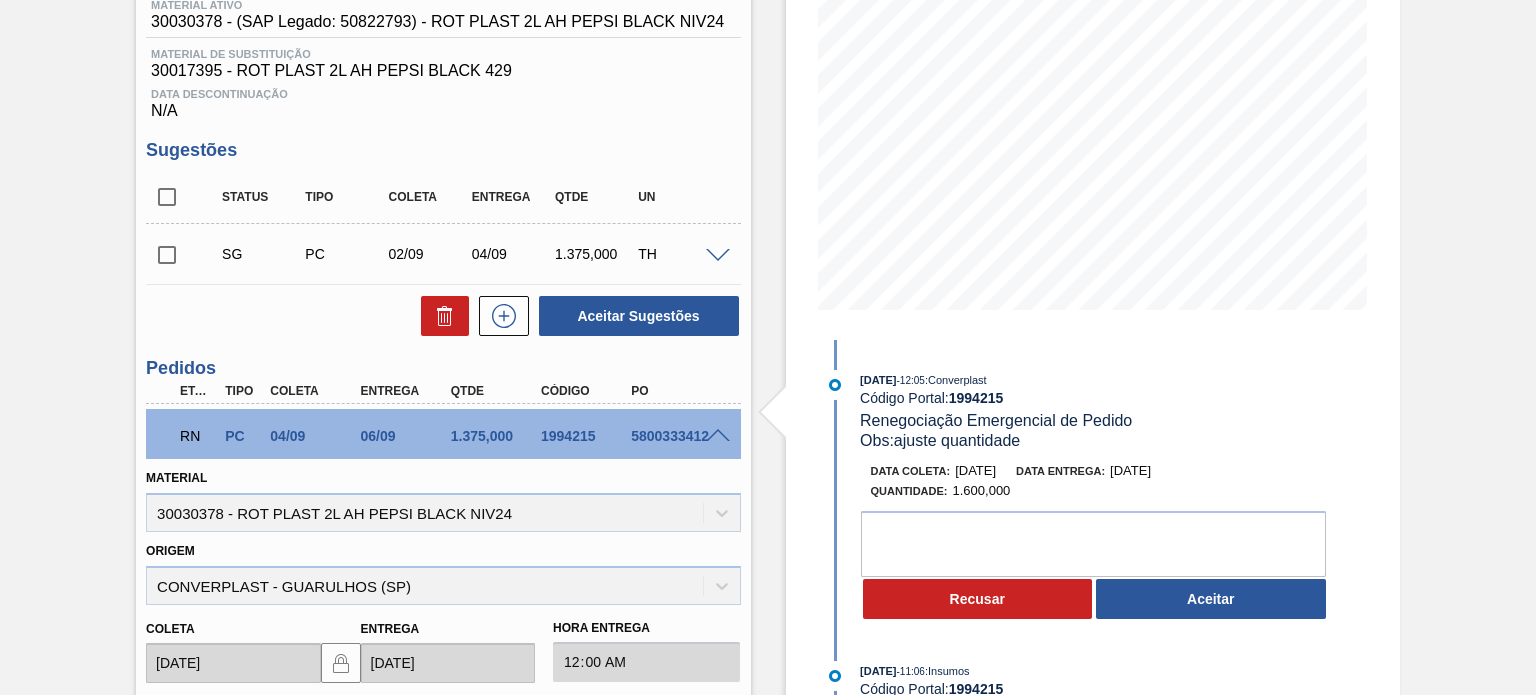 scroll, scrollTop: 308, scrollLeft: 0, axis: vertical 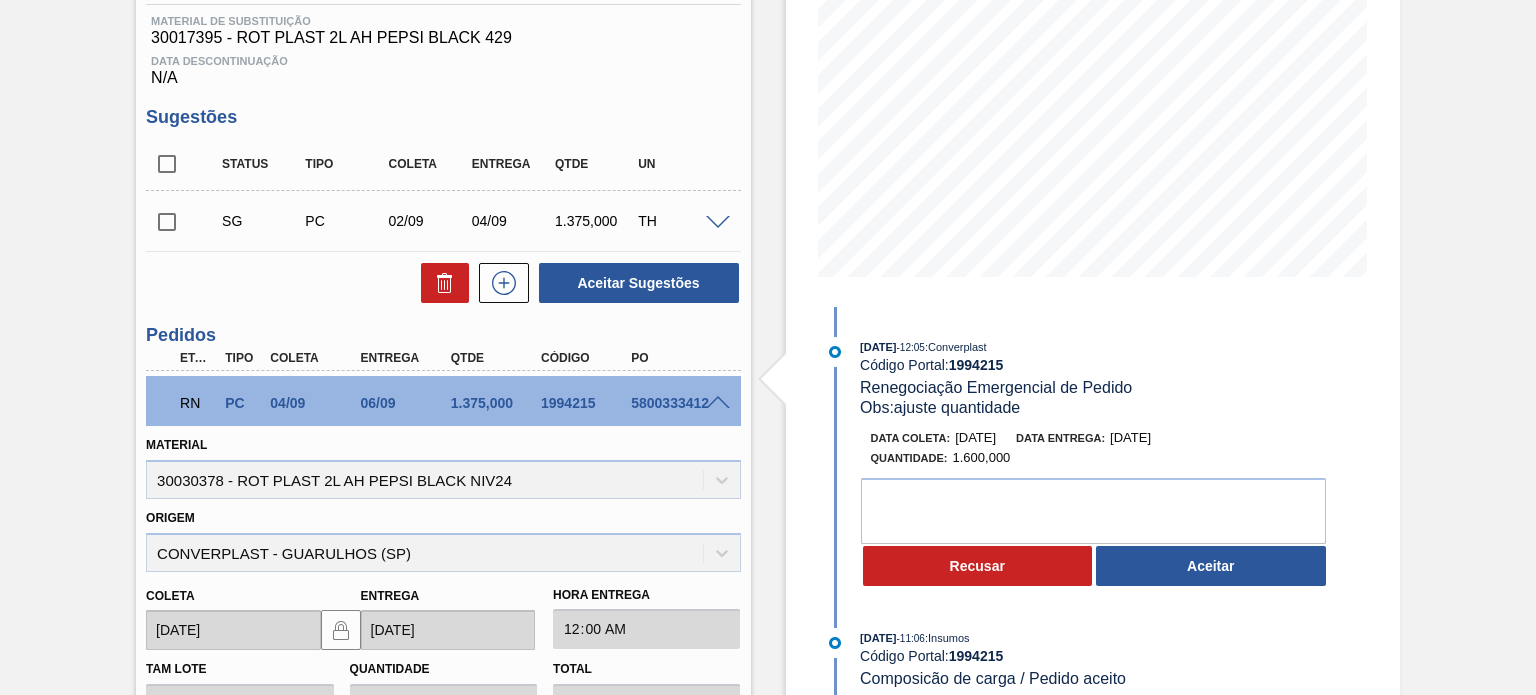 click at bounding box center [798, 380] 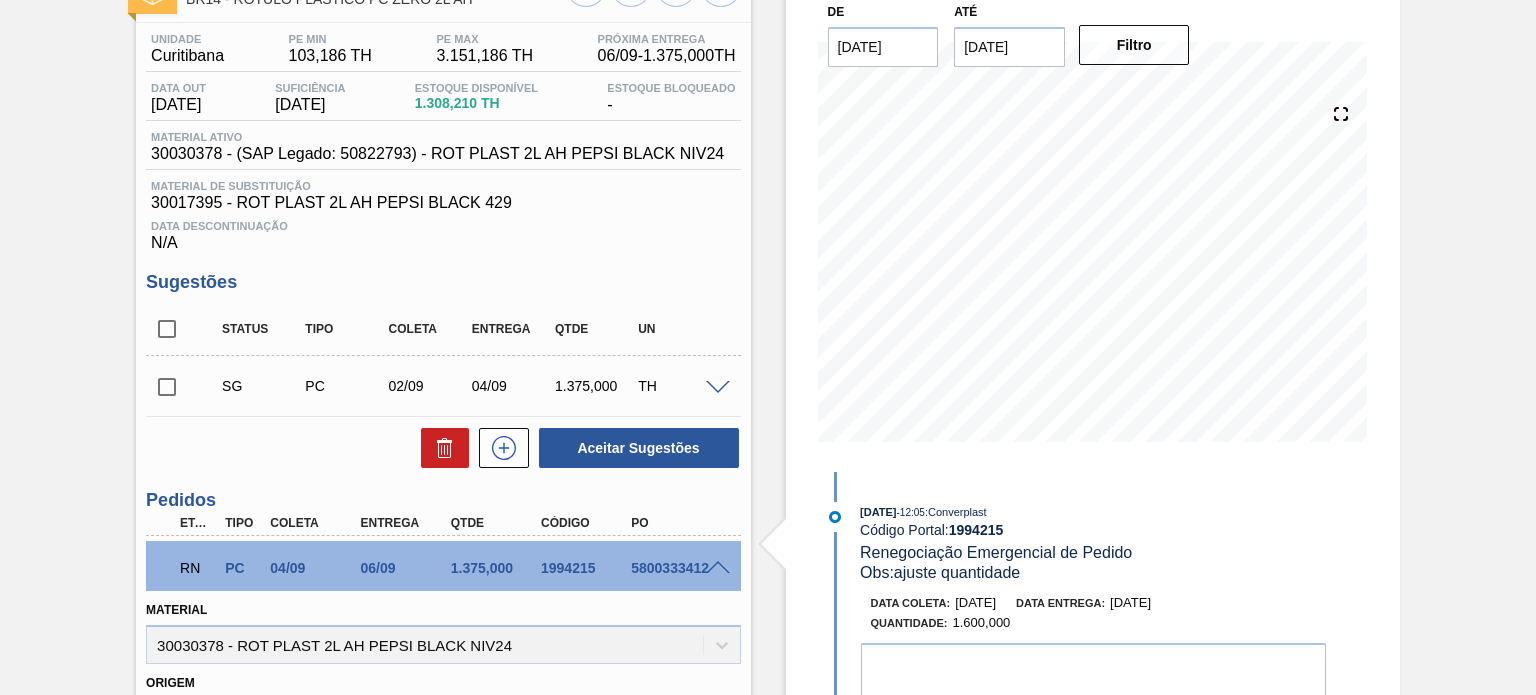 scroll, scrollTop: 308, scrollLeft: 0, axis: vertical 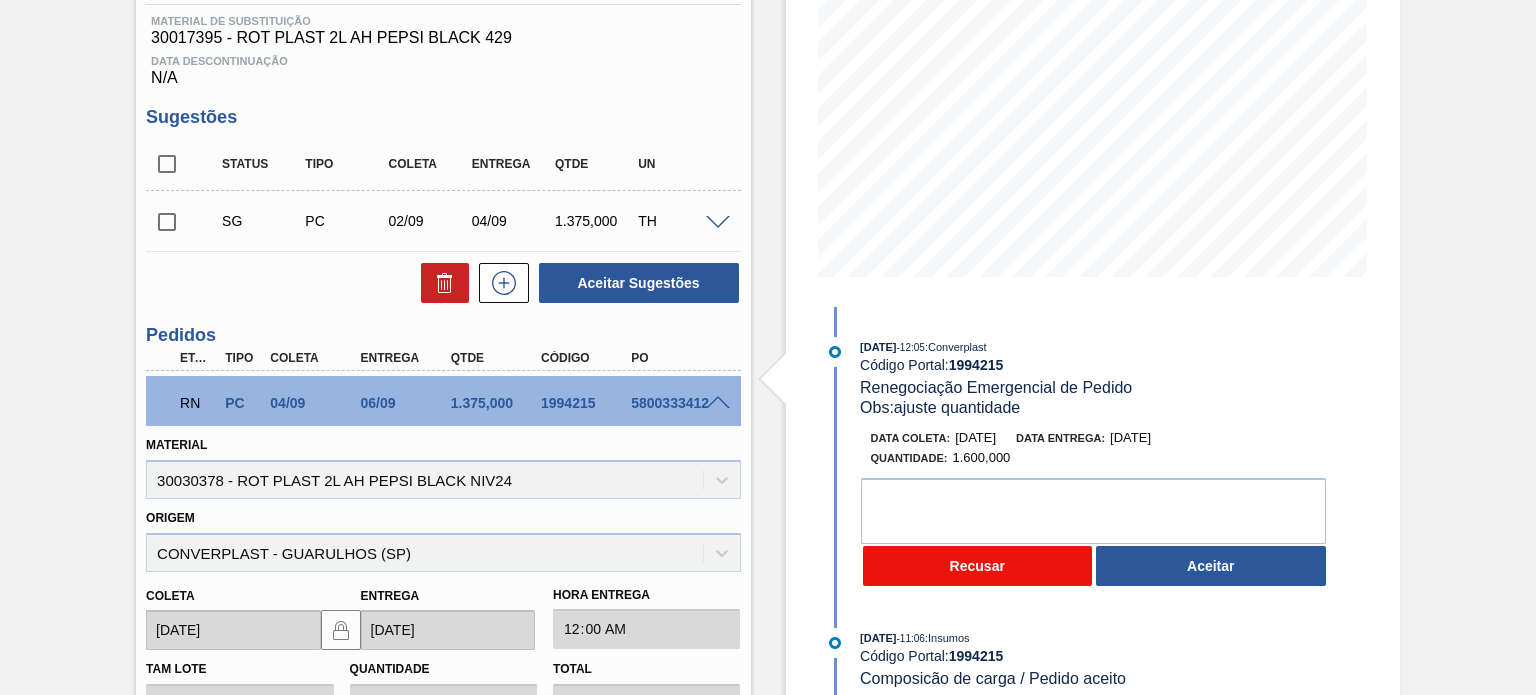 click on "Recusar" at bounding box center [978, 566] 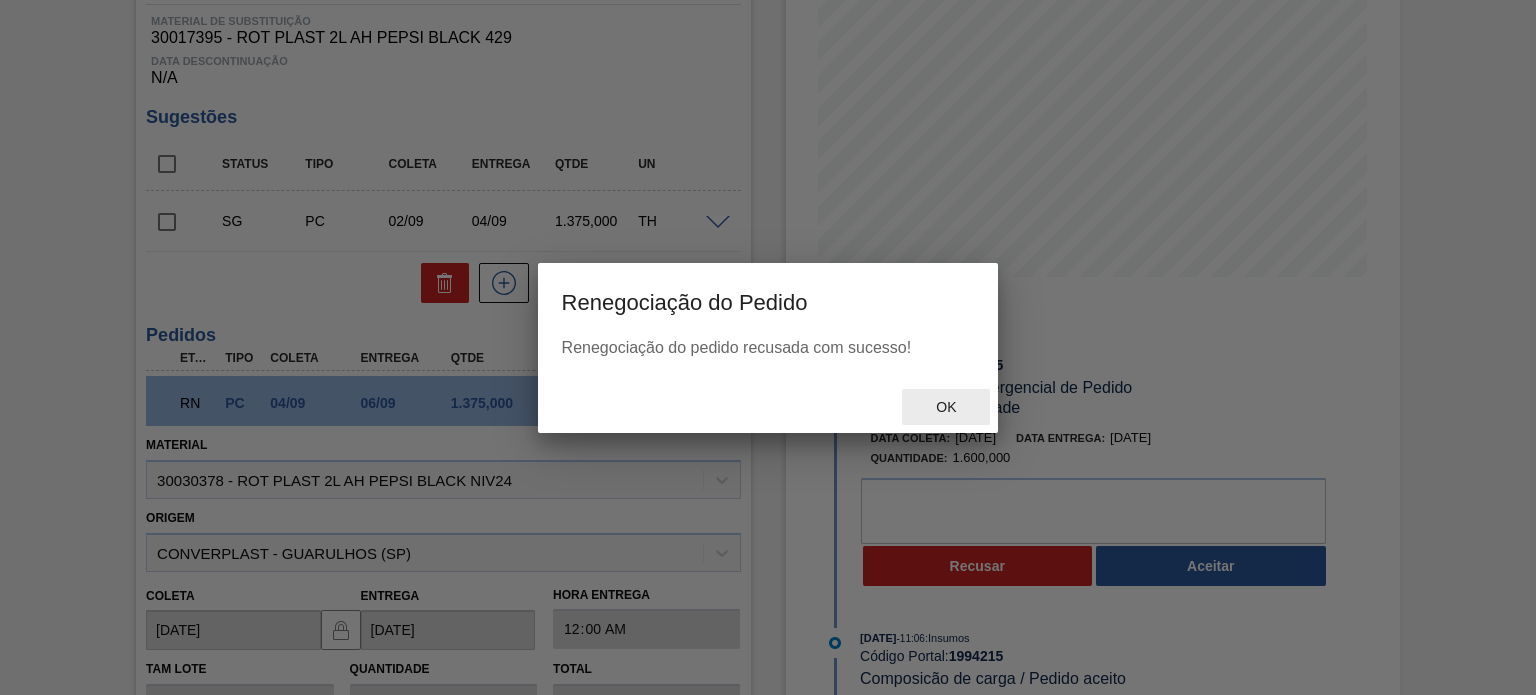 drag, startPoint x: 963, startPoint y: 413, endPoint x: 947, endPoint y: 413, distance: 16 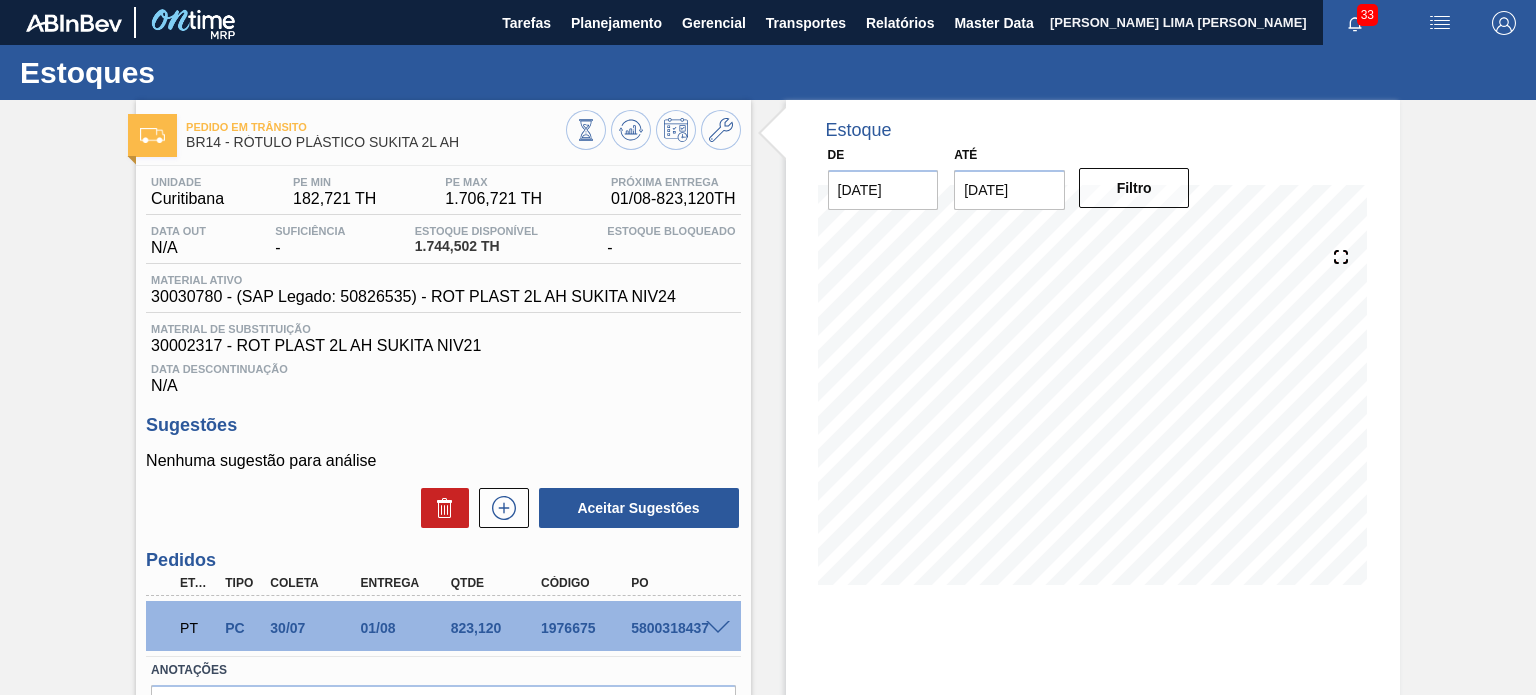scroll, scrollTop: 0, scrollLeft: 0, axis: both 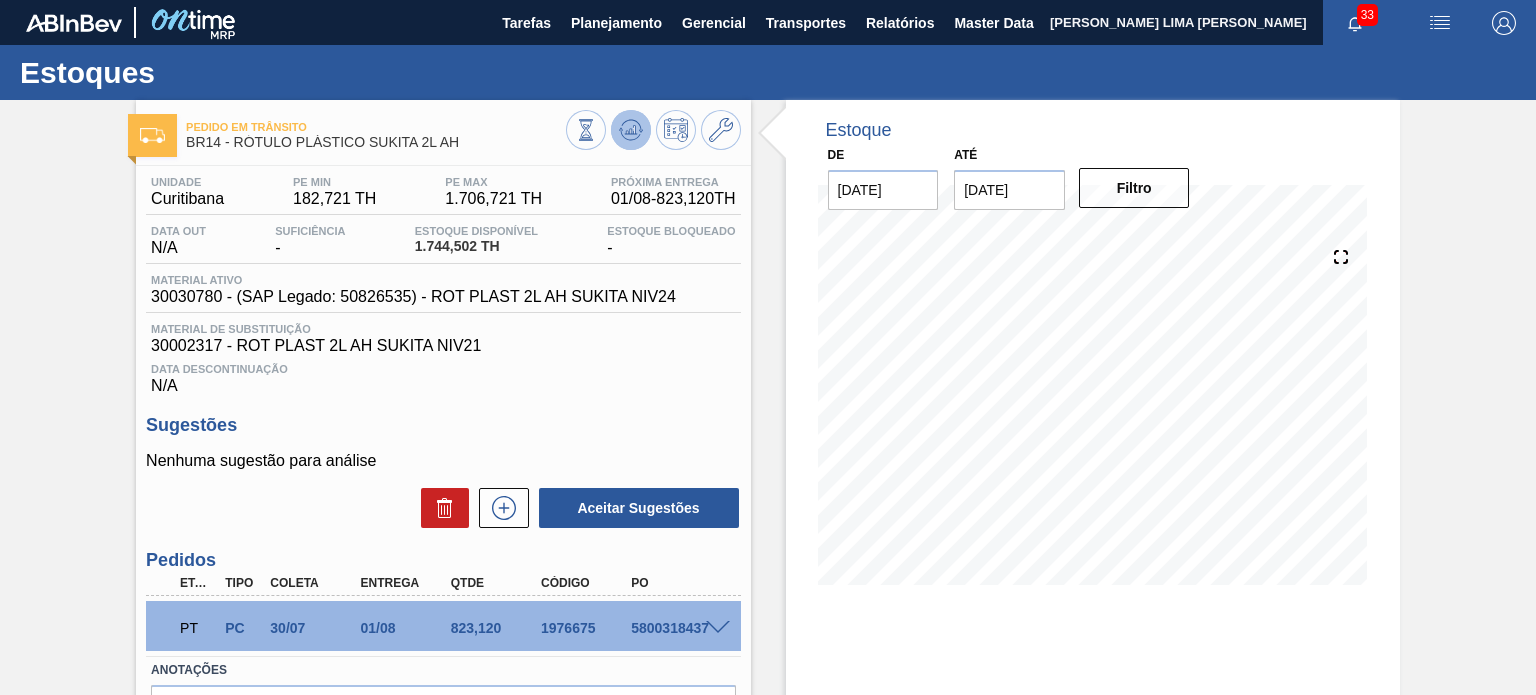 click at bounding box center [631, 130] 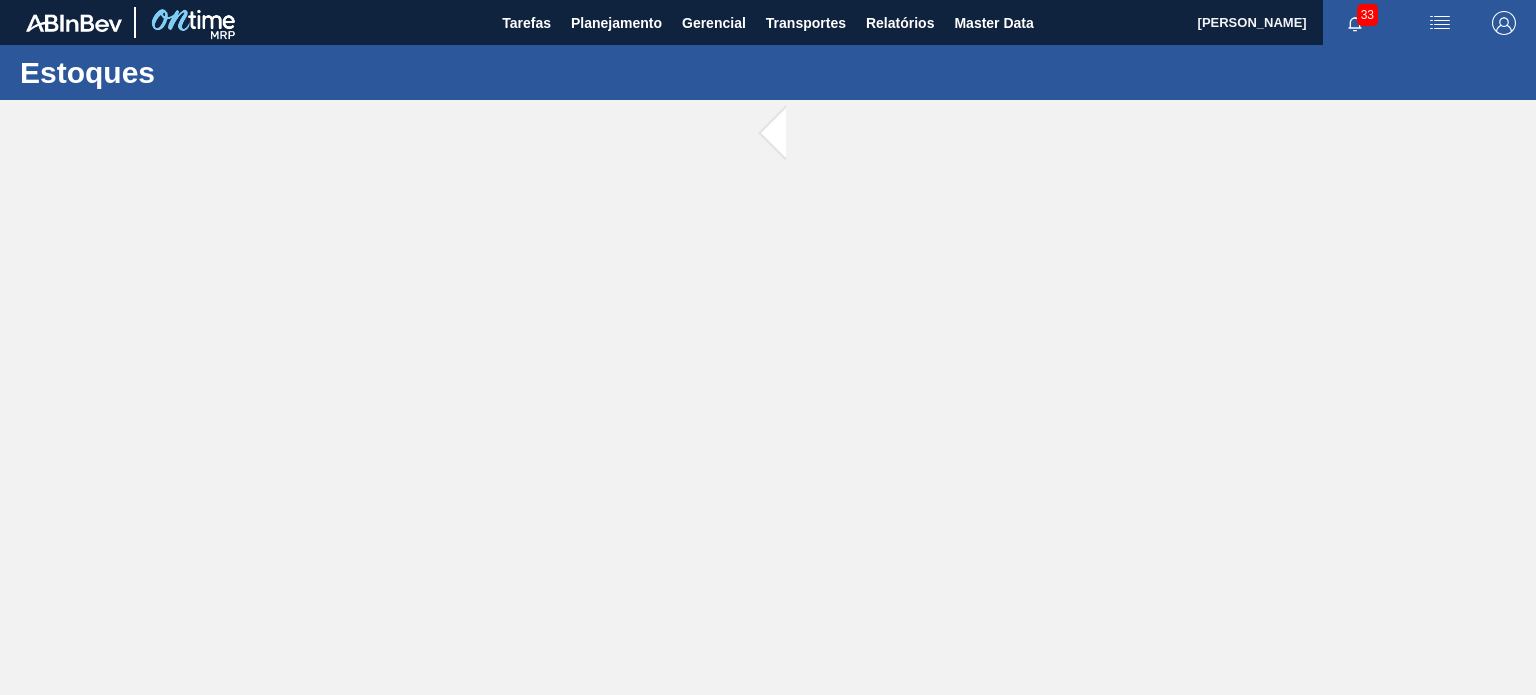 scroll, scrollTop: 0, scrollLeft: 0, axis: both 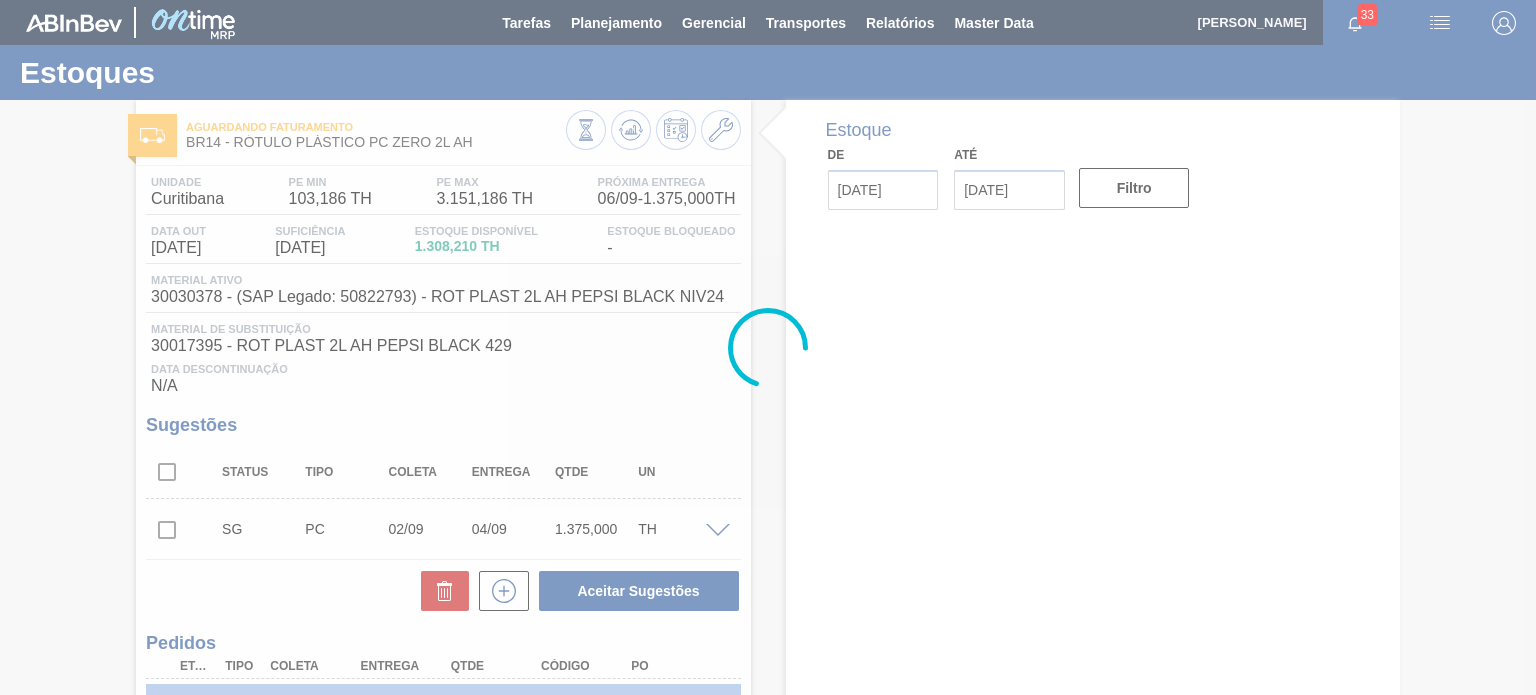 click at bounding box center [768, 347] 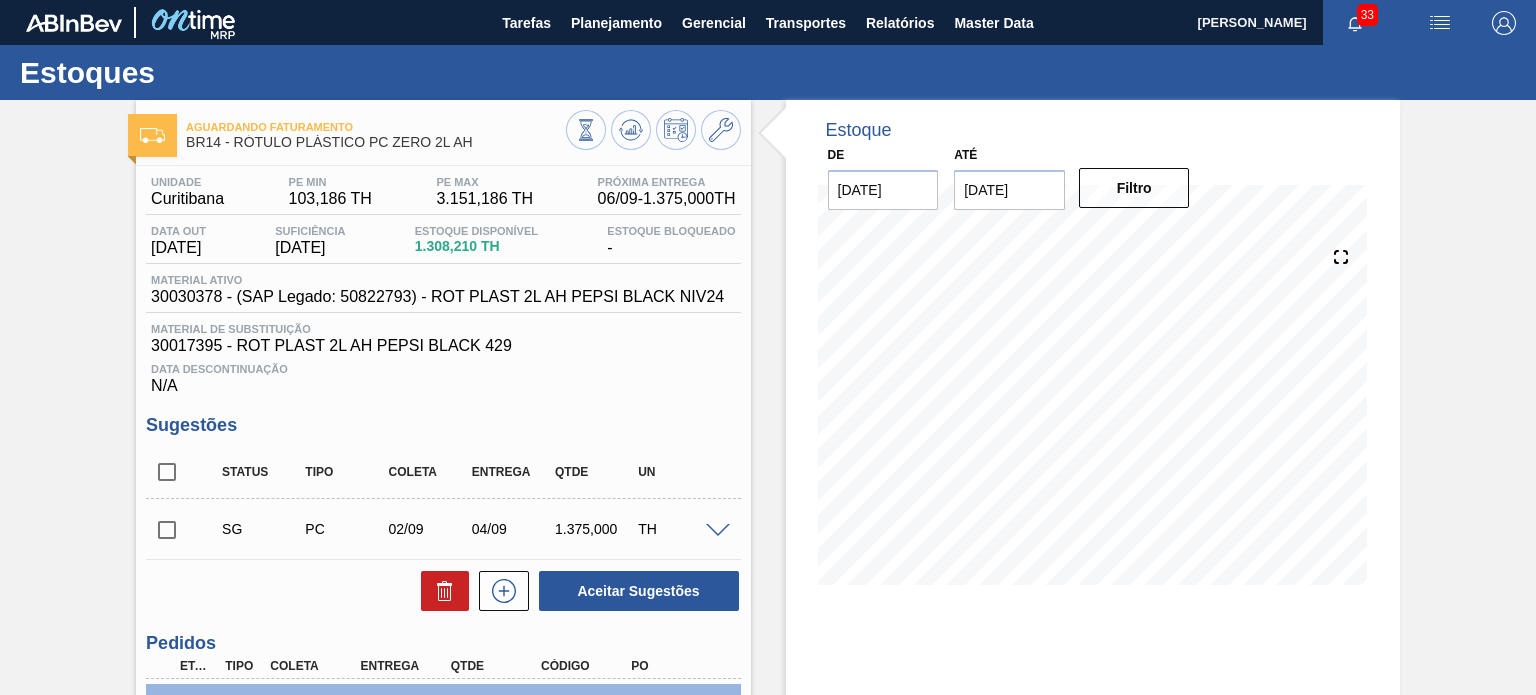 click 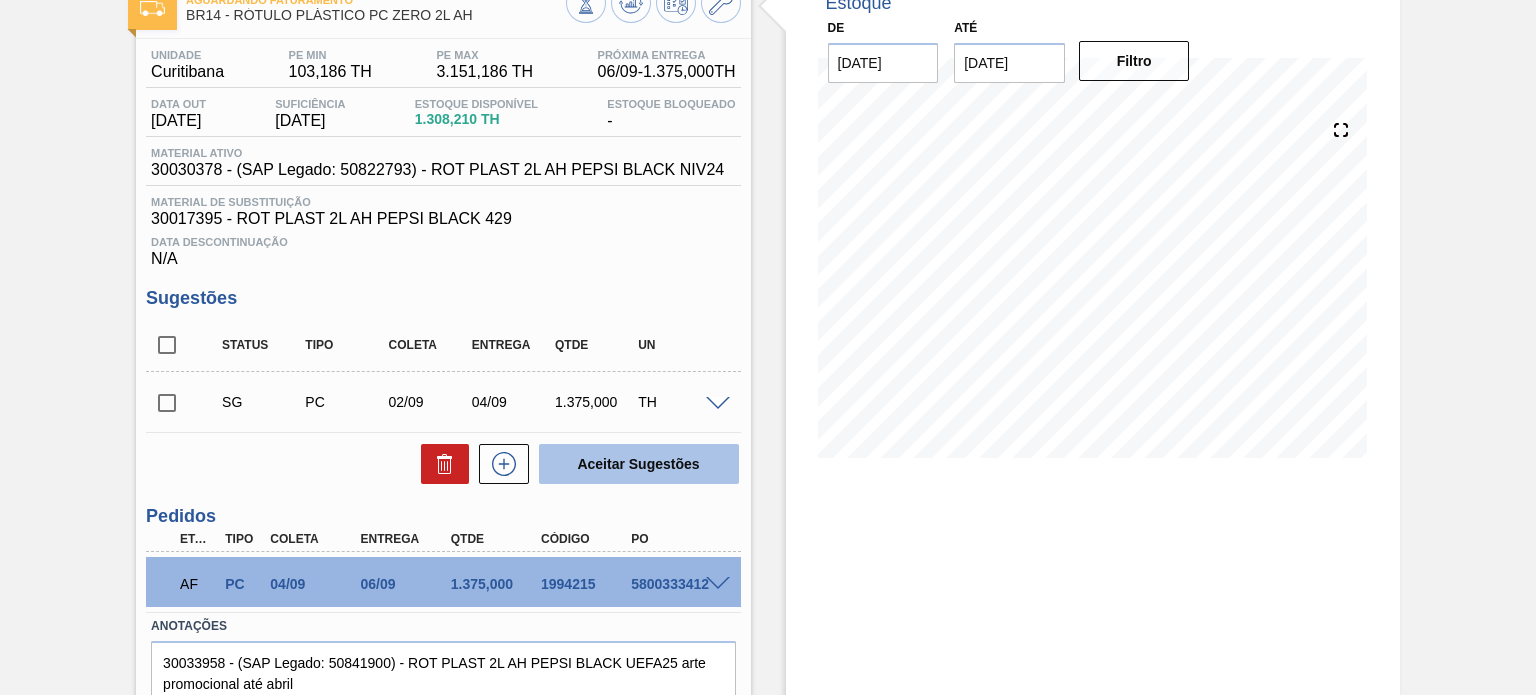 scroll, scrollTop: 208, scrollLeft: 0, axis: vertical 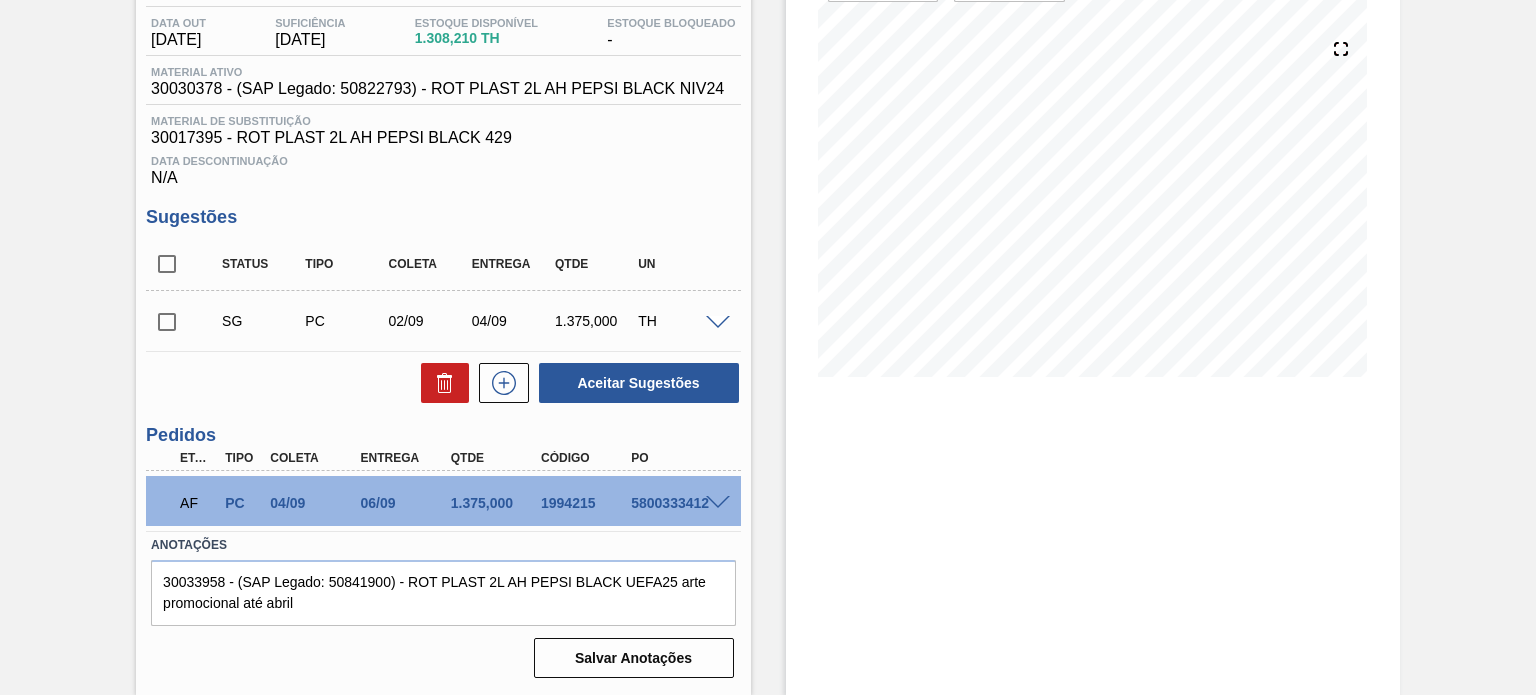 click on "Estoque De 30/07/2025 Até 31/01/2026 Filtro 31/07 Projeção de Estoque 1,308.21 Nec.SAP 0 Política Objetiva 1,627.186 Pedidos 0 Sugestões 0" at bounding box center (1093, 293) 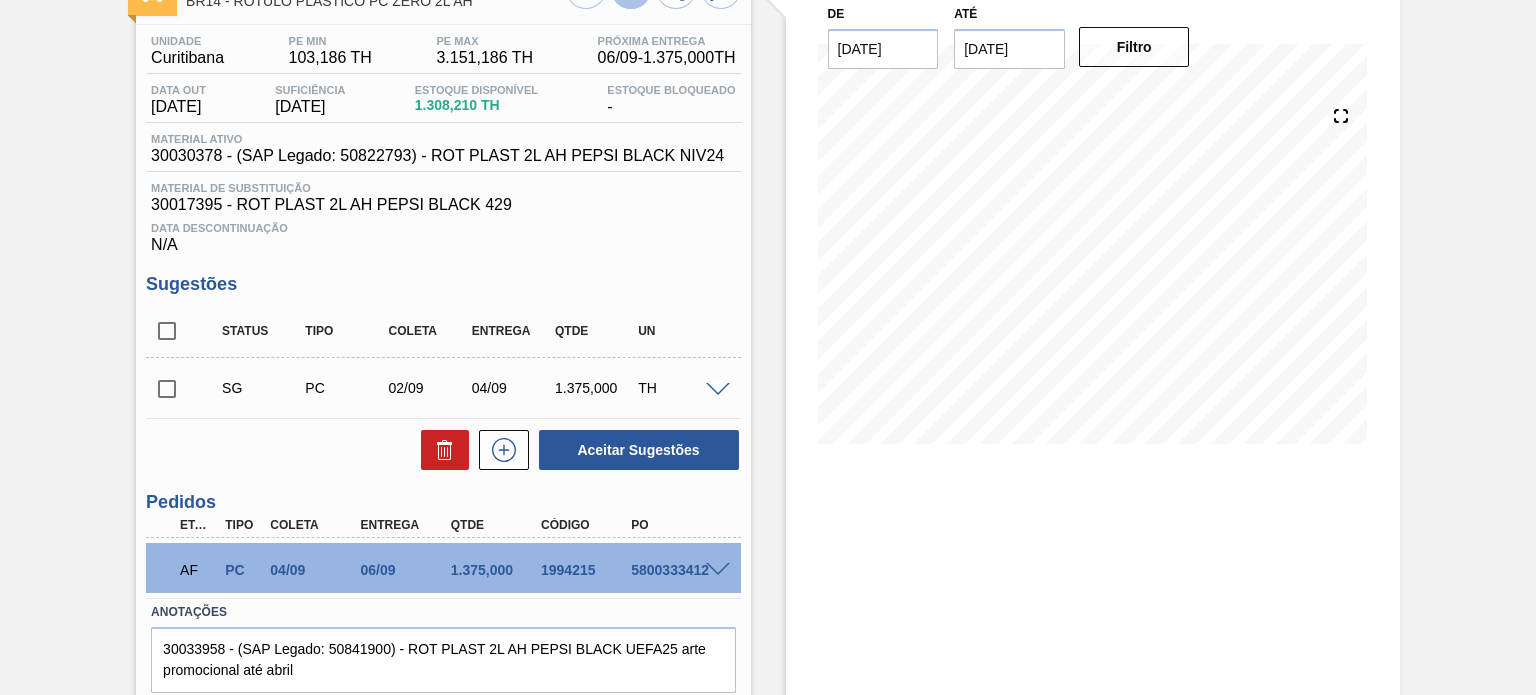 scroll, scrollTop: 8, scrollLeft: 0, axis: vertical 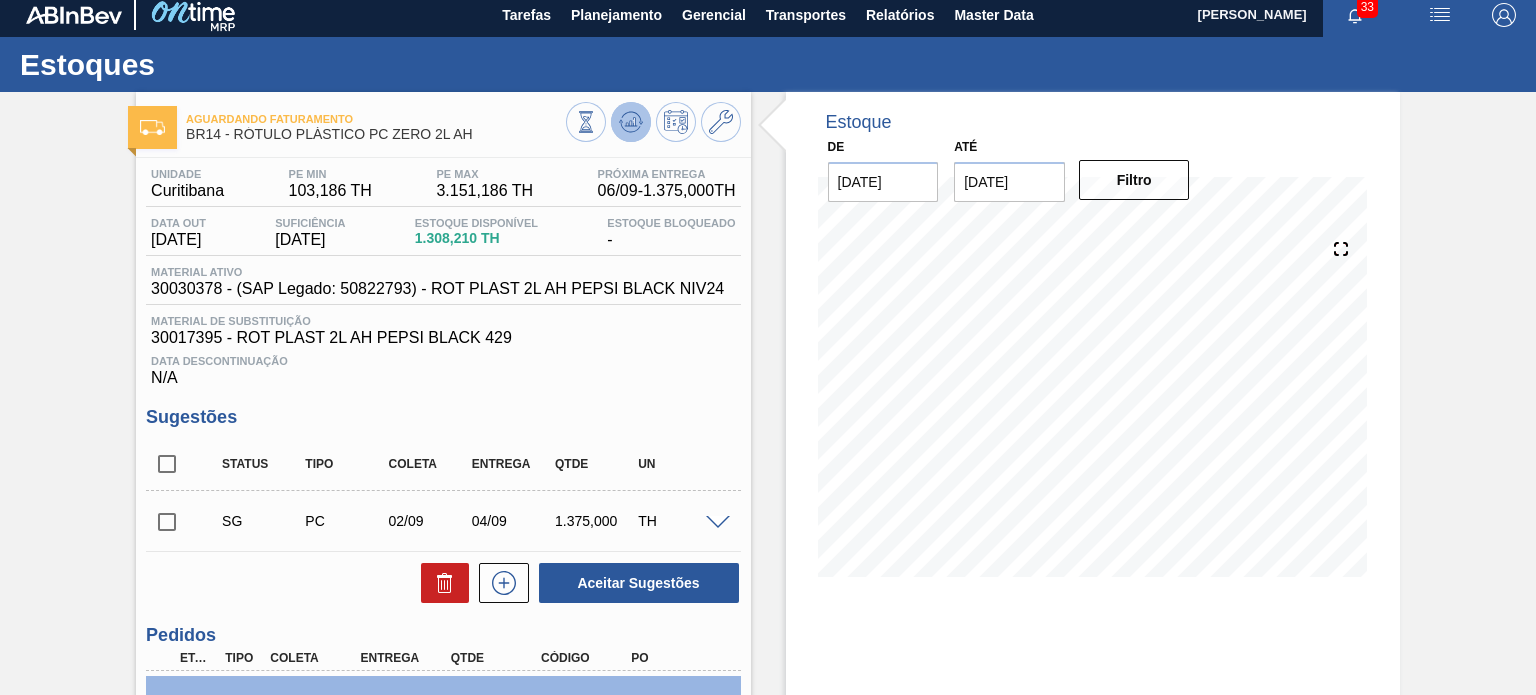 click 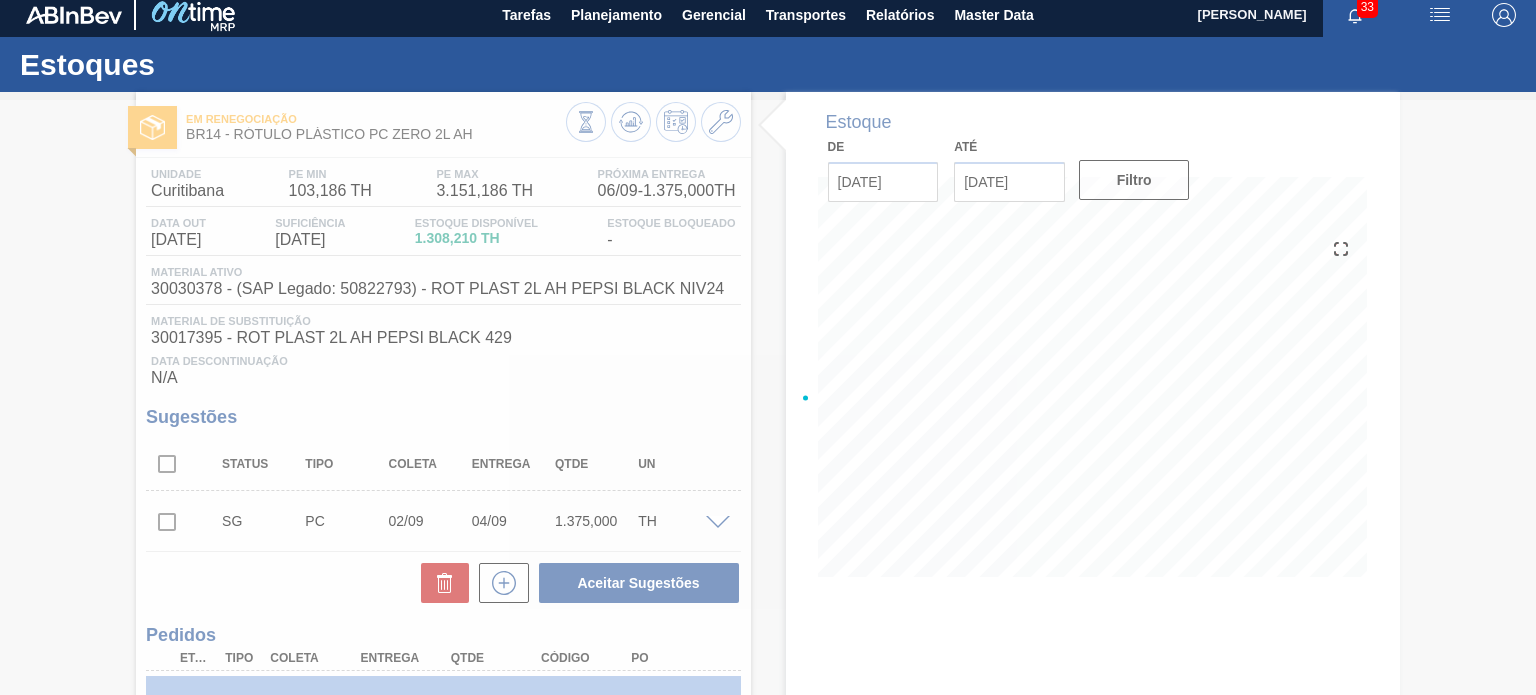 type 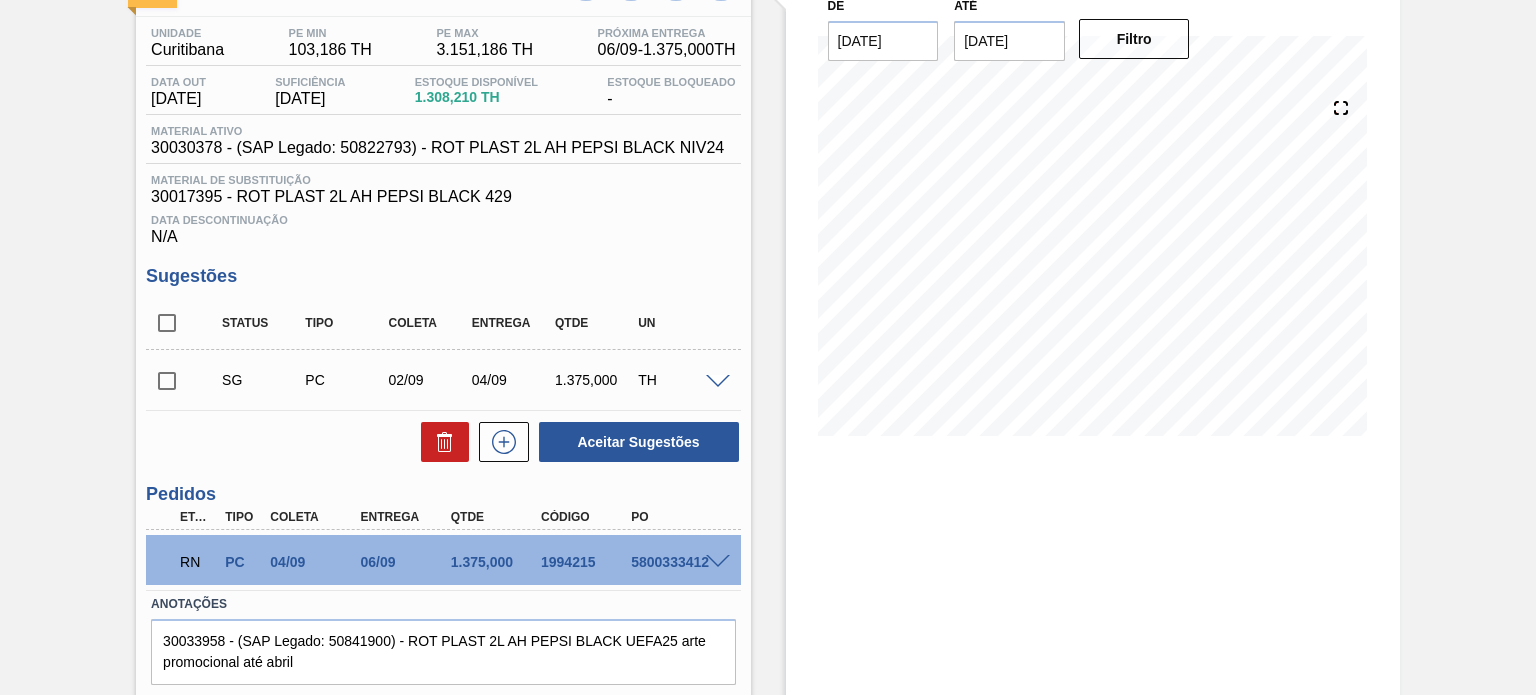 scroll, scrollTop: 208, scrollLeft: 0, axis: vertical 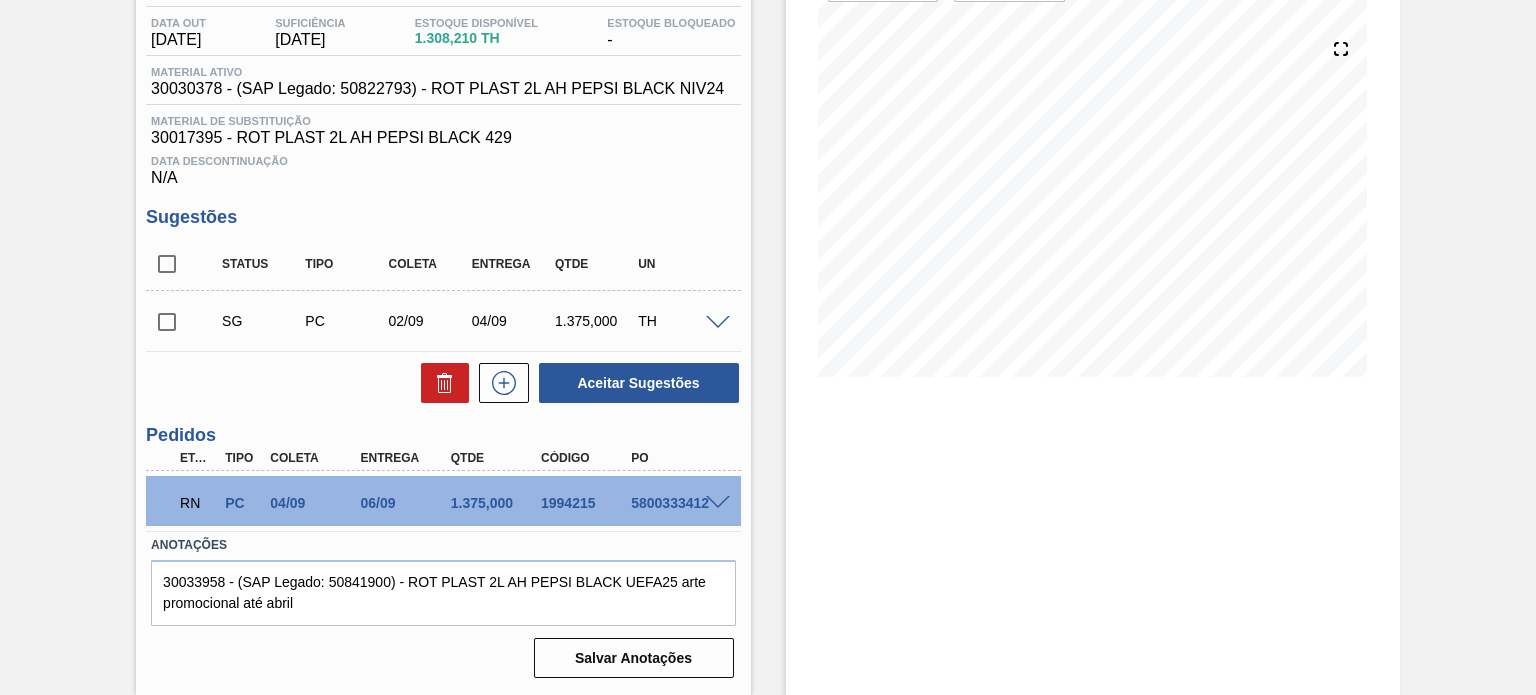click on "RN   PC 04/09 06/09 1.375,000 1994215 5800333412" at bounding box center [443, 501] 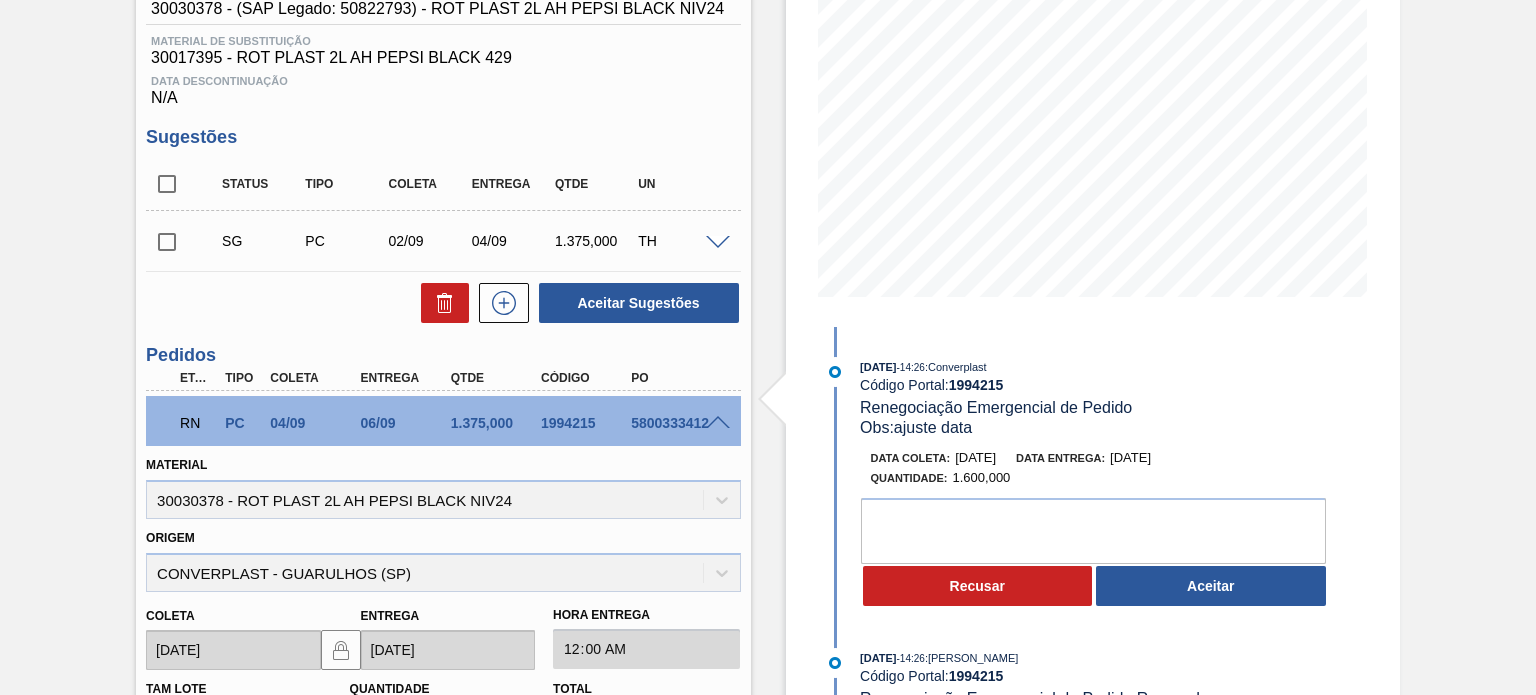 scroll, scrollTop: 408, scrollLeft: 0, axis: vertical 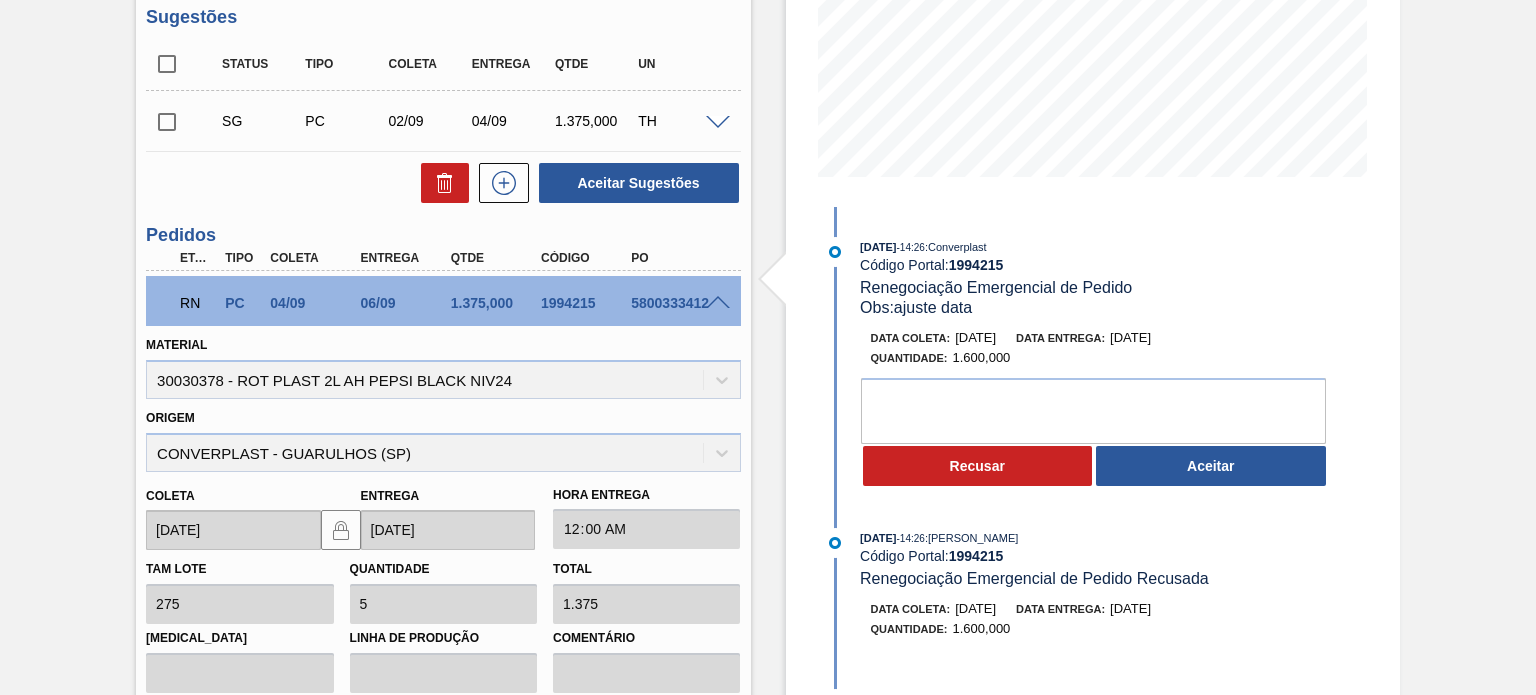 click on "Aceitar" at bounding box center (1211, 466) 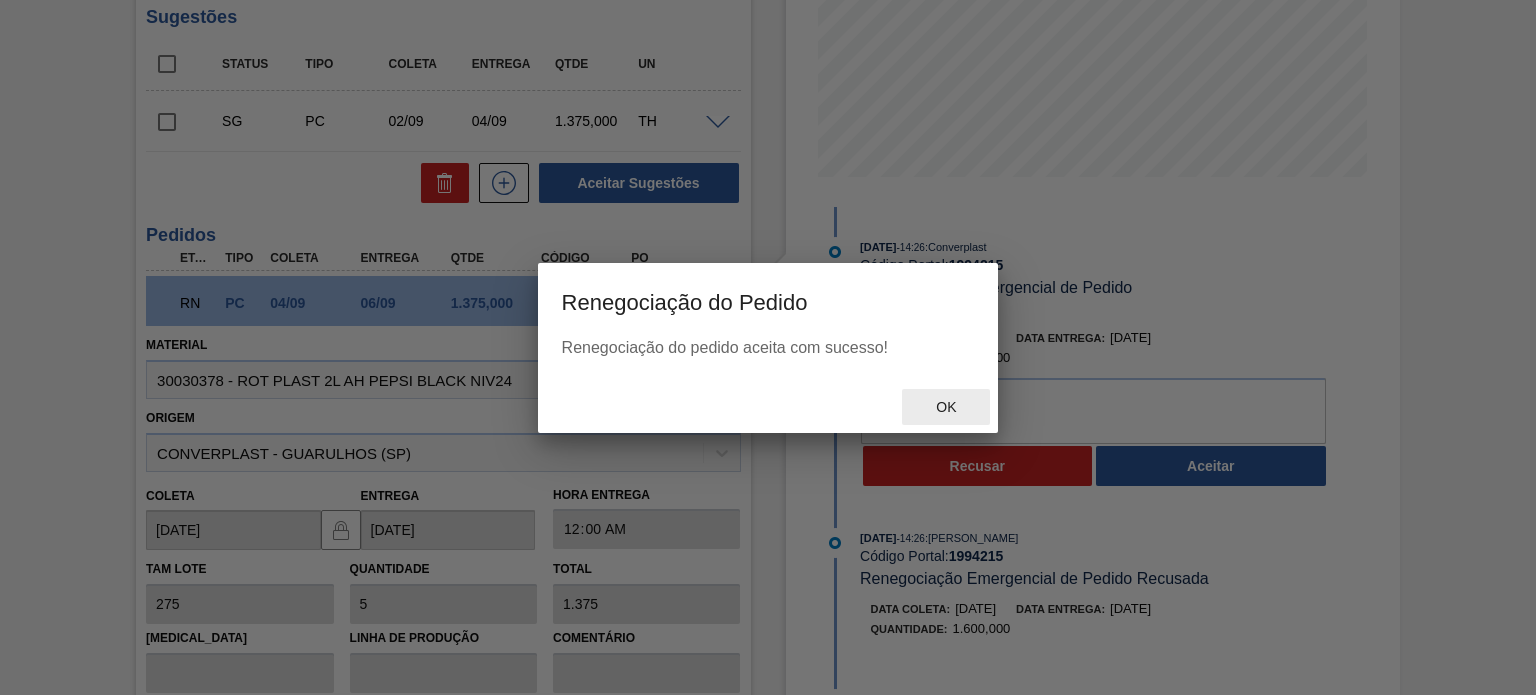 click on "Ok" at bounding box center [946, 407] 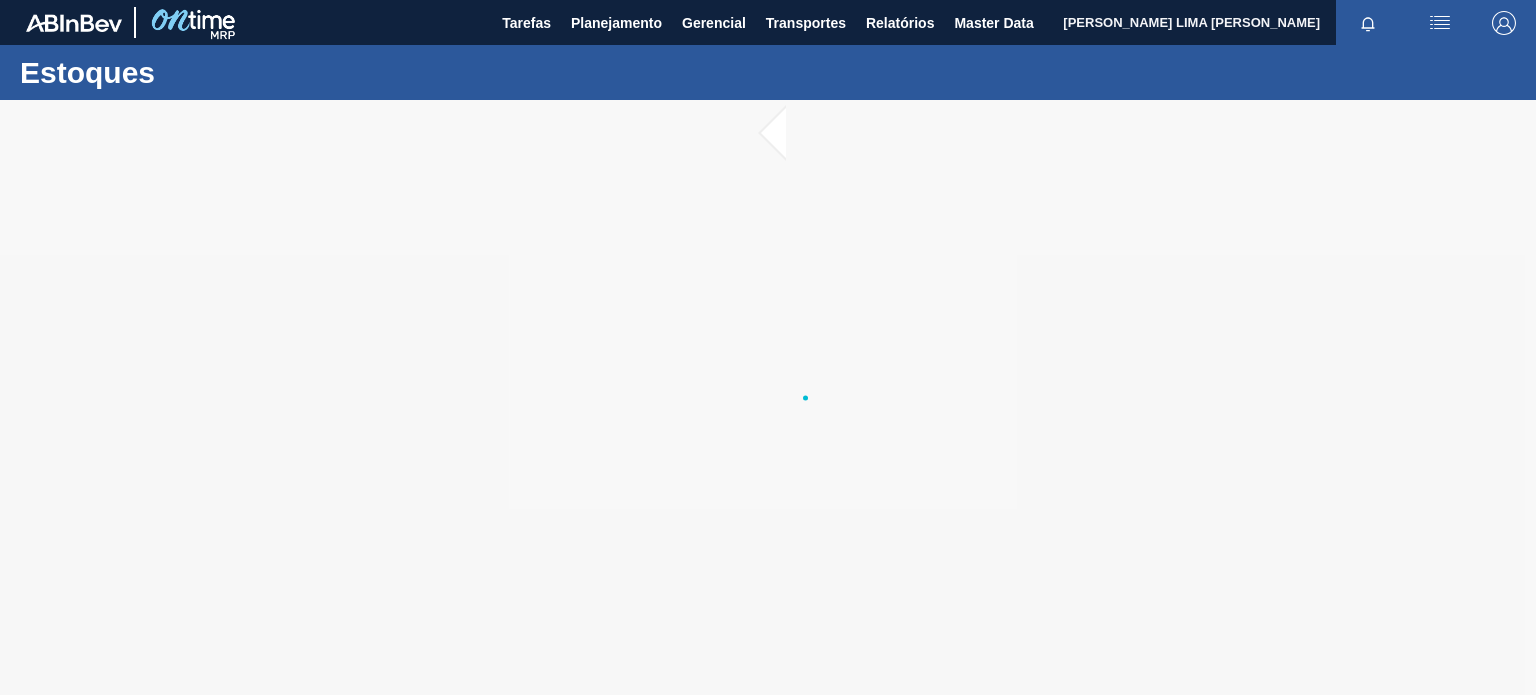 scroll, scrollTop: 0, scrollLeft: 0, axis: both 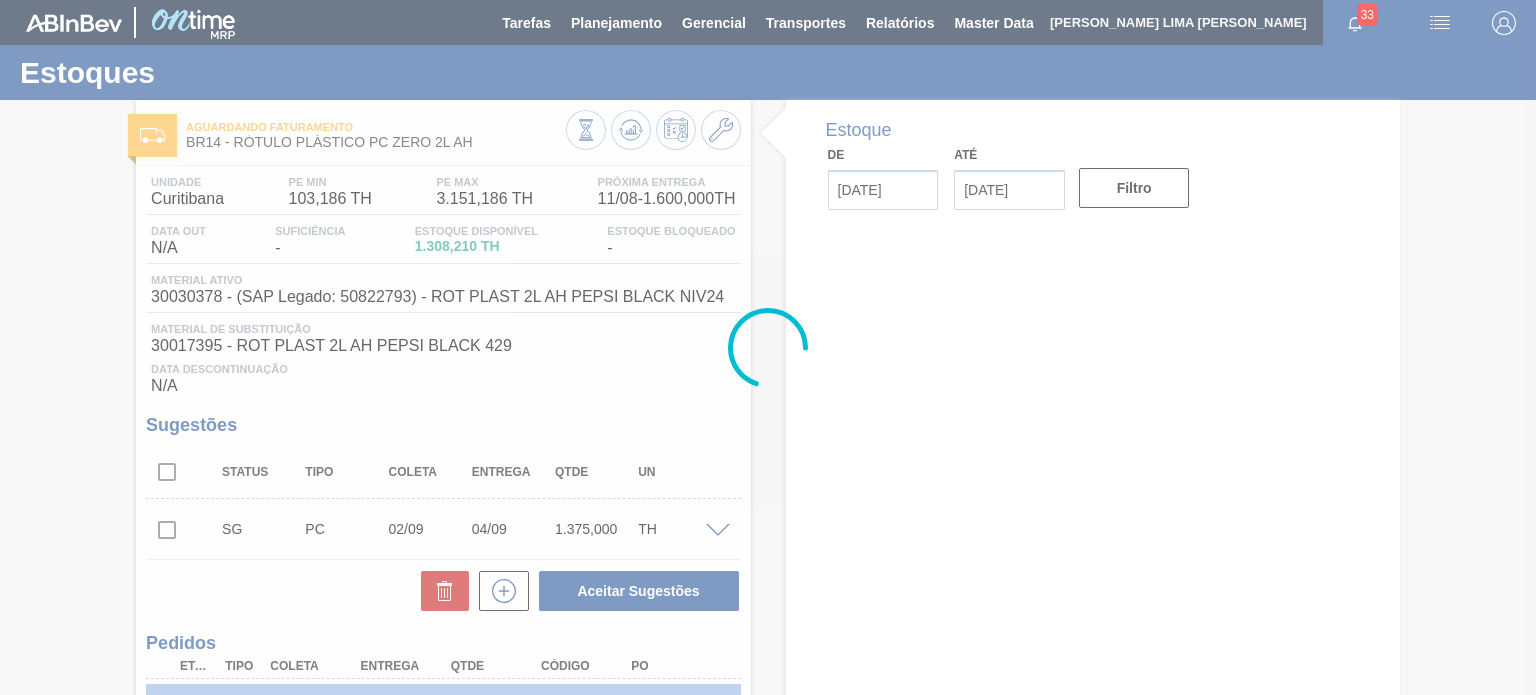 click at bounding box center [768, 347] 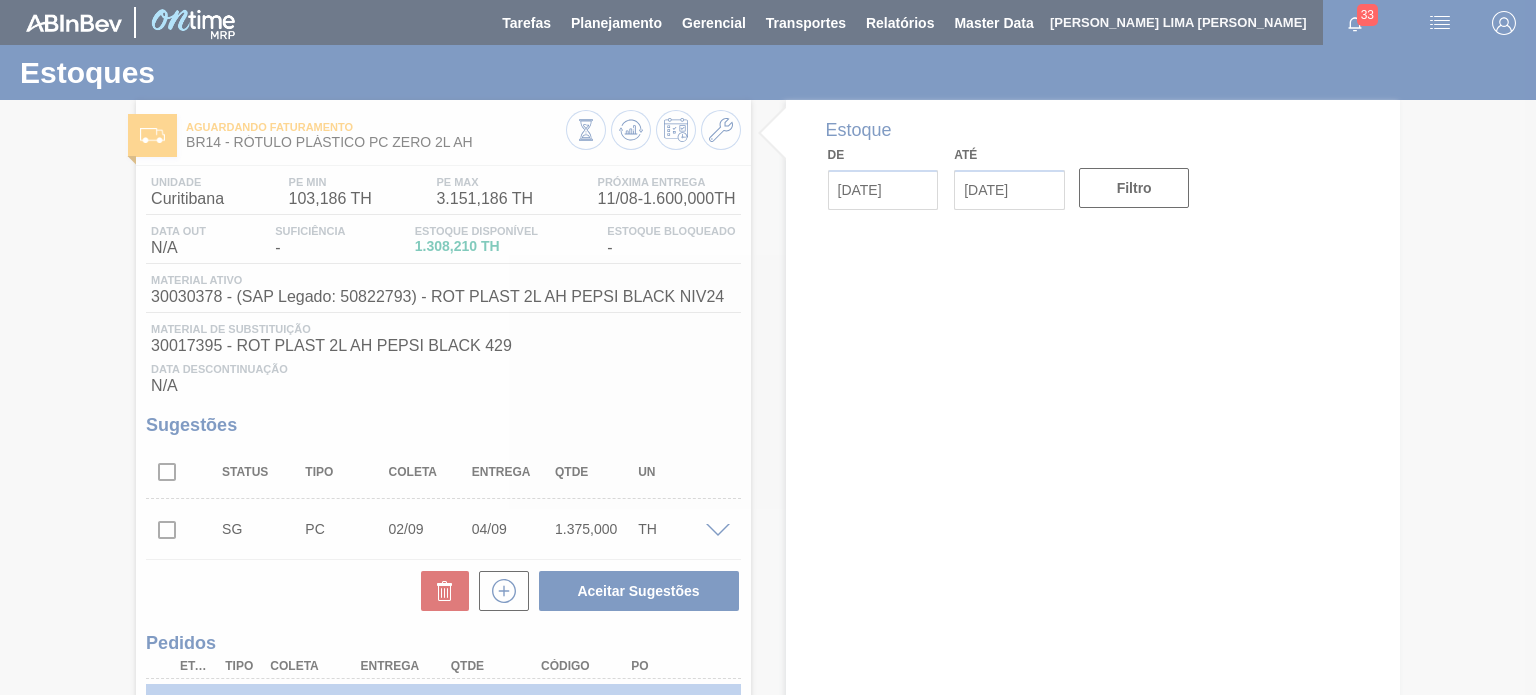 click at bounding box center (768, 347) 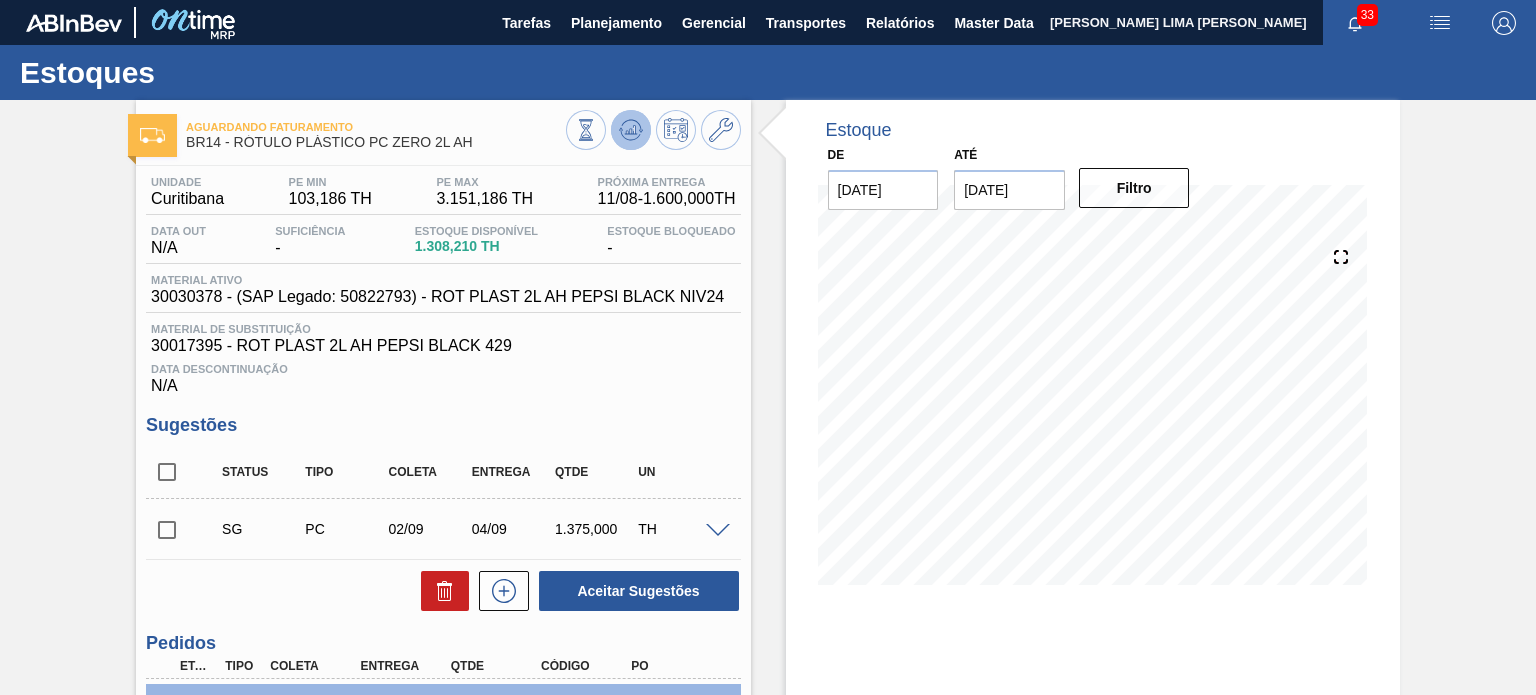 click 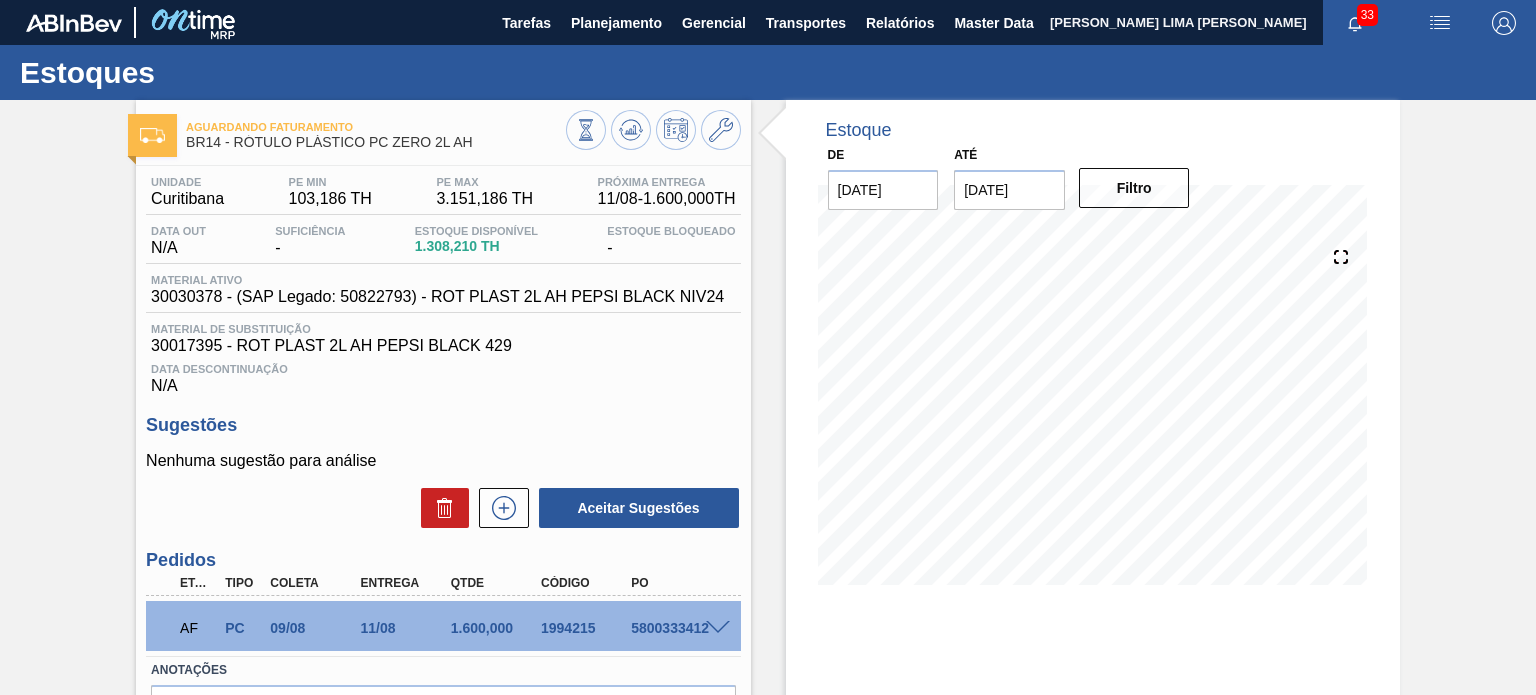 type 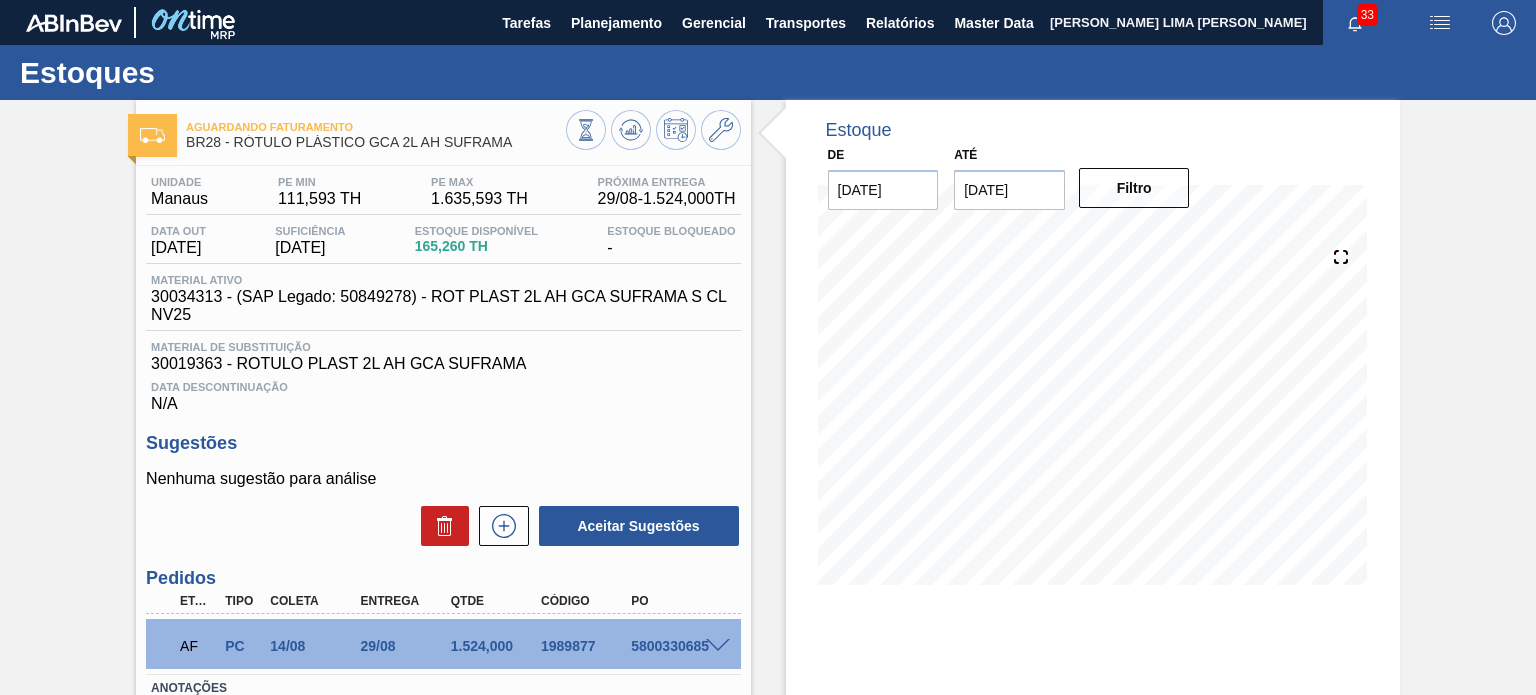 scroll, scrollTop: 0, scrollLeft: 0, axis: both 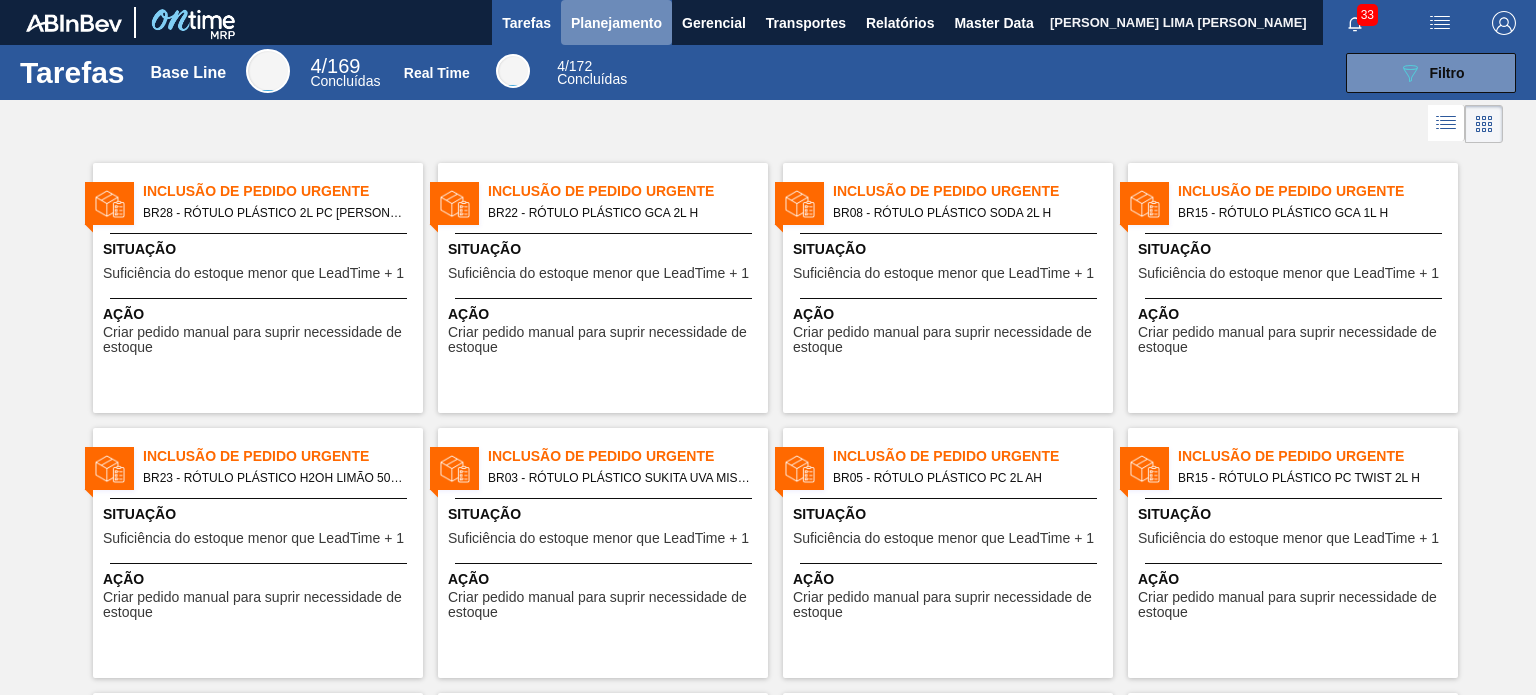 click on "Planejamento" at bounding box center (616, 23) 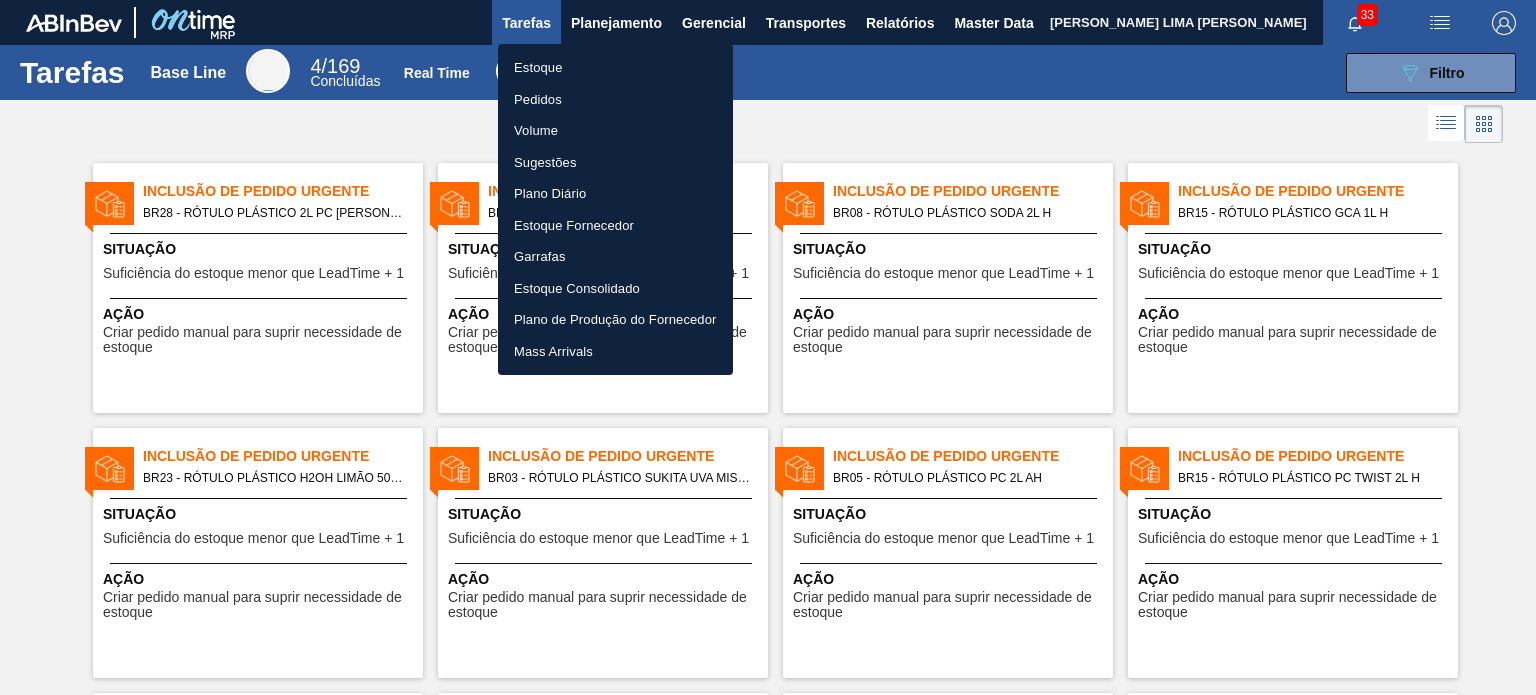 click on "Estoque" at bounding box center (615, 68) 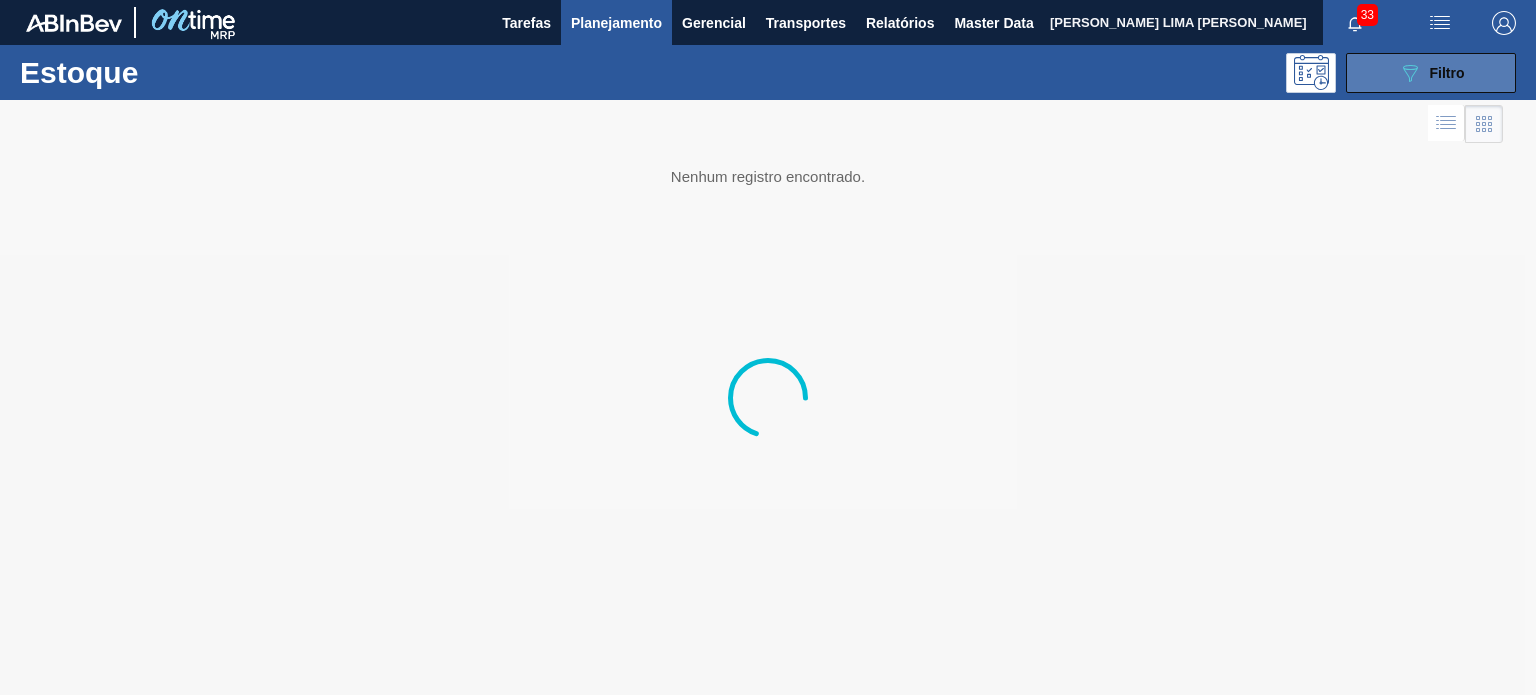click 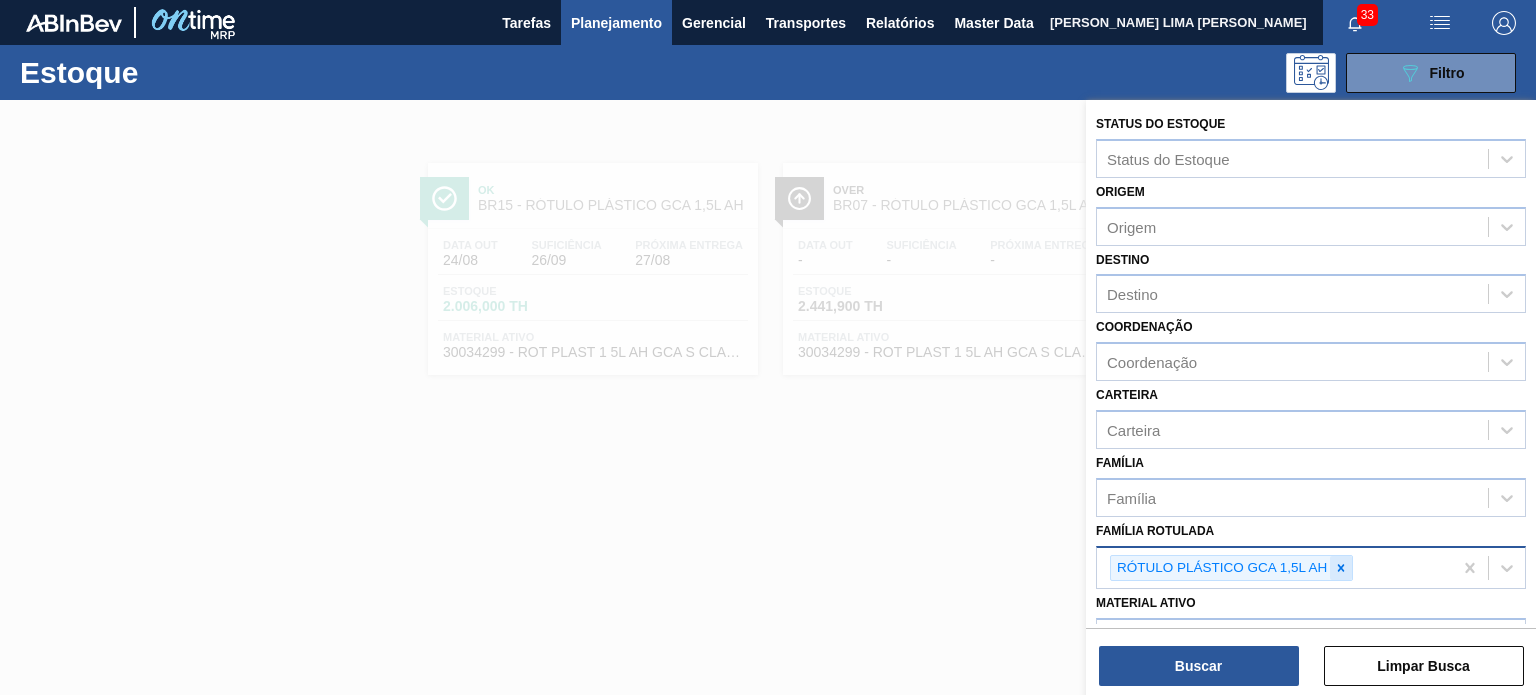 click 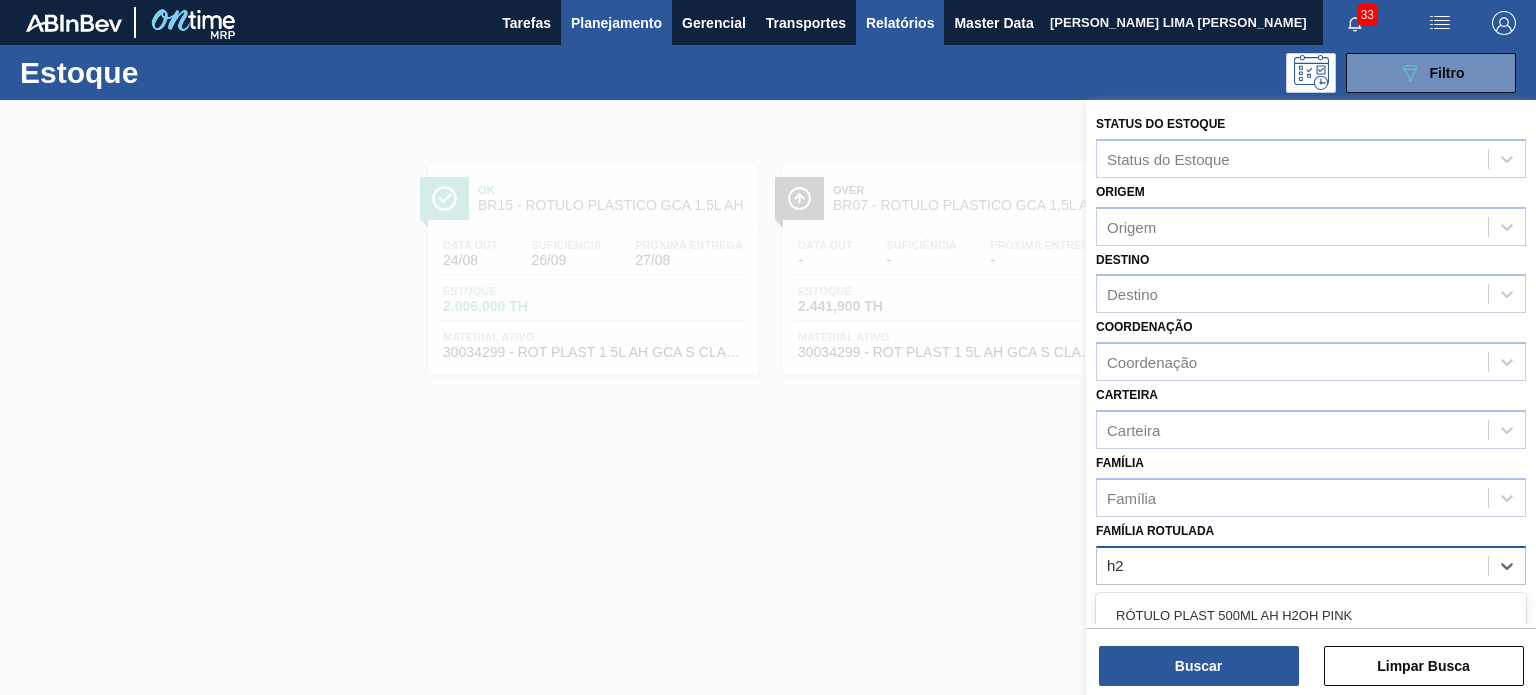 type on "h2" 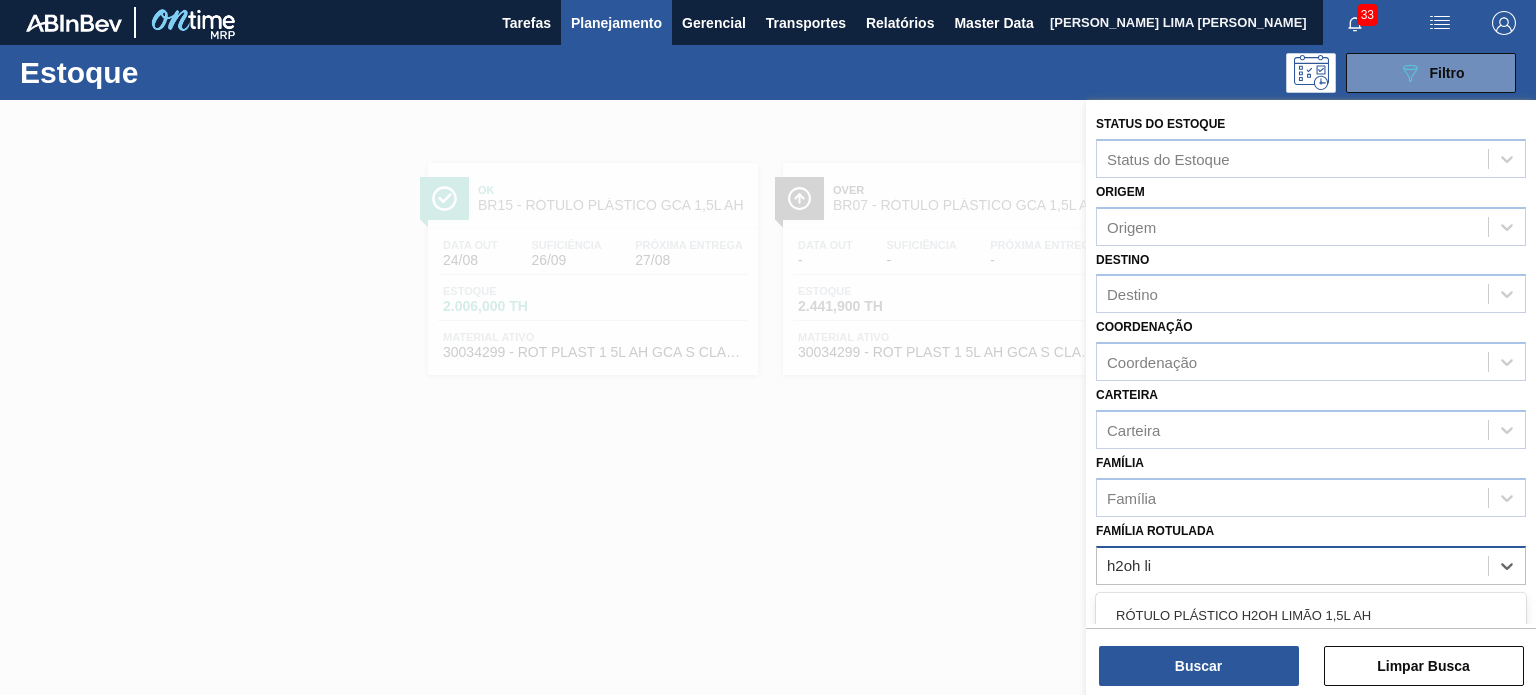 type on "h2oh lim" 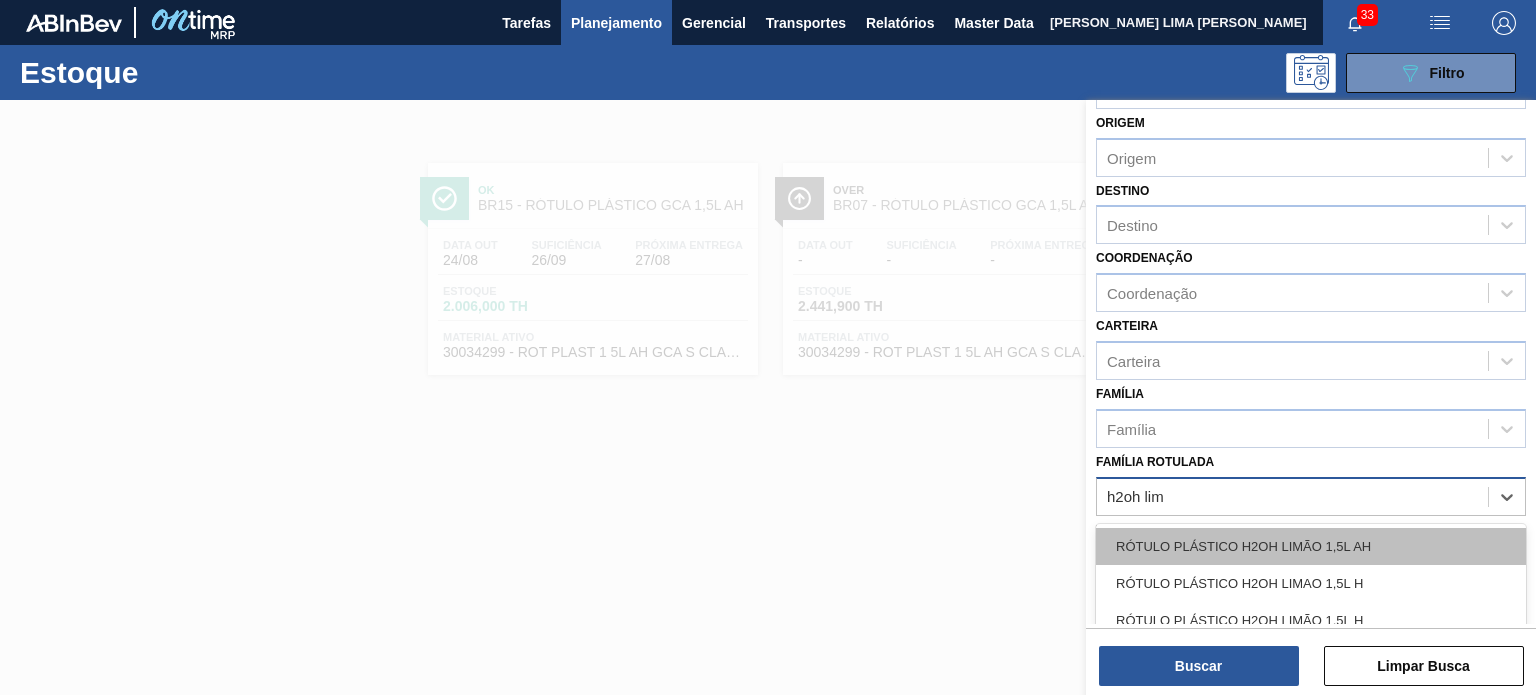 scroll, scrollTop: 100, scrollLeft: 0, axis: vertical 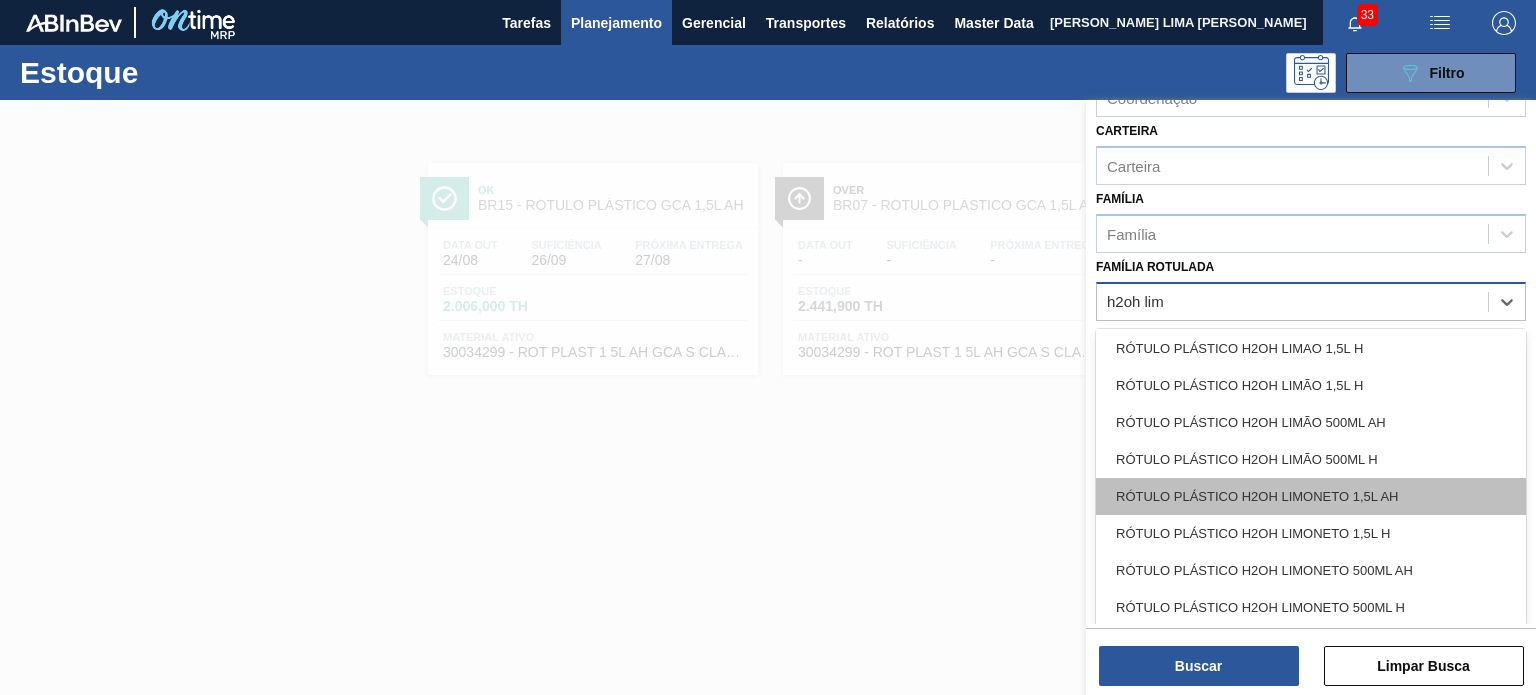 click on "RÓTULO PLÁSTICO H2OH LIMONETO 1,5L AH" at bounding box center (1311, 496) 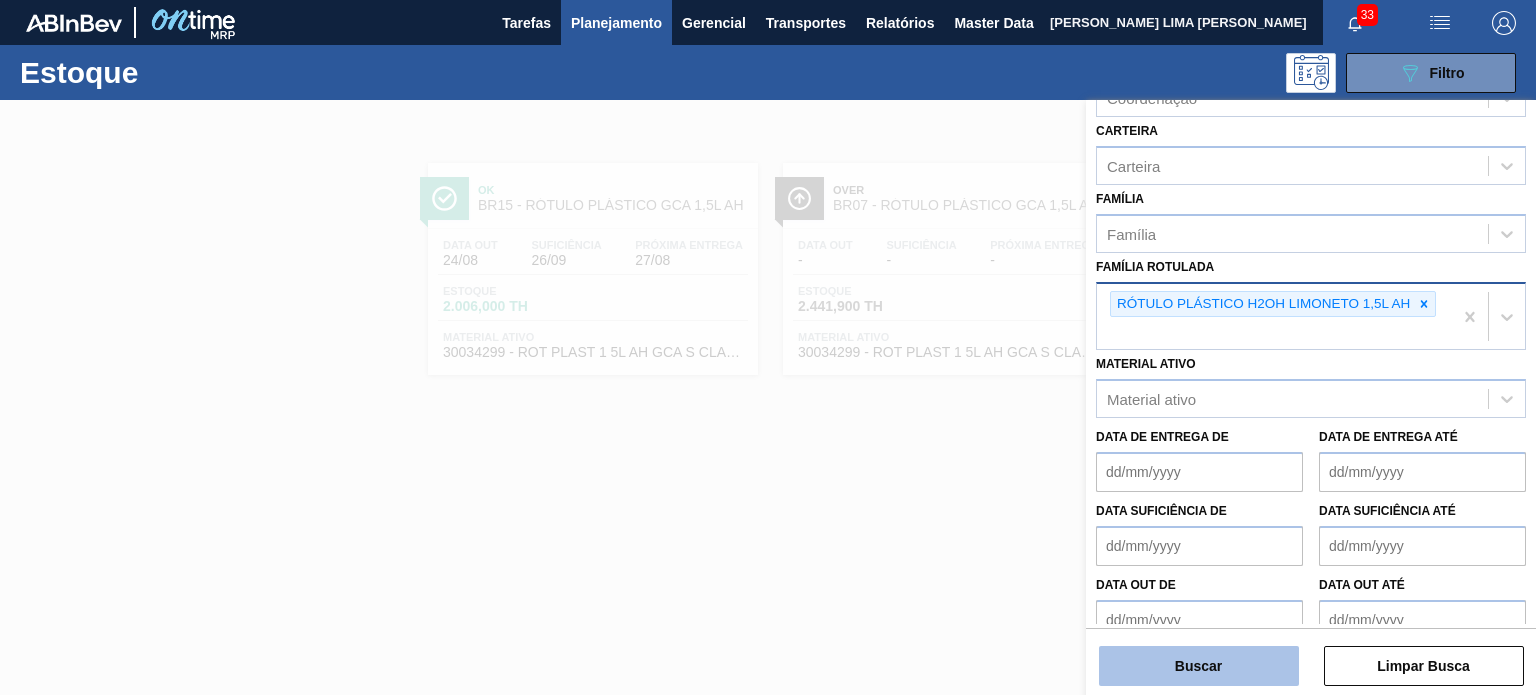 click on "Buscar" at bounding box center [1199, 666] 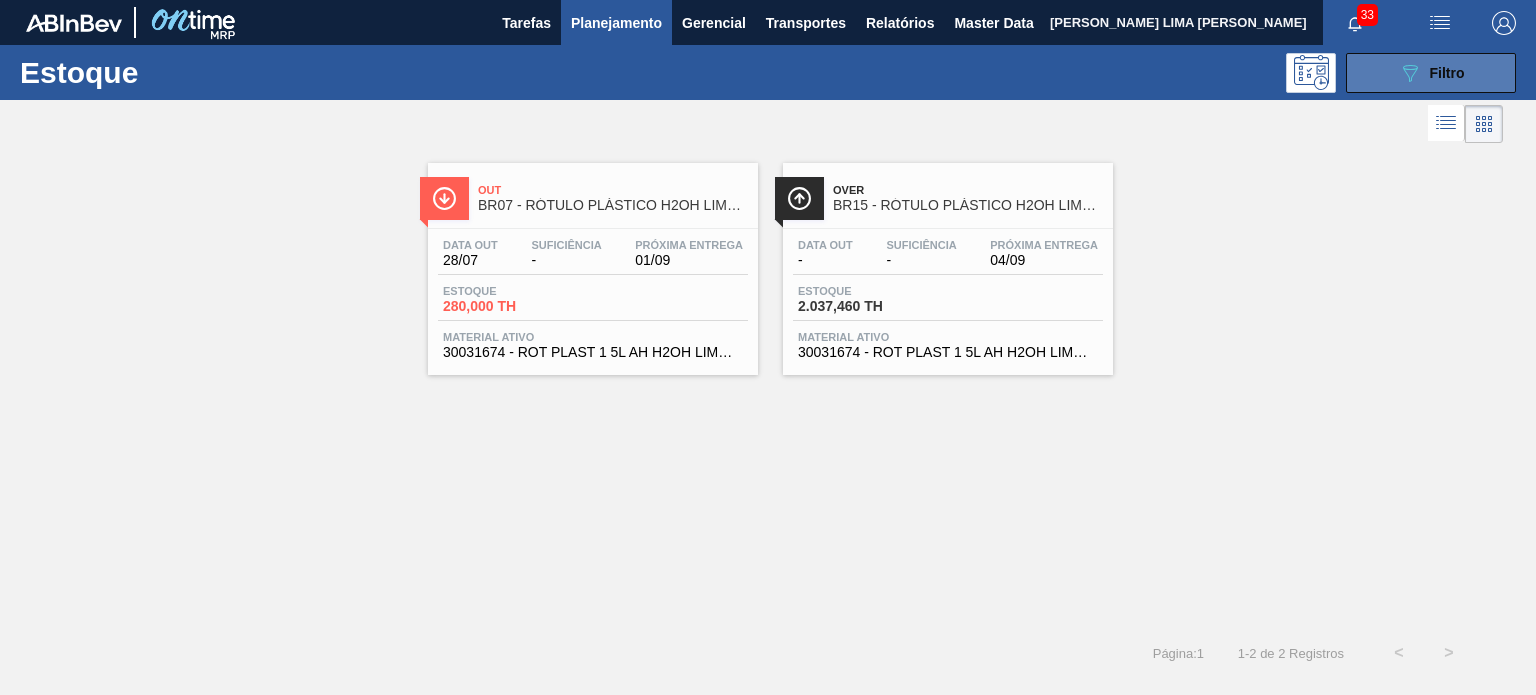 click on "089F7B8B-B2A5-4AFE-B5C0-19BA573D28AC Filtro" at bounding box center (1431, 73) 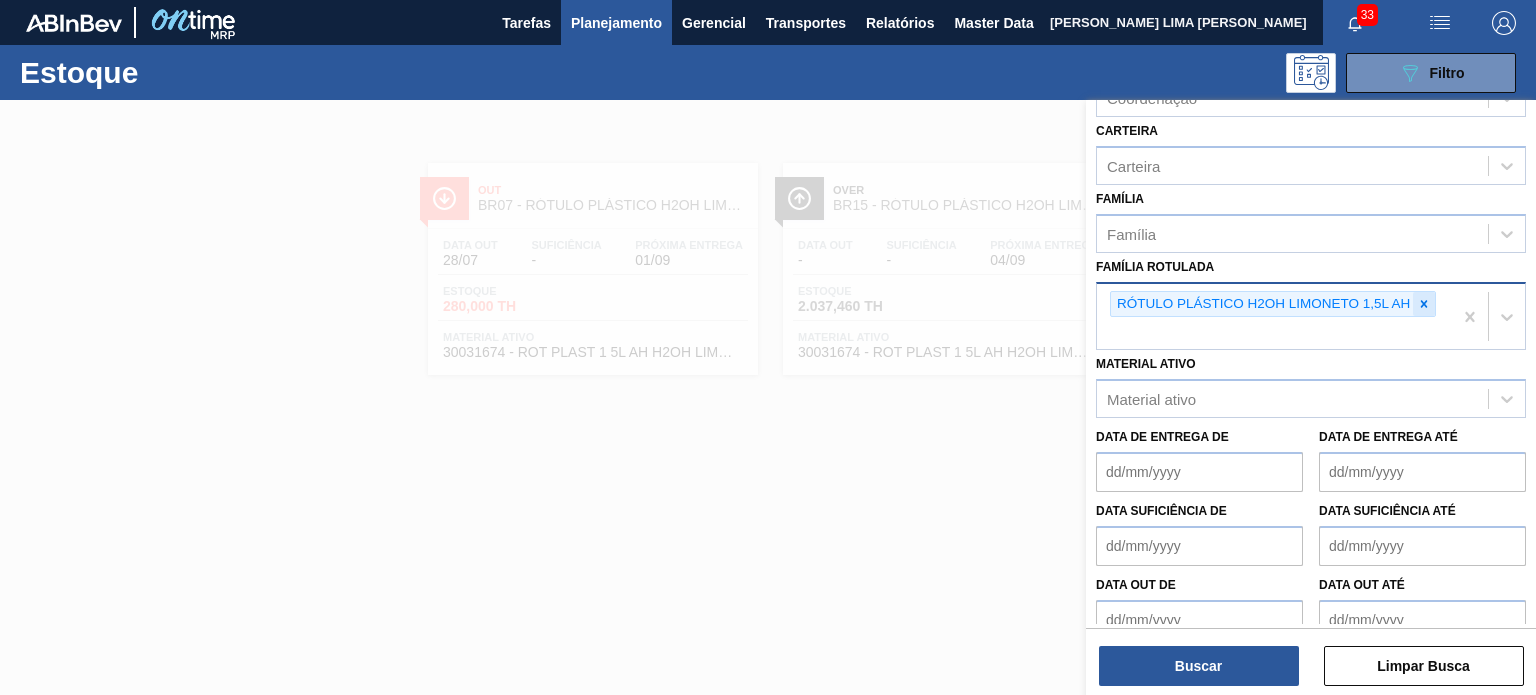 click 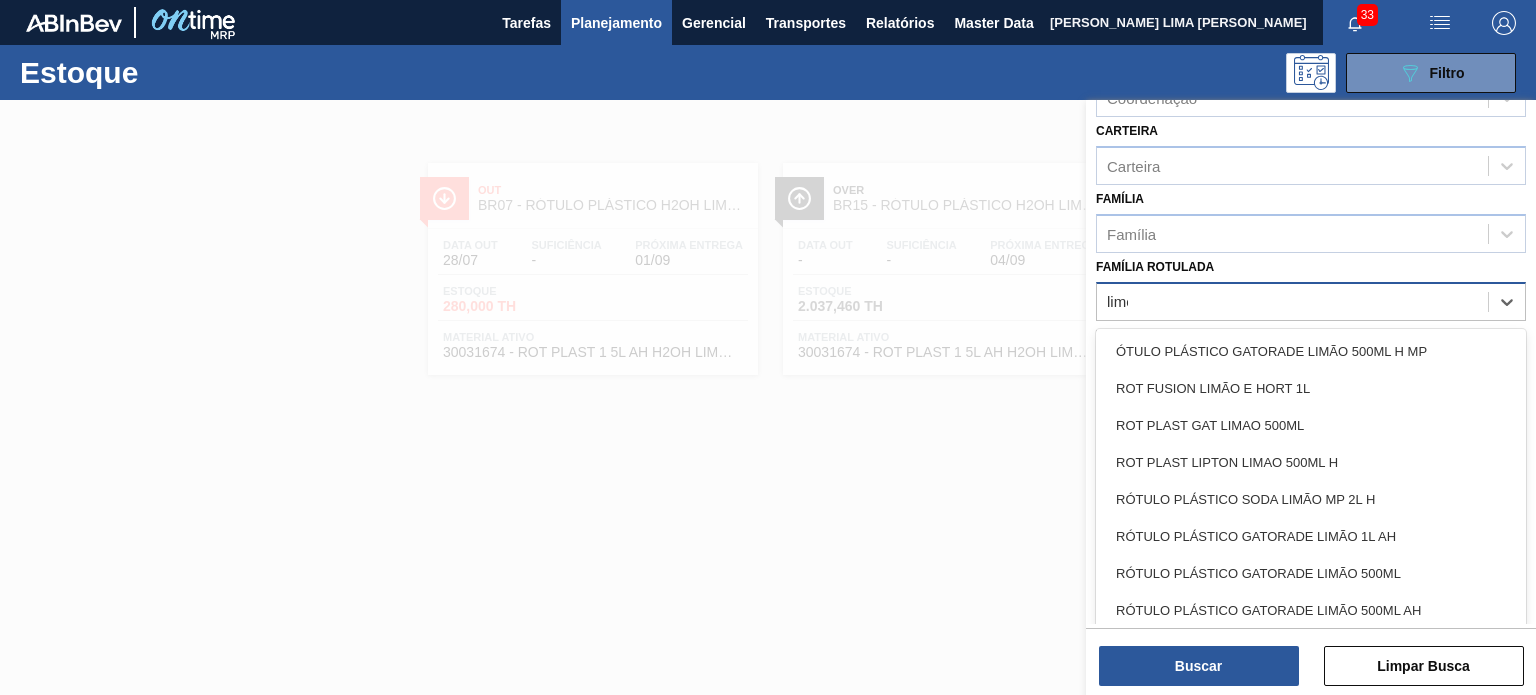 scroll, scrollTop: 255, scrollLeft: 0, axis: vertical 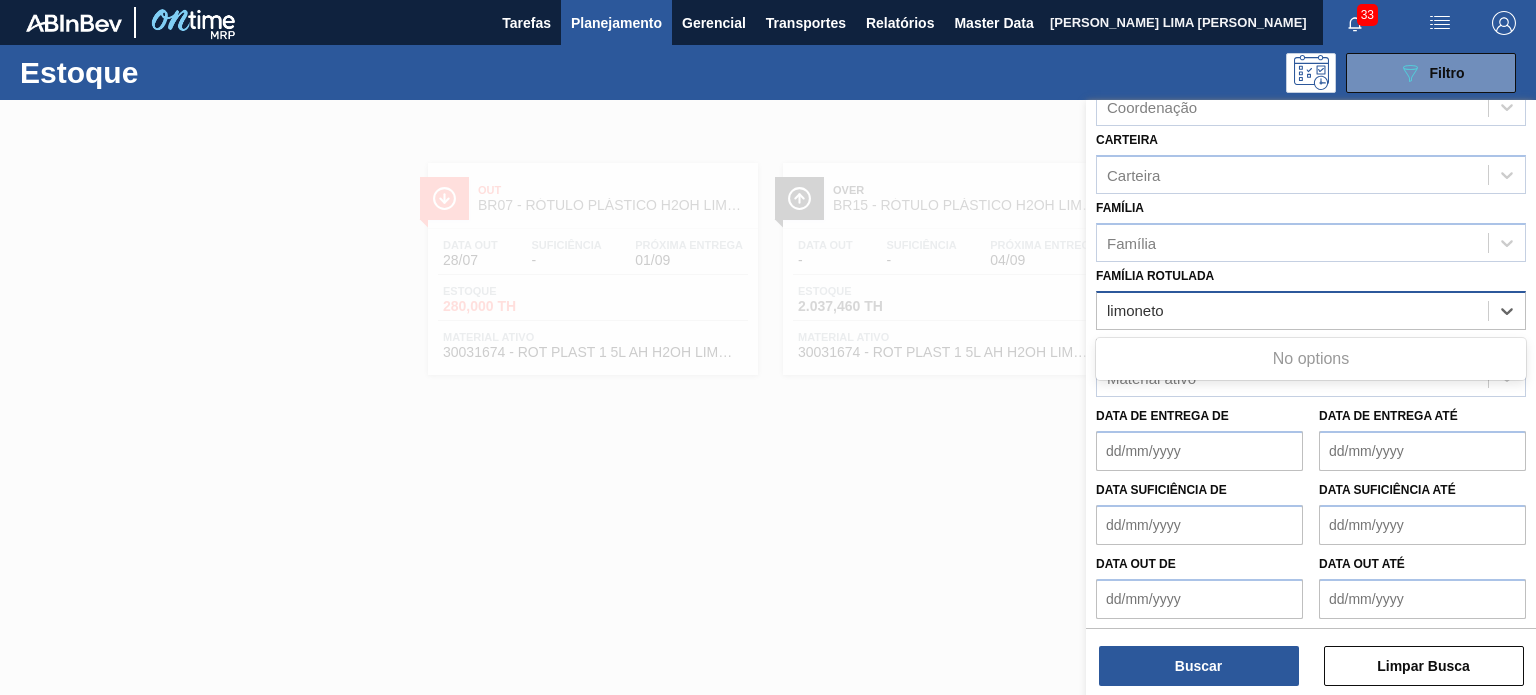 type on "limoneto" 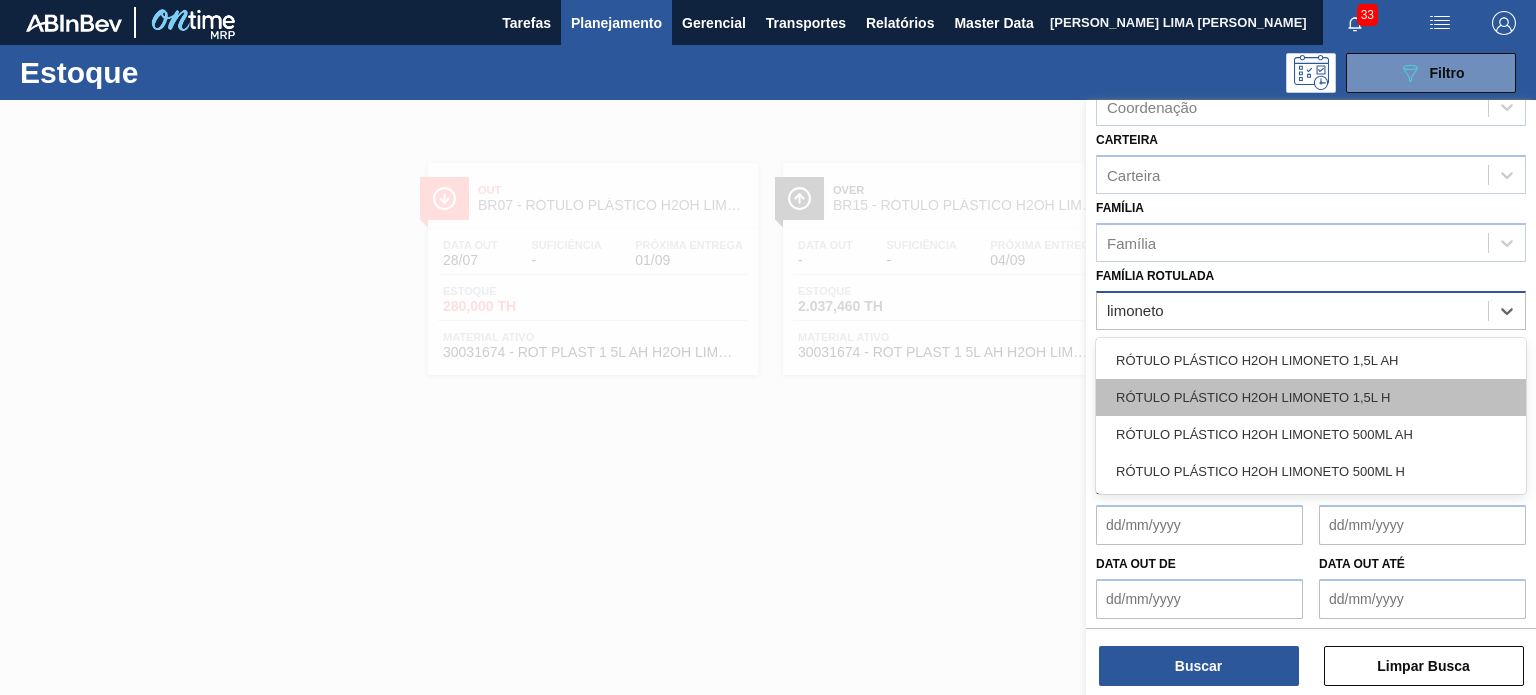 click on "RÓTULO PLÁSTICO H2OH LIMONETO 1,5L H" at bounding box center (1311, 397) 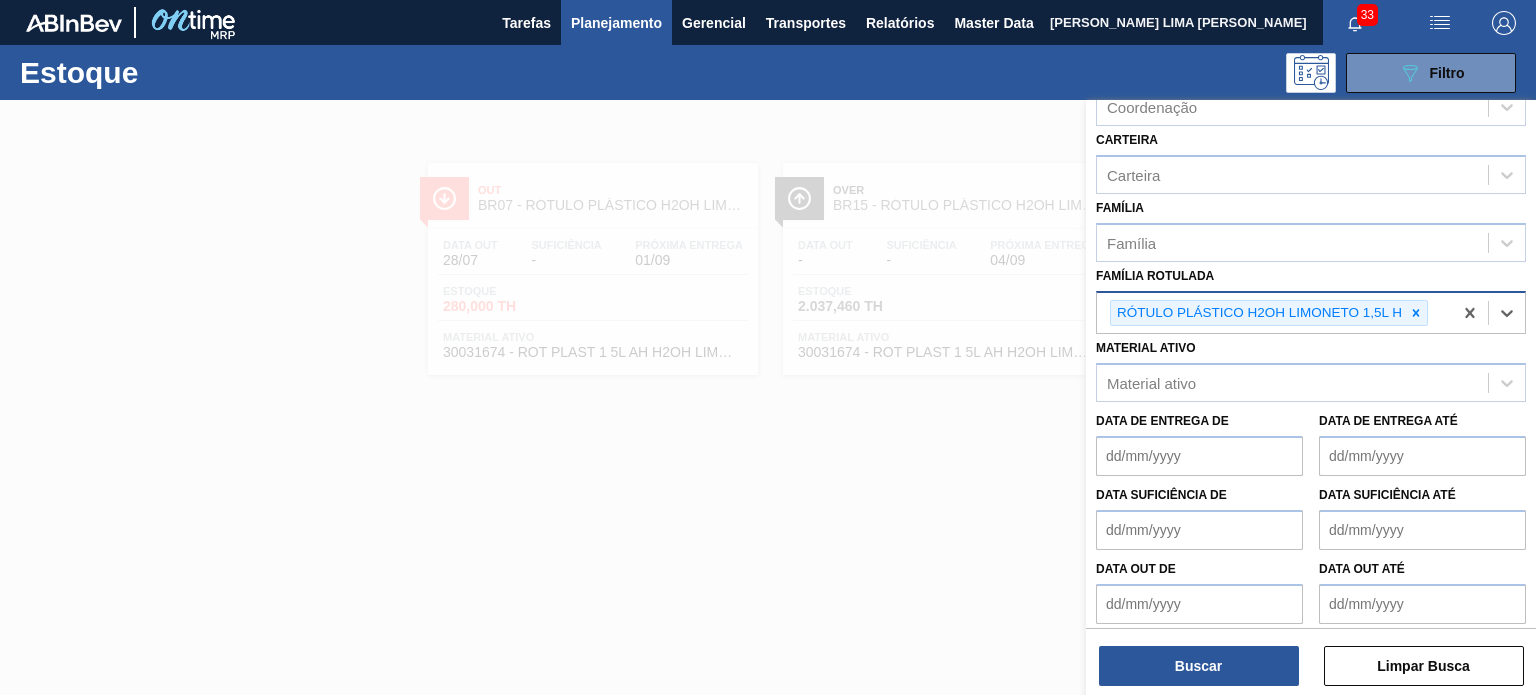 scroll, scrollTop: 259, scrollLeft: 0, axis: vertical 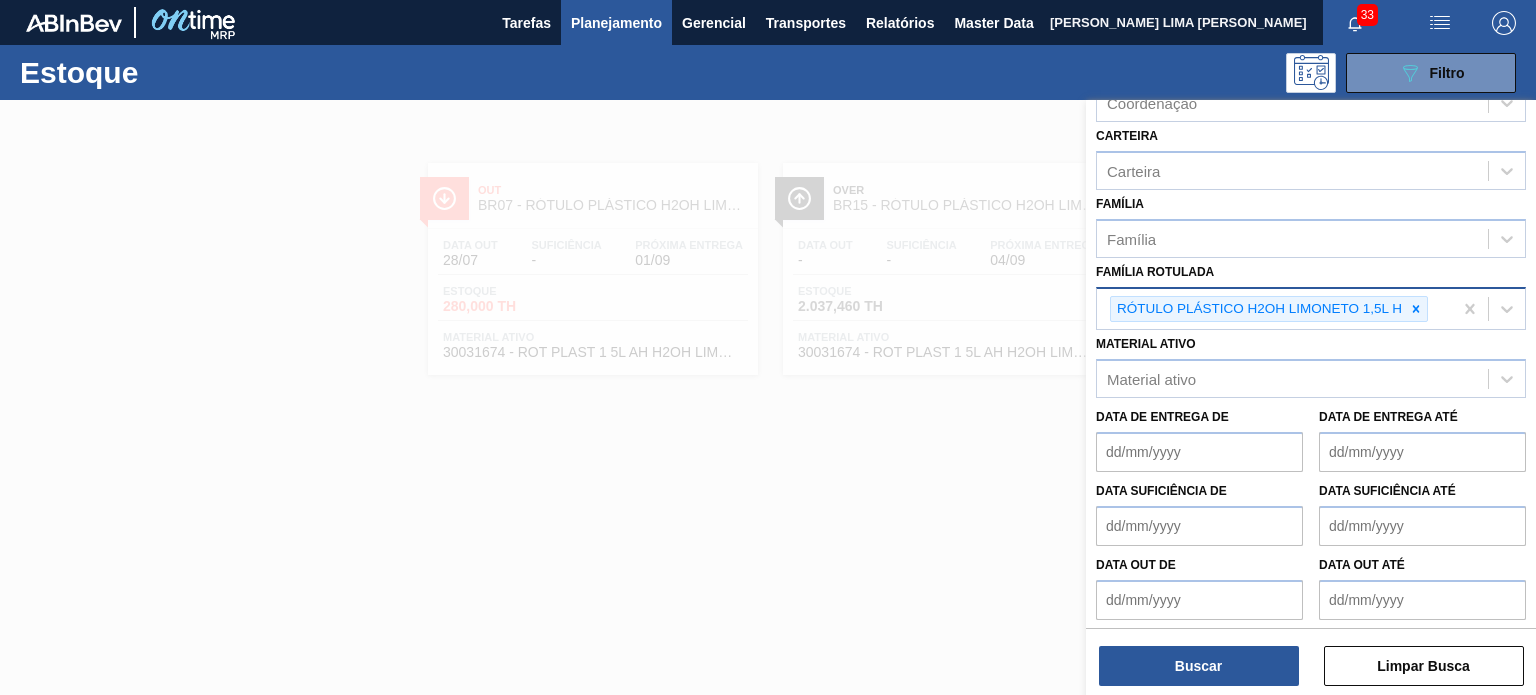 click on "Status do Estoque Status do Estoque Origem Origem Destino Destino Coordenação Coordenação Carteira Carteira Família Família Família Rotulada RÓTULO PLÁSTICO H2OH LIMONETO 1,5L H Material ativo Material ativo Data de Entrega de Data de Entrega até Data suficiência de Data suficiência até Data out de Data out até Buscar Limpar Busca" at bounding box center [1311, 399] 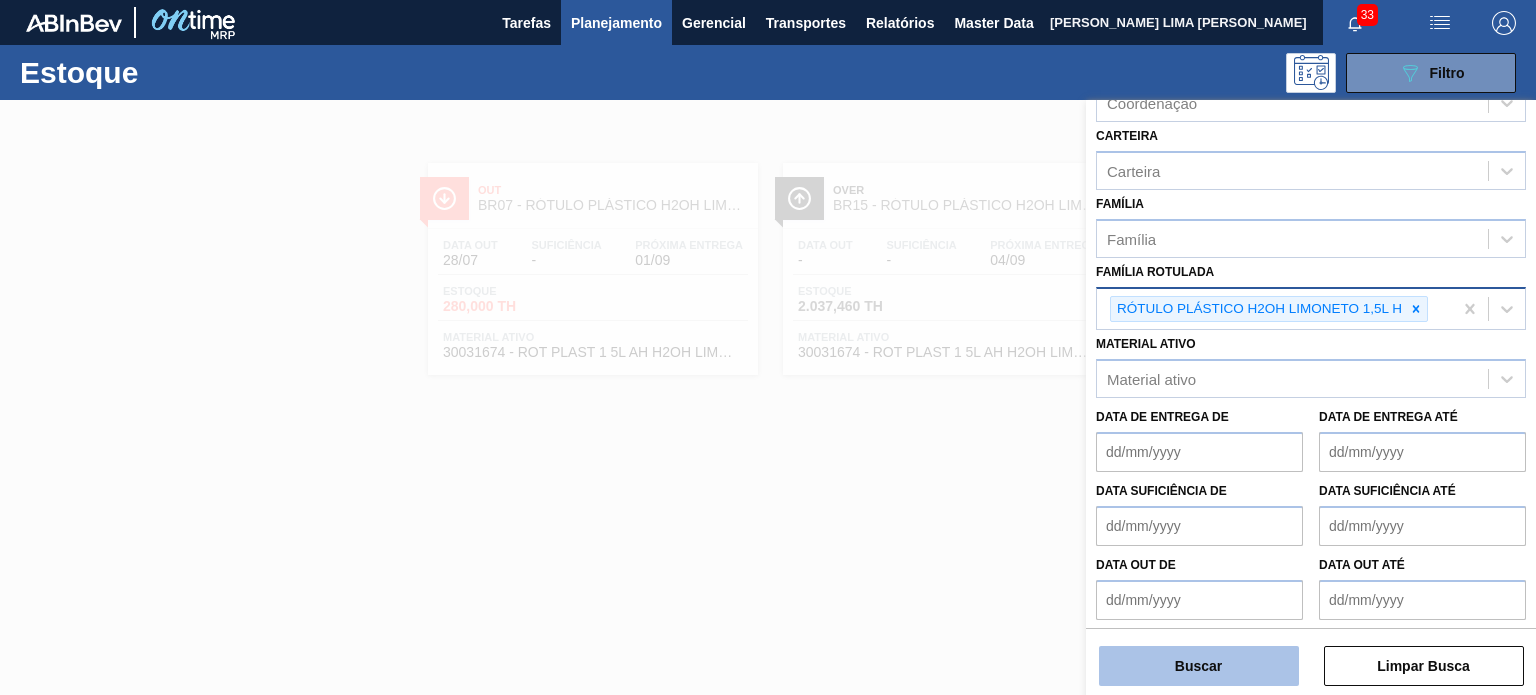 click on "Buscar" at bounding box center [1199, 666] 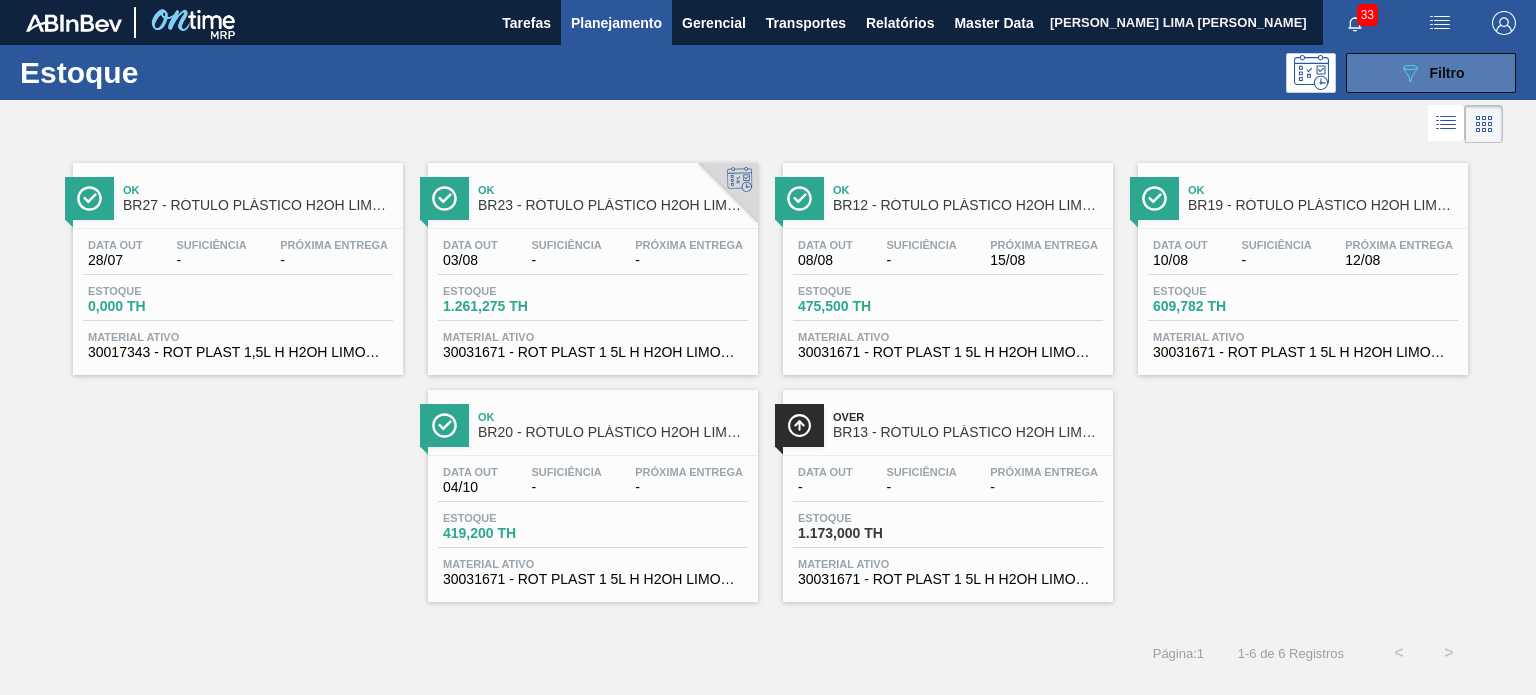 click on "Filtro" at bounding box center (1447, 73) 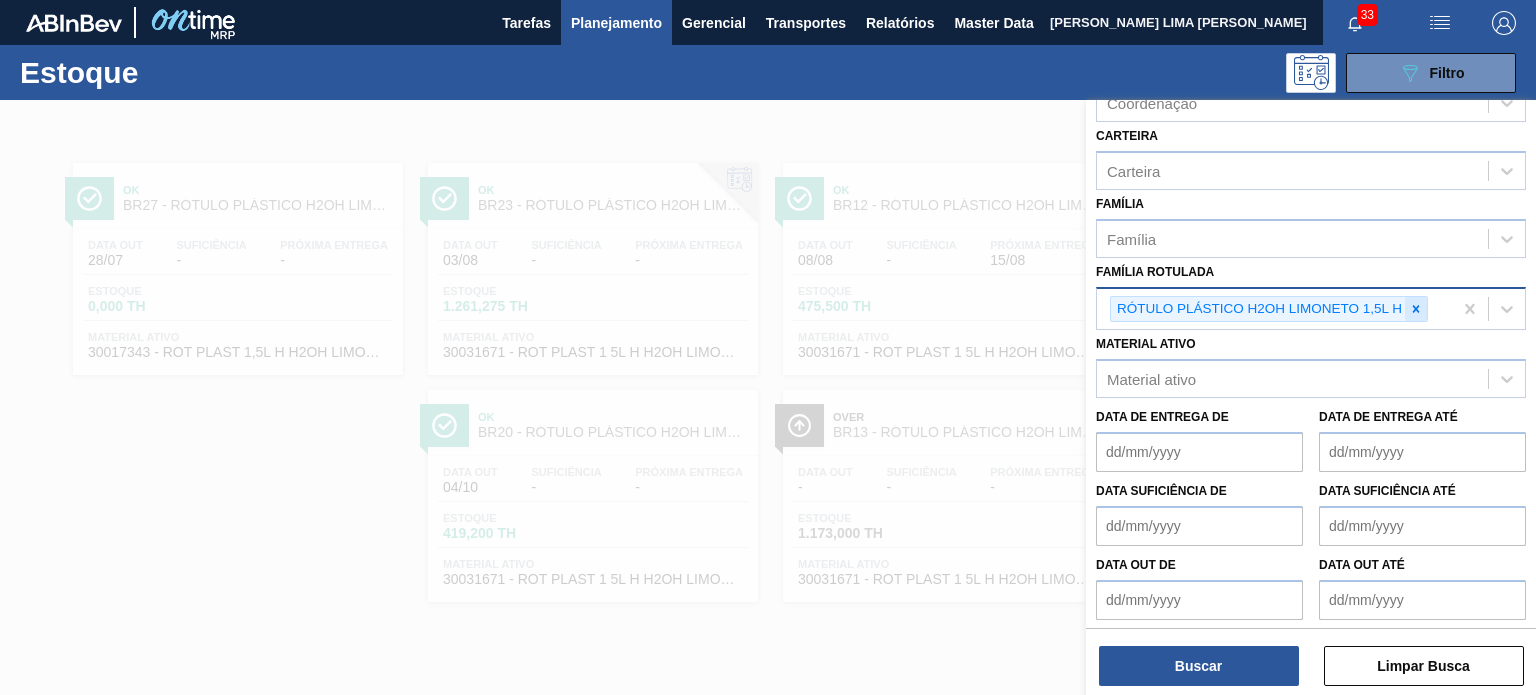 click 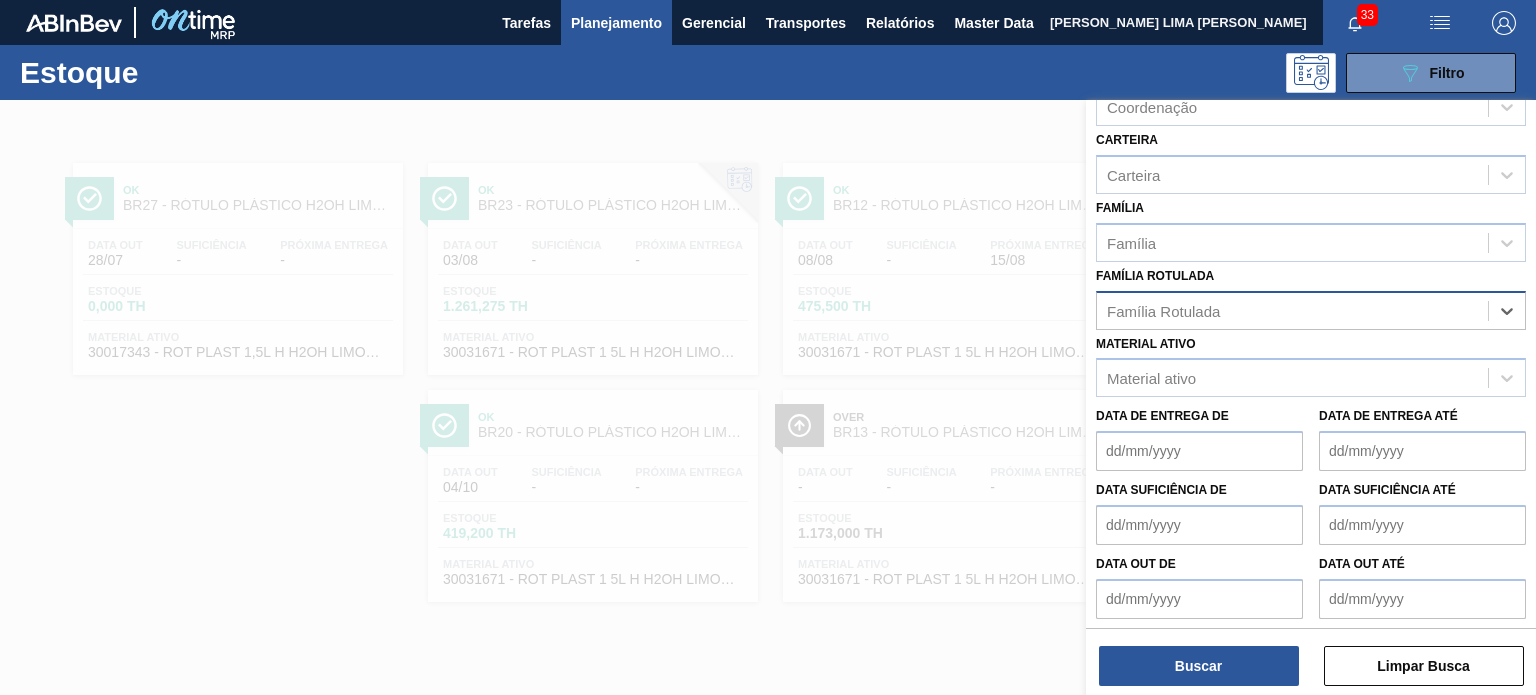 paste on "RÓTULO PLÁSTICO PC TWIST 2L H" 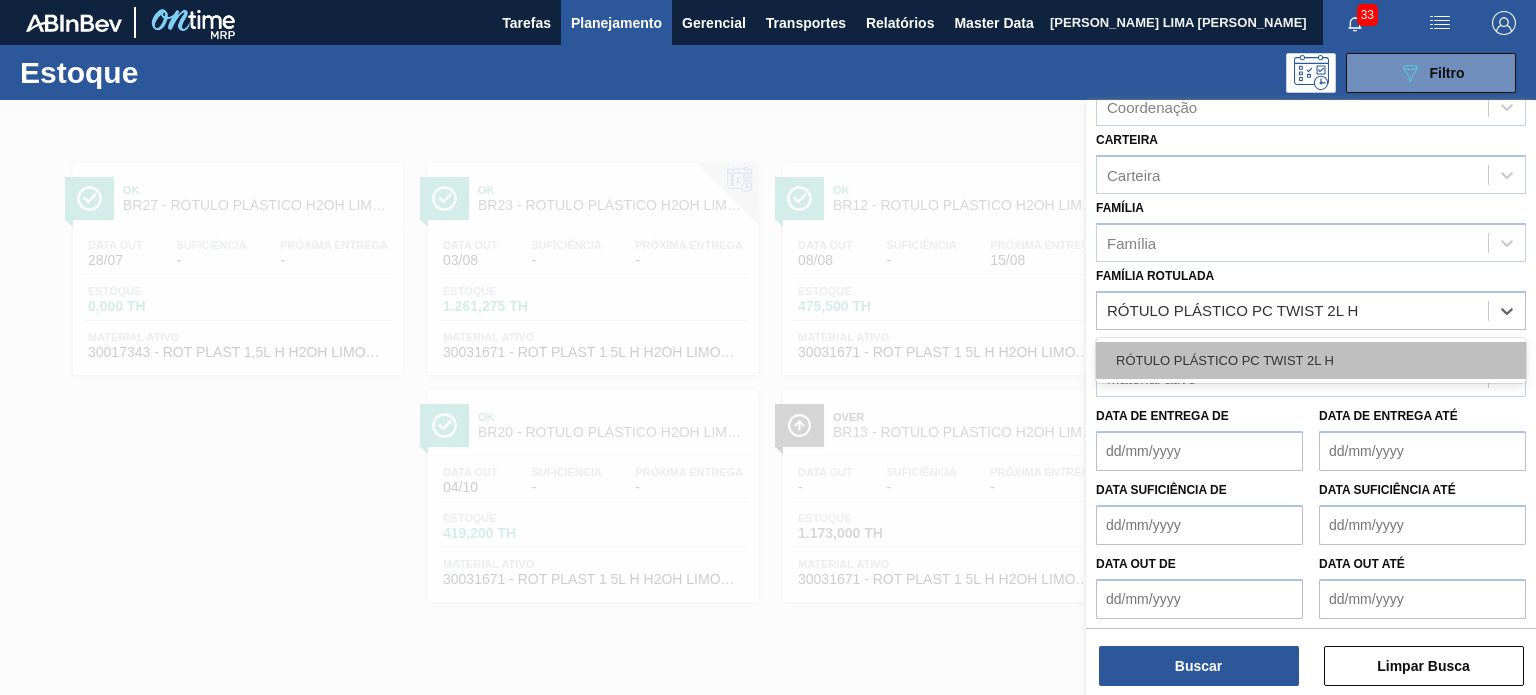 click on "RÓTULO PLÁSTICO PC TWIST 2L H" at bounding box center (1311, 360) 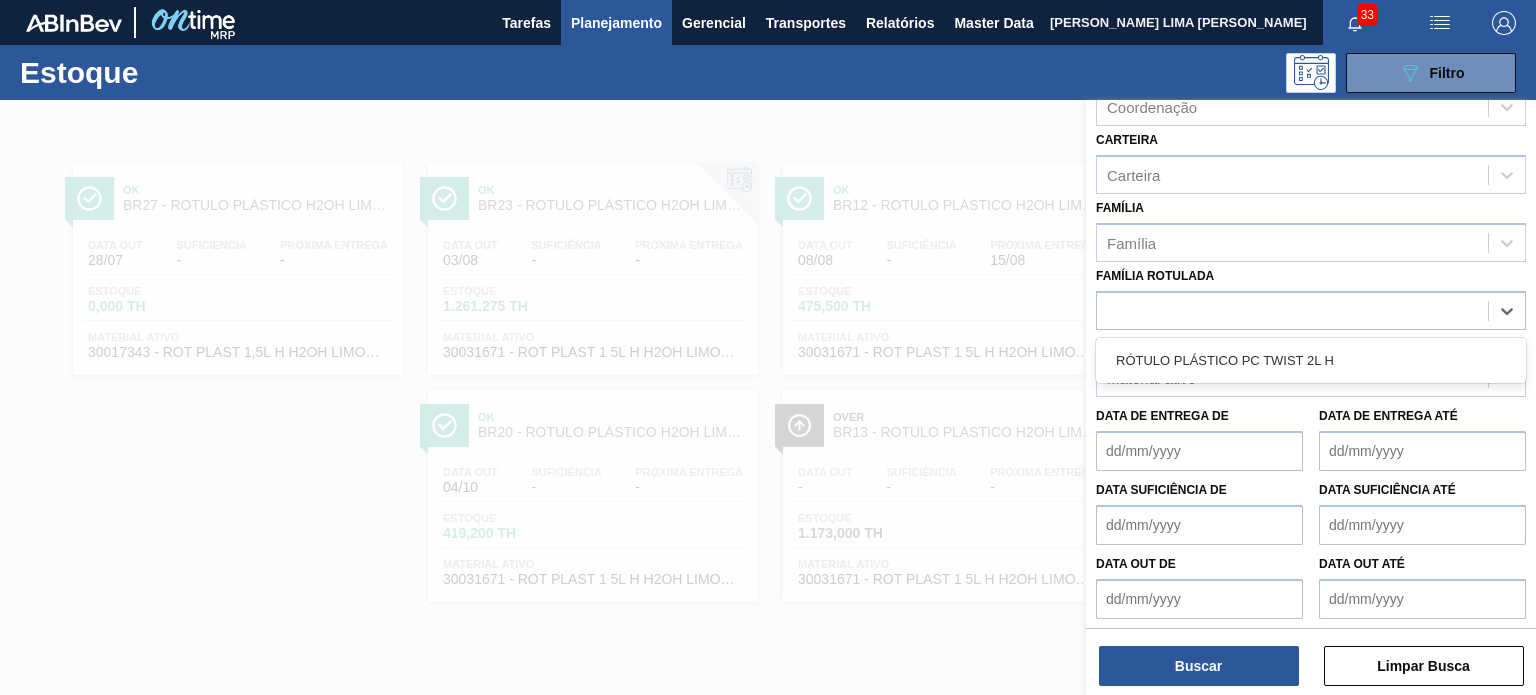 scroll, scrollTop: 259, scrollLeft: 0, axis: vertical 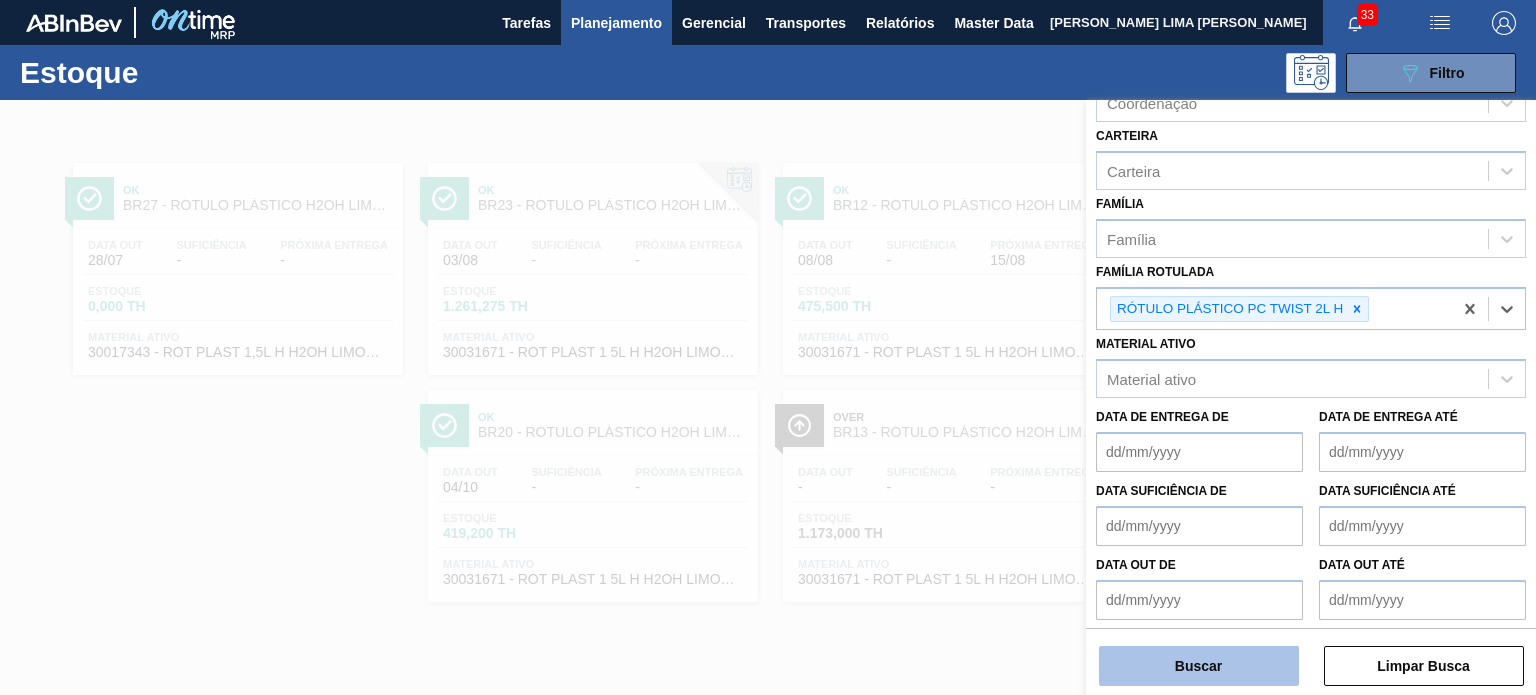 click on "Buscar" at bounding box center [1199, 666] 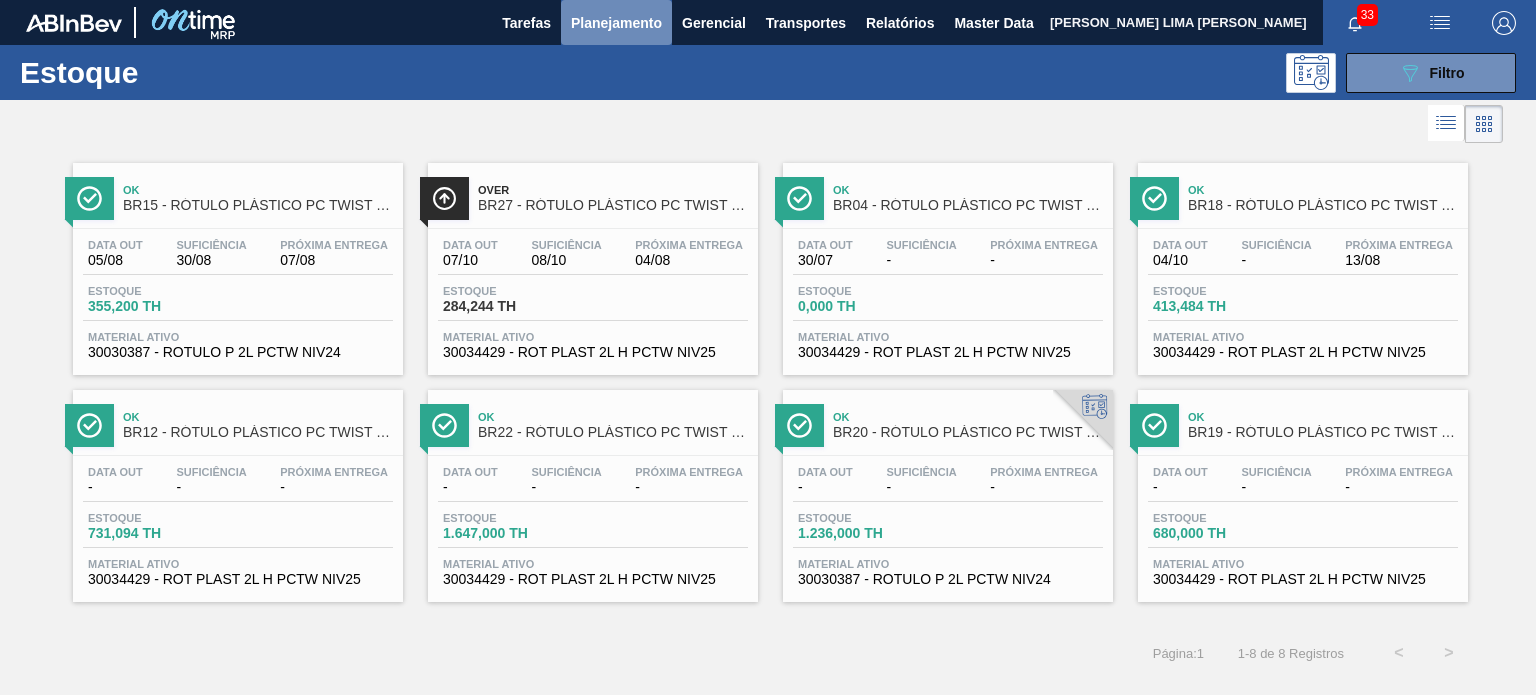 click on "Planejamento" at bounding box center (616, 23) 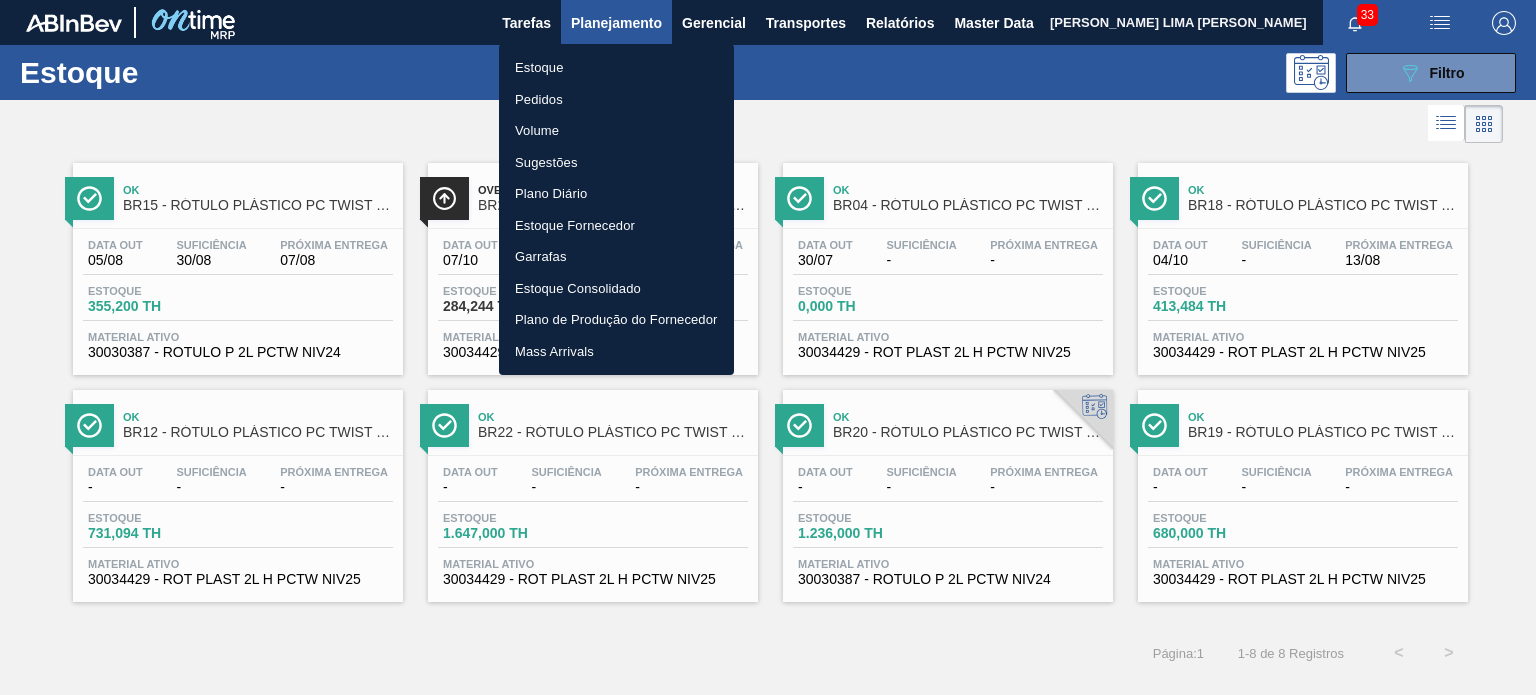 click on "Pedidos" at bounding box center [616, 100] 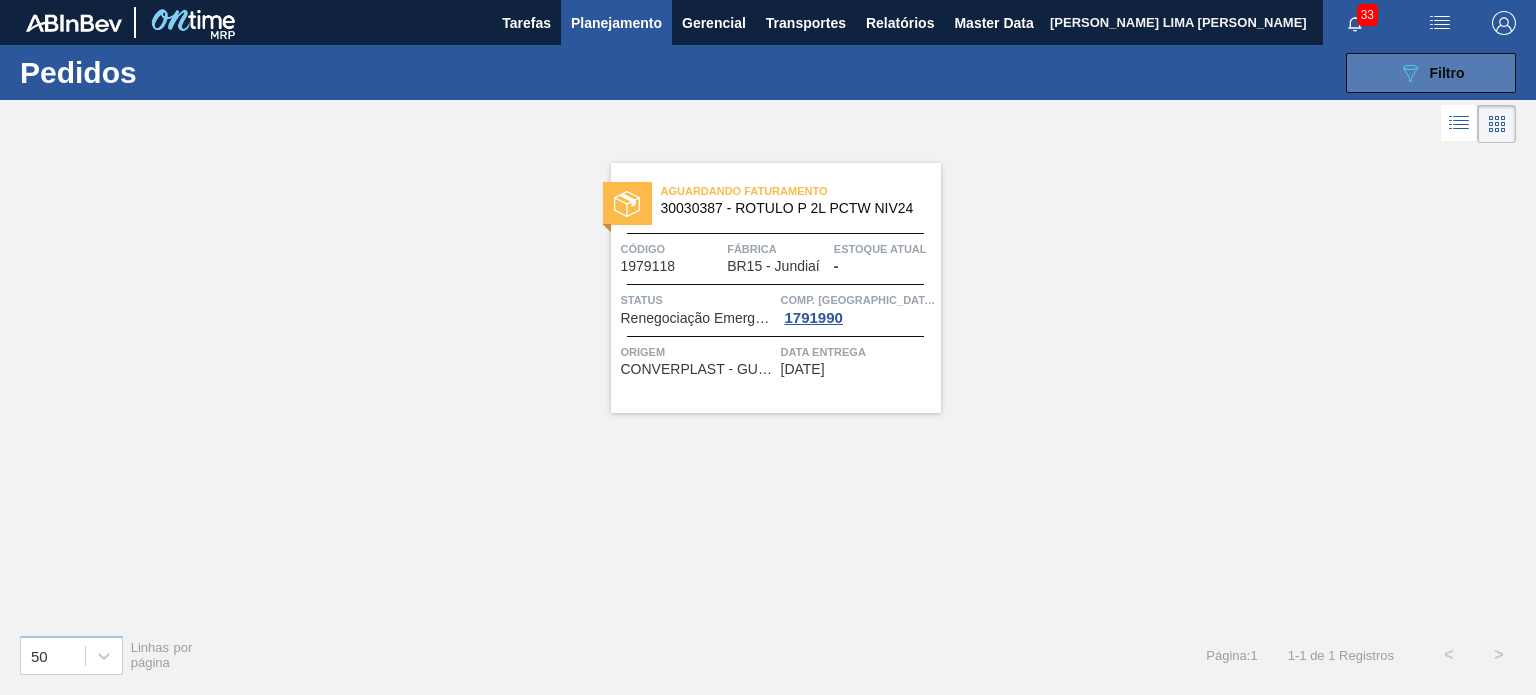 click on "Filtro" at bounding box center (1447, 73) 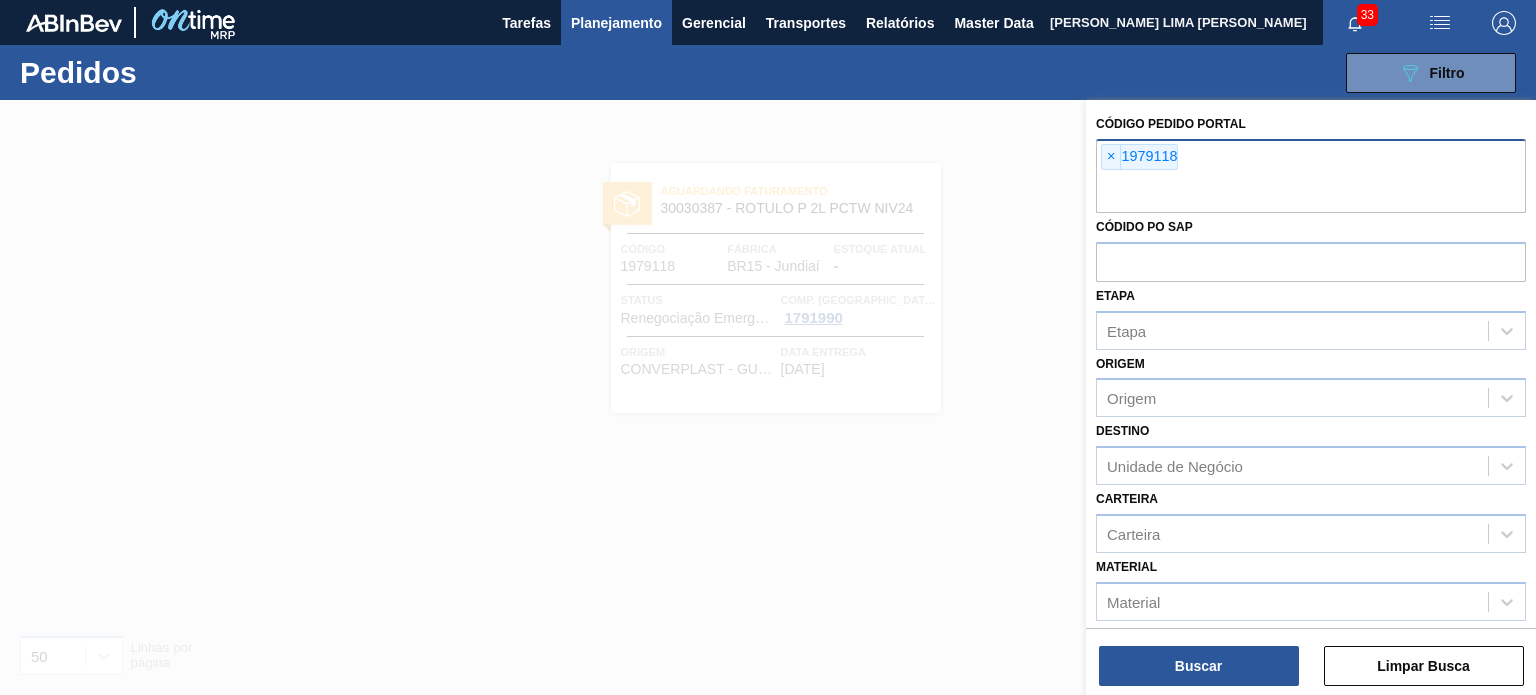 click on "×  1979118" at bounding box center (1139, 157) 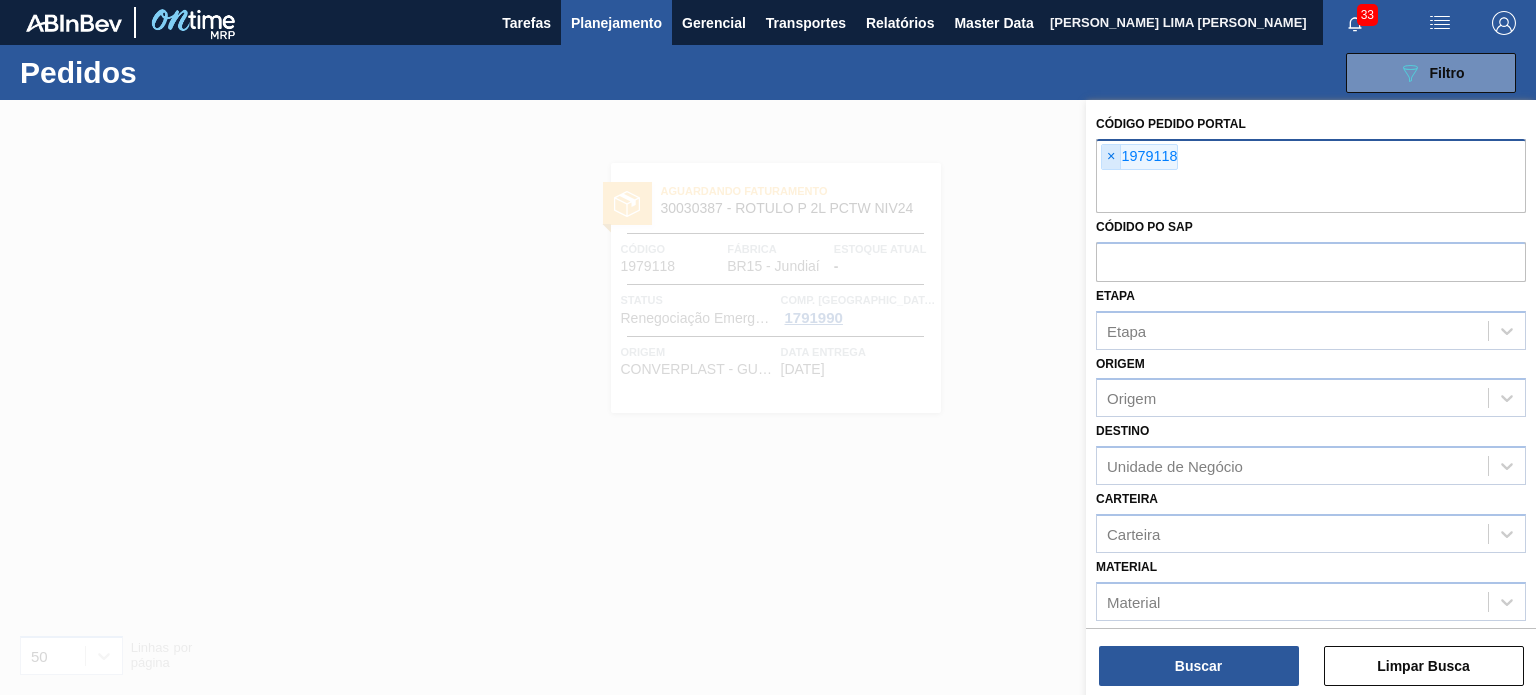click on "×" at bounding box center [1111, 157] 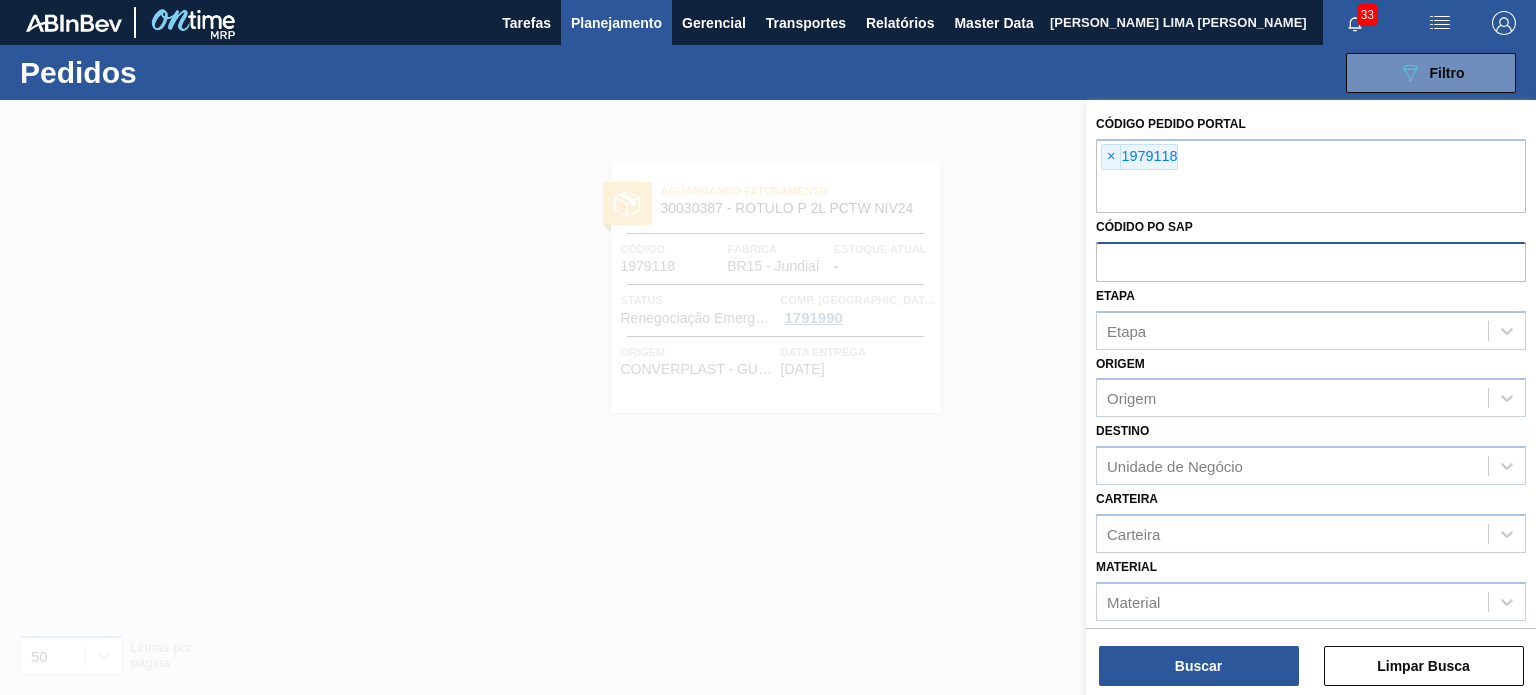 paste on "1990766" 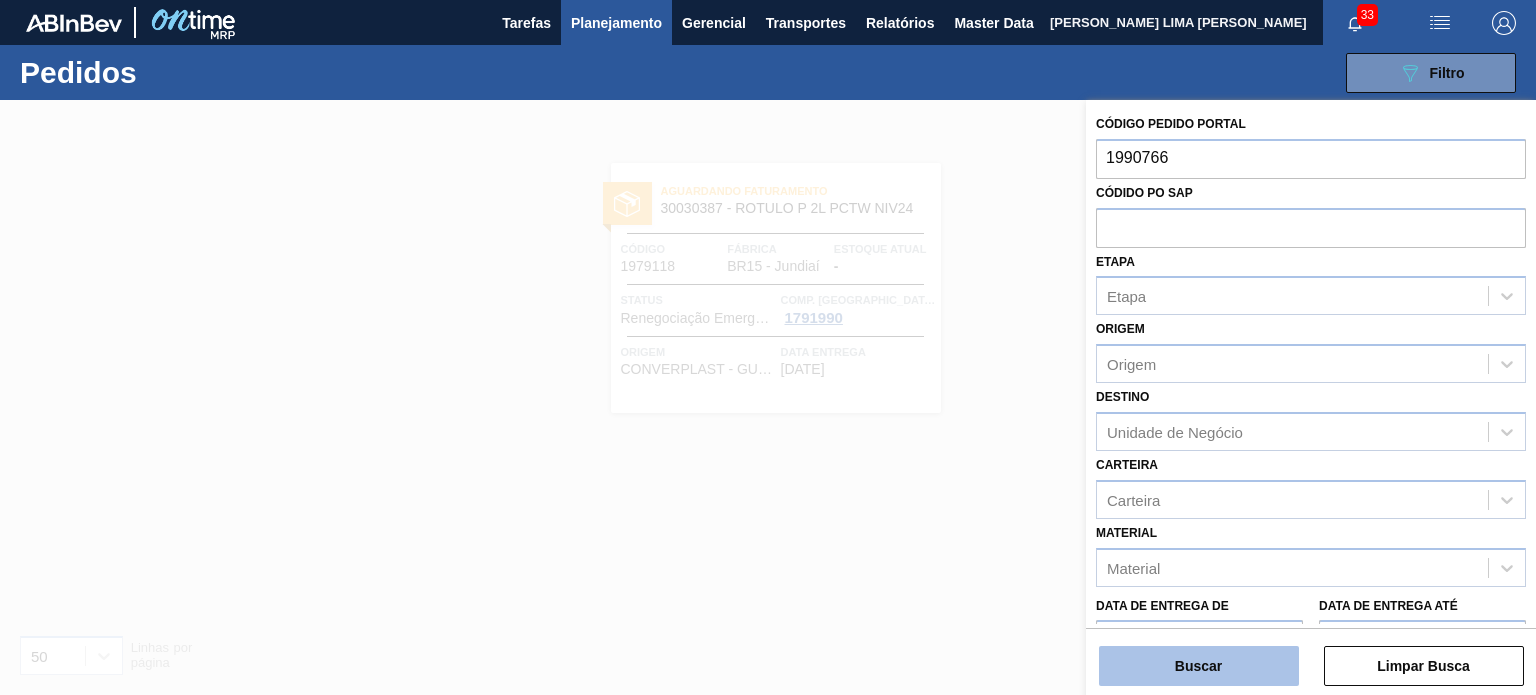 type on "1990766" 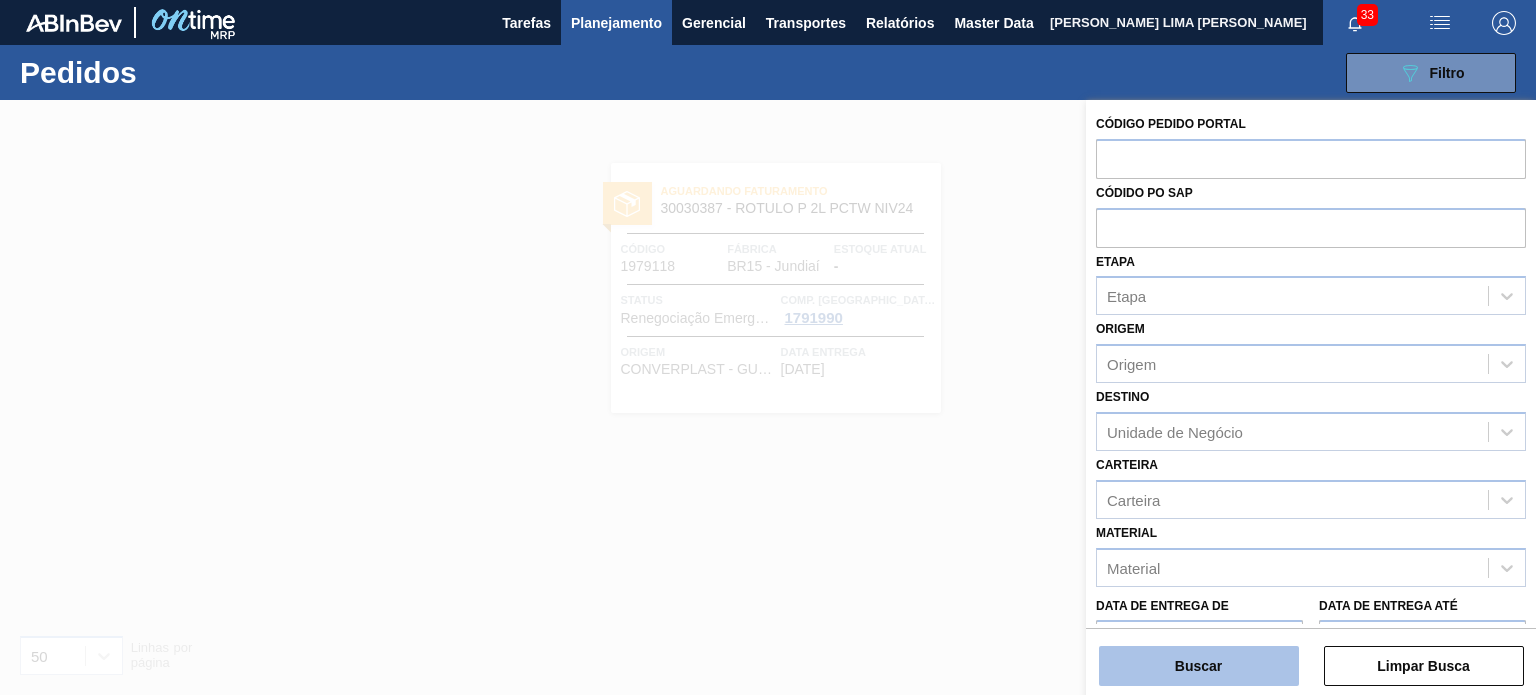 click on "Buscar" at bounding box center [1199, 666] 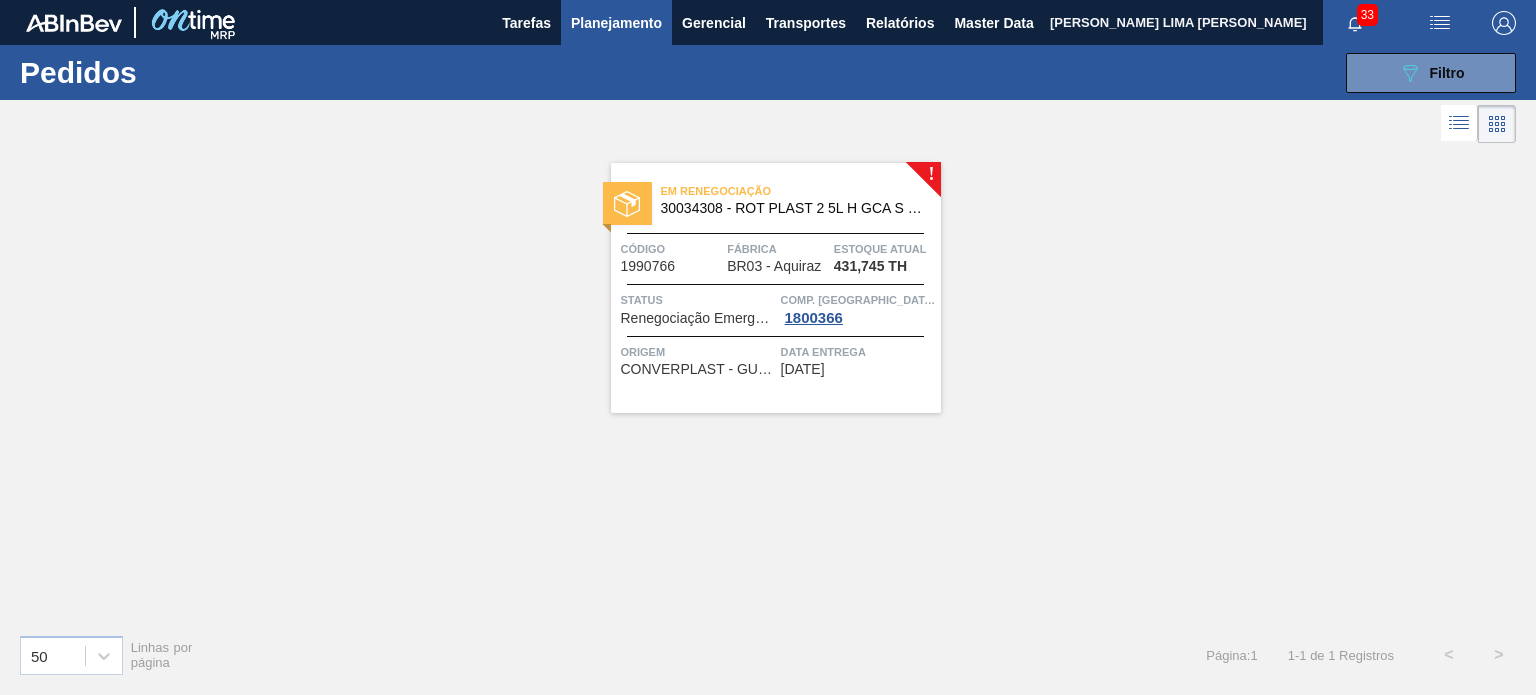 drag, startPoint x: 1398, startPoint y: 74, endPoint x: 1340, endPoint y: 112, distance: 69.339745 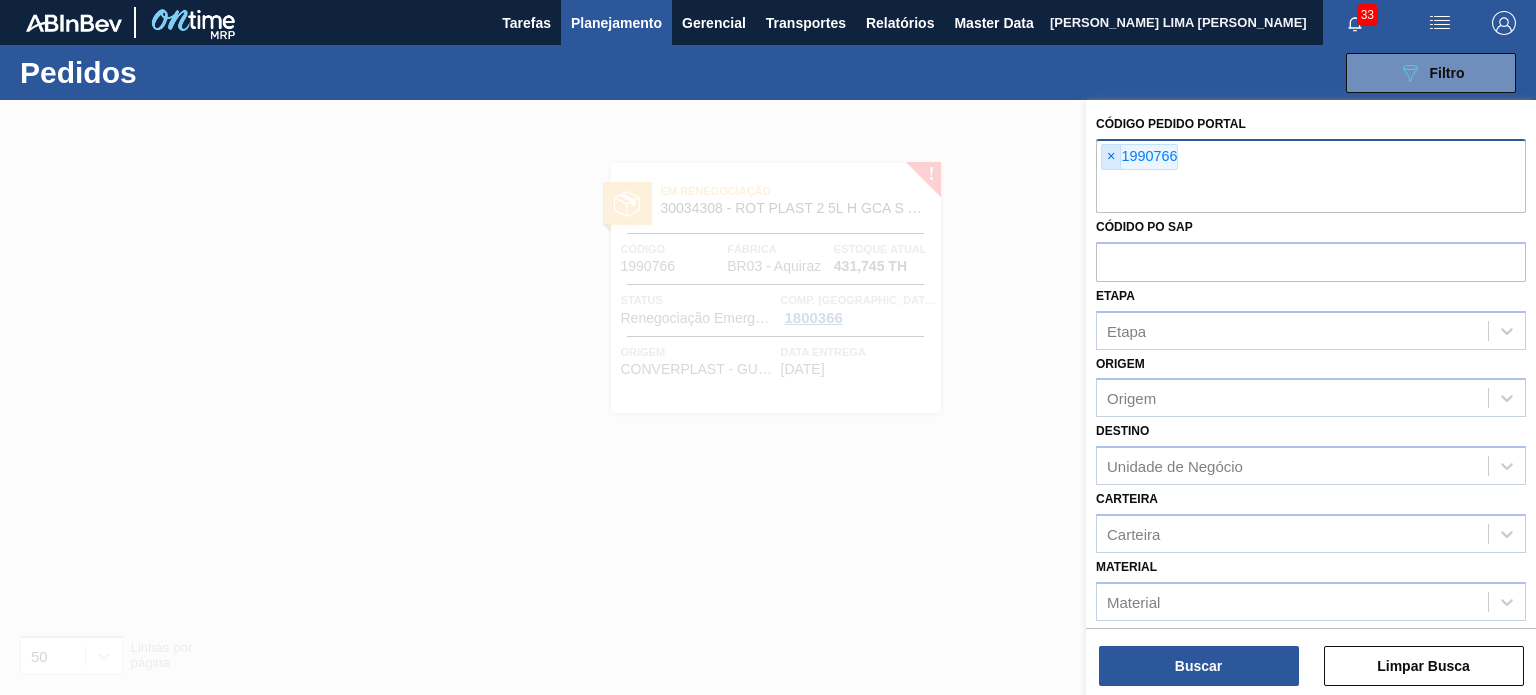 click on "×" at bounding box center (1111, 157) 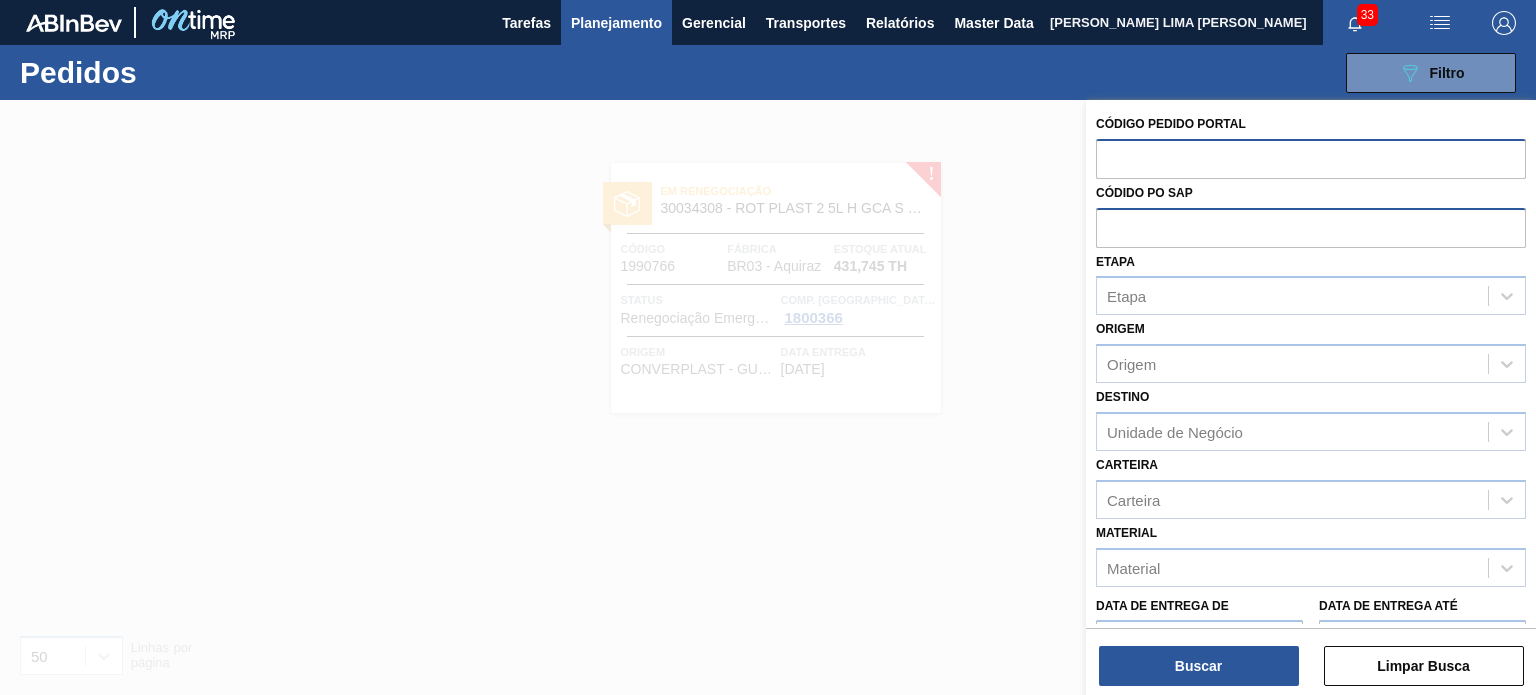 paste on "1984038" 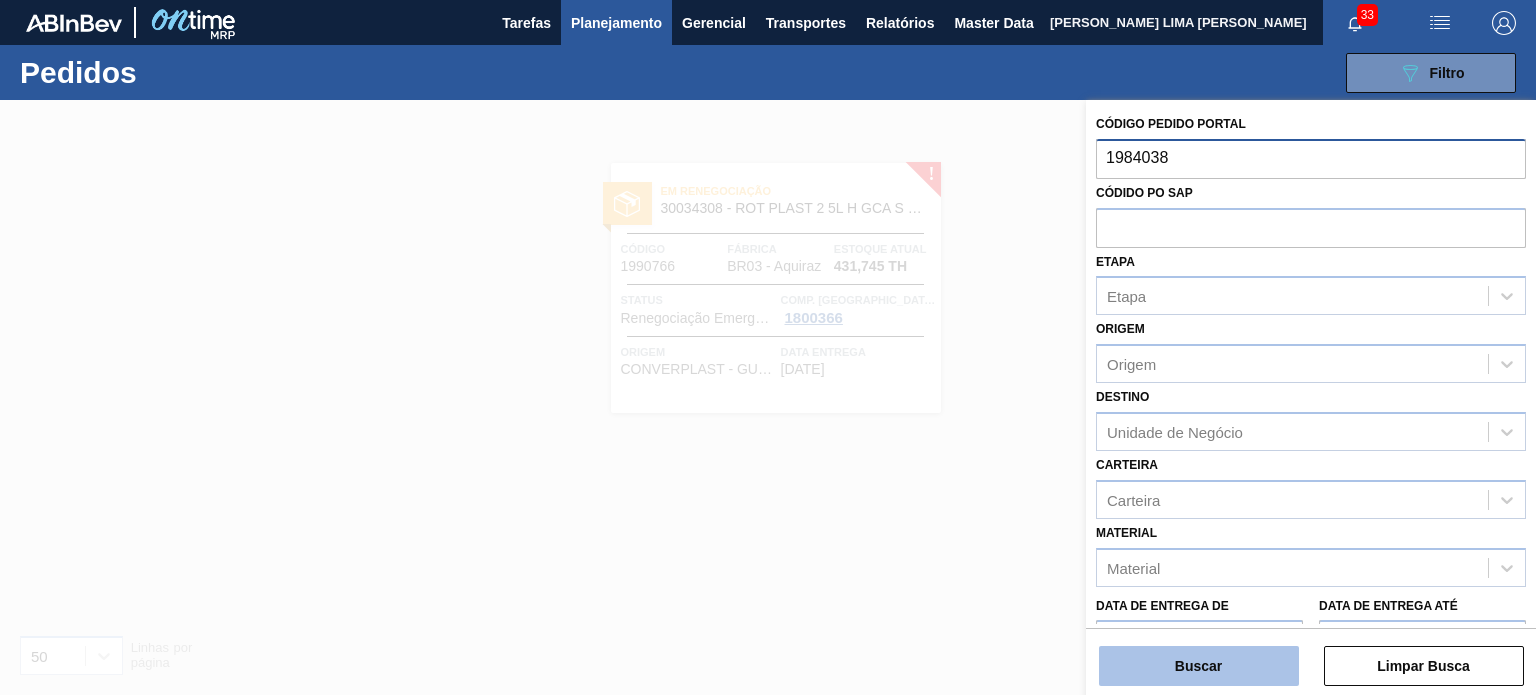 type on "1984038" 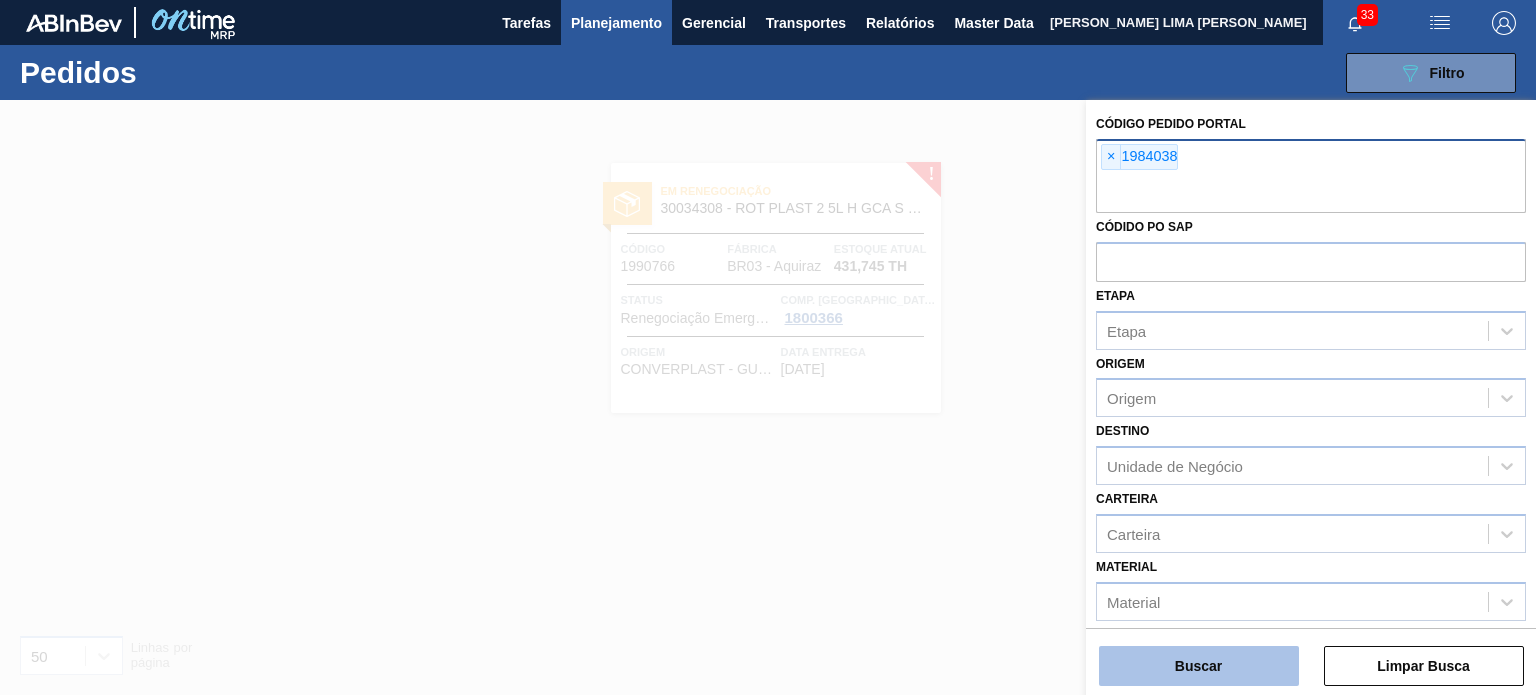 click on "Buscar" at bounding box center [1199, 666] 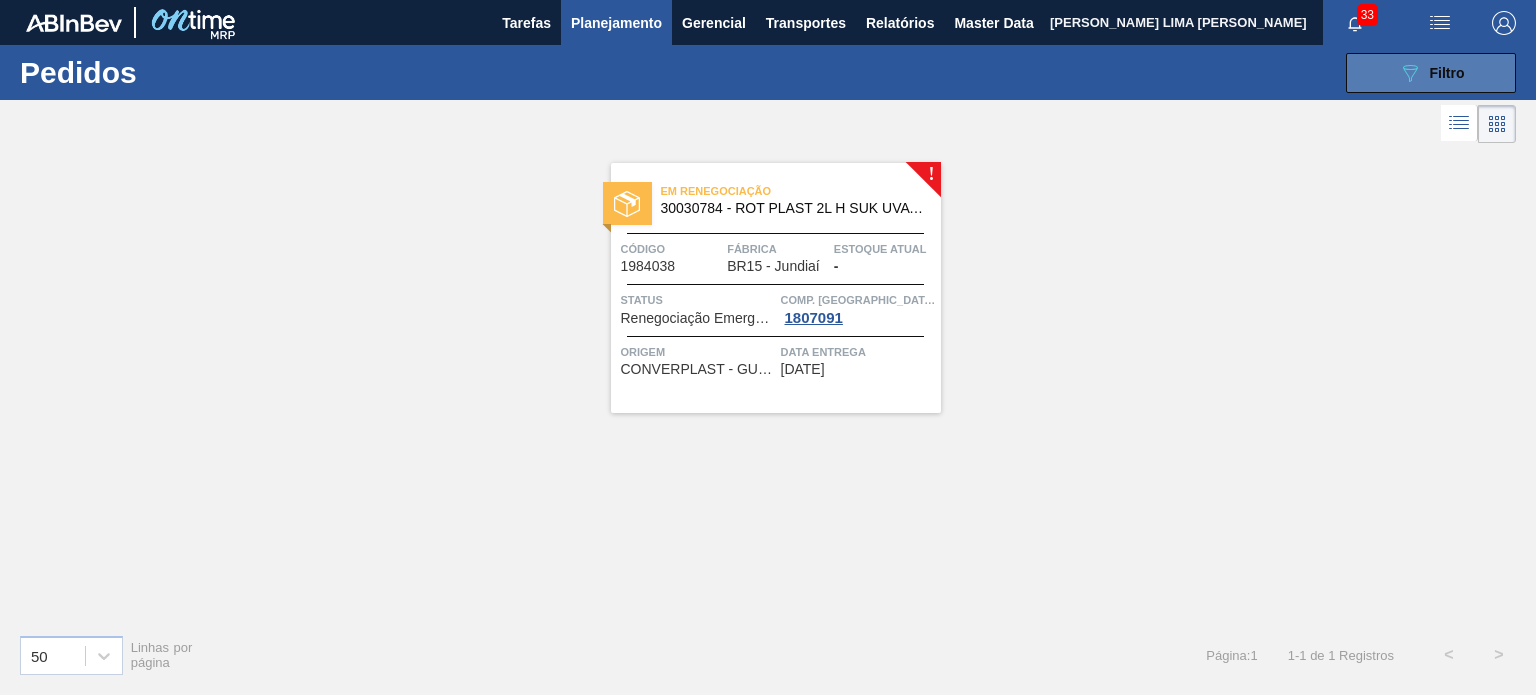 click on "089F7B8B-B2A5-4AFE-B5C0-19BA573D28AC Filtro" at bounding box center (1431, 73) 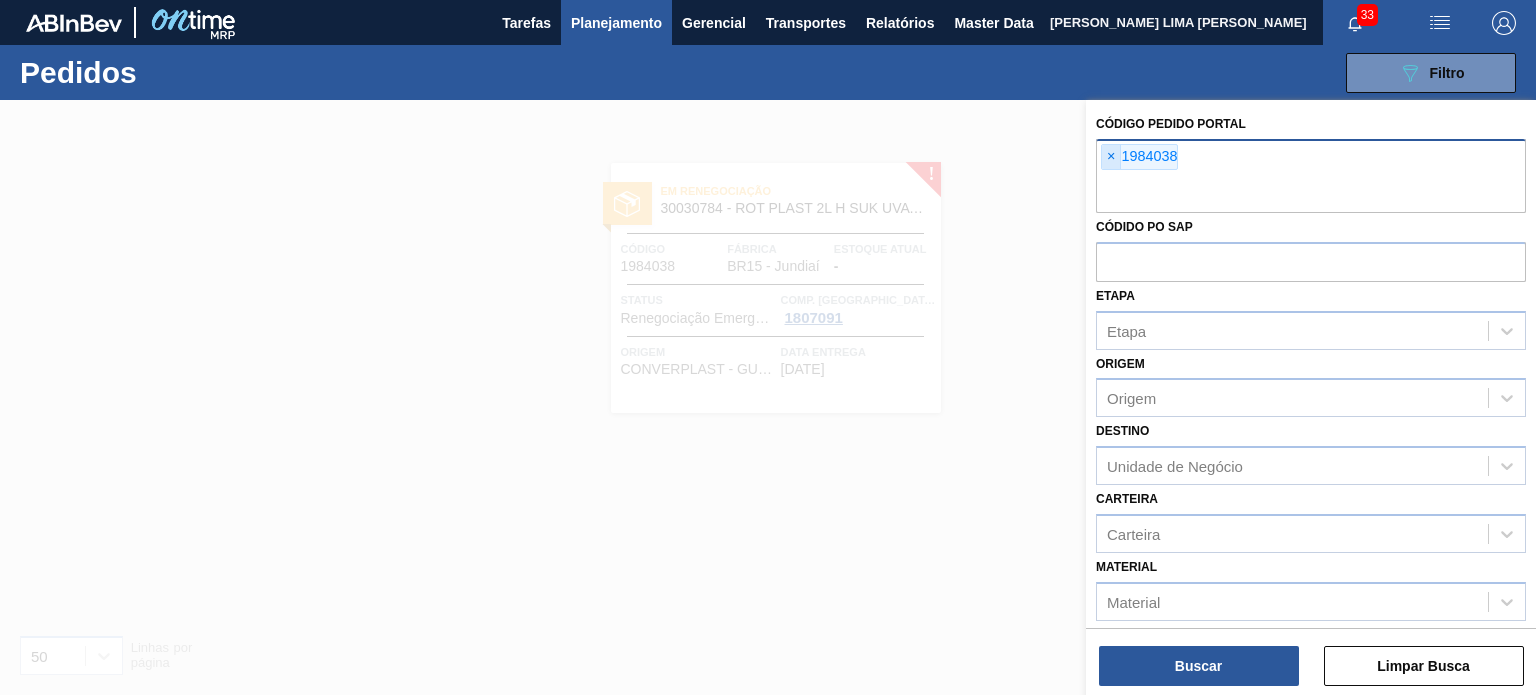 click on "×" at bounding box center (1111, 157) 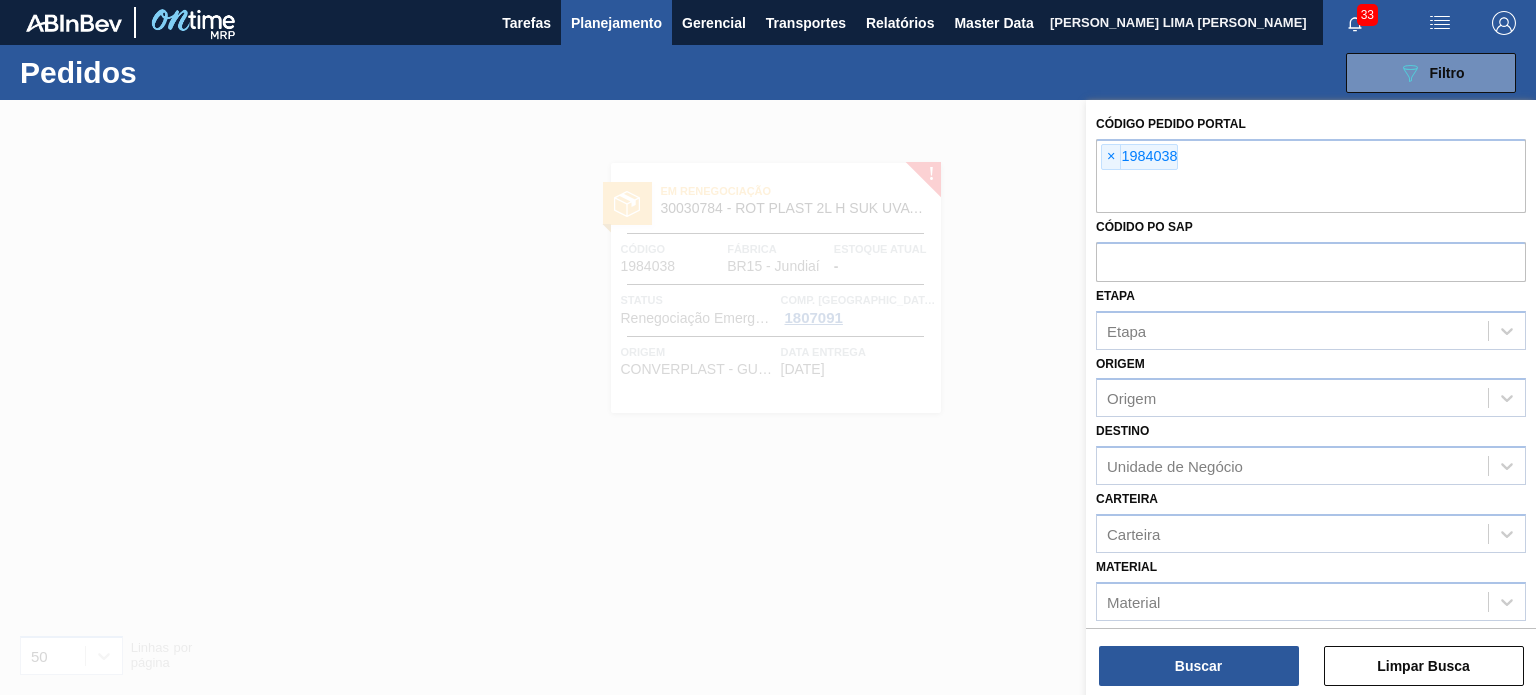 paste on "1994215" 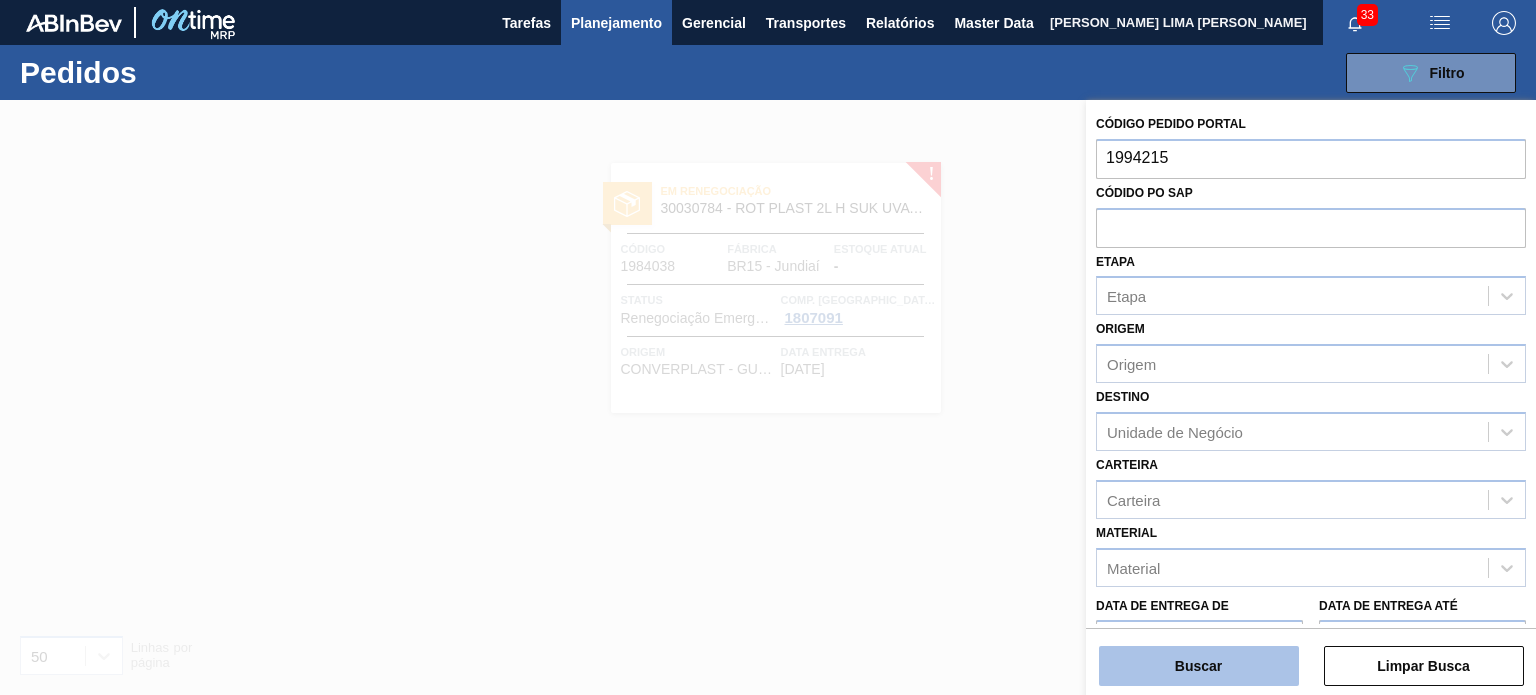 type on "1994215" 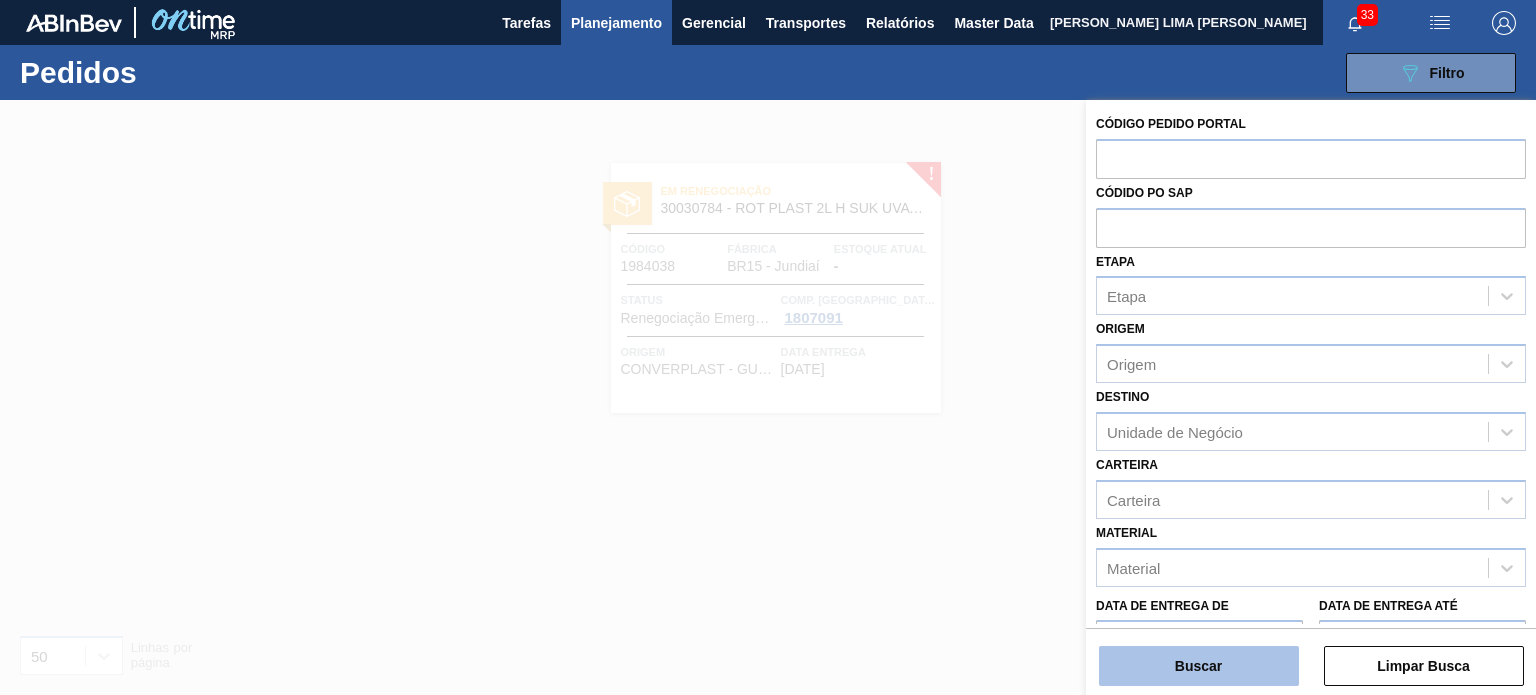 click on "Buscar" at bounding box center (1199, 666) 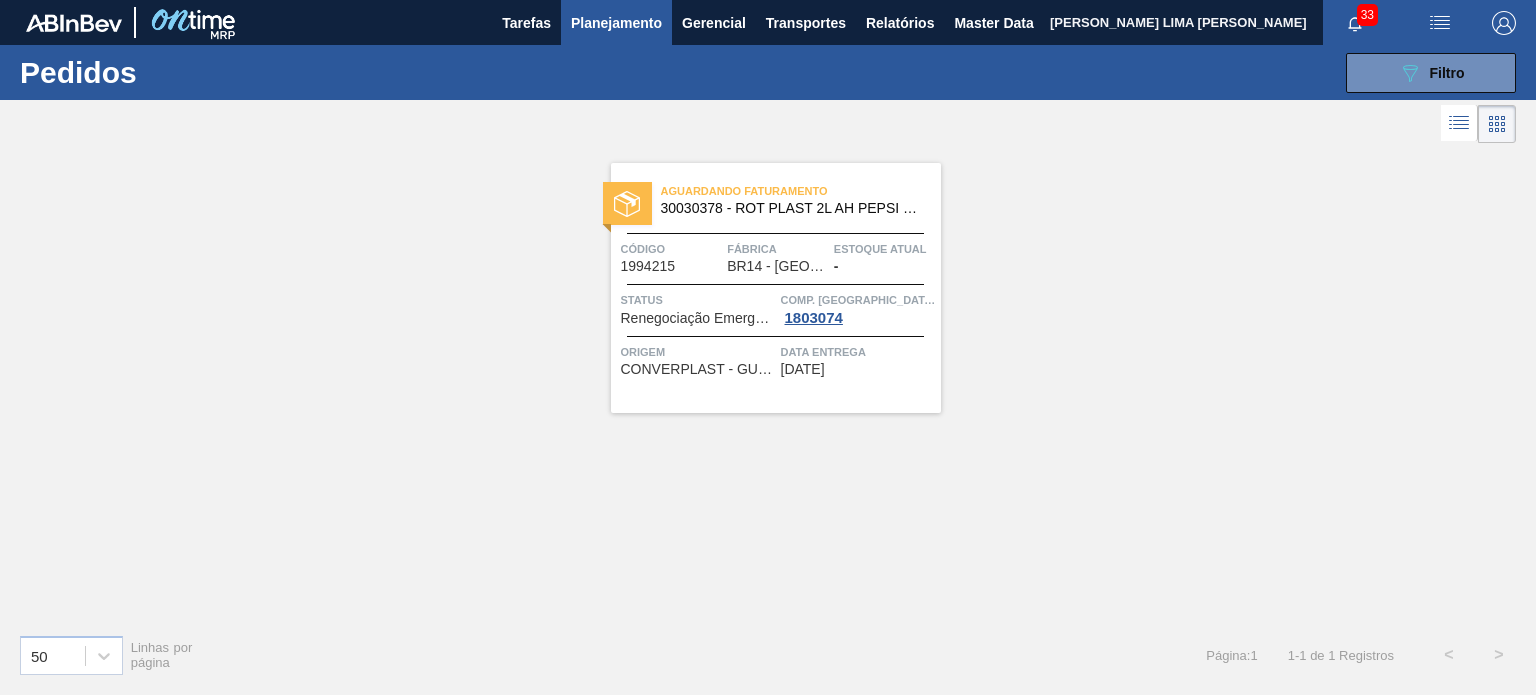 click on "Planejamento" at bounding box center (616, 23) 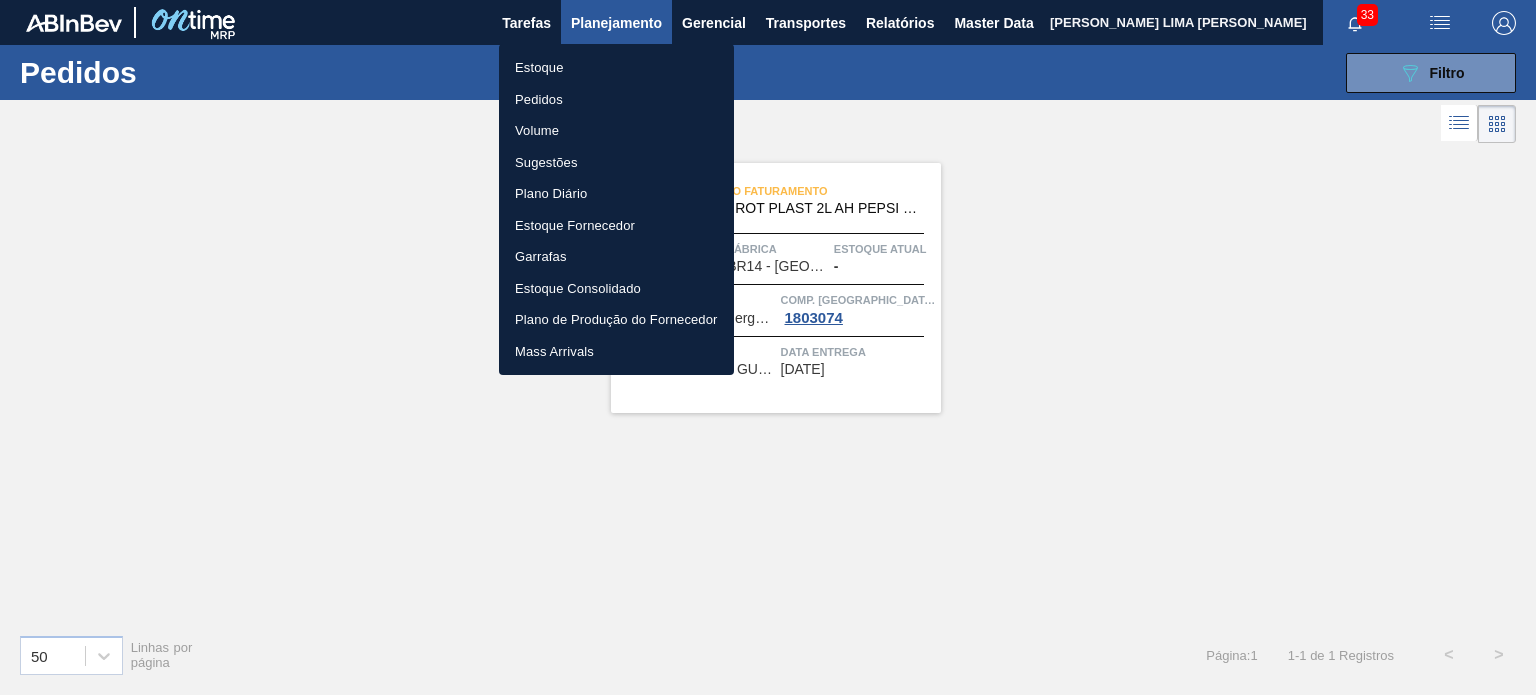click on "Estoque" at bounding box center [616, 68] 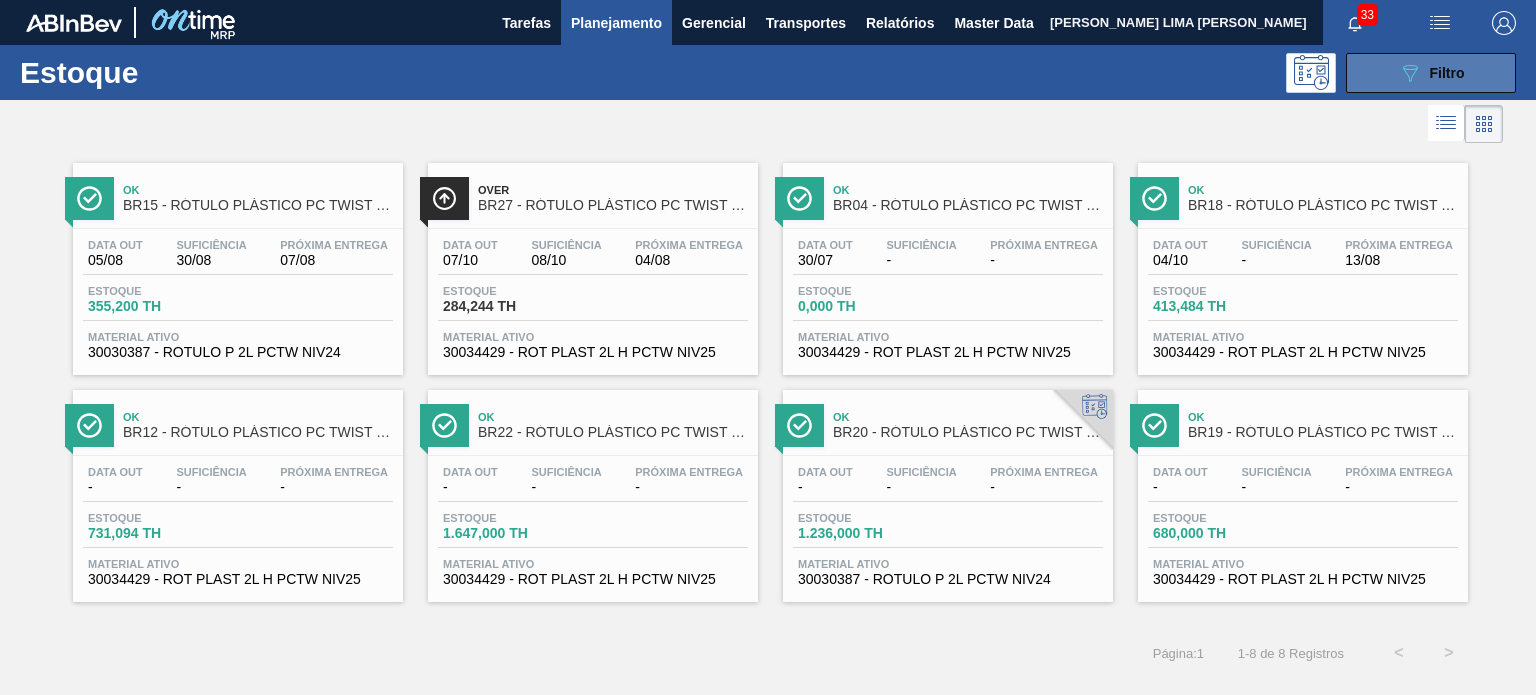 click on "089F7B8B-B2A5-4AFE-B5C0-19BA573D28AC Filtro" at bounding box center [1431, 73] 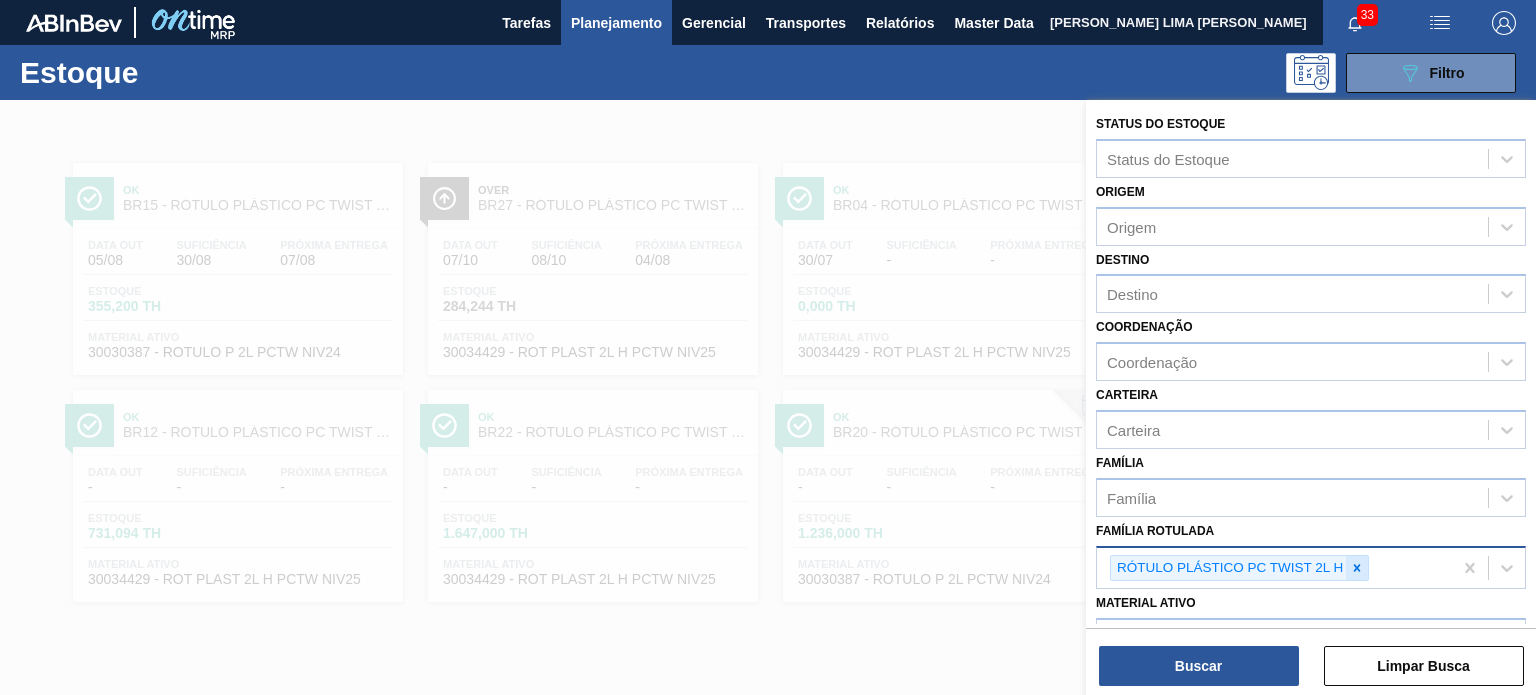 click 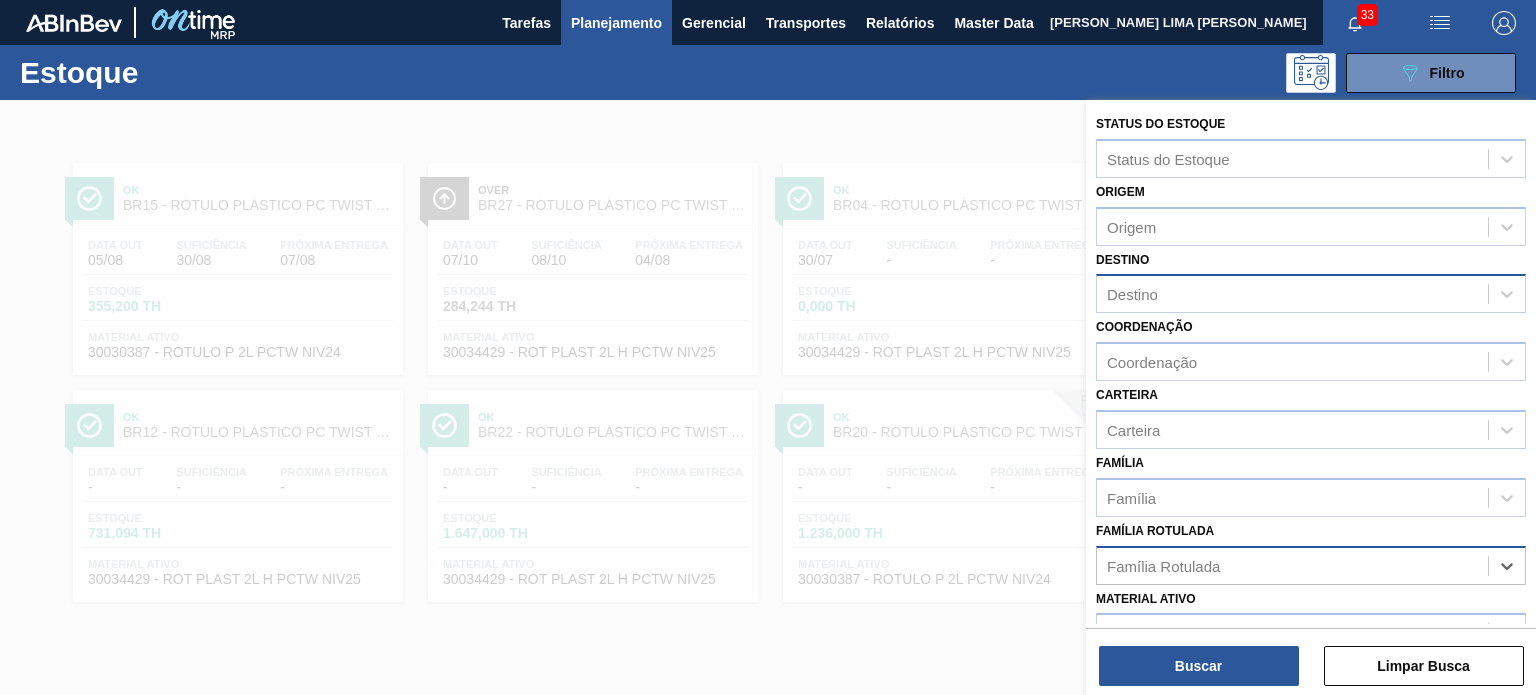 click on "Destino" at bounding box center [1292, 294] 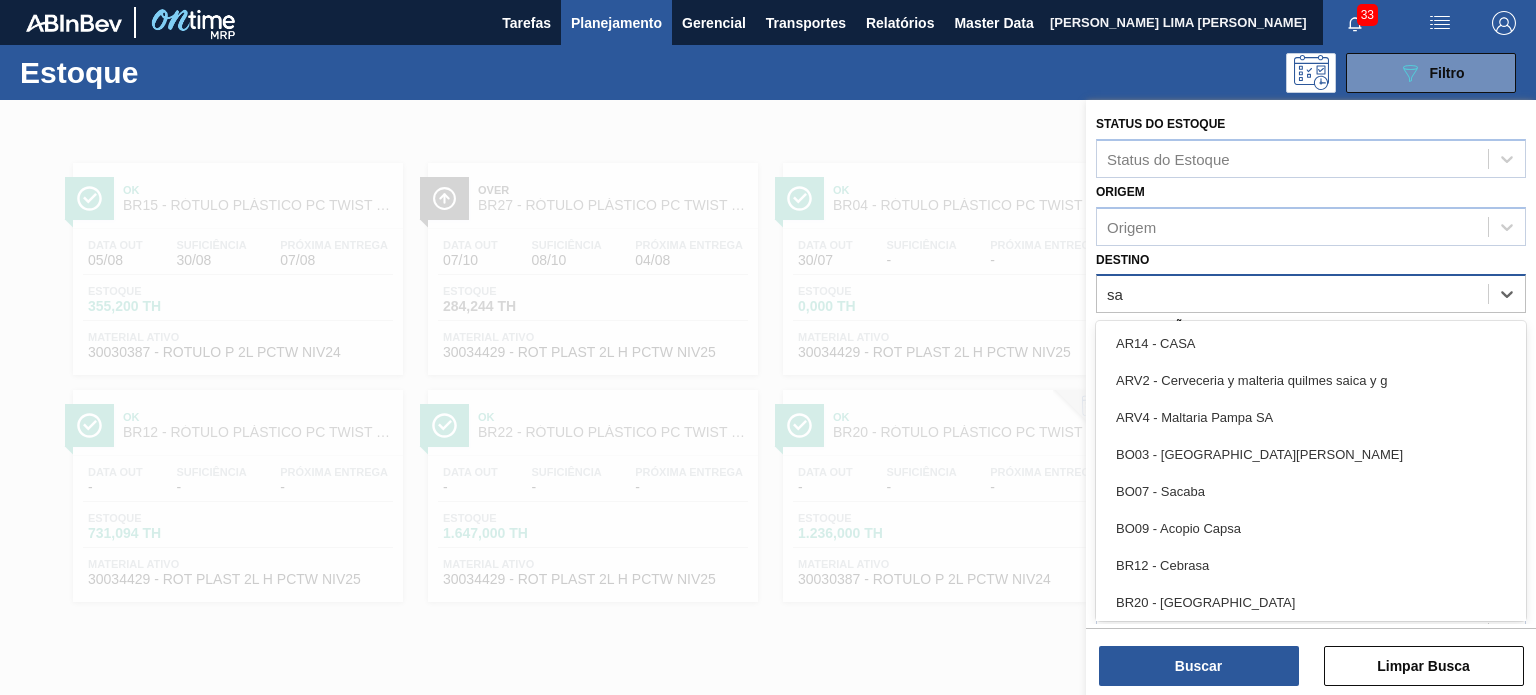 type on "sap" 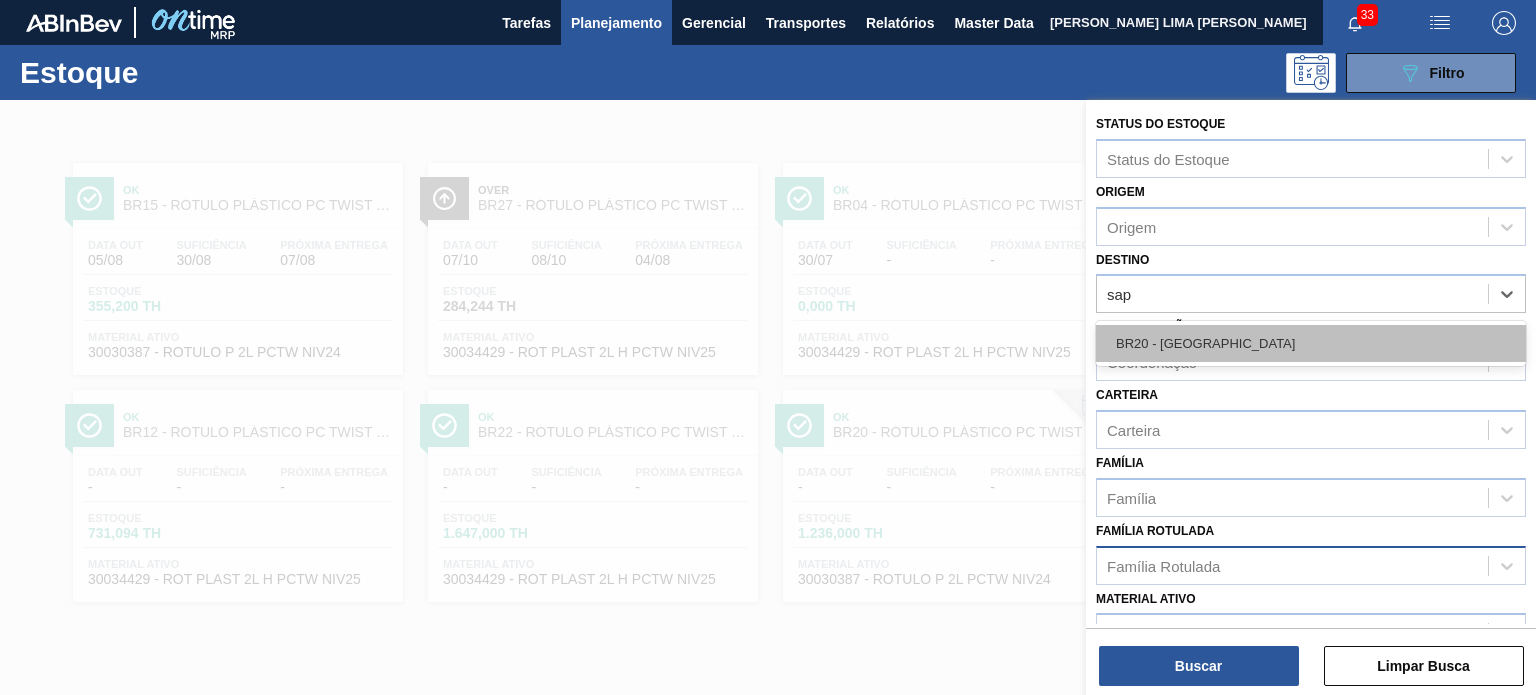 click on "BR20 - Sapucaia" at bounding box center (1311, 343) 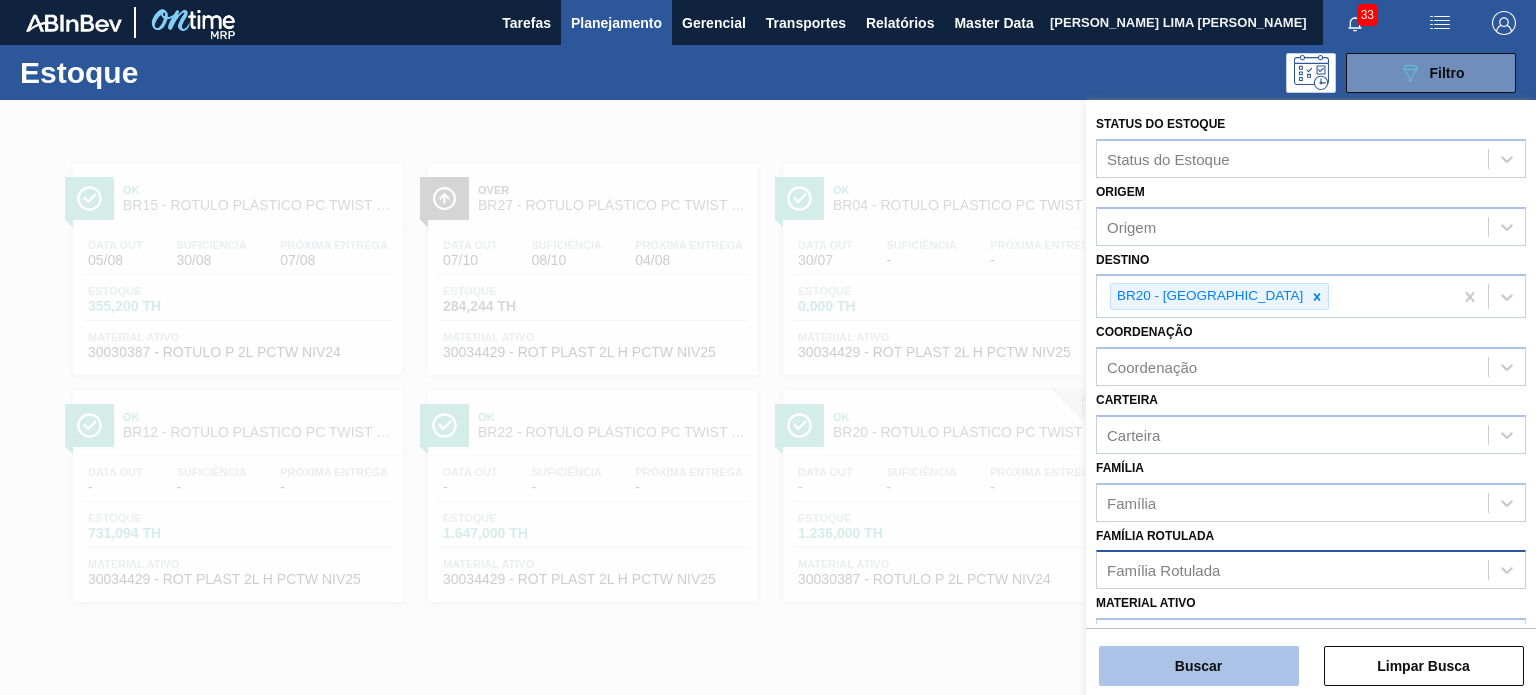 click on "Buscar Limpar Busca" at bounding box center (1311, 656) 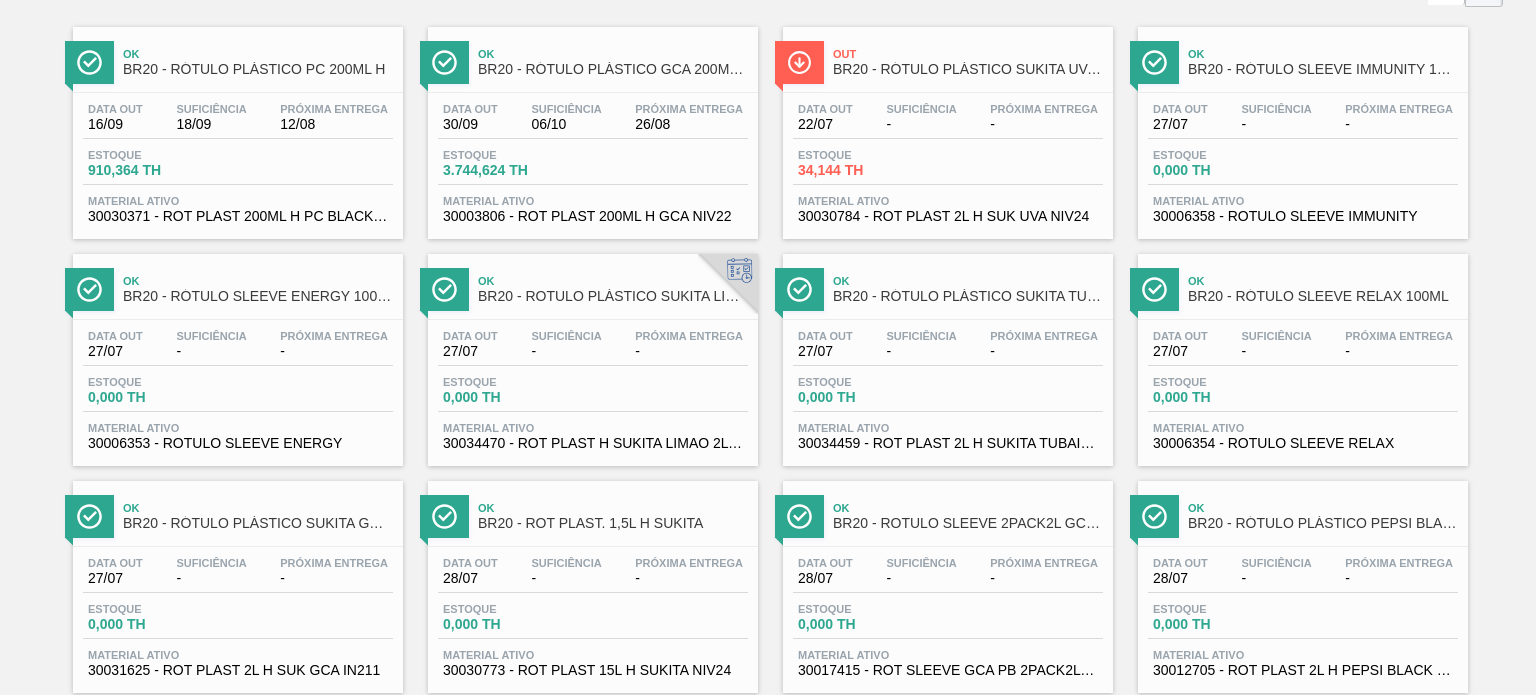 scroll, scrollTop: 0, scrollLeft: 0, axis: both 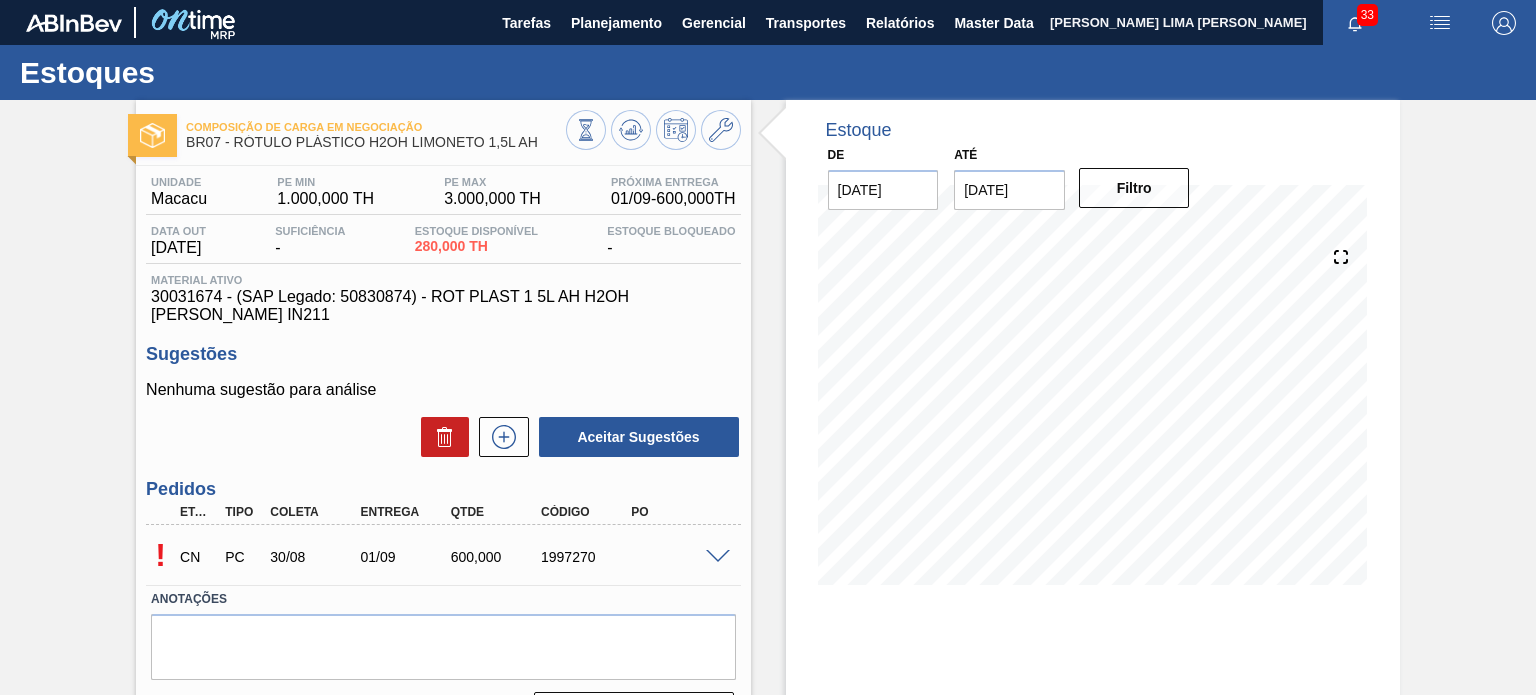 click at bounding box center [718, 557] 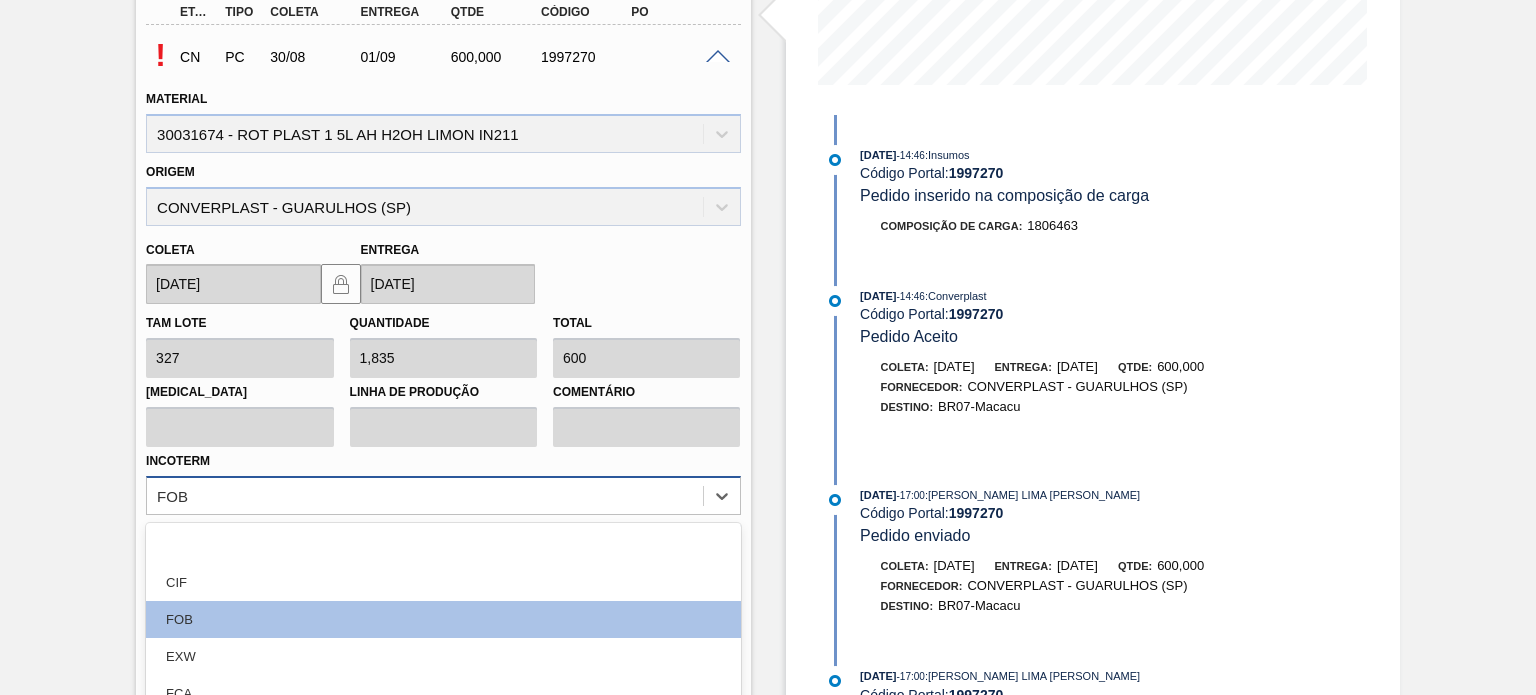click on "option FOB focused, 3 of 12. 12 results available. Use Up and Down to choose options, press Enter to select the currently focused option, press Escape to exit the menu, press Tab to select the option and exit the menu. FOB CIF FOB EXW FCA FAS CPT CIP CFR DAP DPU DDP" at bounding box center (443, 495) 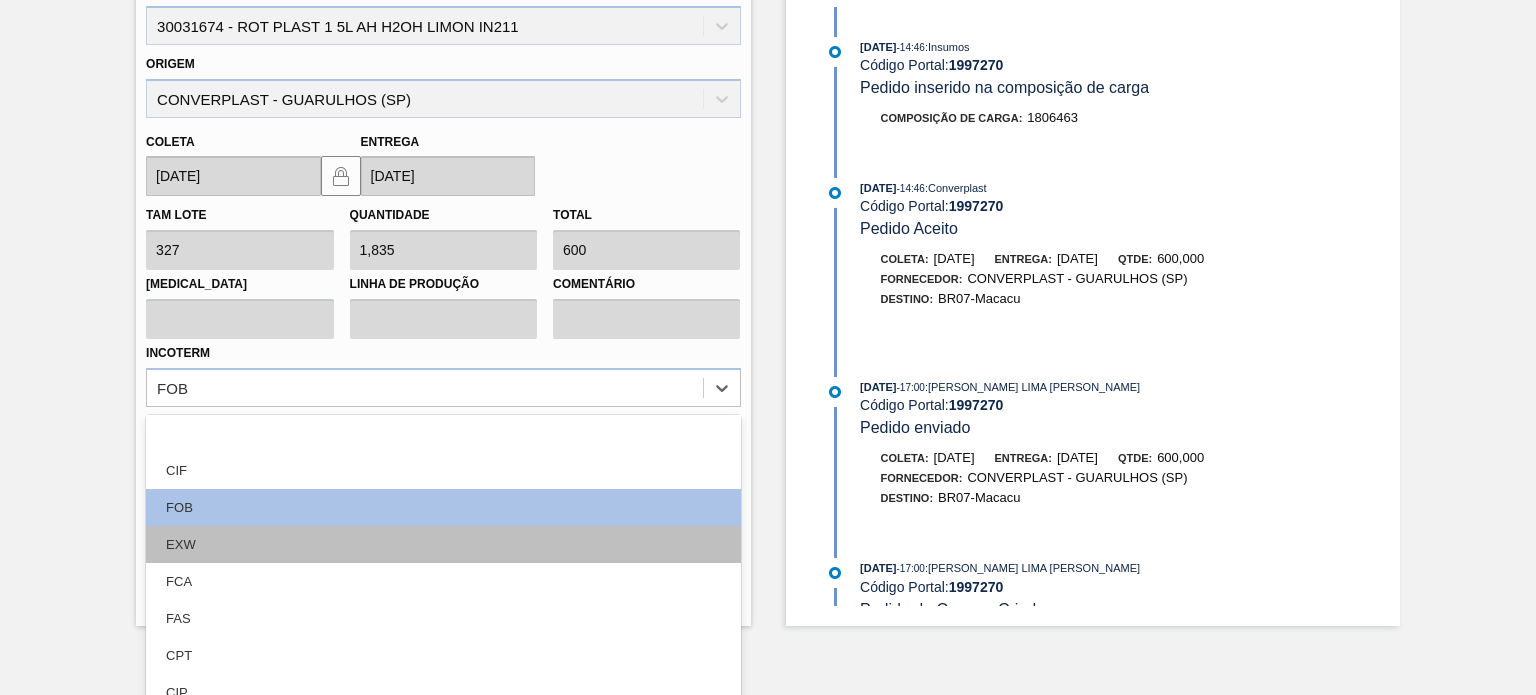 scroll, scrollTop: 0, scrollLeft: 0, axis: both 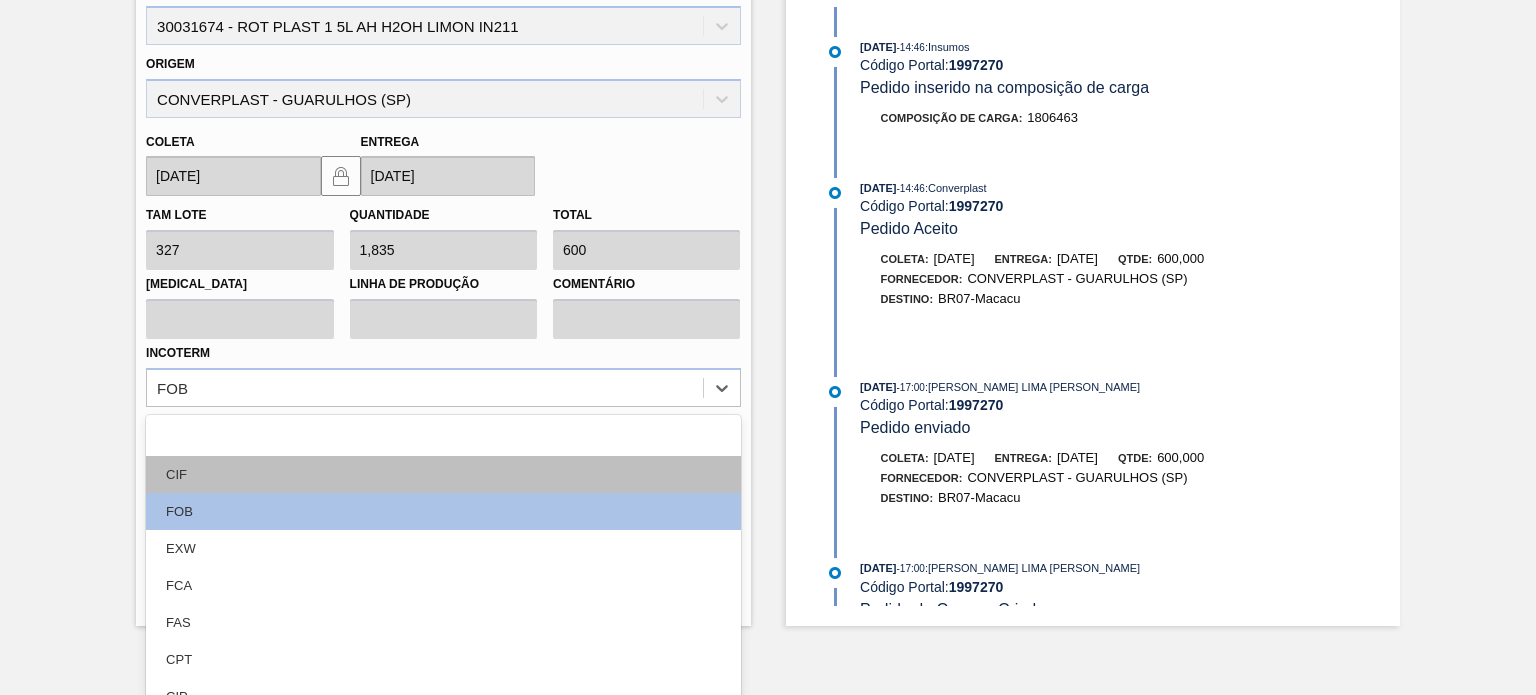 click on "CIF" at bounding box center (443, 474) 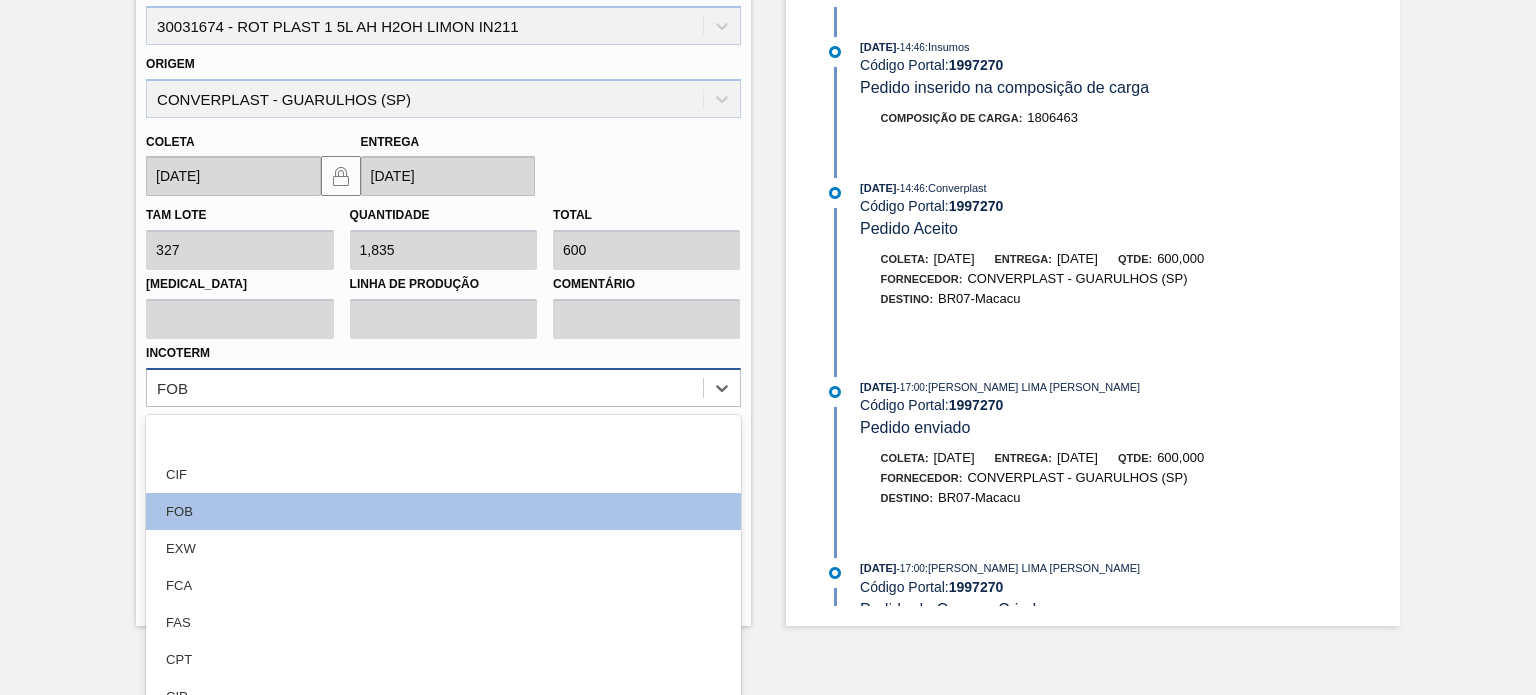 scroll, scrollTop: 519, scrollLeft: 0, axis: vertical 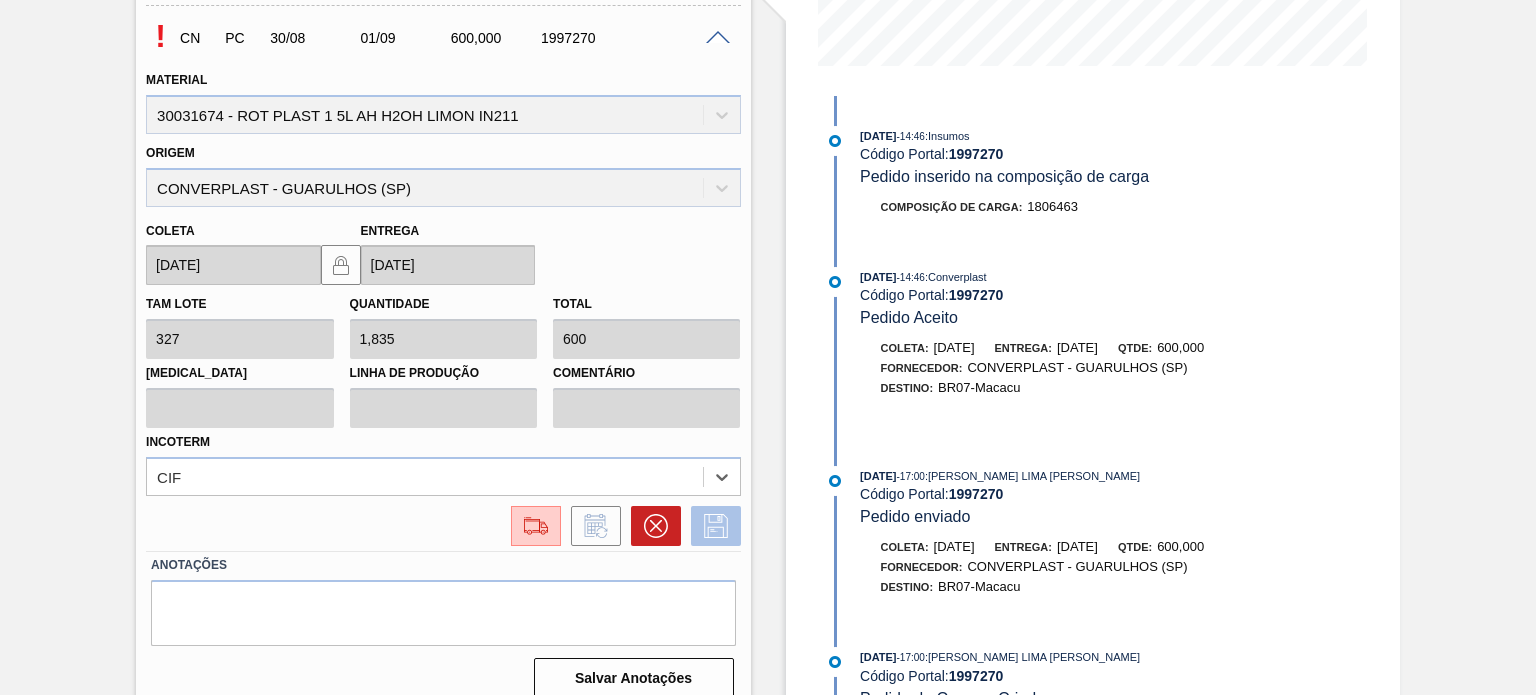 click 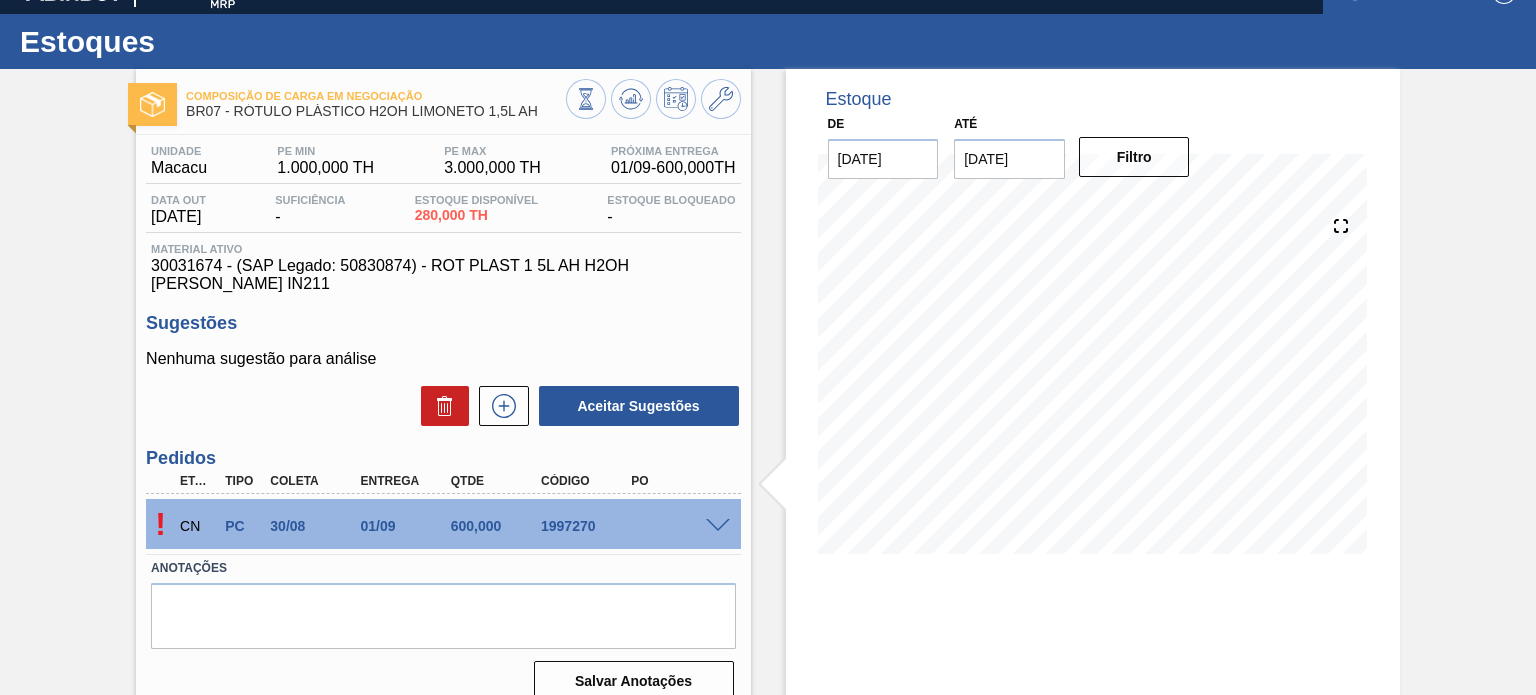 scroll, scrollTop: 0, scrollLeft: 0, axis: both 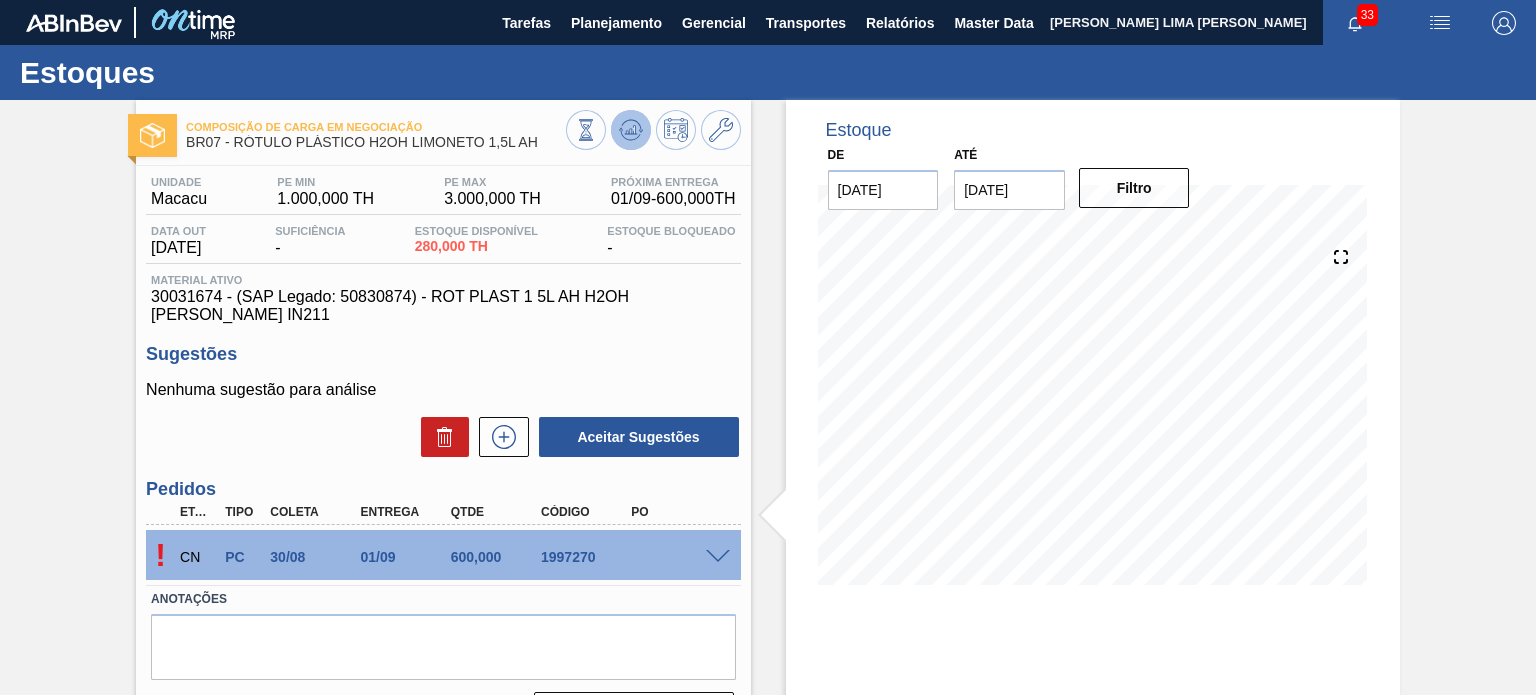 click at bounding box center (631, 130) 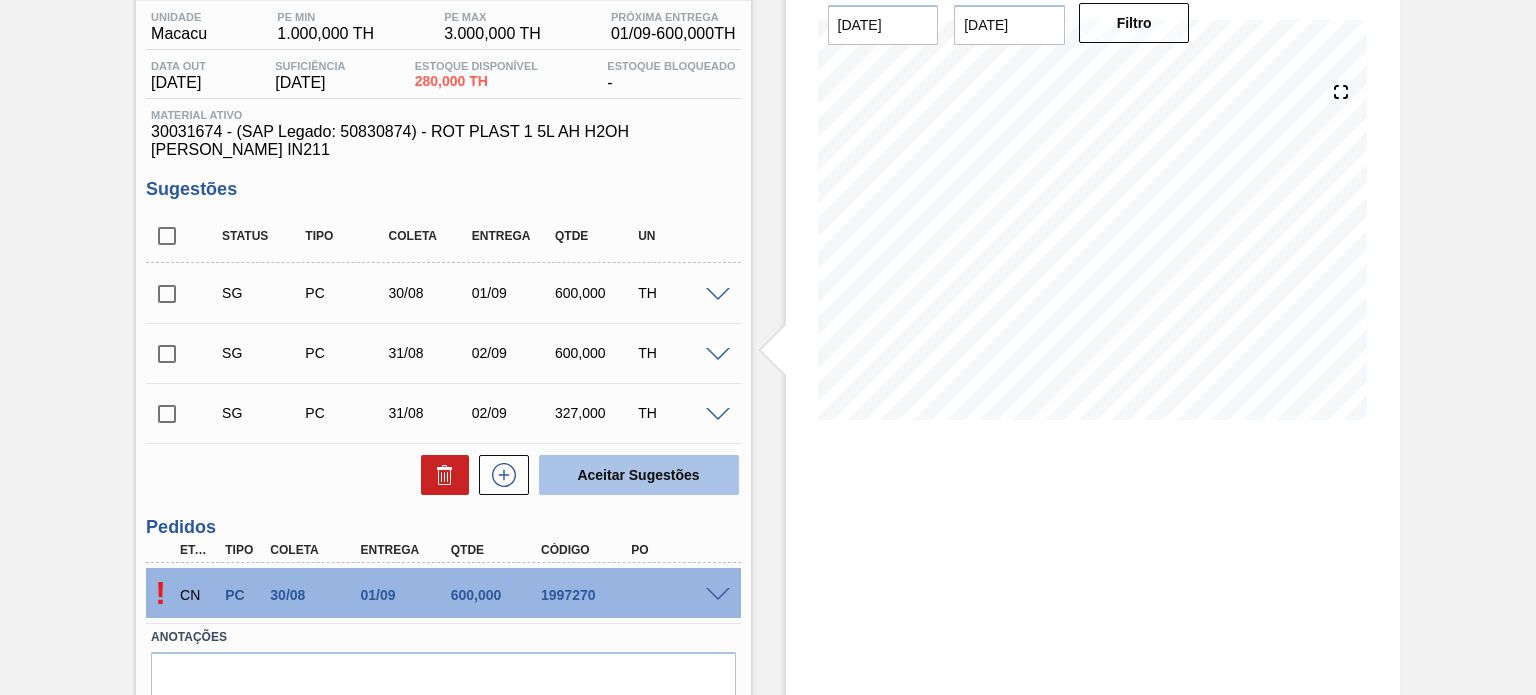 scroll, scrollTop: 200, scrollLeft: 0, axis: vertical 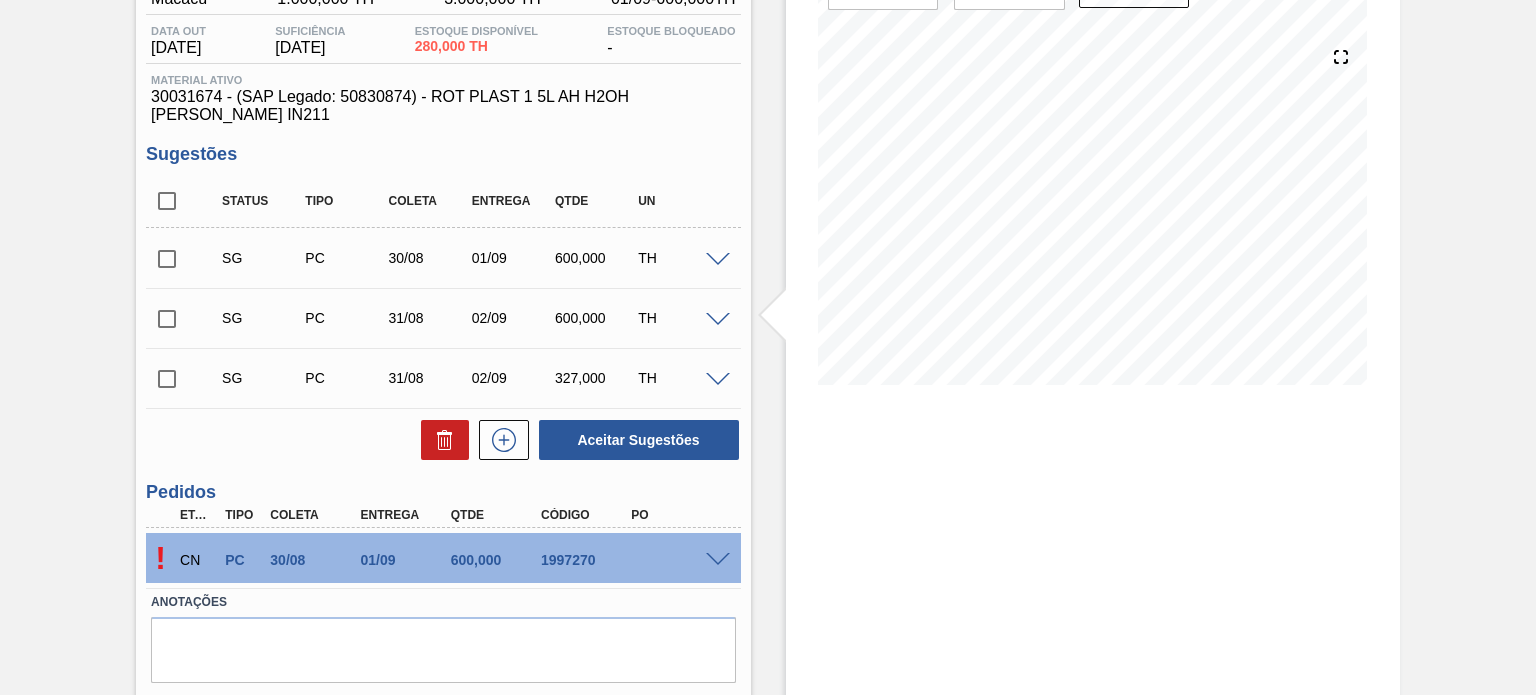 click on "!   CN   PC 30/08 01/09 600,000 1997270" at bounding box center [443, 558] 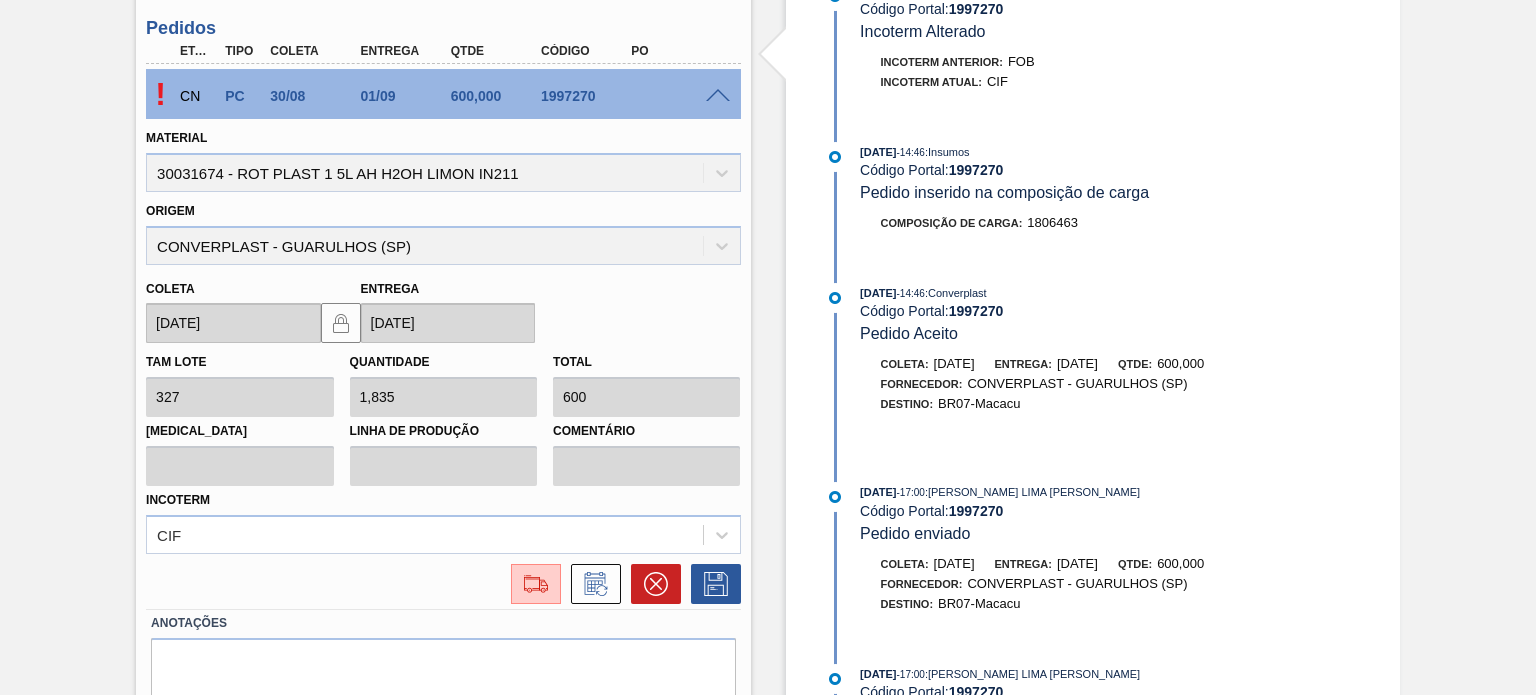 scroll, scrollTop: 700, scrollLeft: 0, axis: vertical 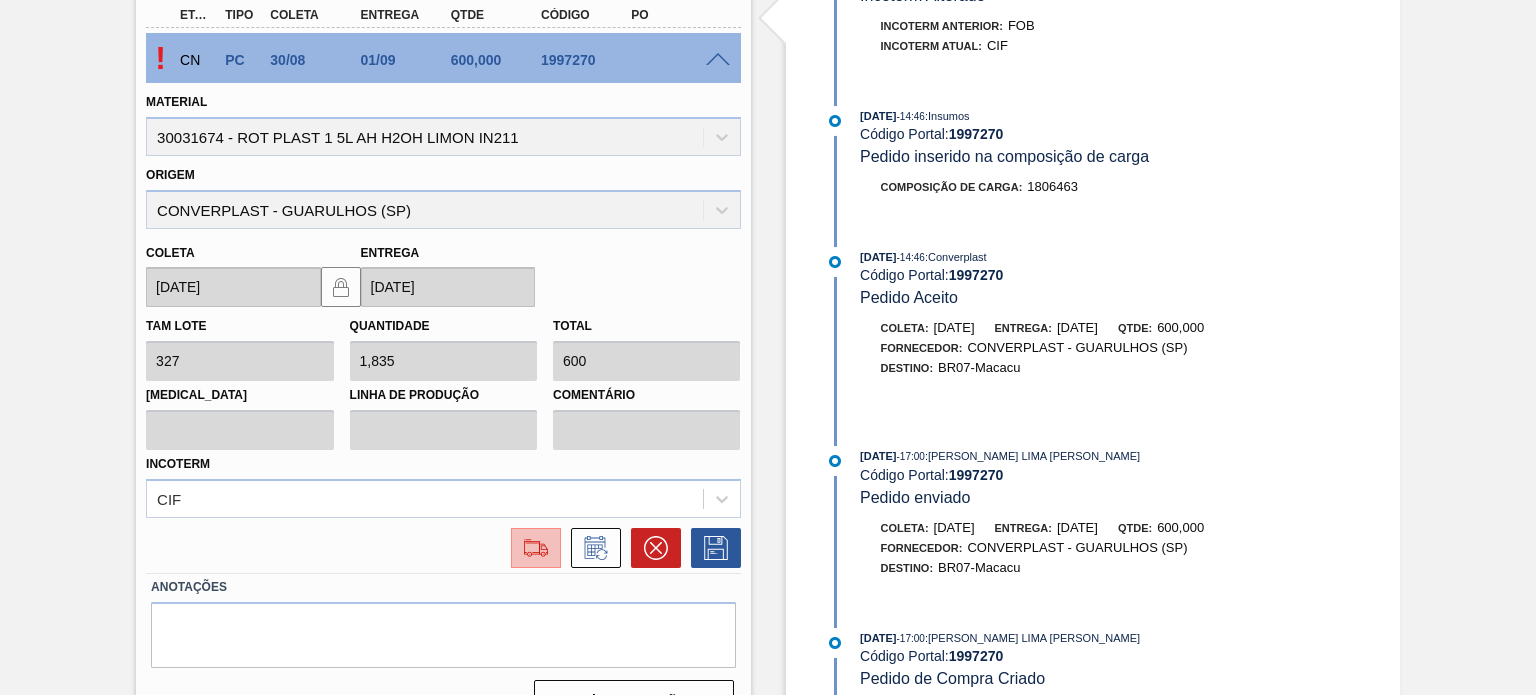 click at bounding box center [536, 548] 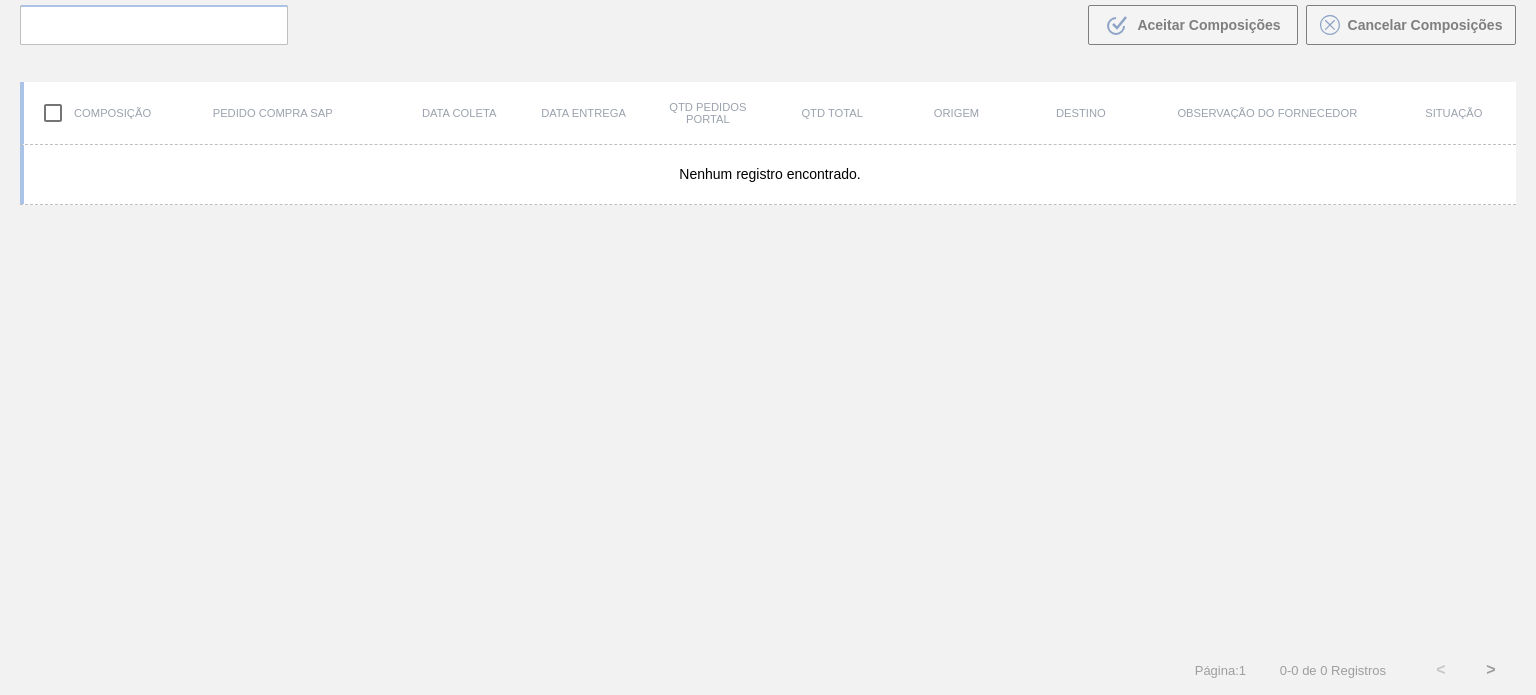 scroll, scrollTop: 144, scrollLeft: 0, axis: vertical 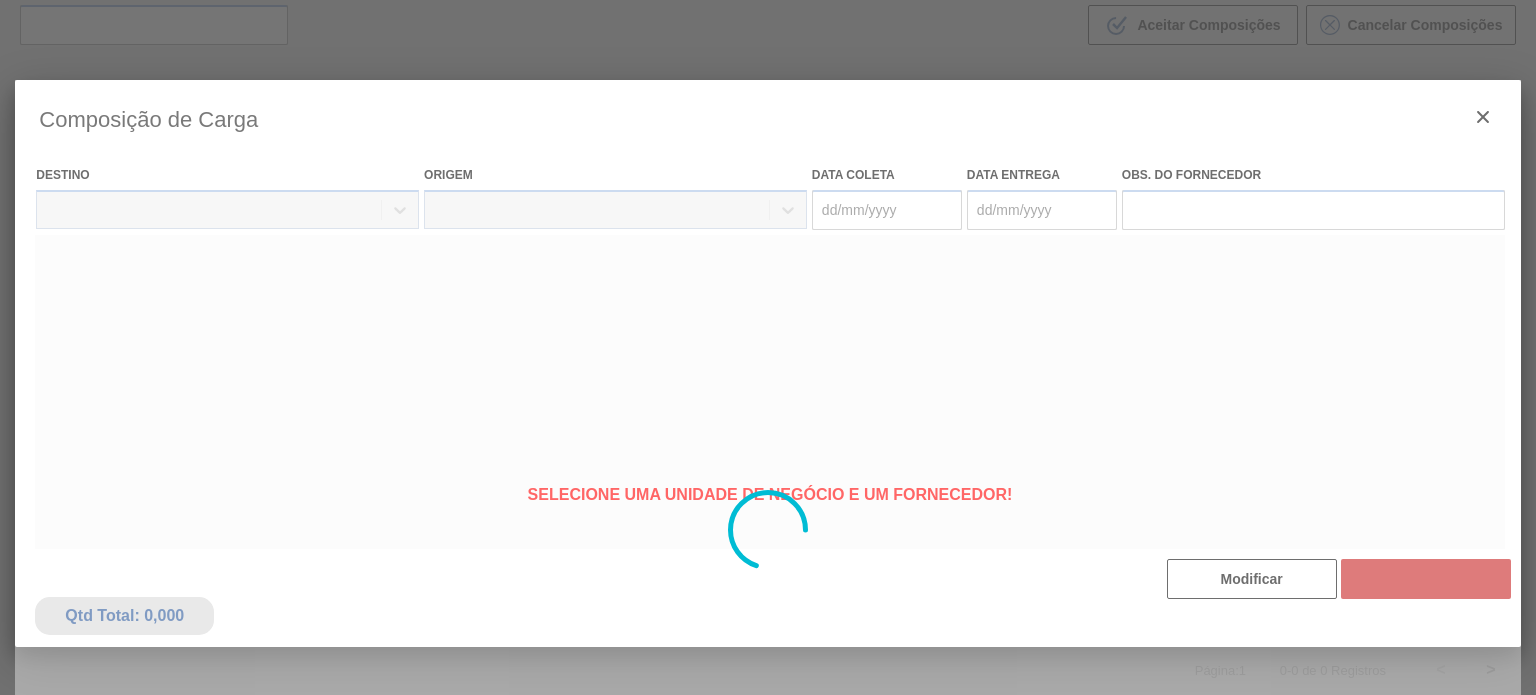 type on "[DATE]" 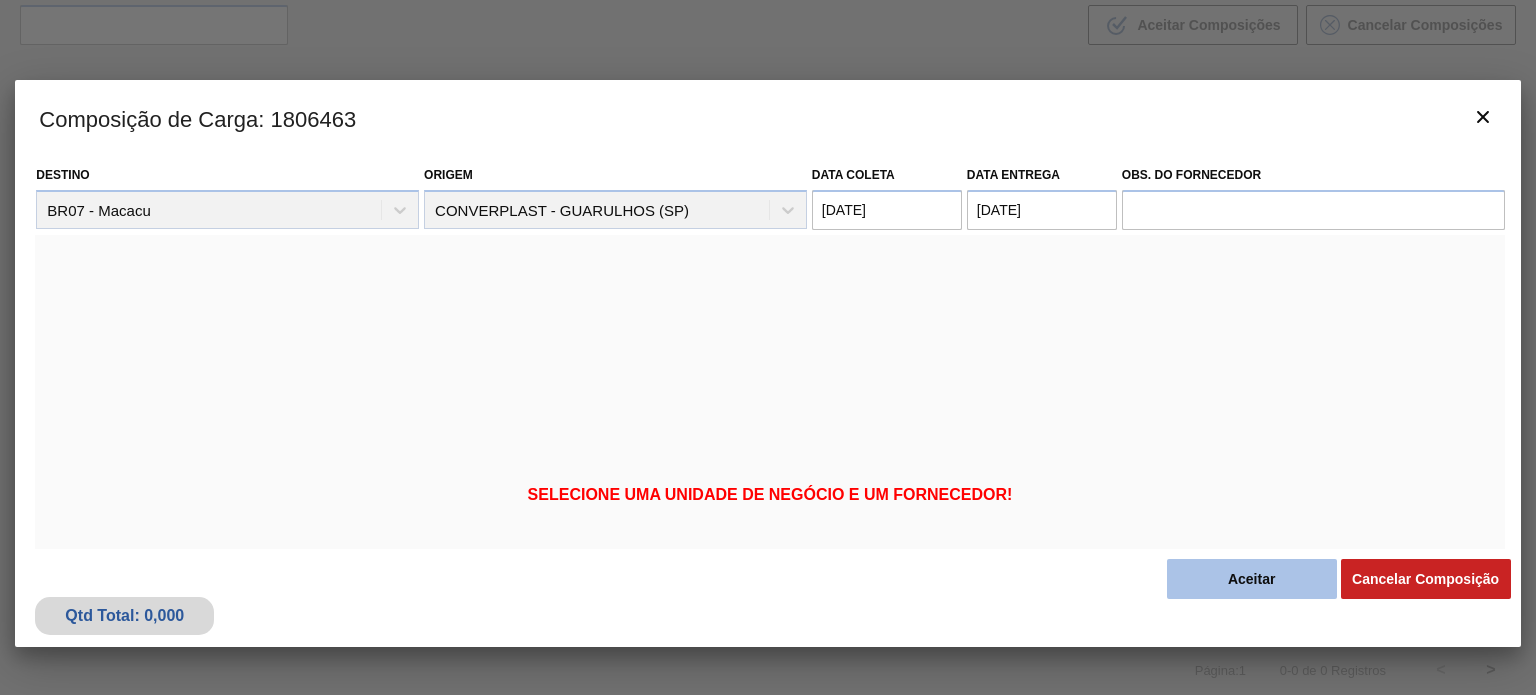 click on "Aceitar" at bounding box center (1252, 579) 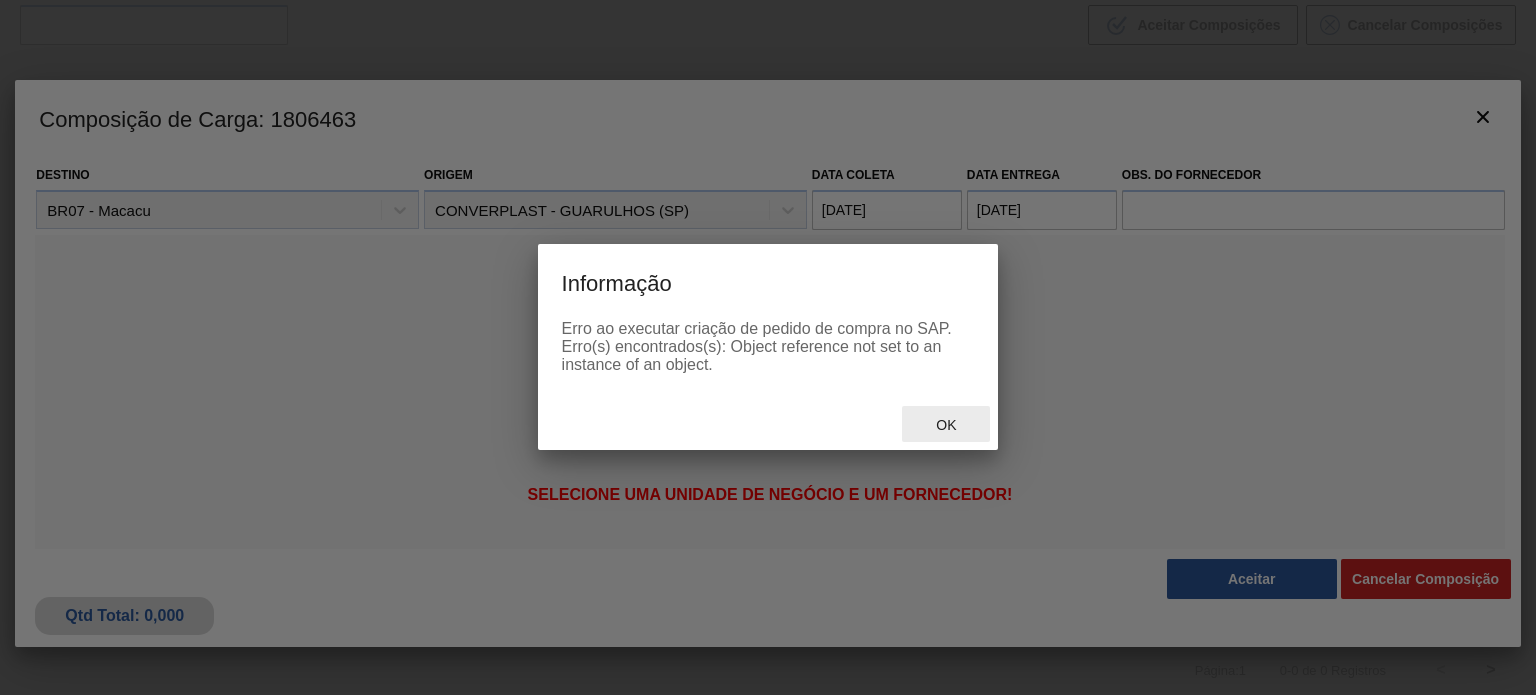 click on "Ok" at bounding box center (946, 425) 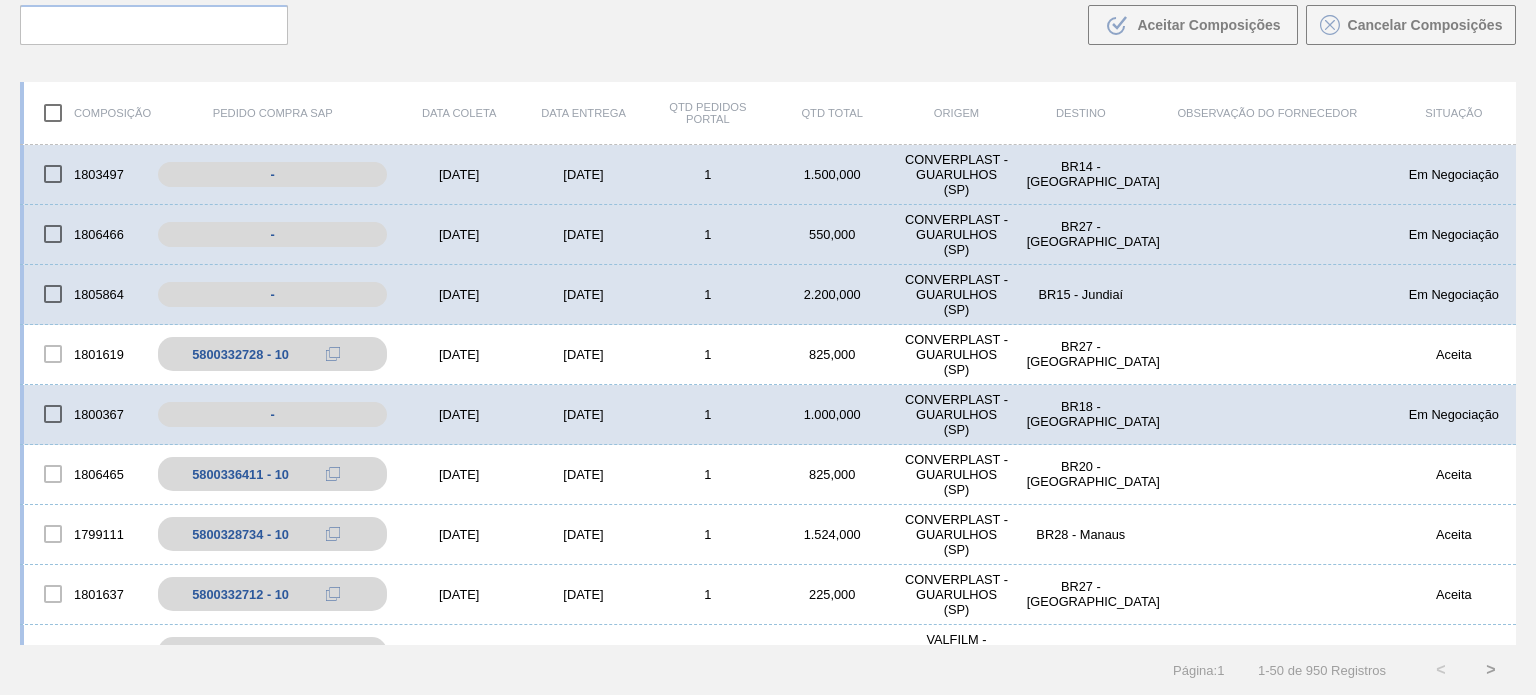scroll, scrollTop: 0, scrollLeft: 0, axis: both 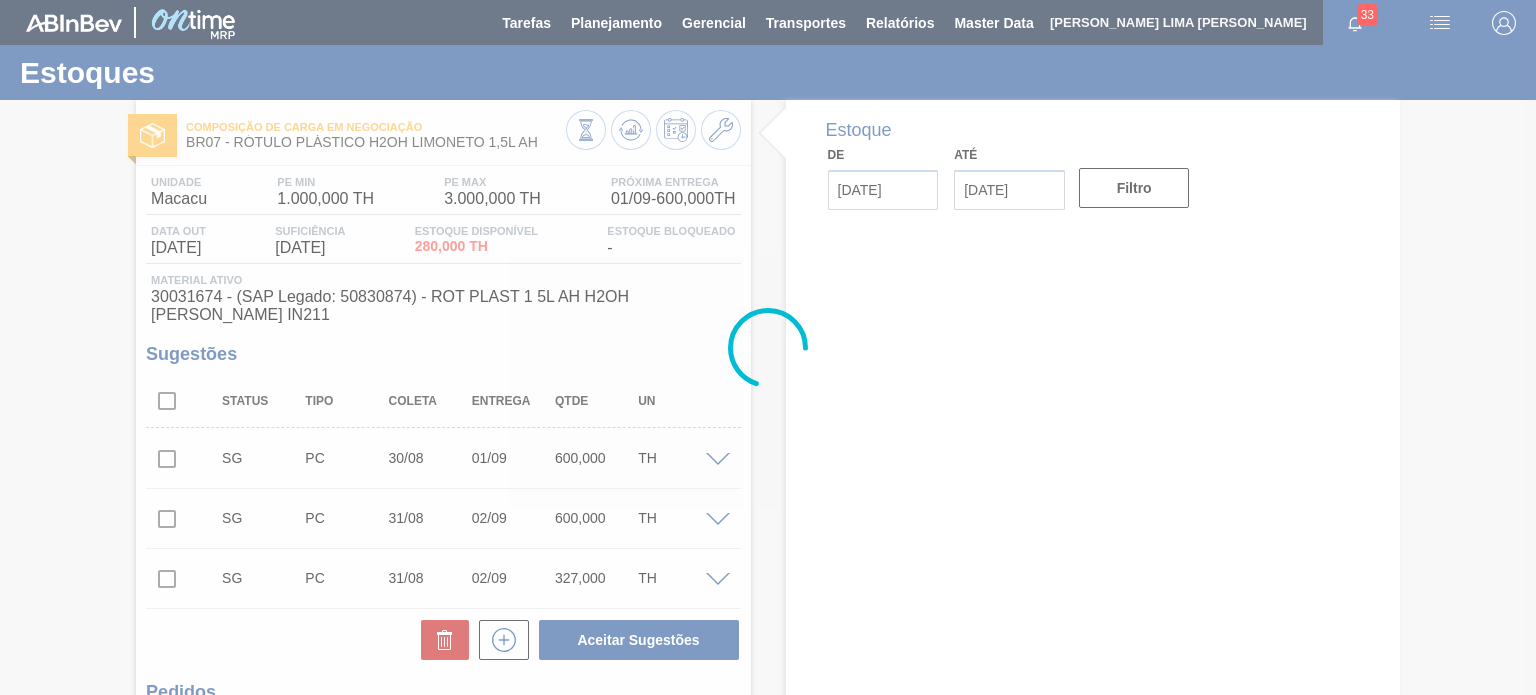 click at bounding box center (768, 347) 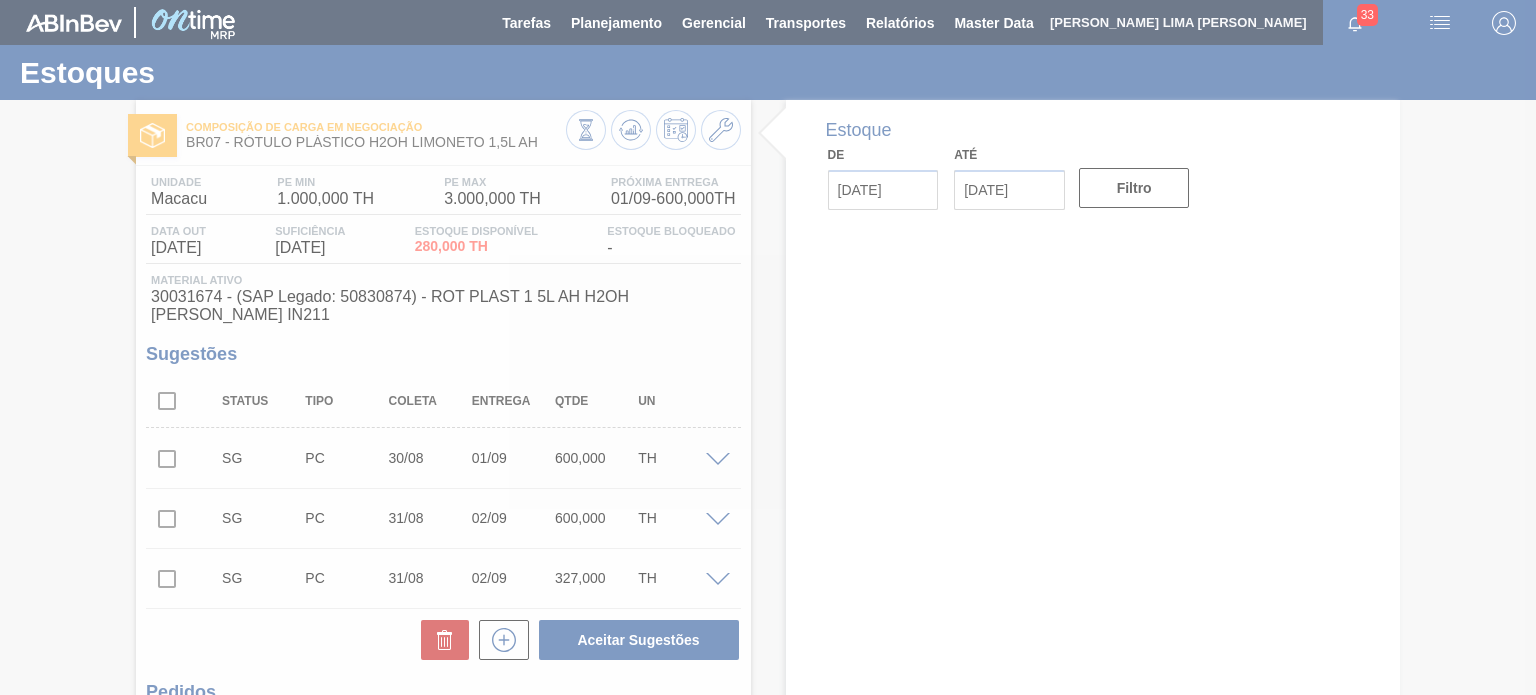 click at bounding box center (768, 347) 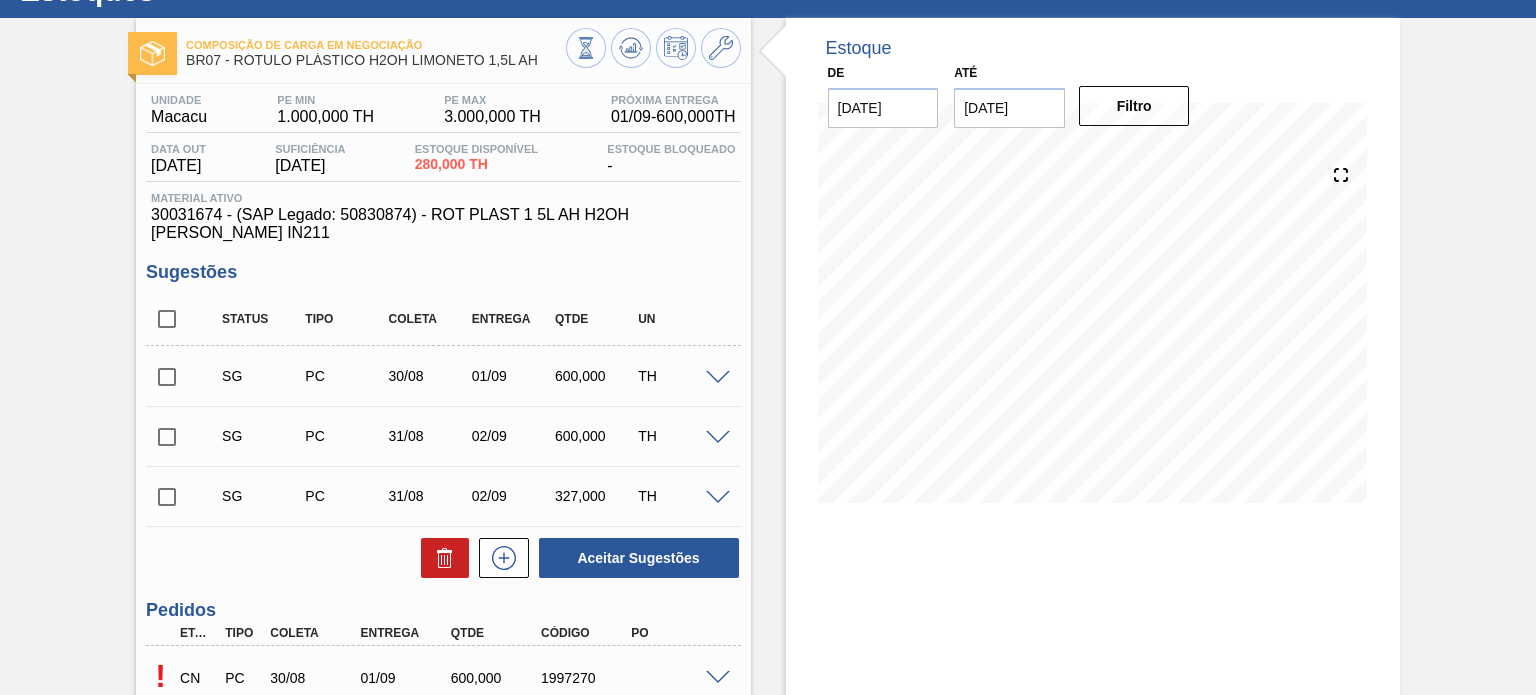 scroll, scrollTop: 0, scrollLeft: 0, axis: both 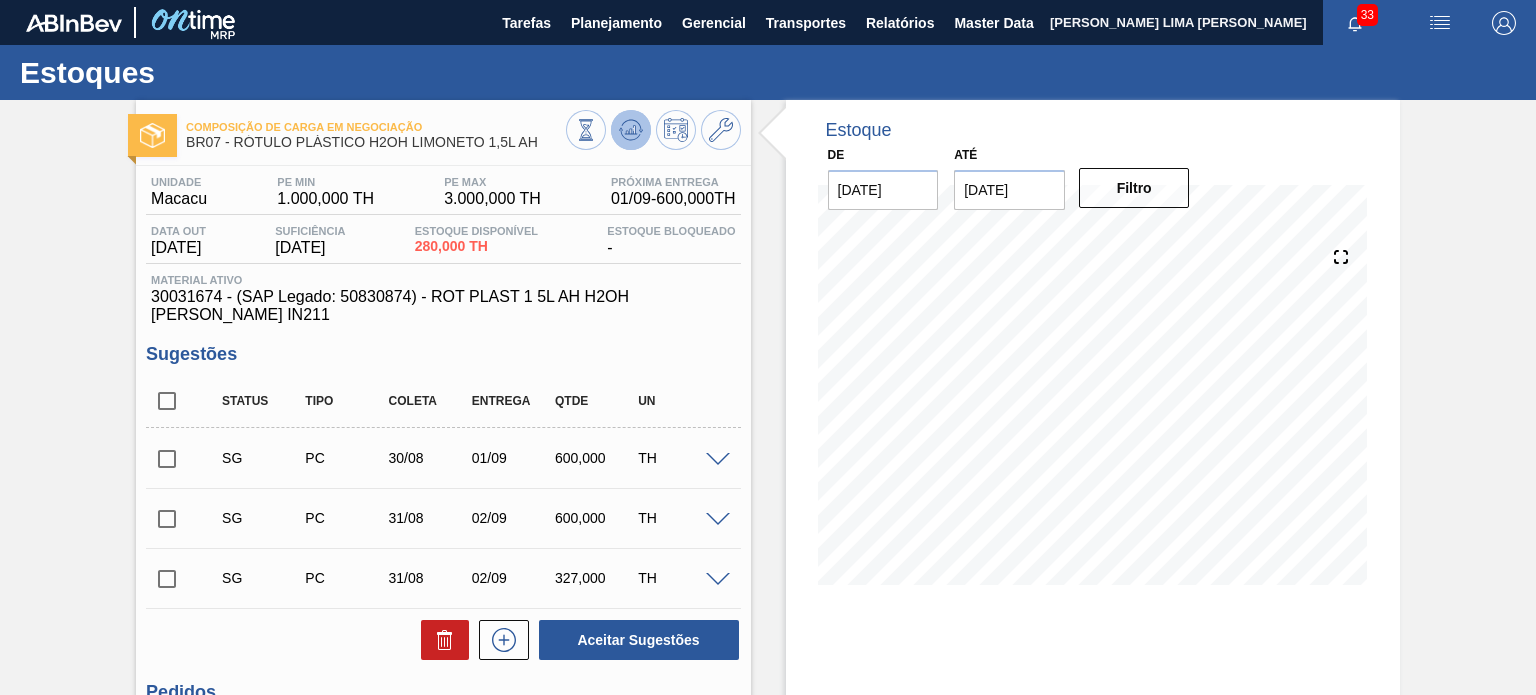 click at bounding box center [631, 130] 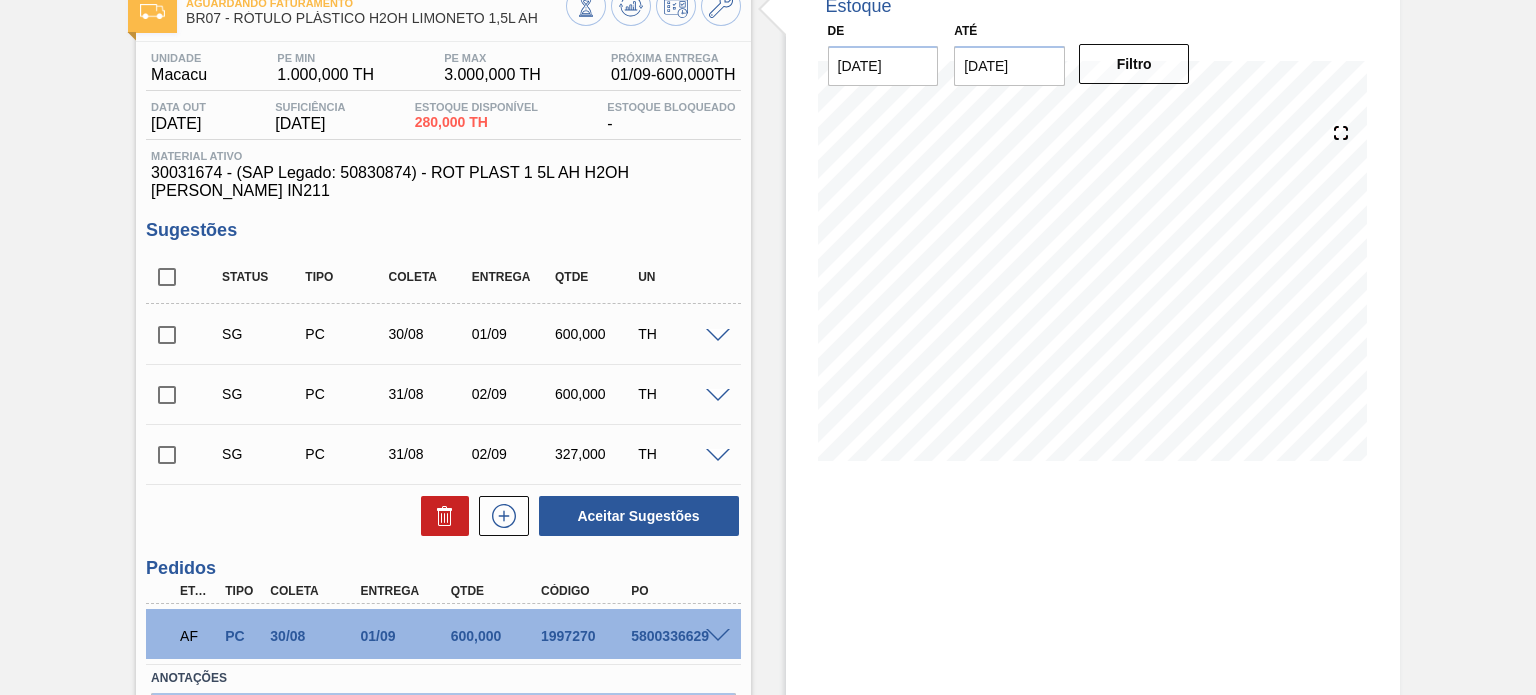 scroll, scrollTop: 38, scrollLeft: 0, axis: vertical 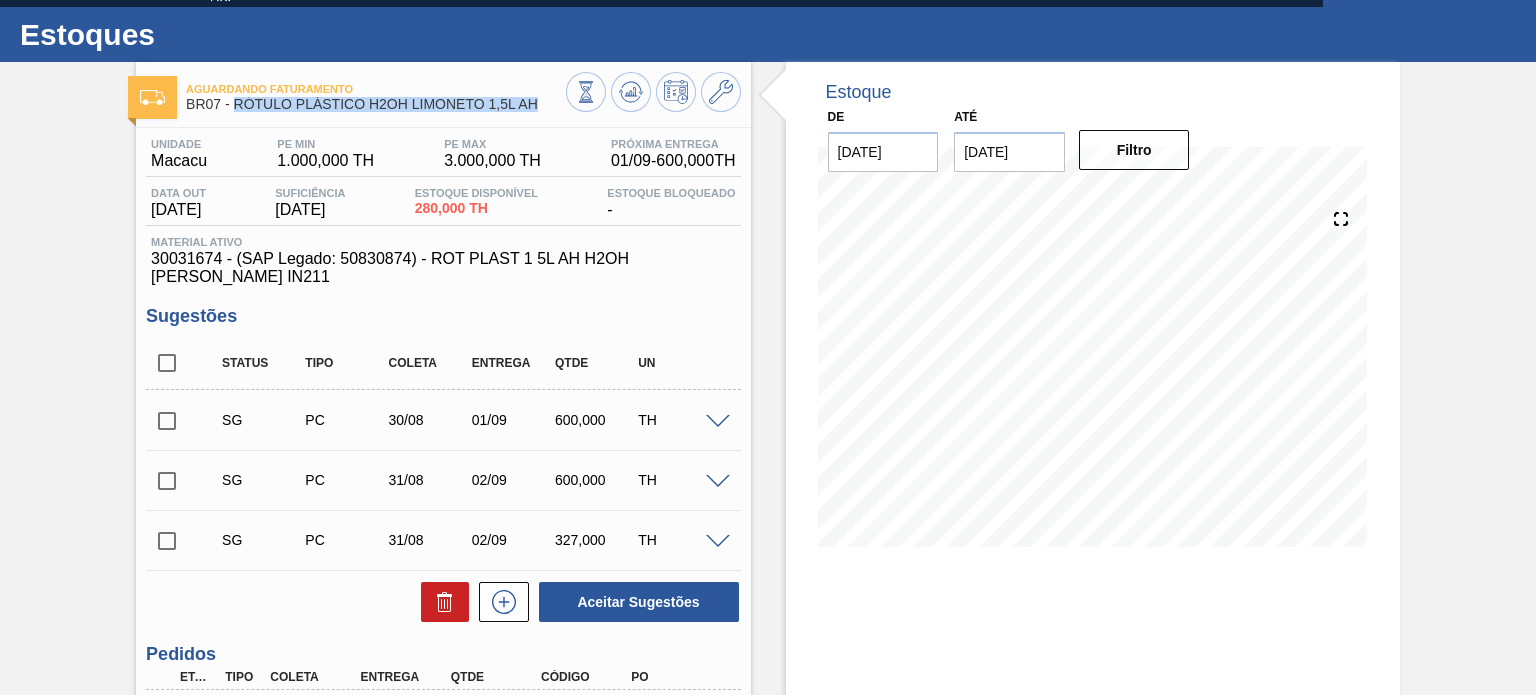 drag, startPoint x: 536, startPoint y: 107, endPoint x: 237, endPoint y: 108, distance: 299.00168 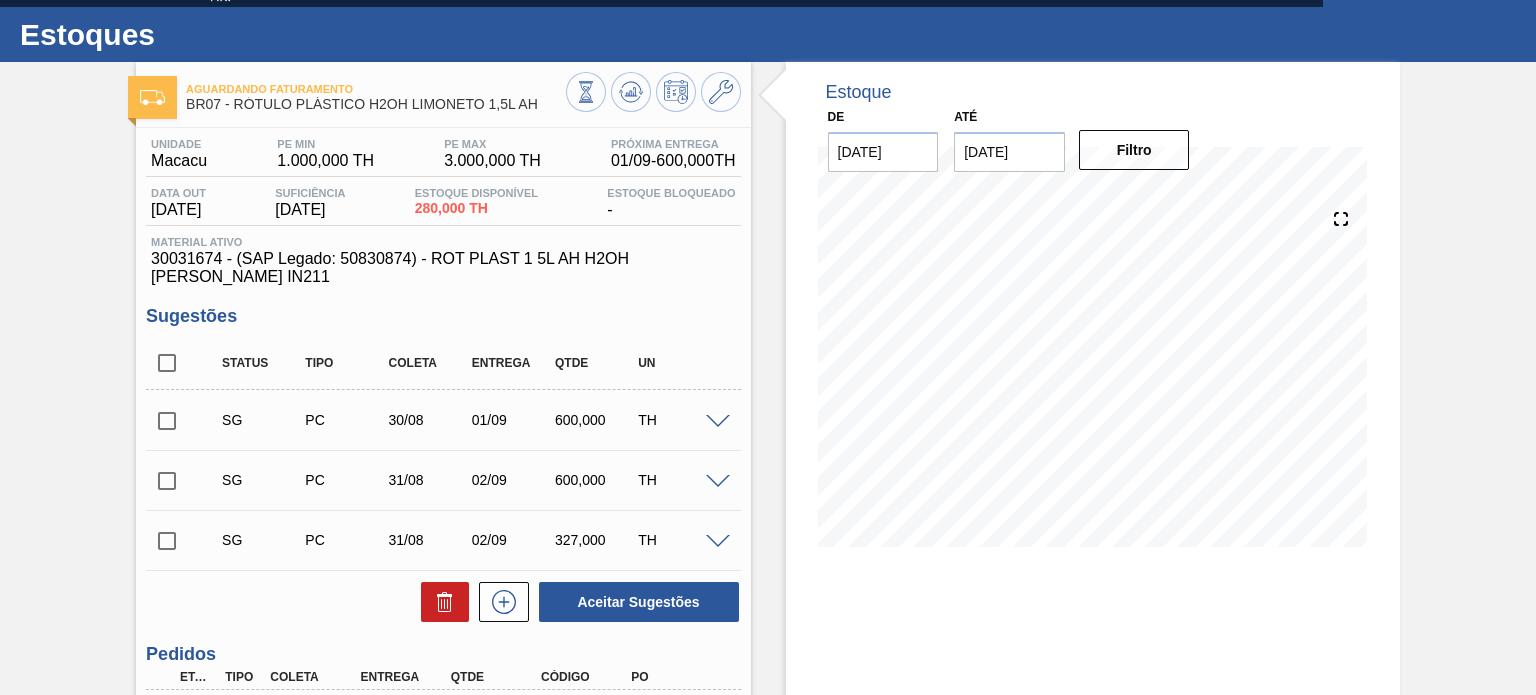 click on "Unidade Macacu PE MIN 1.000,000   TH PE MAX 3.000,000   TH Próxima Entrega 01/09  -  600,000 TH" at bounding box center [443, 157] 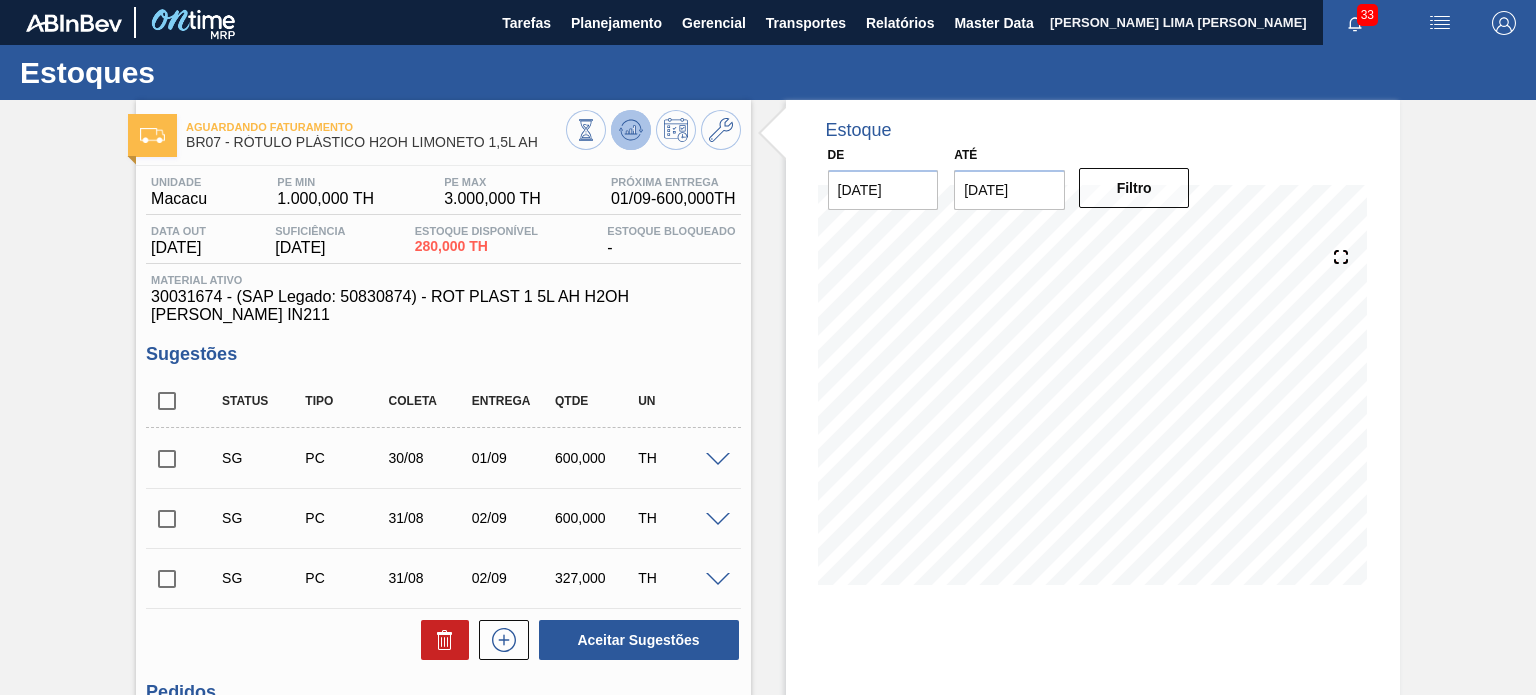 click 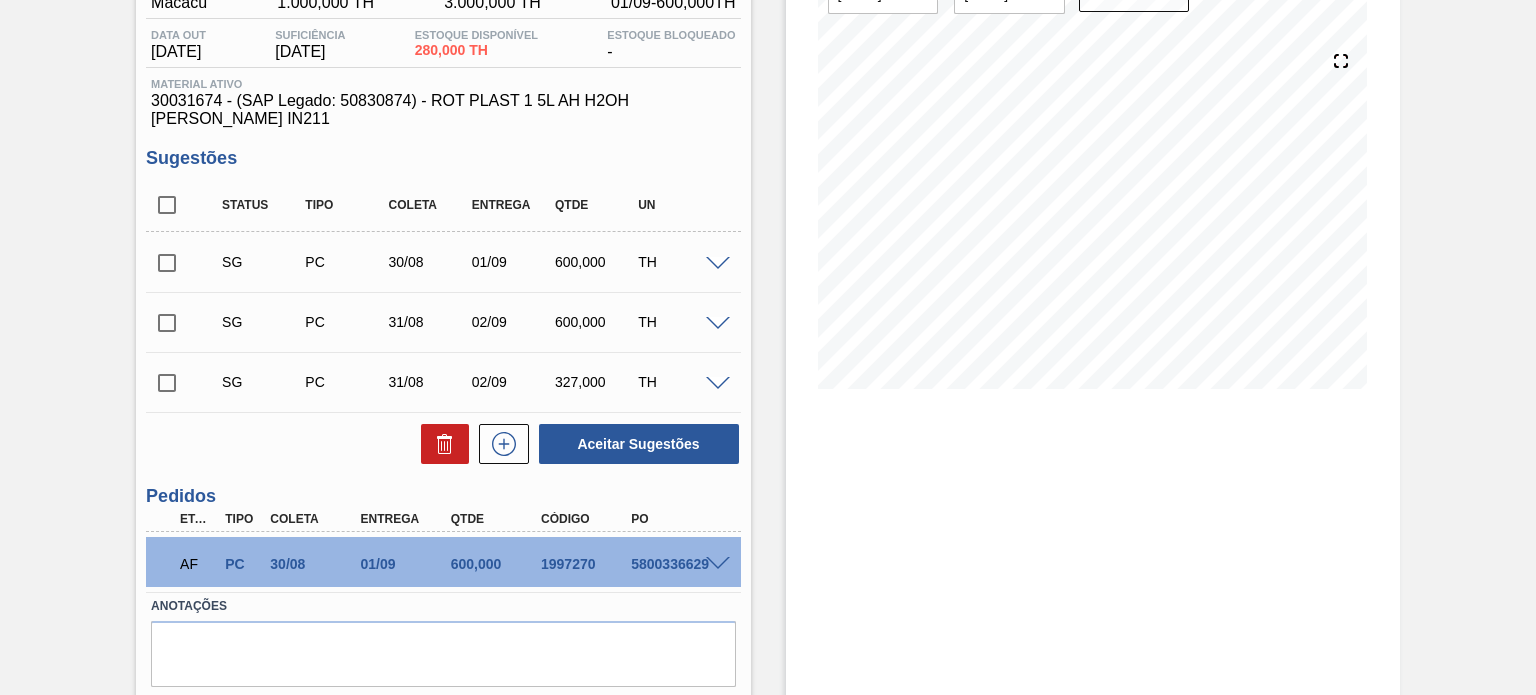 scroll, scrollTop: 200, scrollLeft: 0, axis: vertical 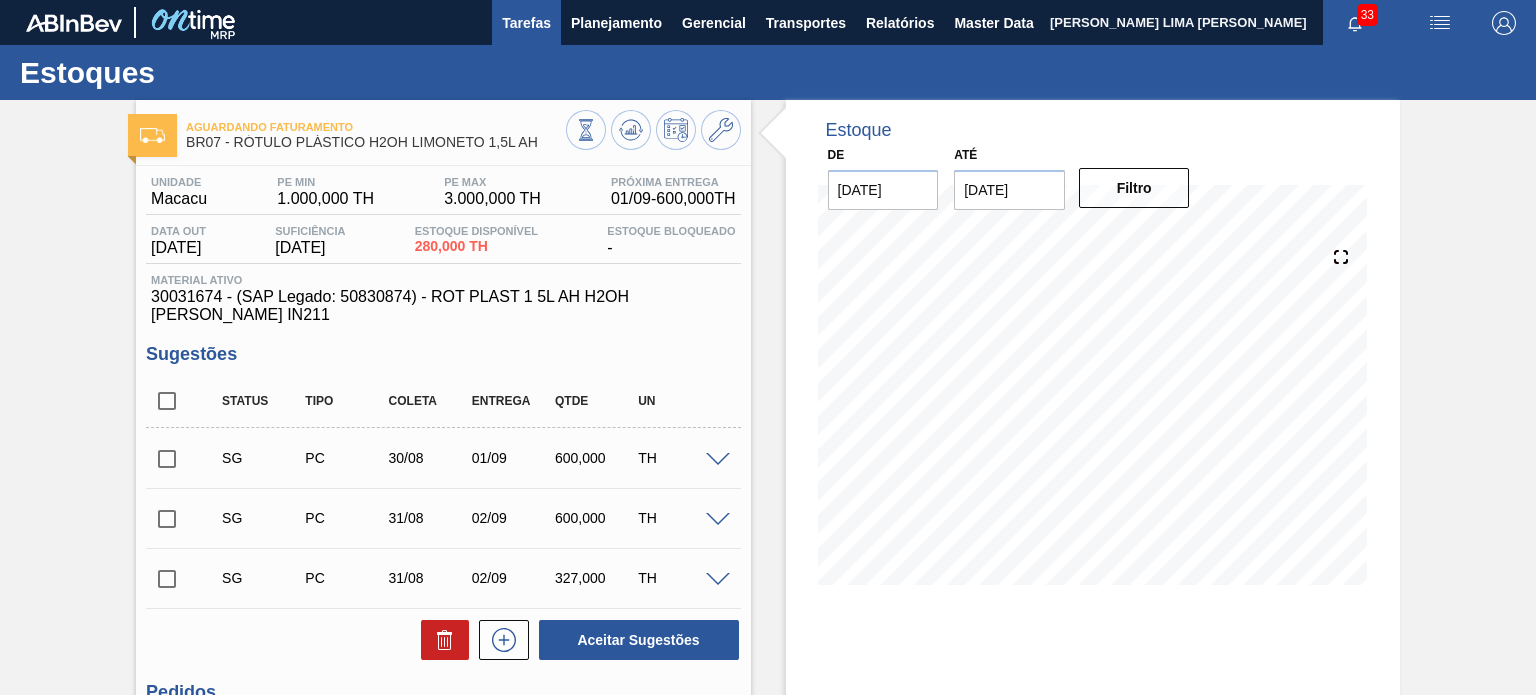 type 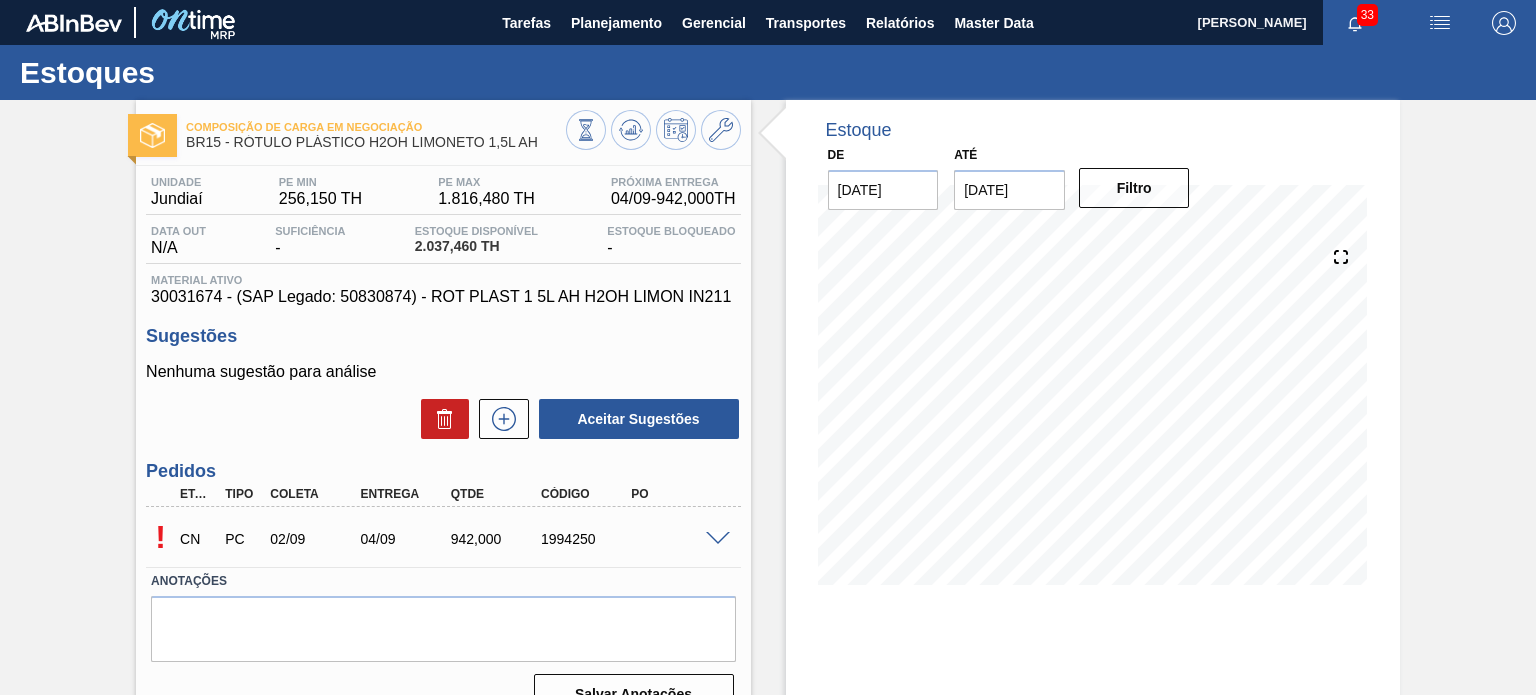 scroll, scrollTop: 0, scrollLeft: 0, axis: both 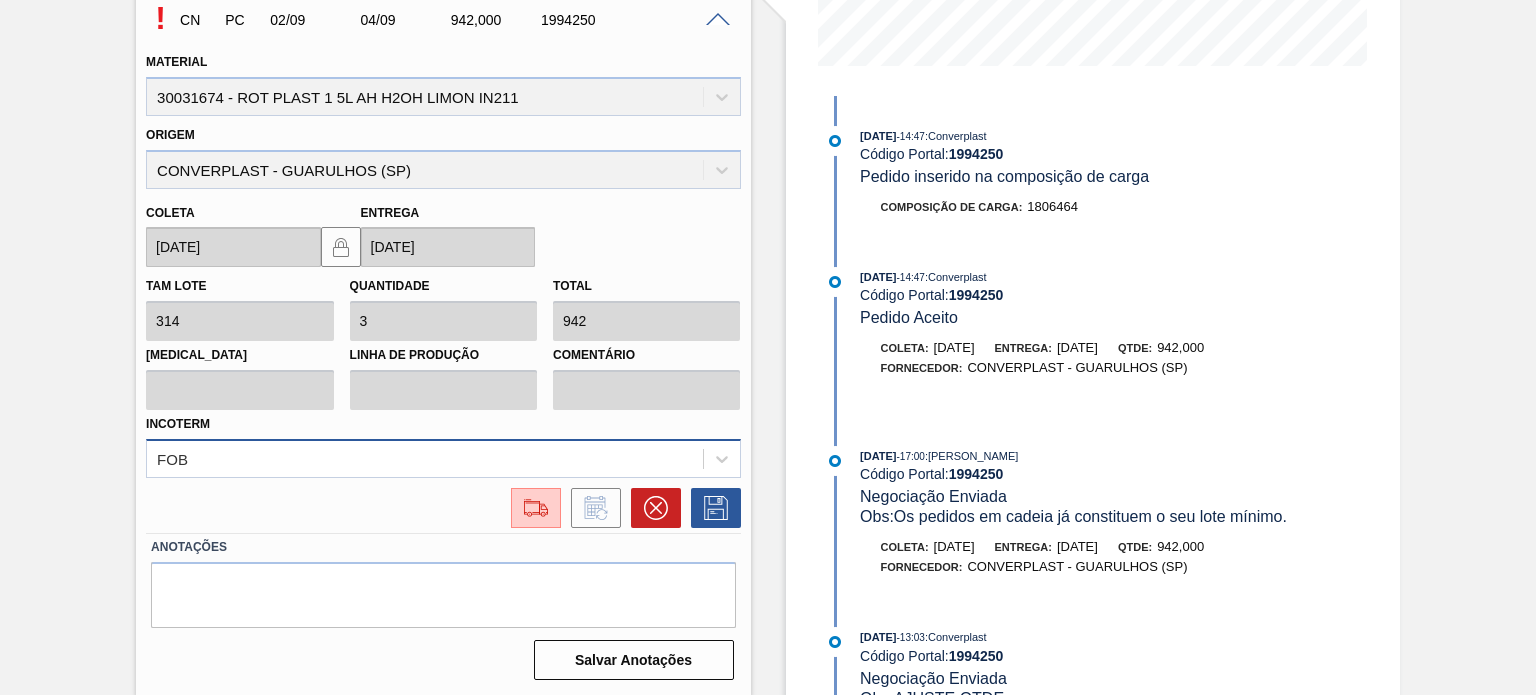 click on "FOB" at bounding box center [443, 458] 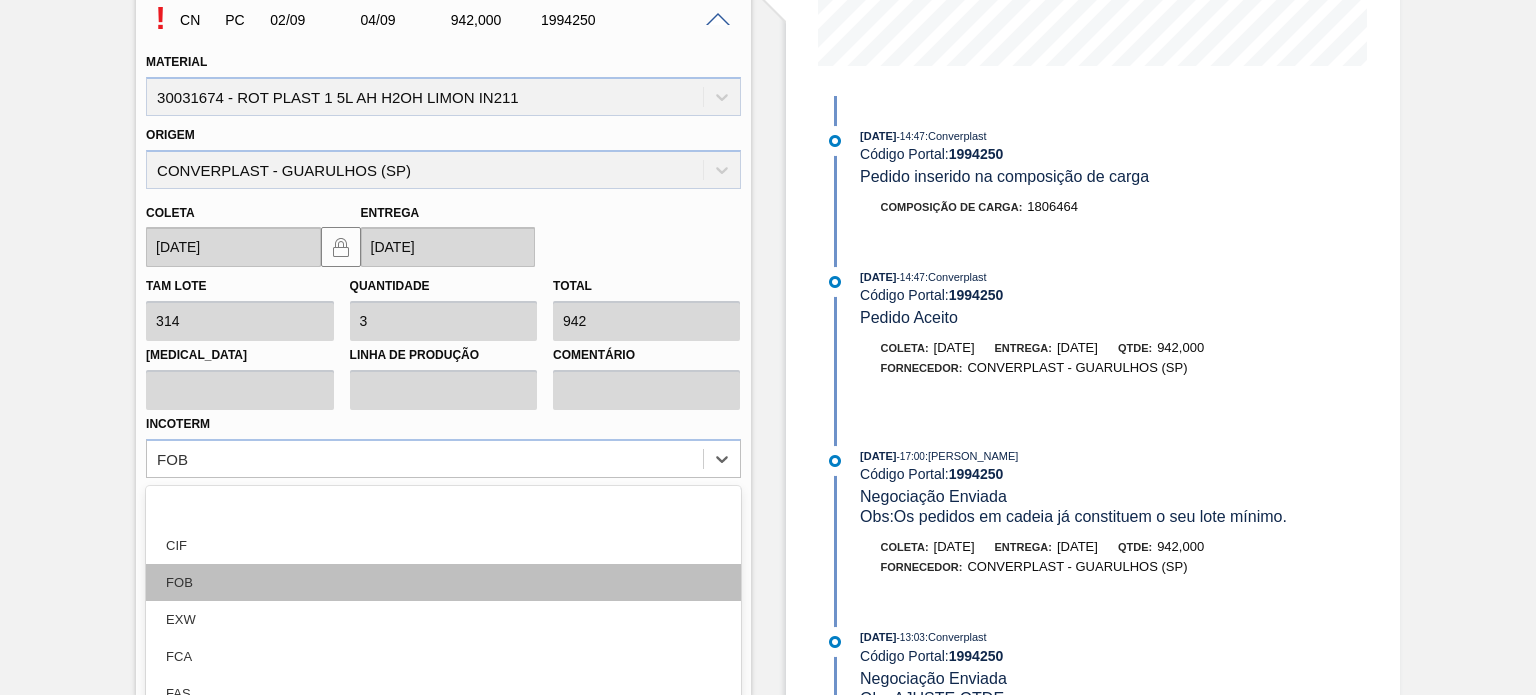 scroll, scrollTop: 608, scrollLeft: 0, axis: vertical 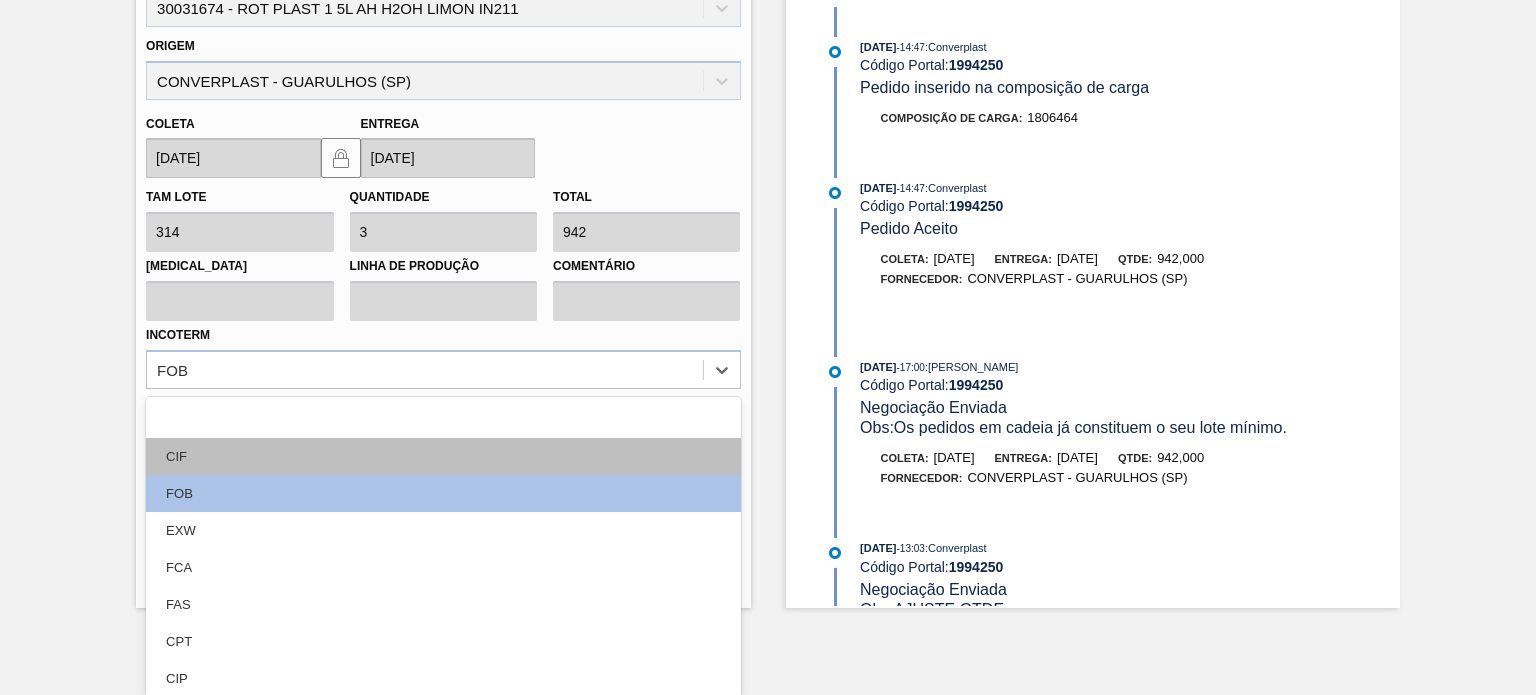 click on "CIF" at bounding box center (443, 456) 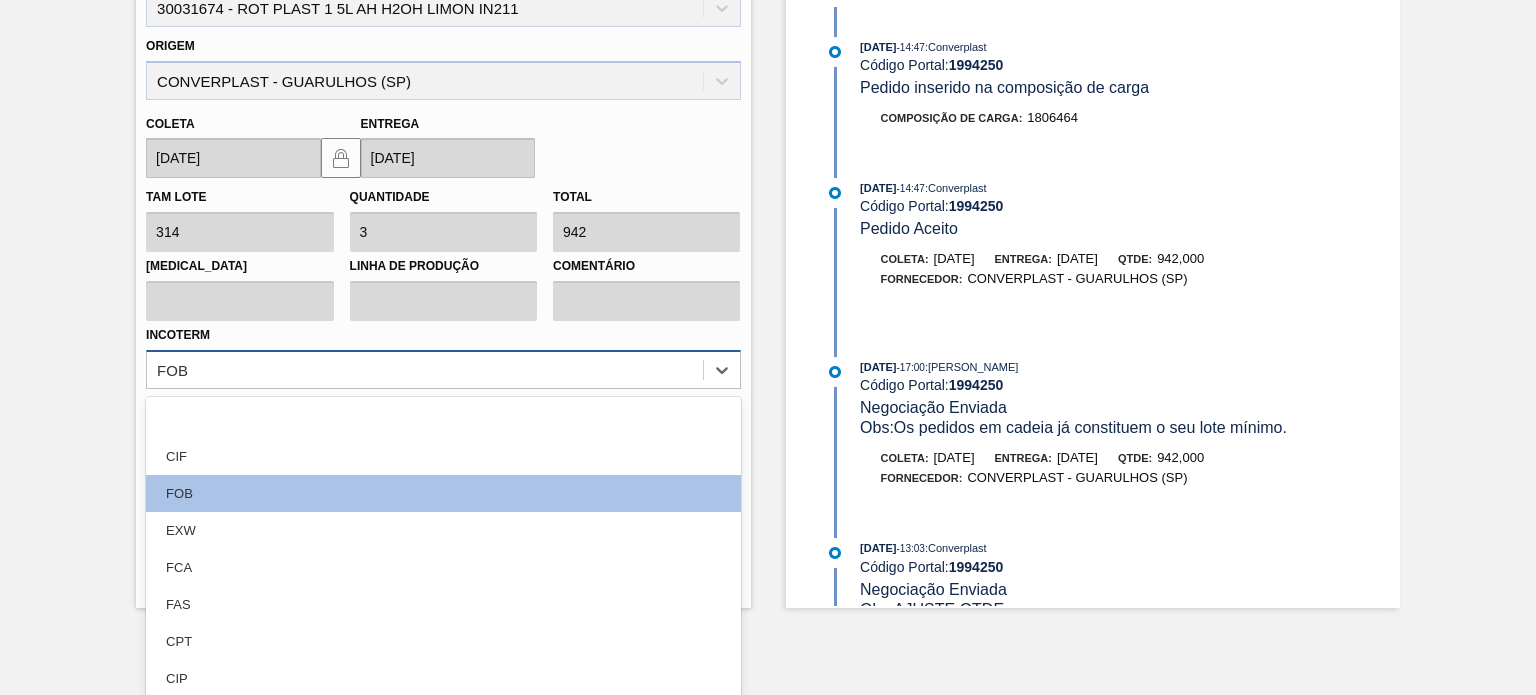 scroll, scrollTop: 519, scrollLeft: 0, axis: vertical 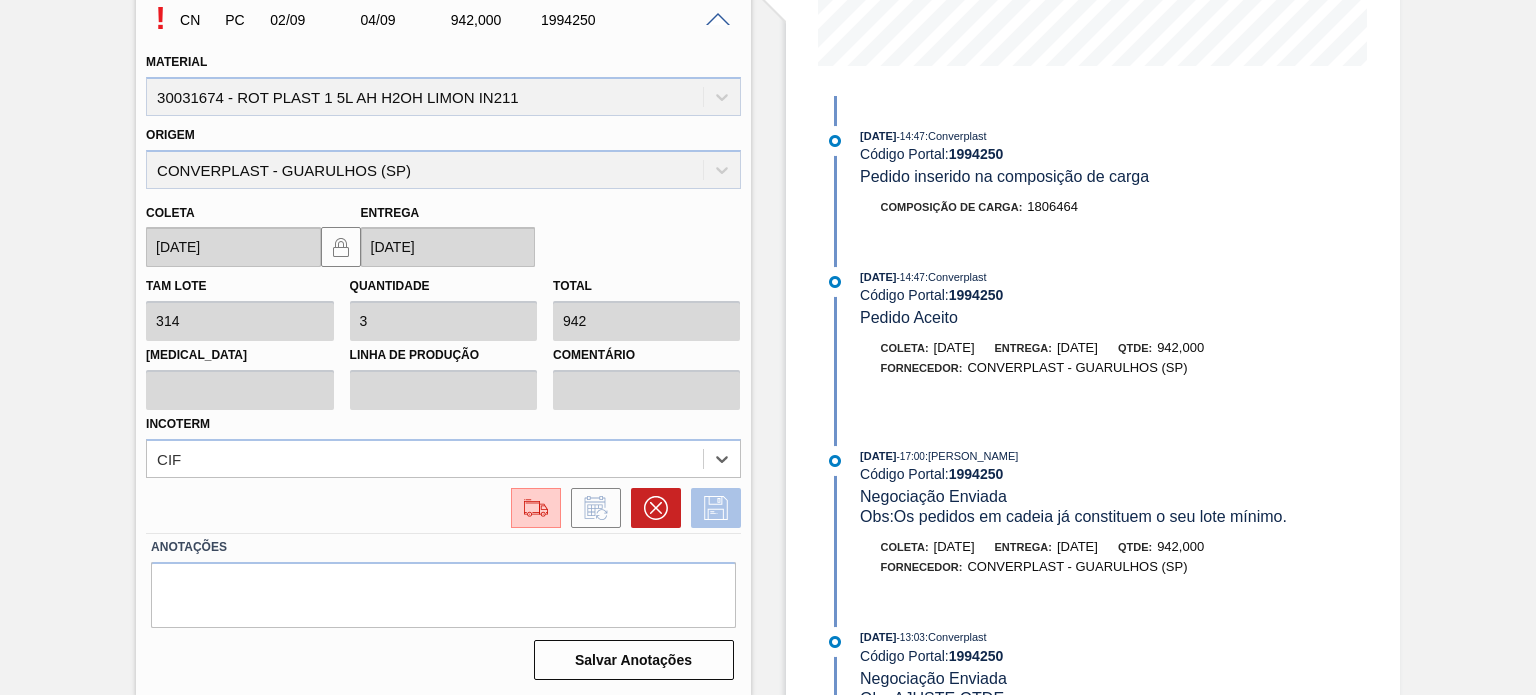 click 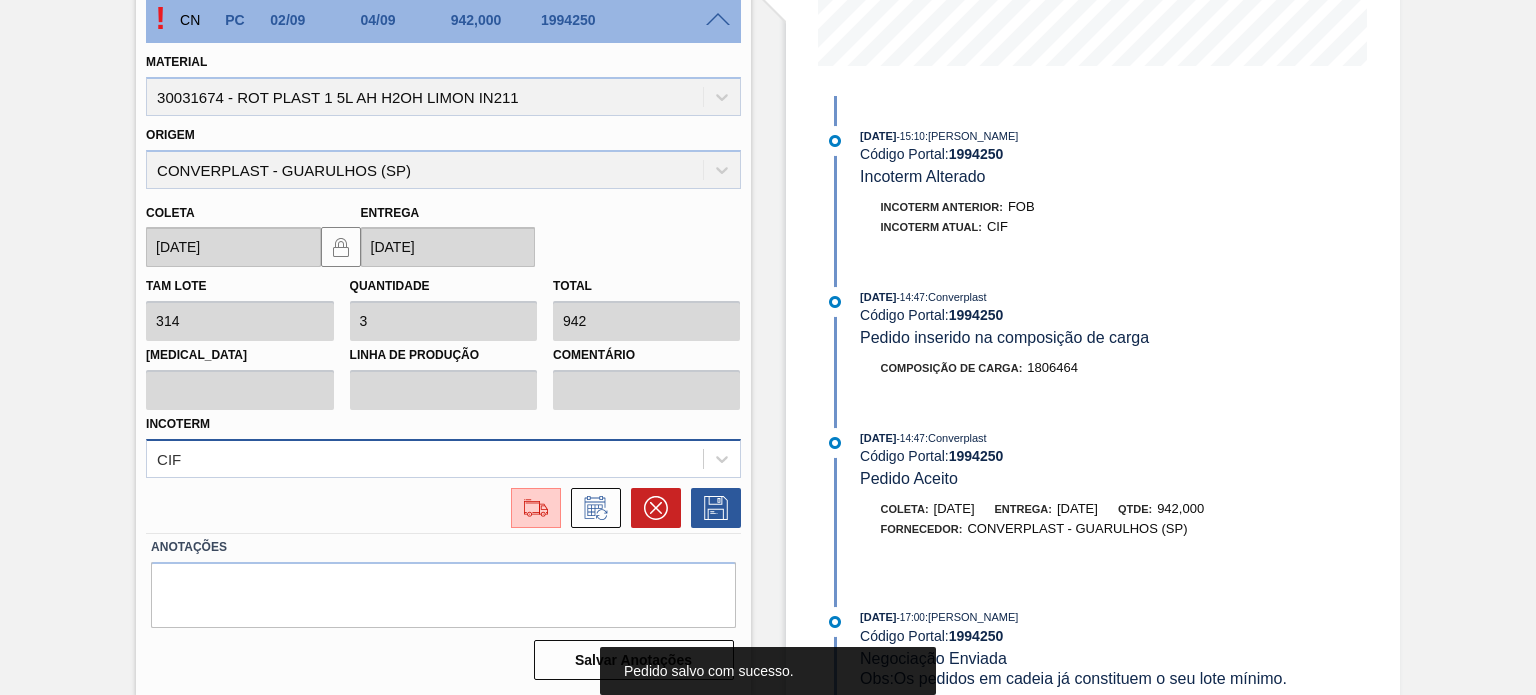 scroll, scrollTop: 164, scrollLeft: 0, axis: vertical 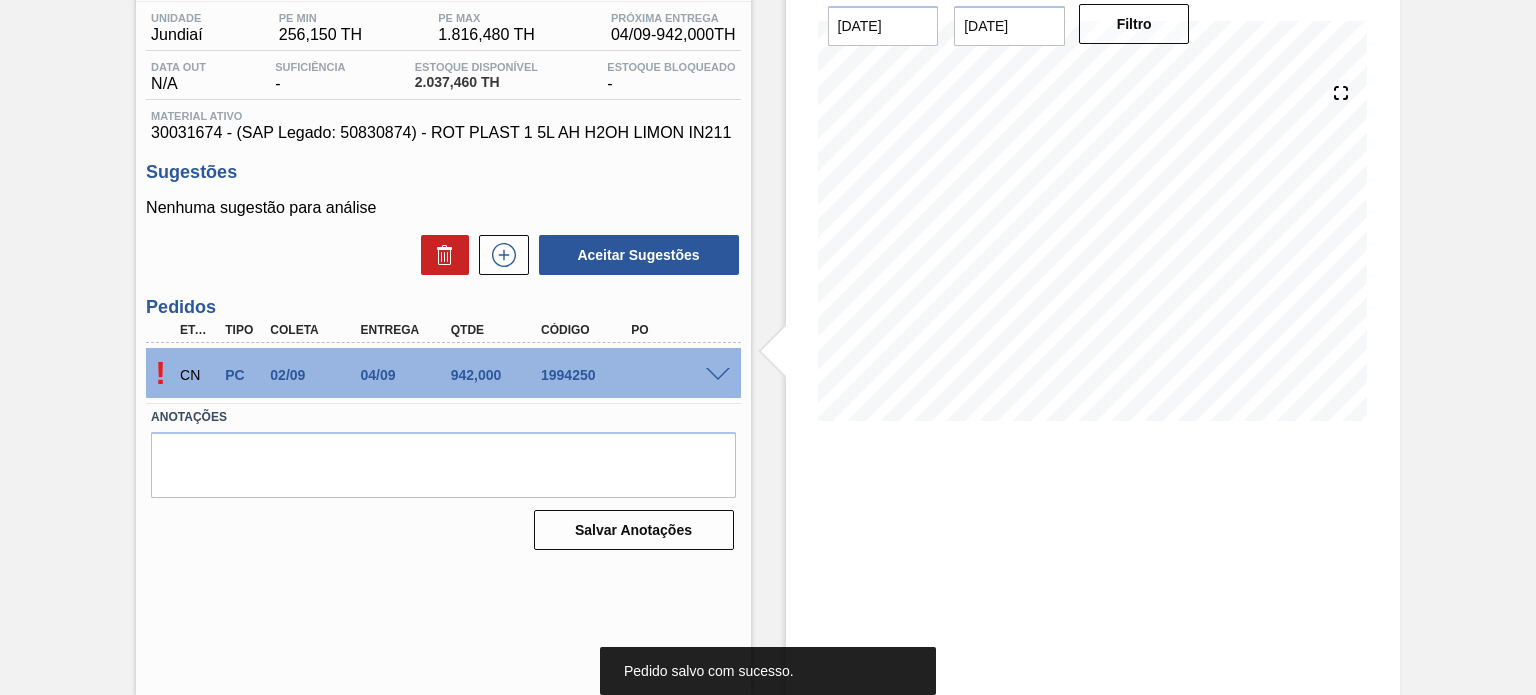 click at bounding box center (718, 375) 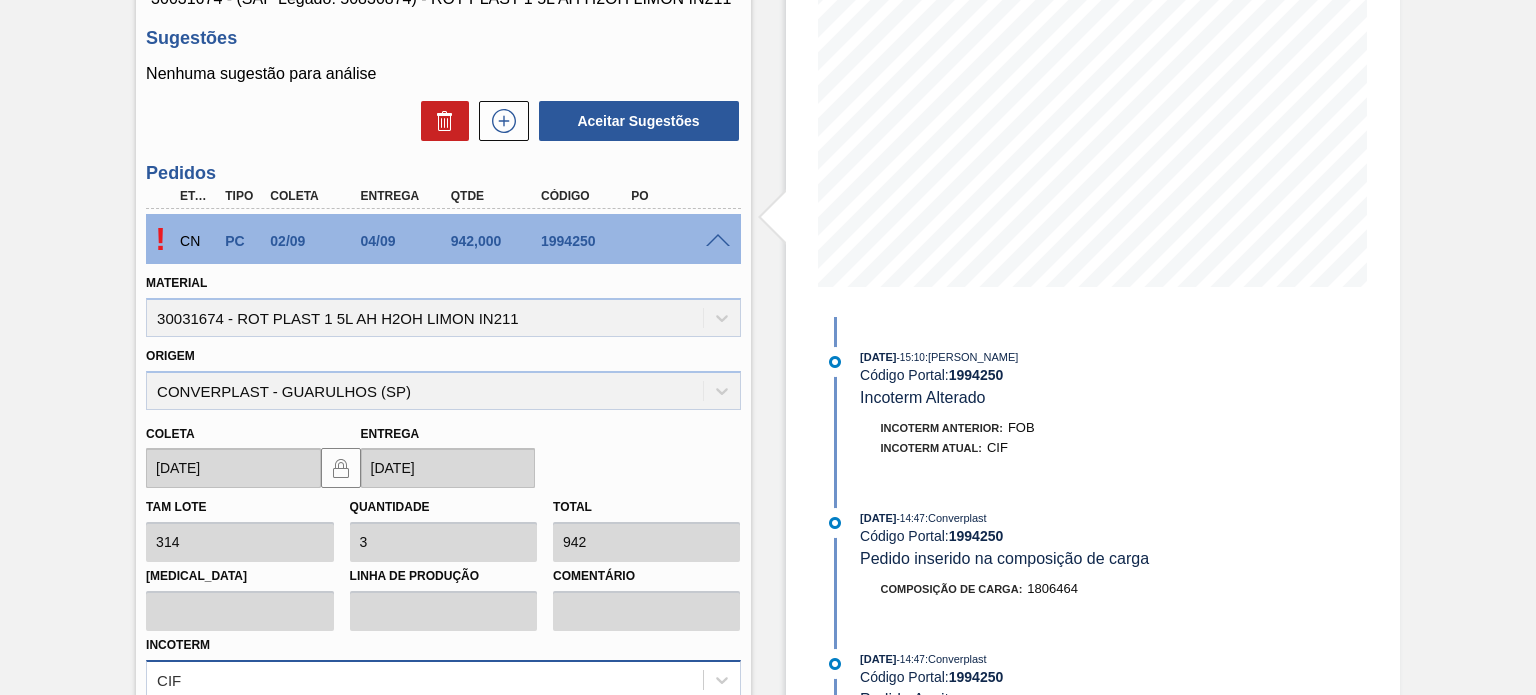 scroll, scrollTop: 519, scrollLeft: 0, axis: vertical 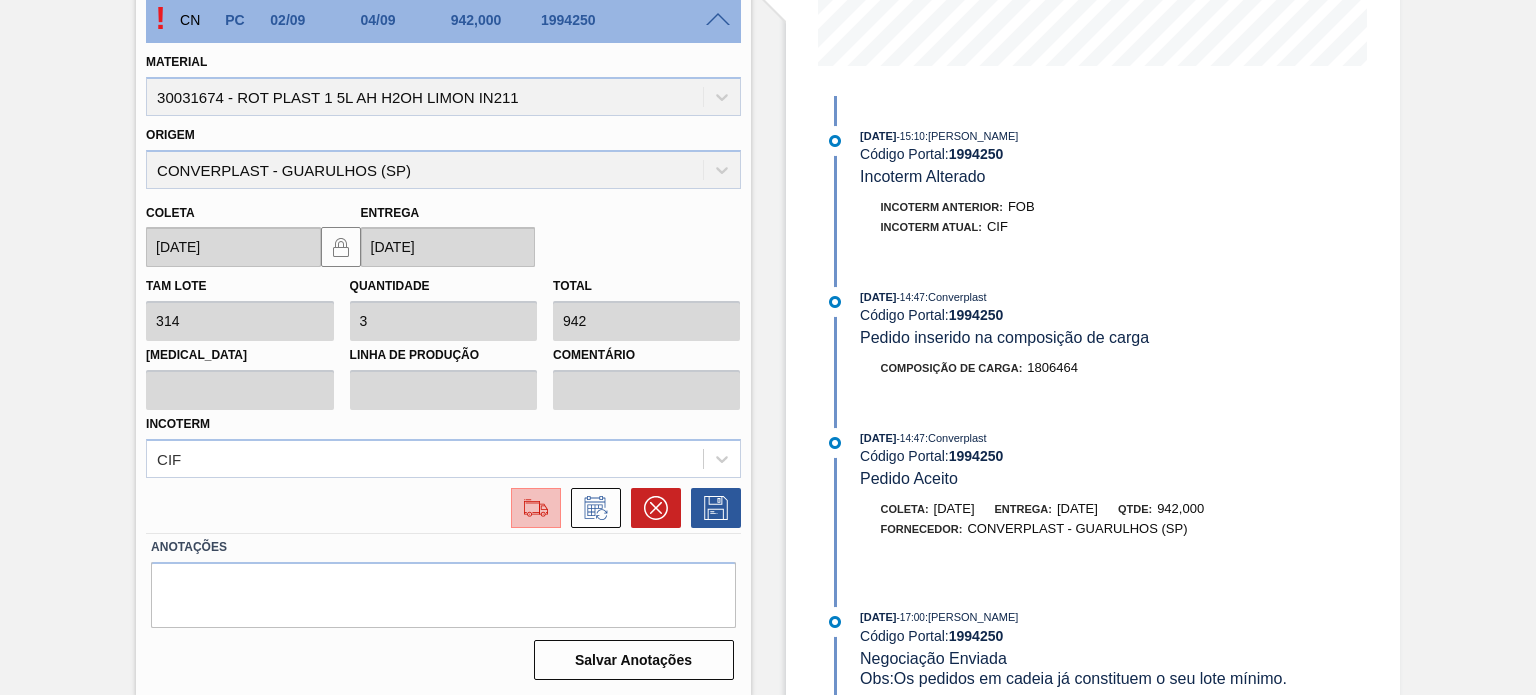click at bounding box center [536, 508] 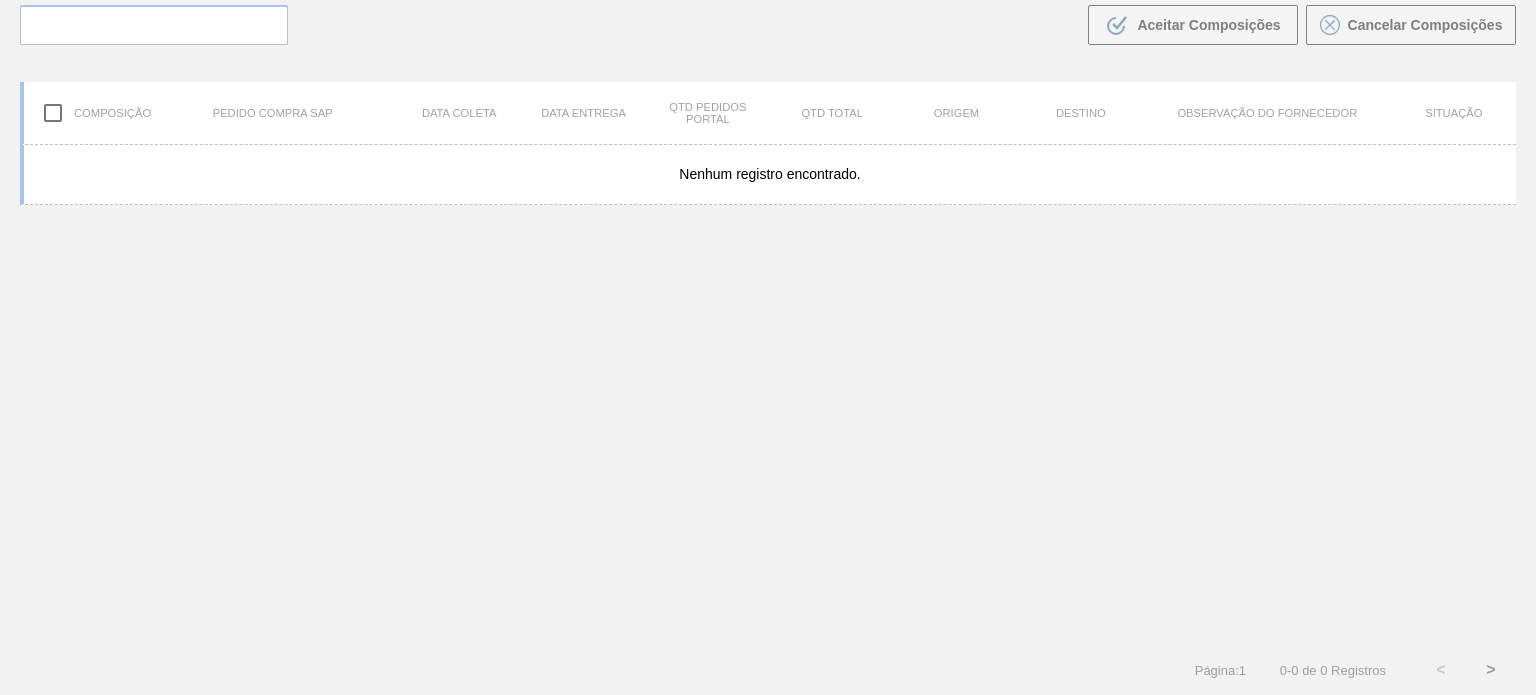 scroll, scrollTop: 144, scrollLeft: 0, axis: vertical 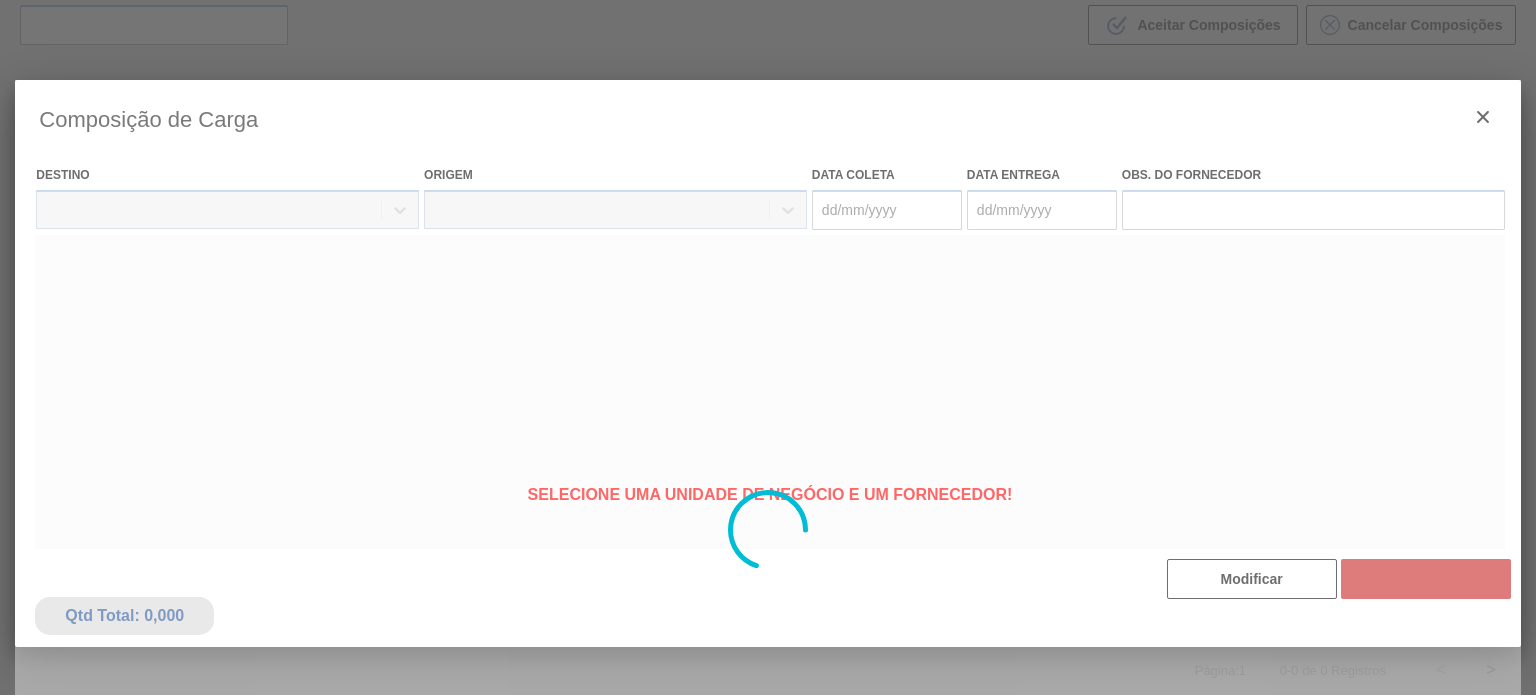 type on "[DATE]" 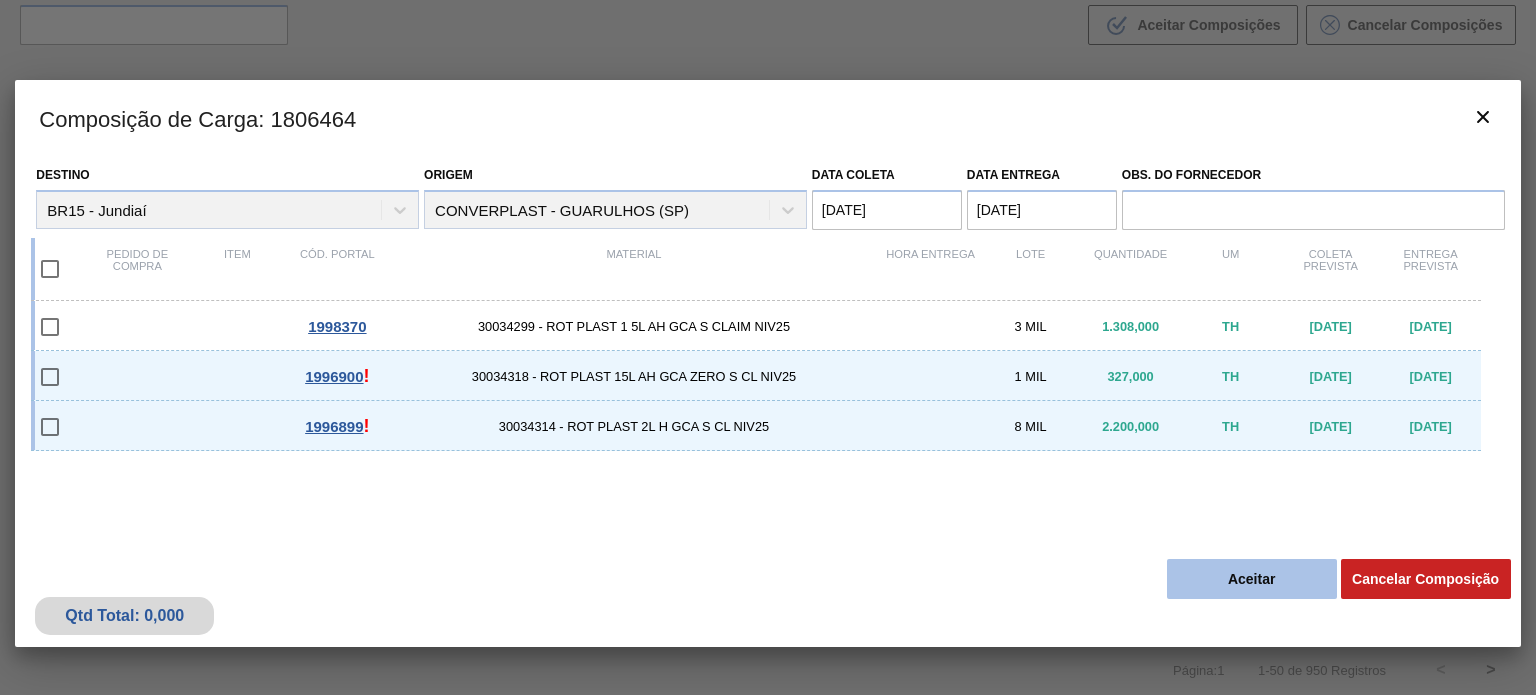 click on "Aceitar" at bounding box center (1252, 579) 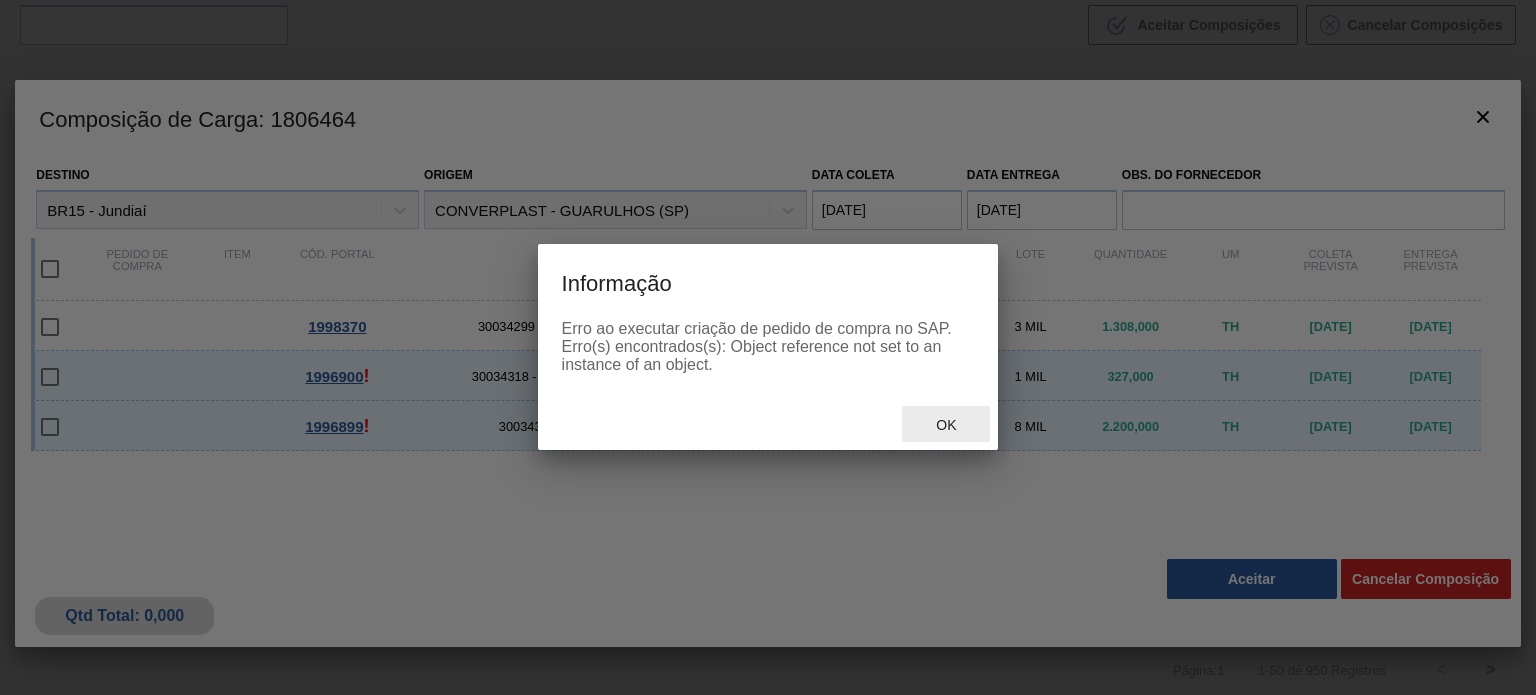 click on "Ok" at bounding box center (946, 425) 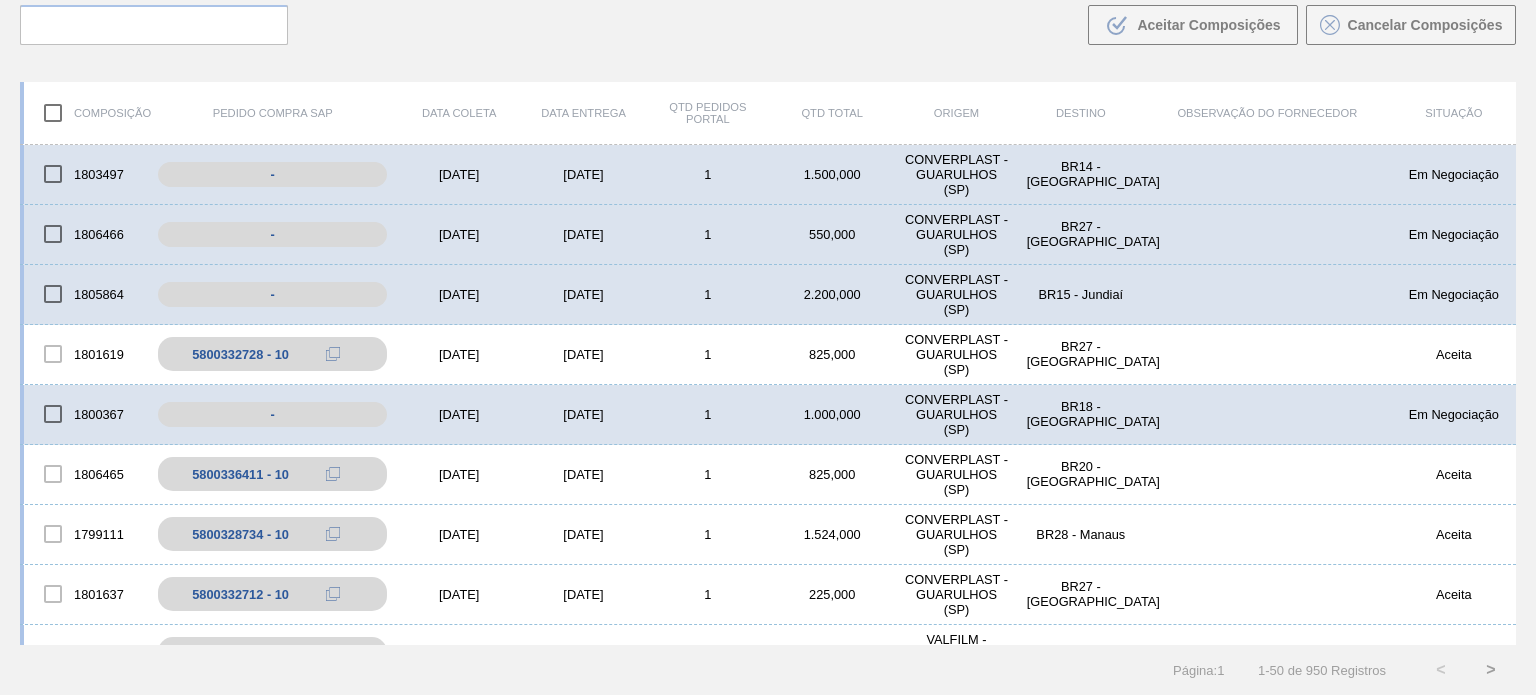 scroll, scrollTop: 0, scrollLeft: 0, axis: both 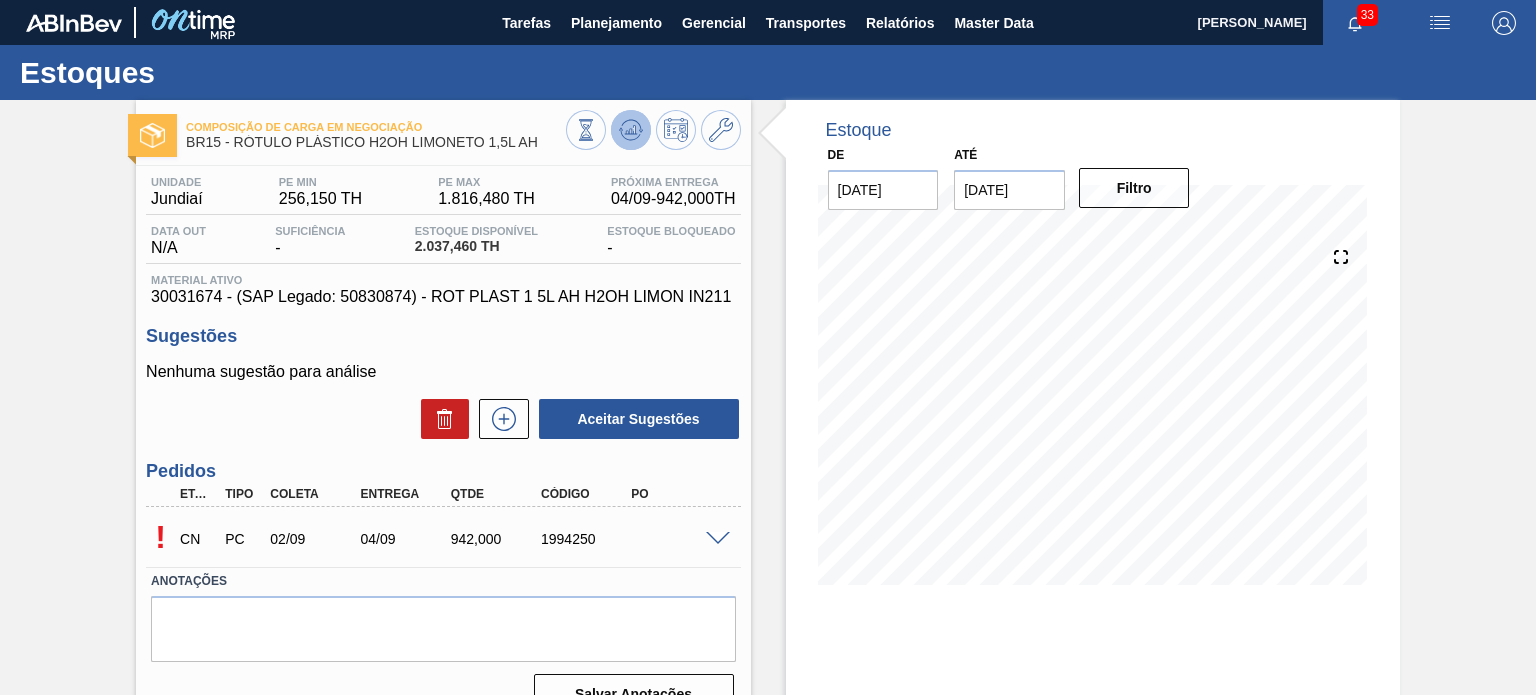 click 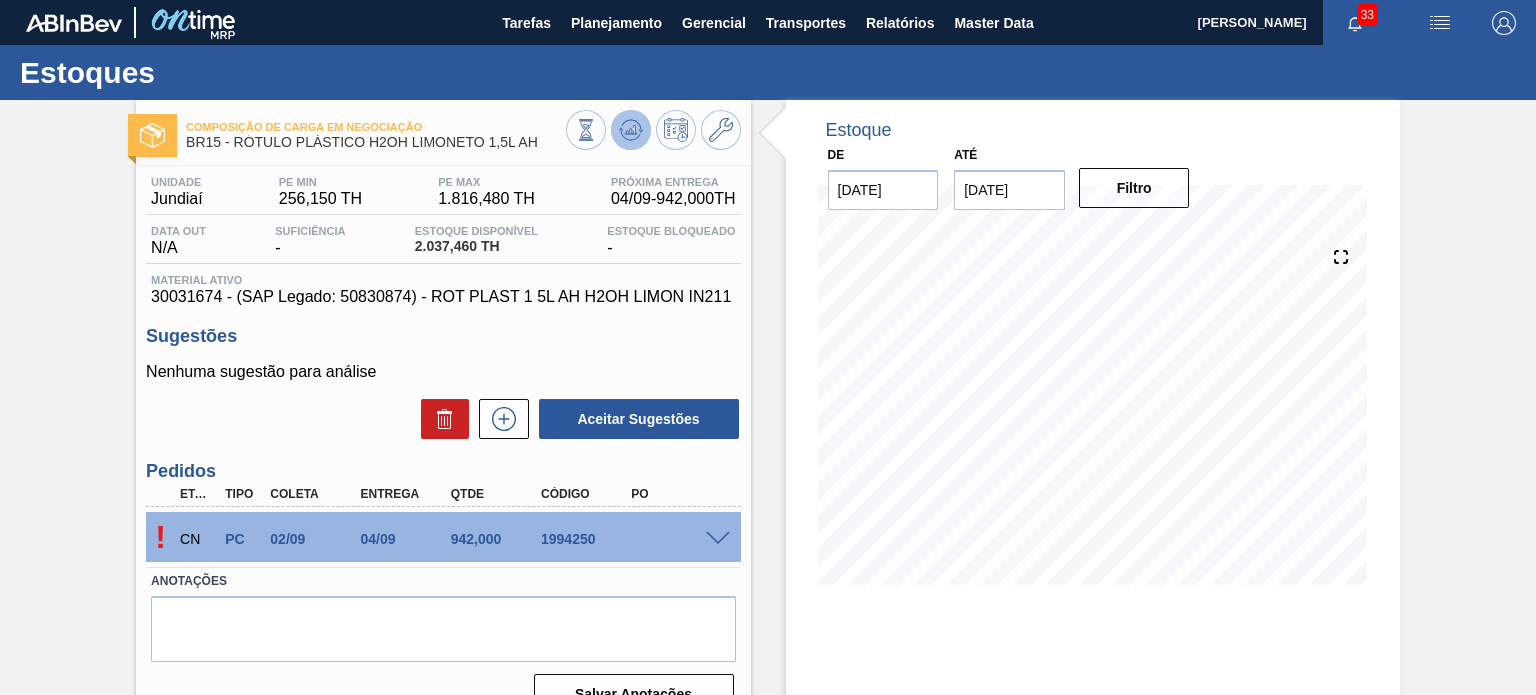 click at bounding box center (631, 130) 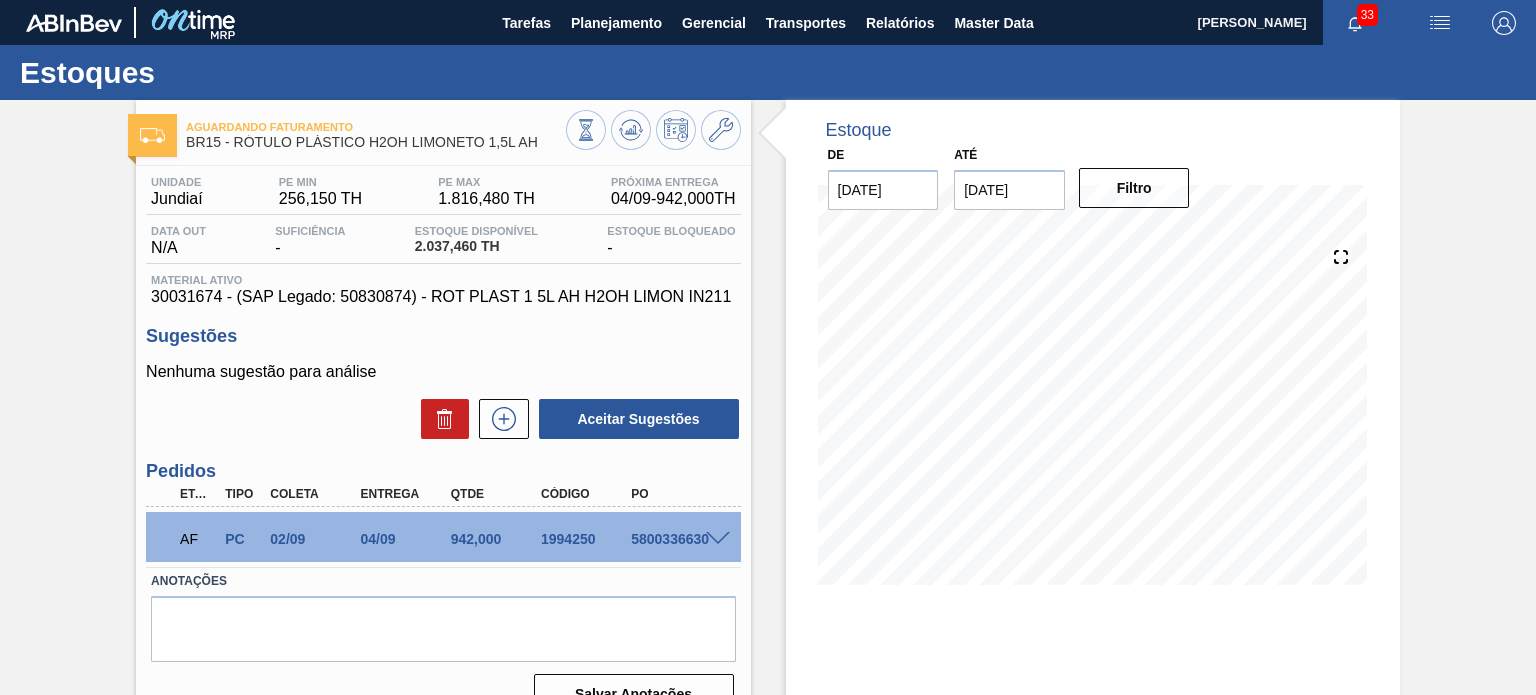 click on "BR15 - RÓTULO PLÁSTICO H2OH LIMONETO 1,5L AH" at bounding box center (375, 142) 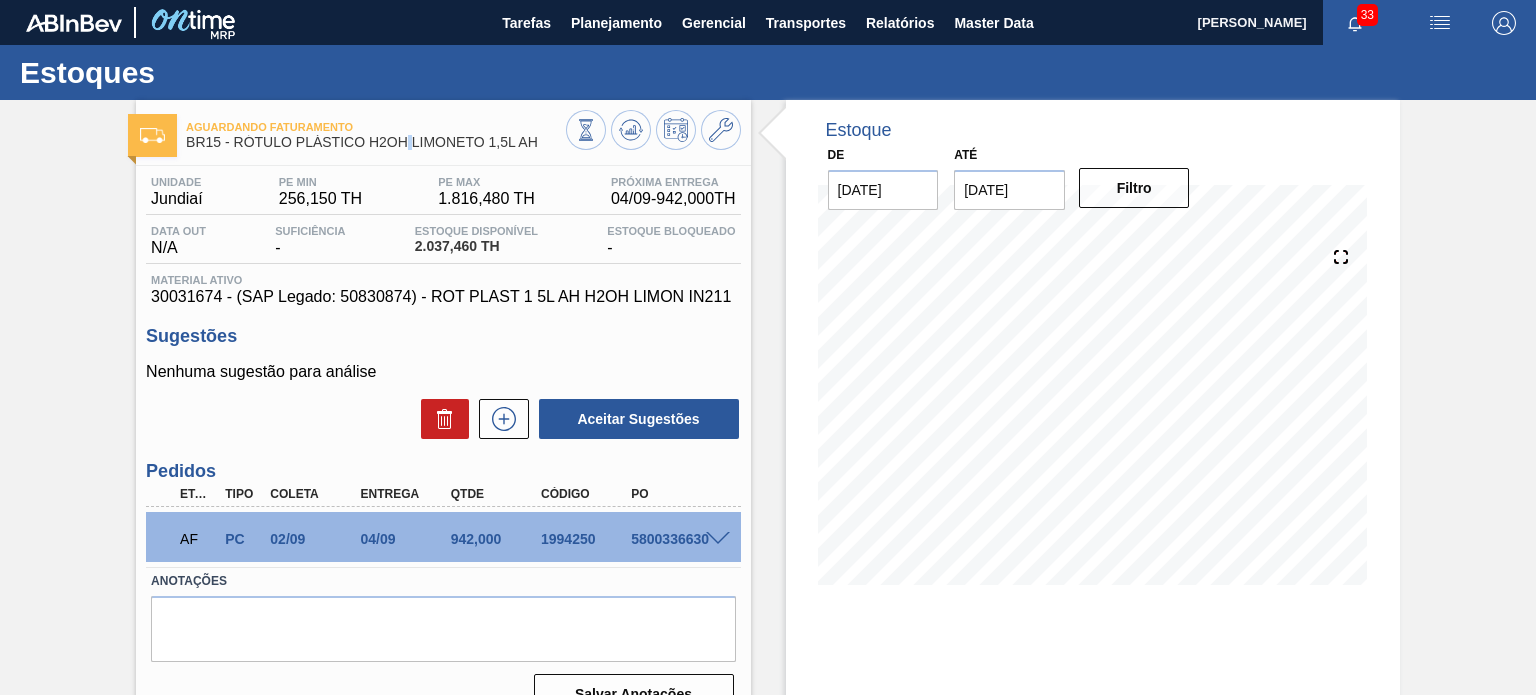 click on "BR15 - RÓTULO PLÁSTICO H2OH LIMONETO 1,5L AH" at bounding box center [375, 142] 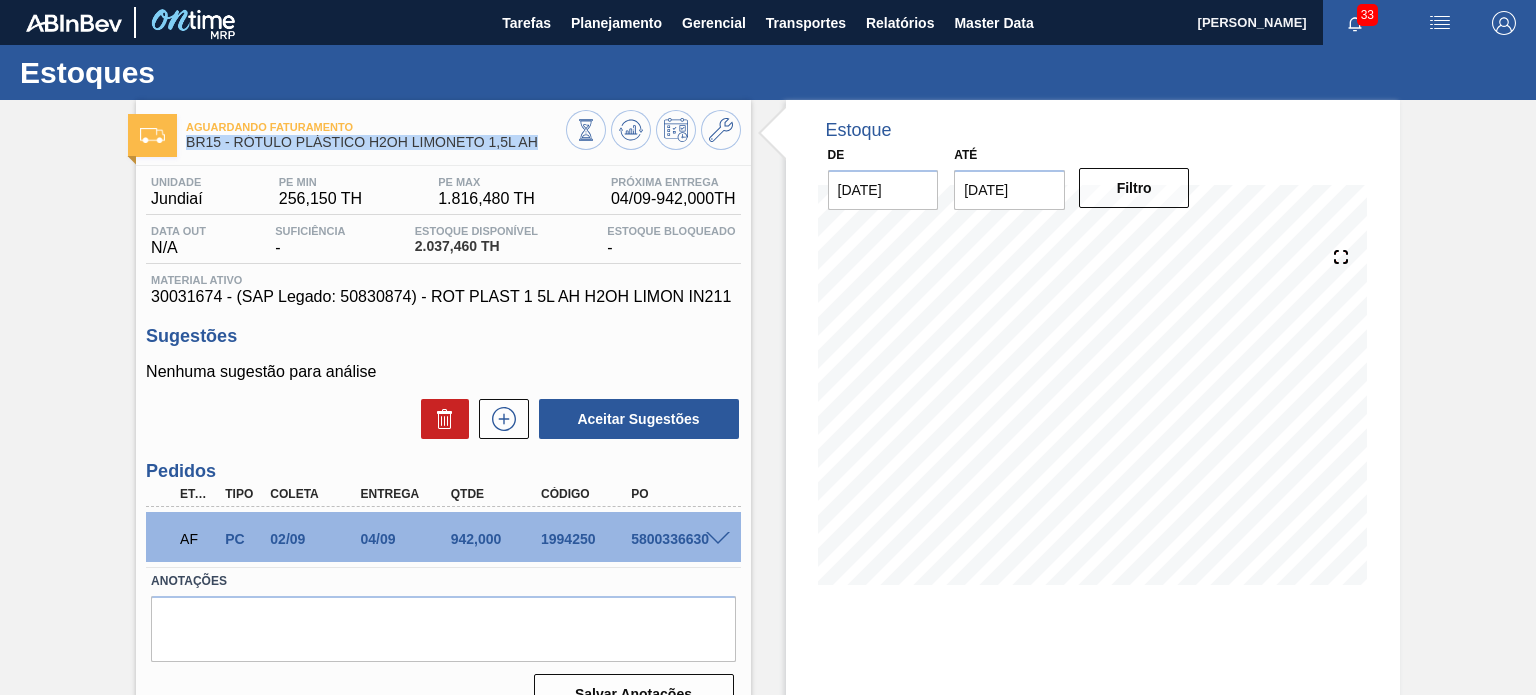click on "BR15 - RÓTULO PLÁSTICO H2OH LIMONETO 1,5L AH" at bounding box center [375, 142] 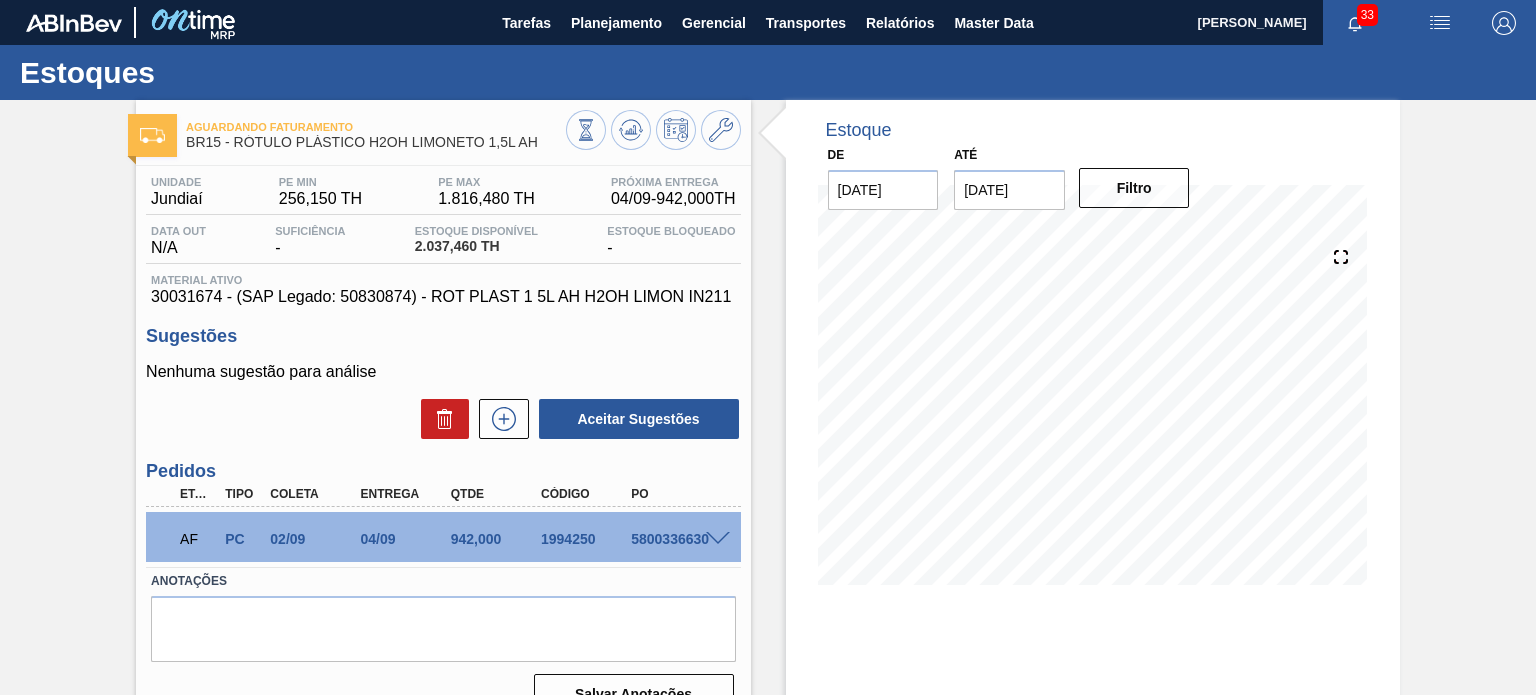 click on "PE MIN" at bounding box center (320, 182) 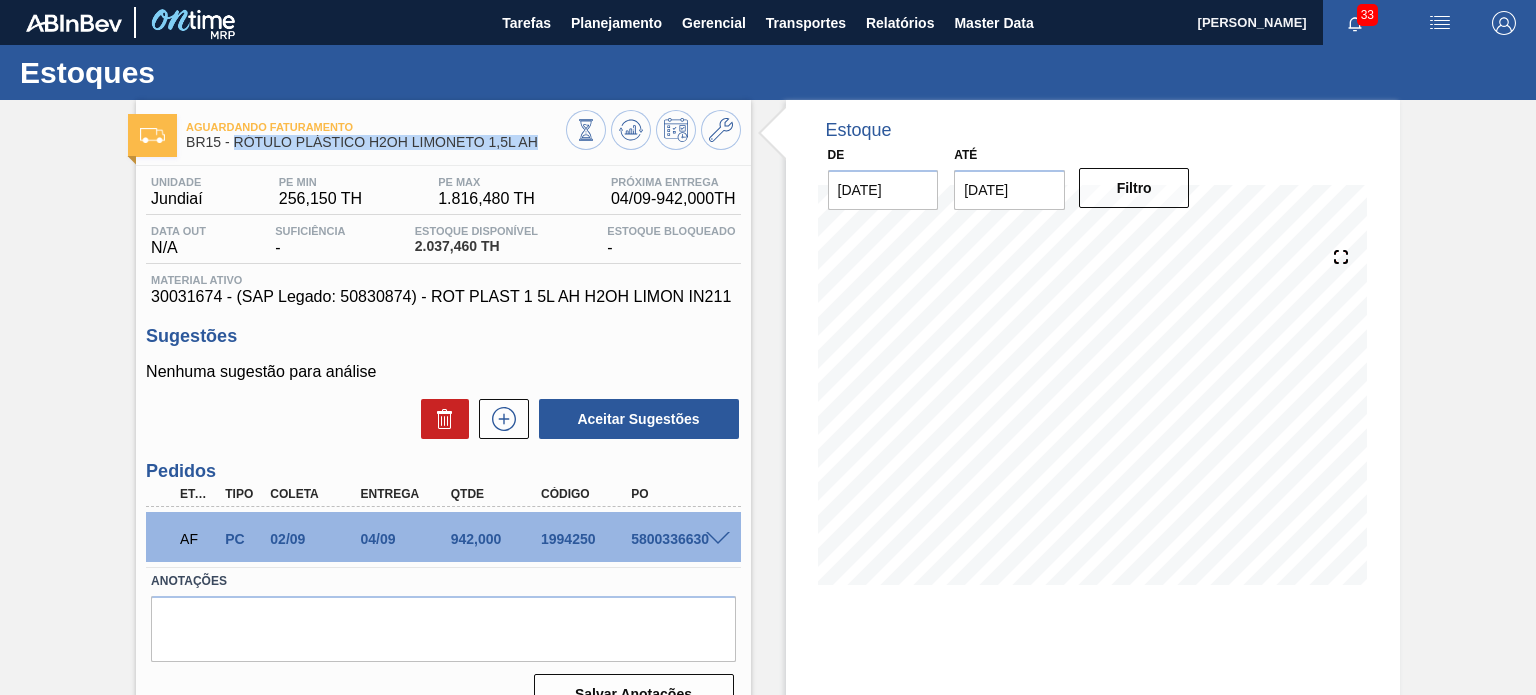 drag, startPoint x: 234, startPoint y: 141, endPoint x: 568, endPoint y: 156, distance: 334.33667 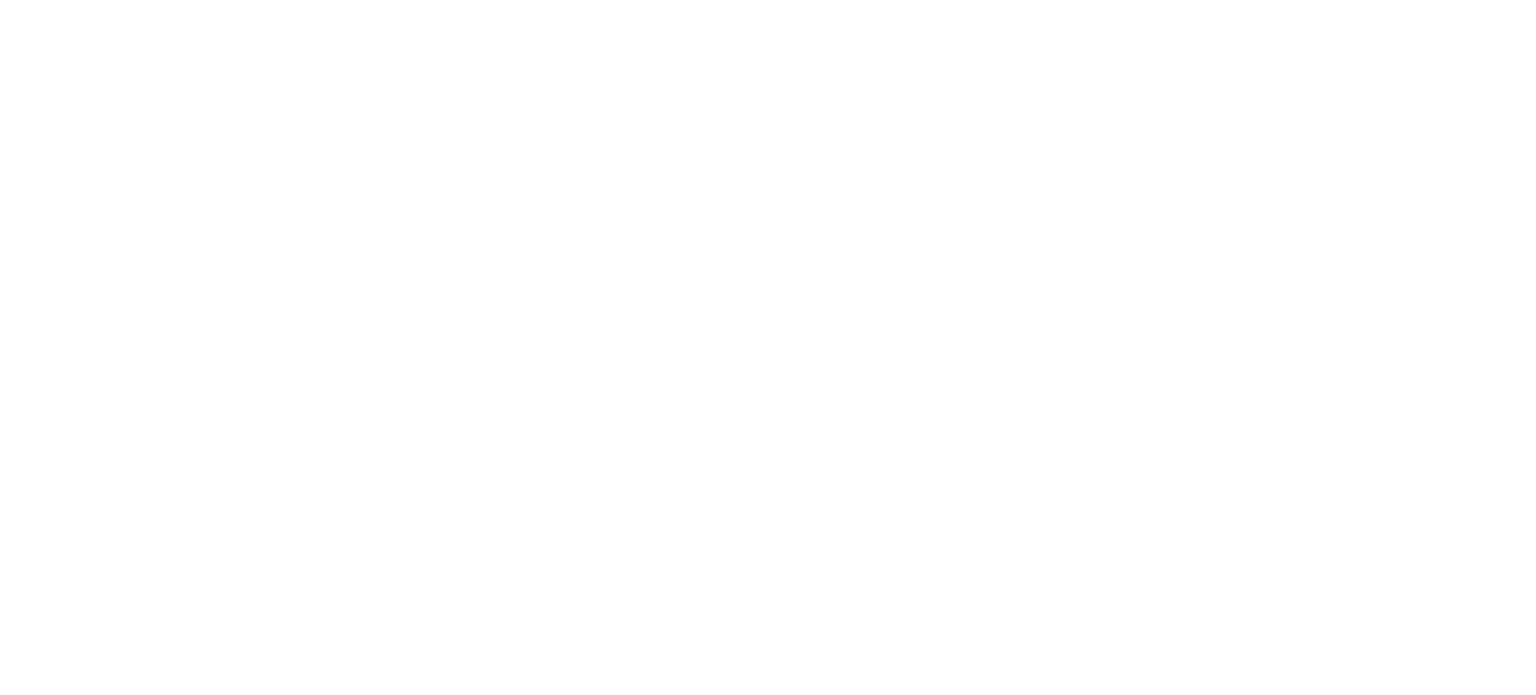 scroll, scrollTop: 0, scrollLeft: 0, axis: both 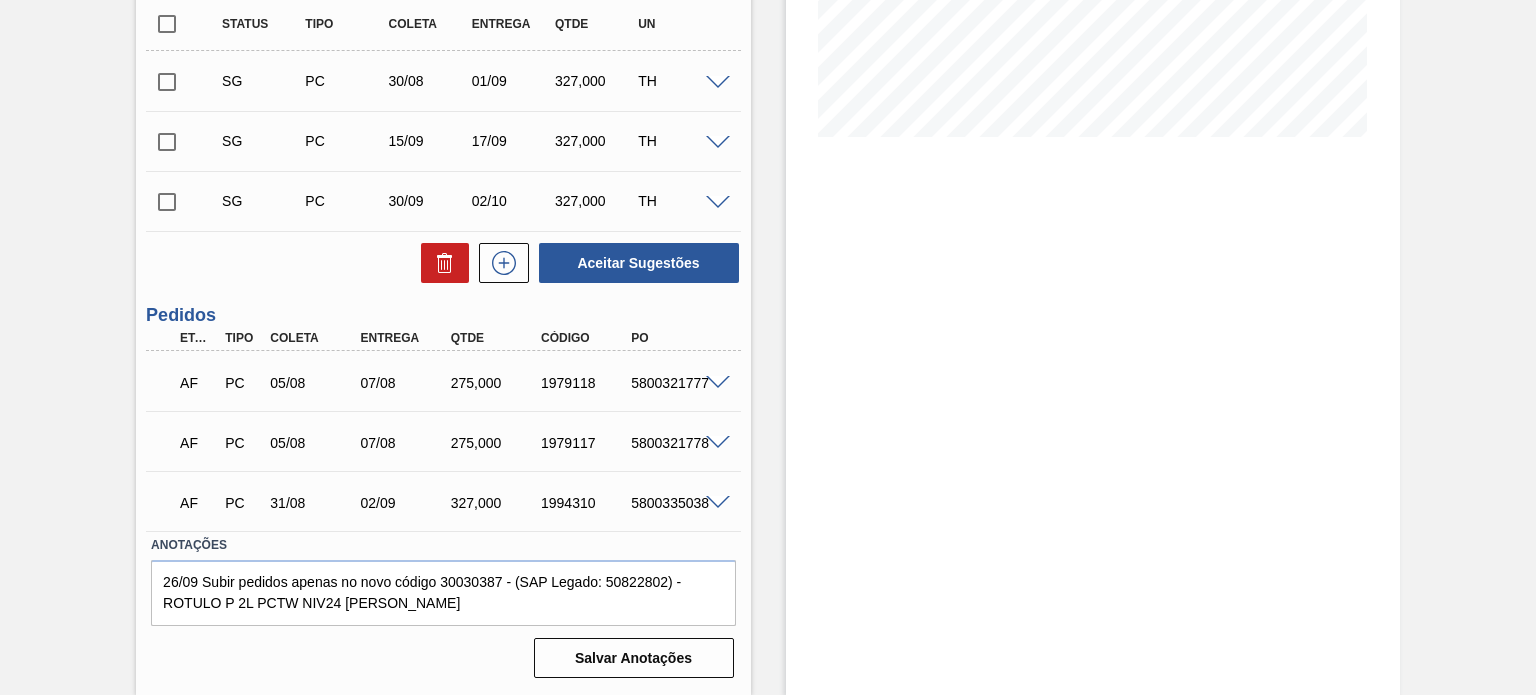 click on "327,000" at bounding box center (495, 503) 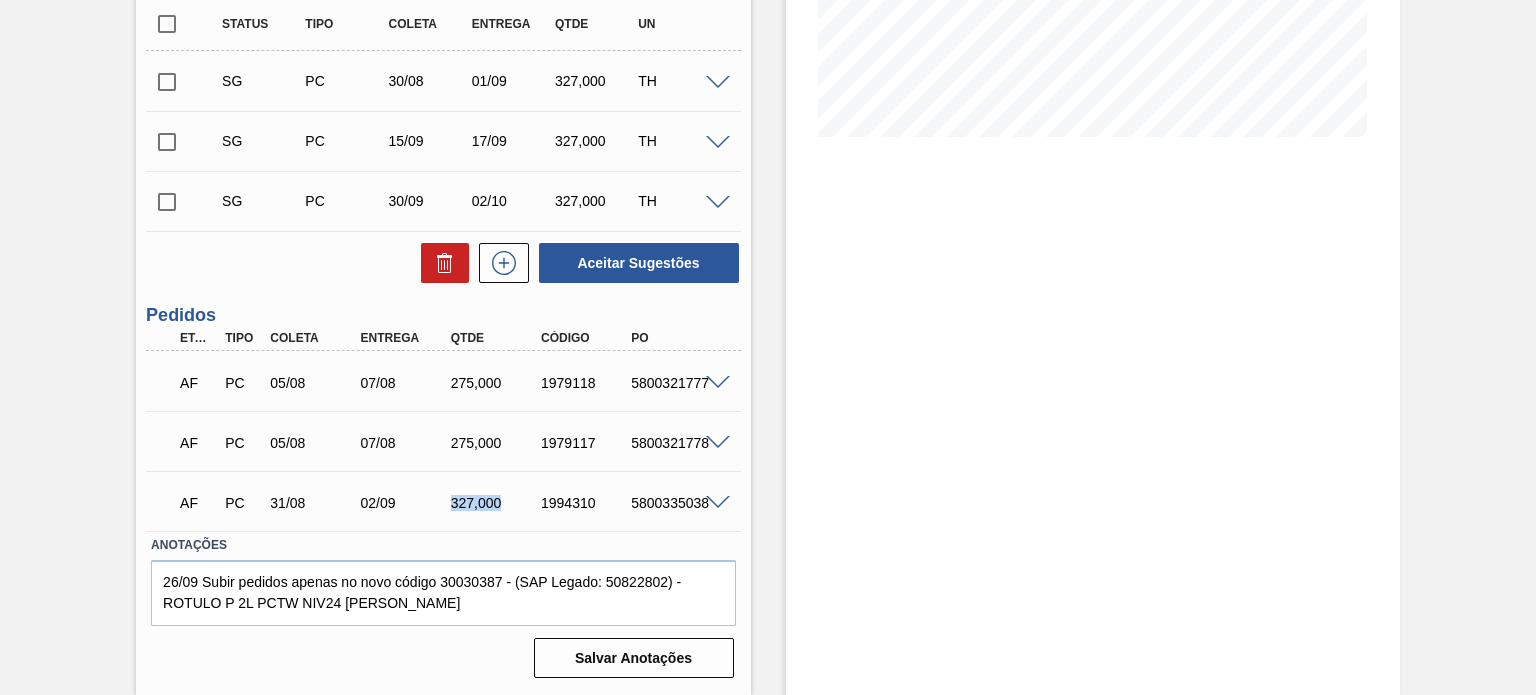 click on "327,000" at bounding box center [495, 503] 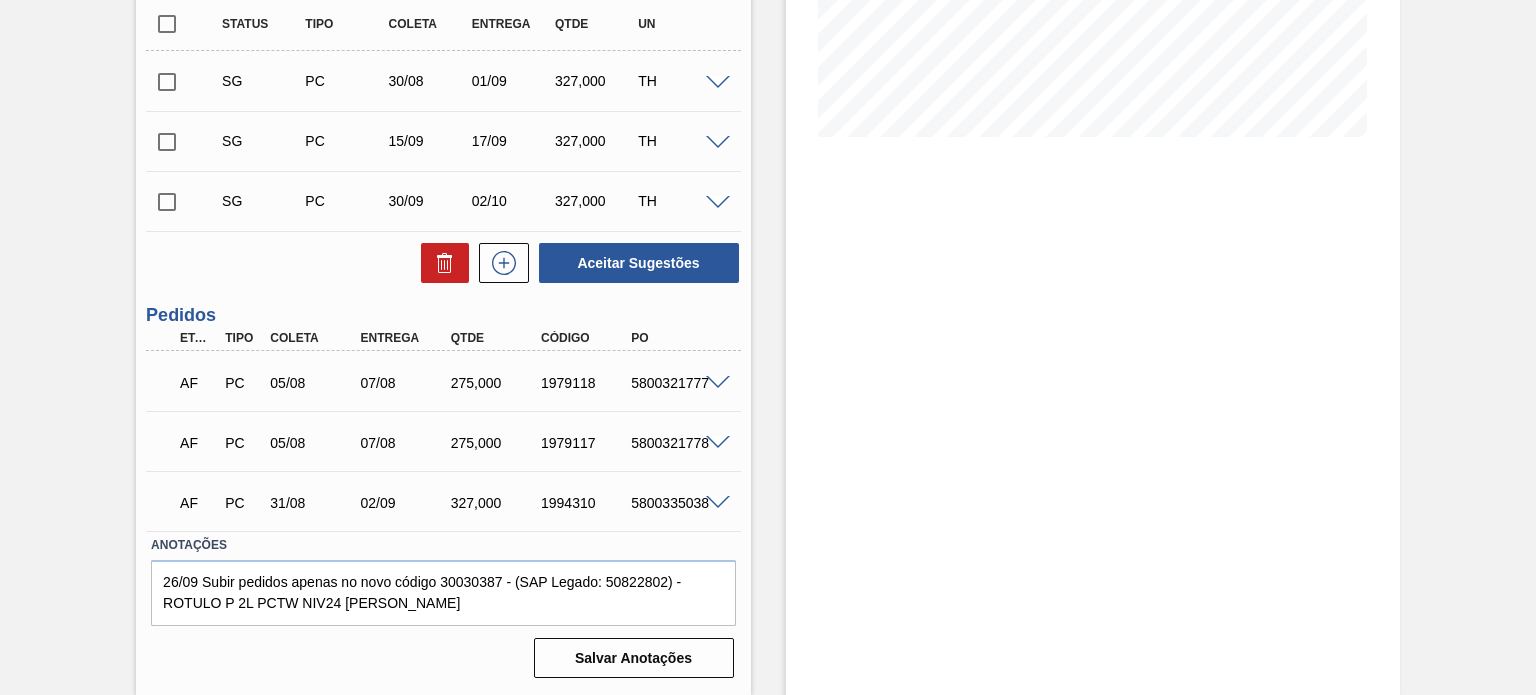 scroll, scrollTop: 348, scrollLeft: 0, axis: vertical 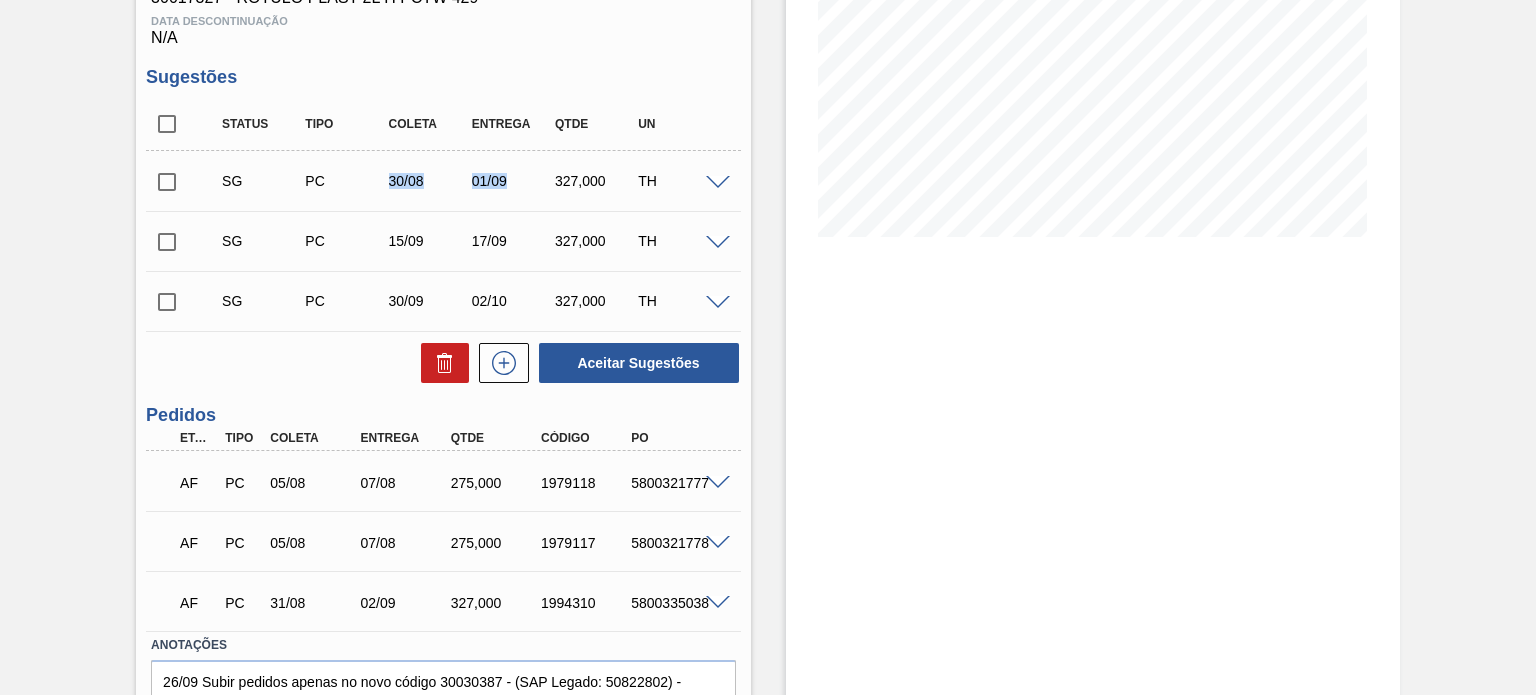 drag, startPoint x: 357, startPoint y: 171, endPoint x: 569, endPoint y: 202, distance: 214.25452 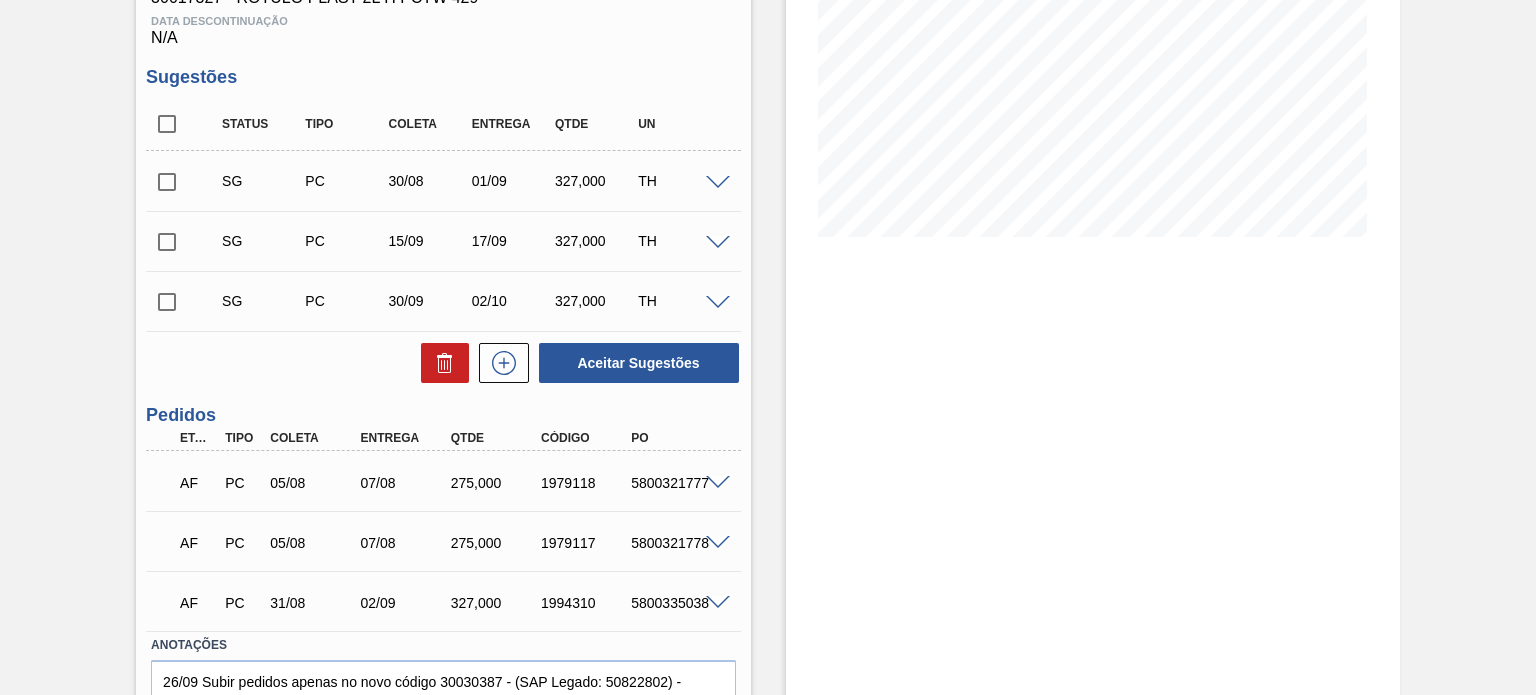 click on "SG PC 30/08 01/09 327,000 TH" at bounding box center [458, 181] 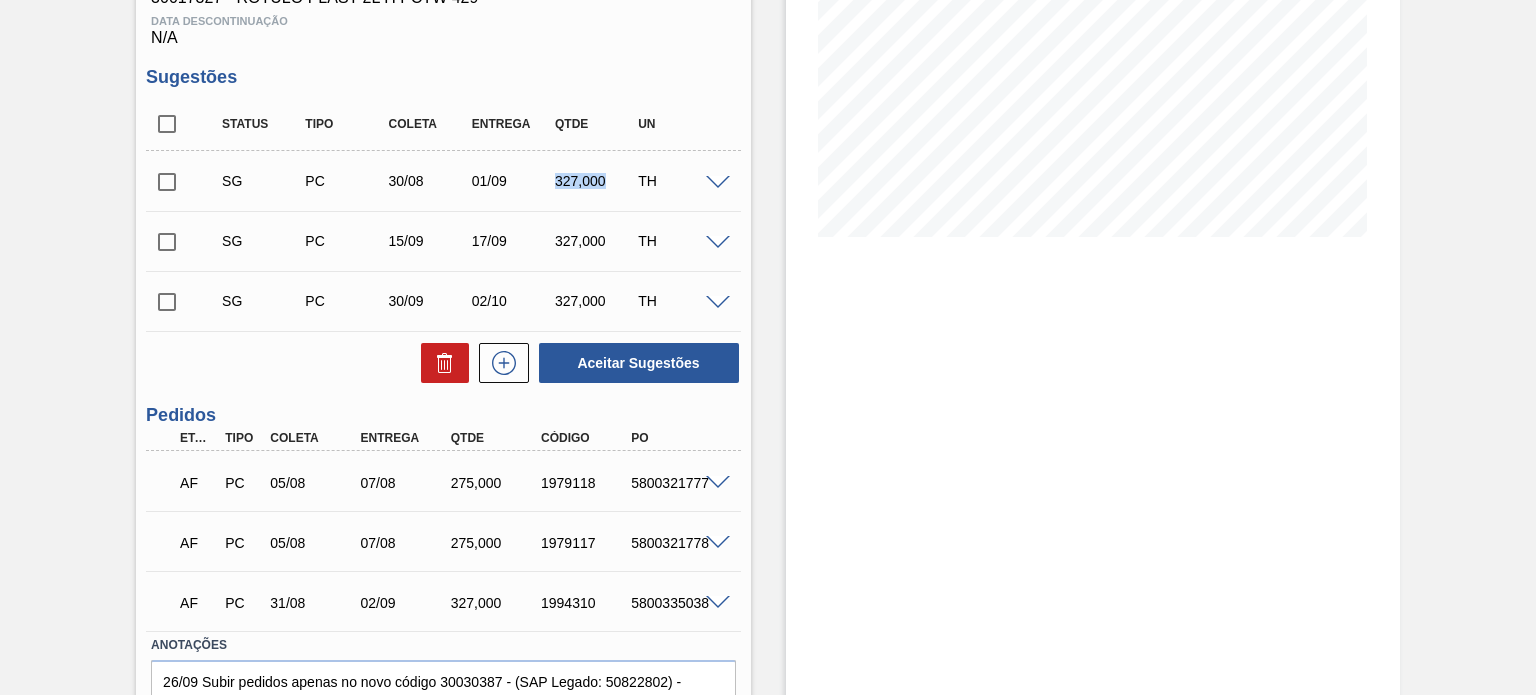 click on "327,000" at bounding box center (595, 181) 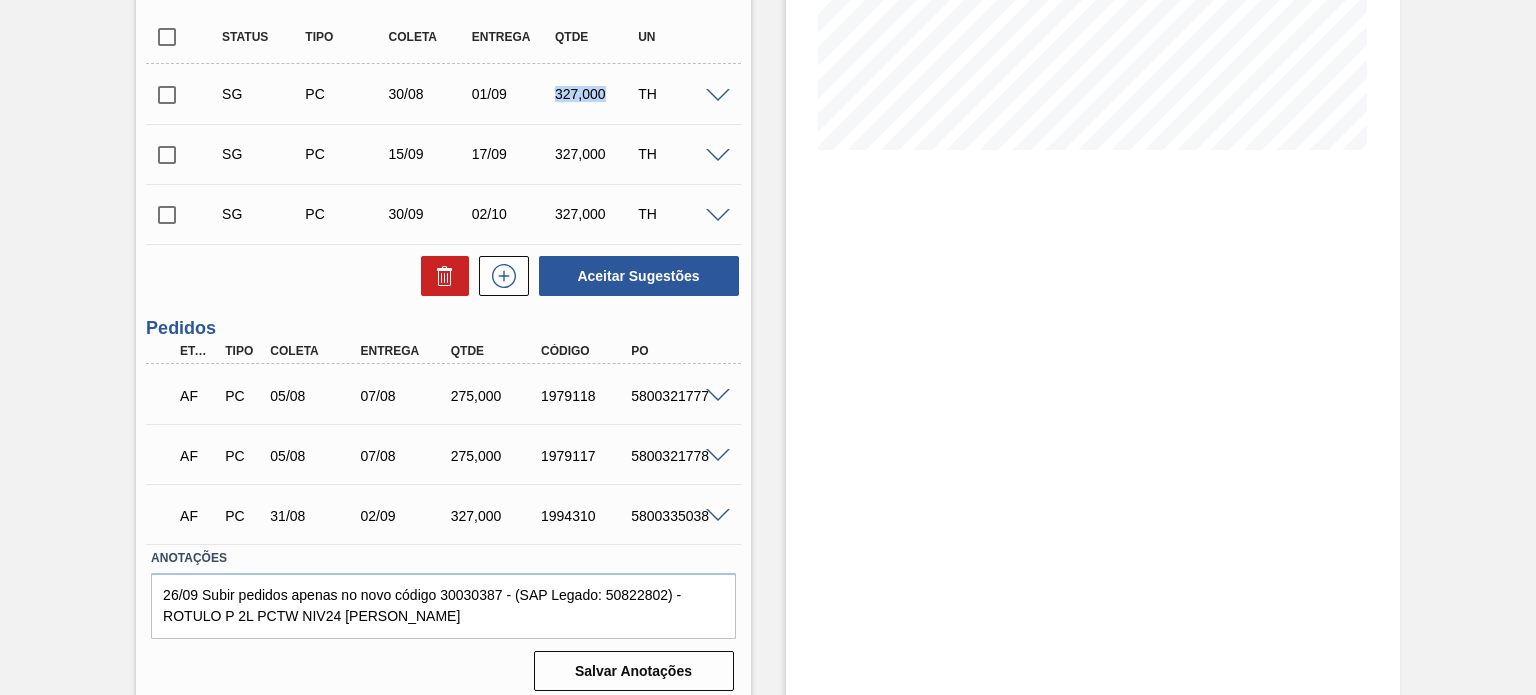 scroll, scrollTop: 448, scrollLeft: 0, axis: vertical 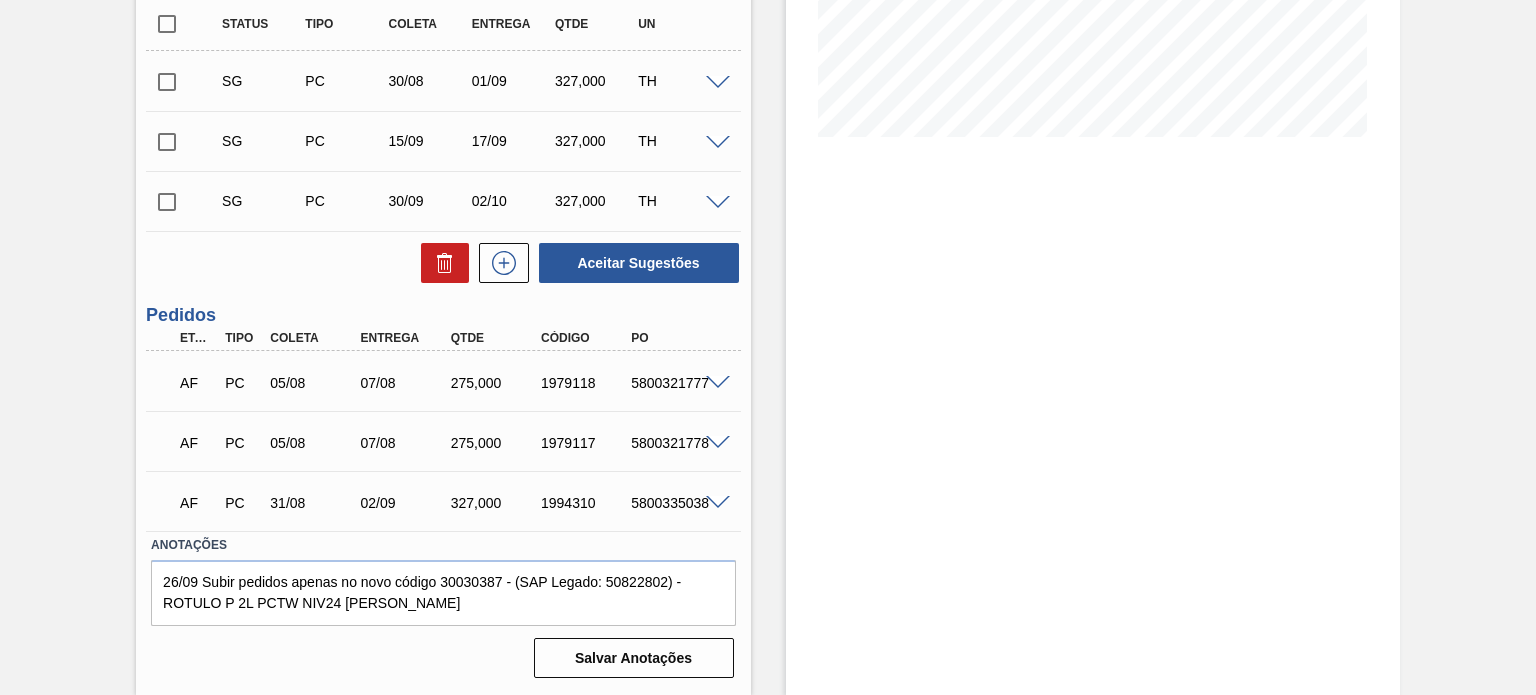 click on "1979117" at bounding box center [585, 443] 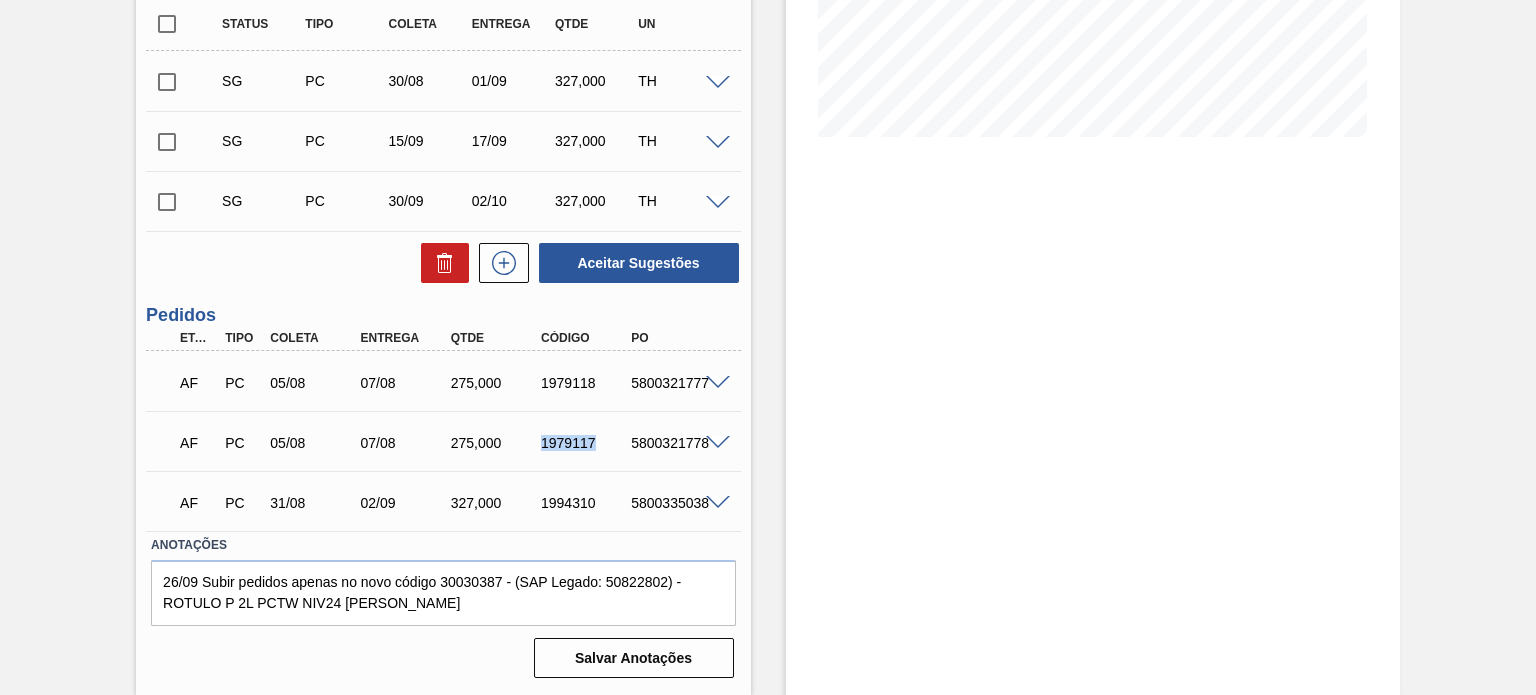 click on "1979117" at bounding box center [585, 443] 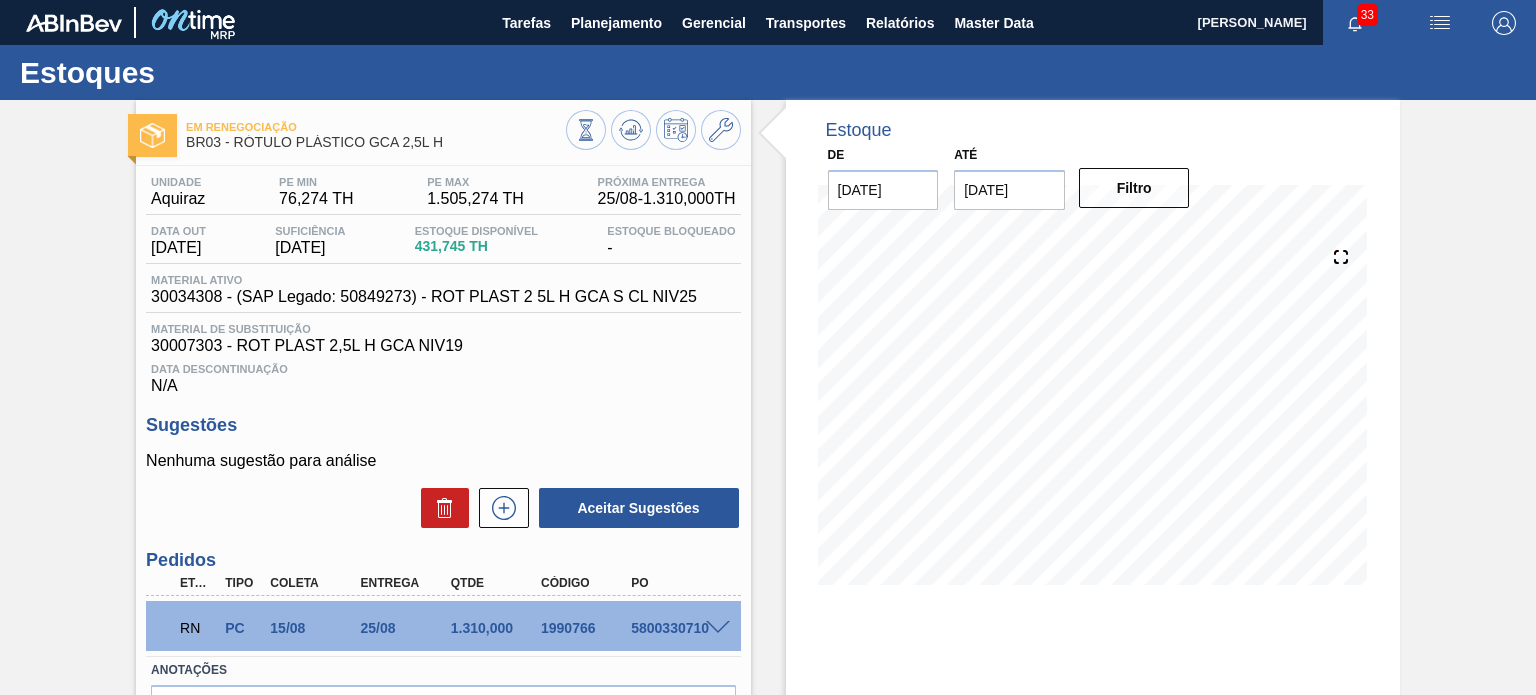 scroll, scrollTop: 0, scrollLeft: 0, axis: both 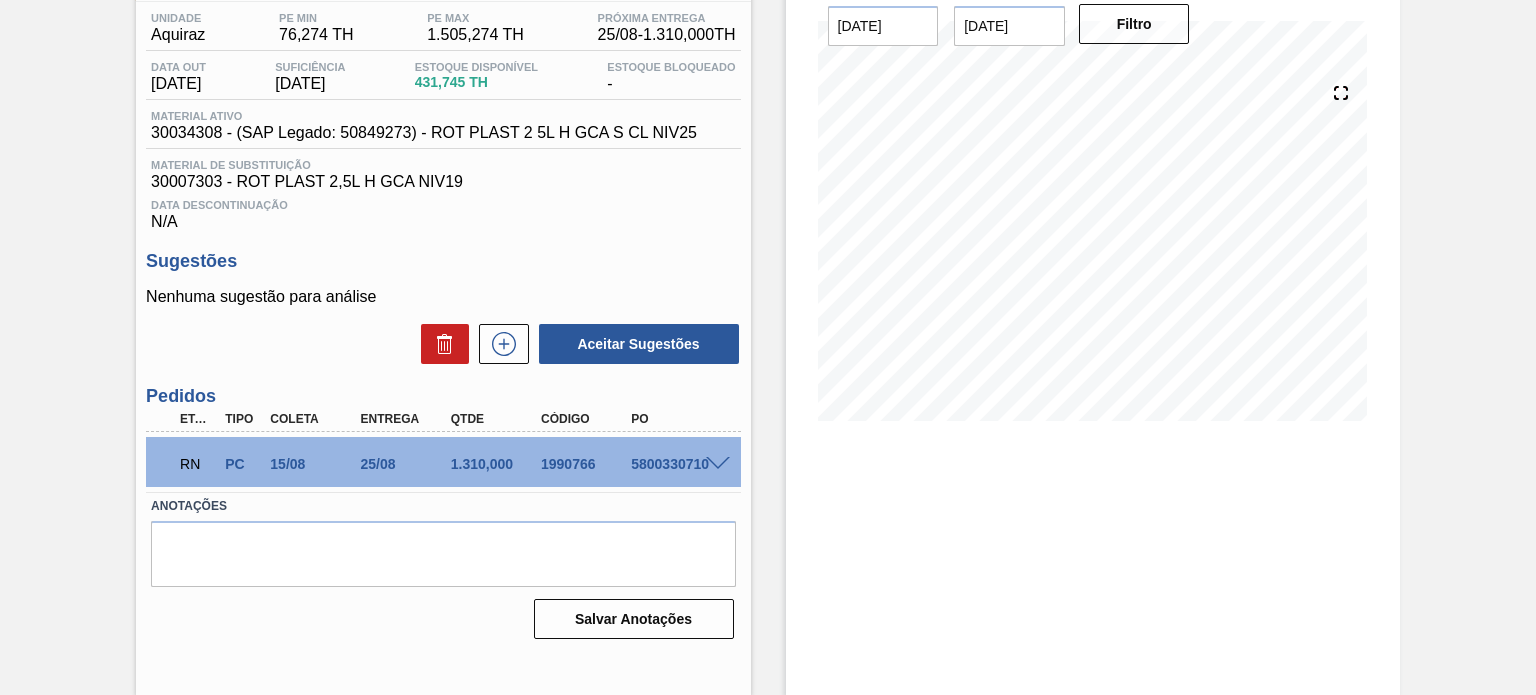 click on "RN   PC 15/08 25/08 1.310,000 1990766 5800330710" at bounding box center (443, 462) 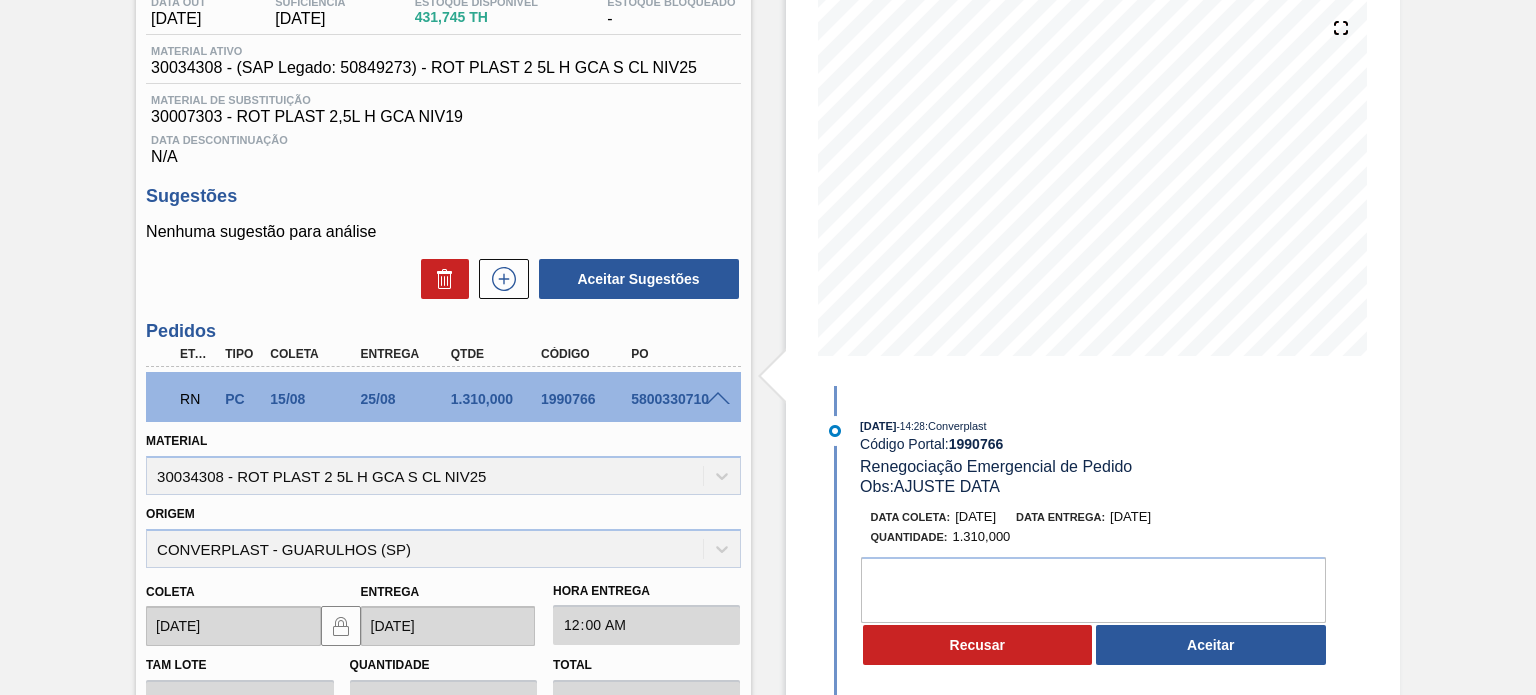 scroll, scrollTop: 264, scrollLeft: 0, axis: vertical 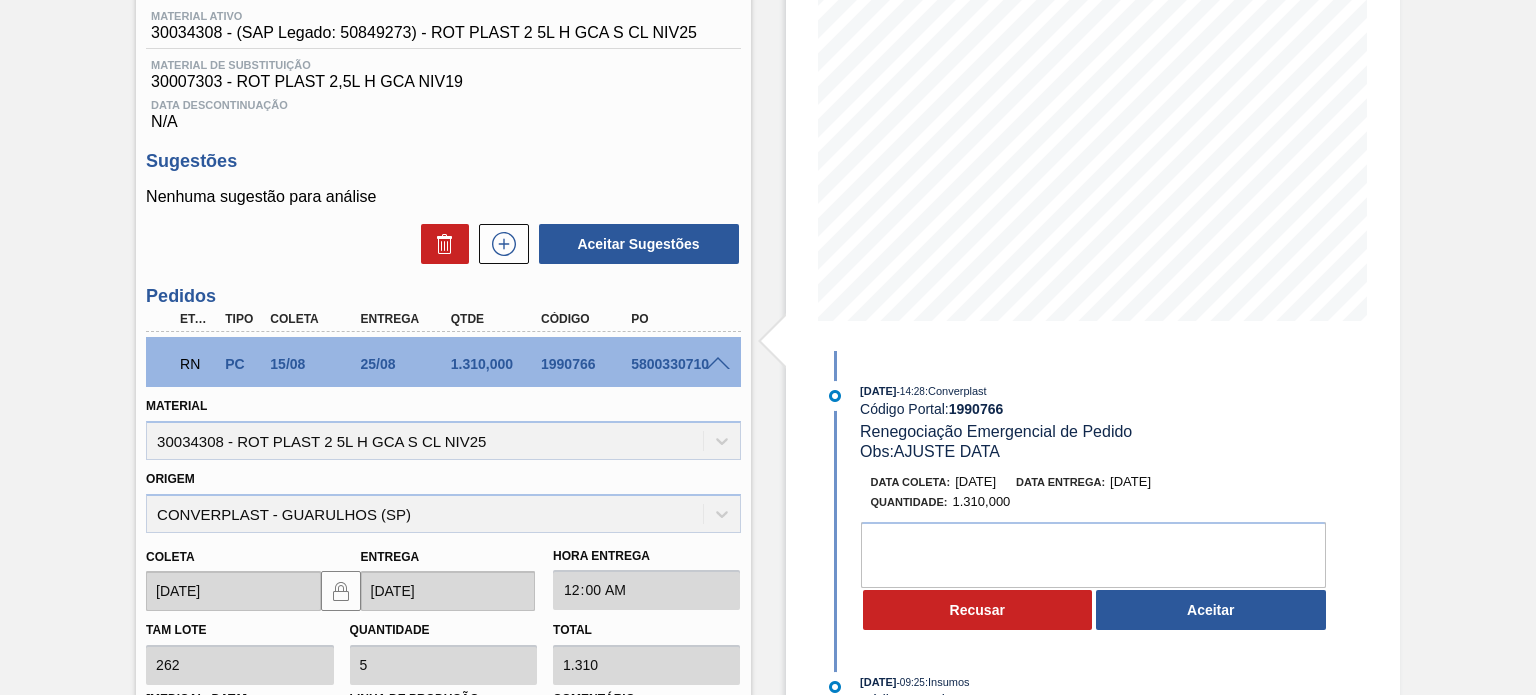 drag, startPoint x: 1474, startPoint y: 271, endPoint x: 1476, endPoint y: 283, distance: 12.165525 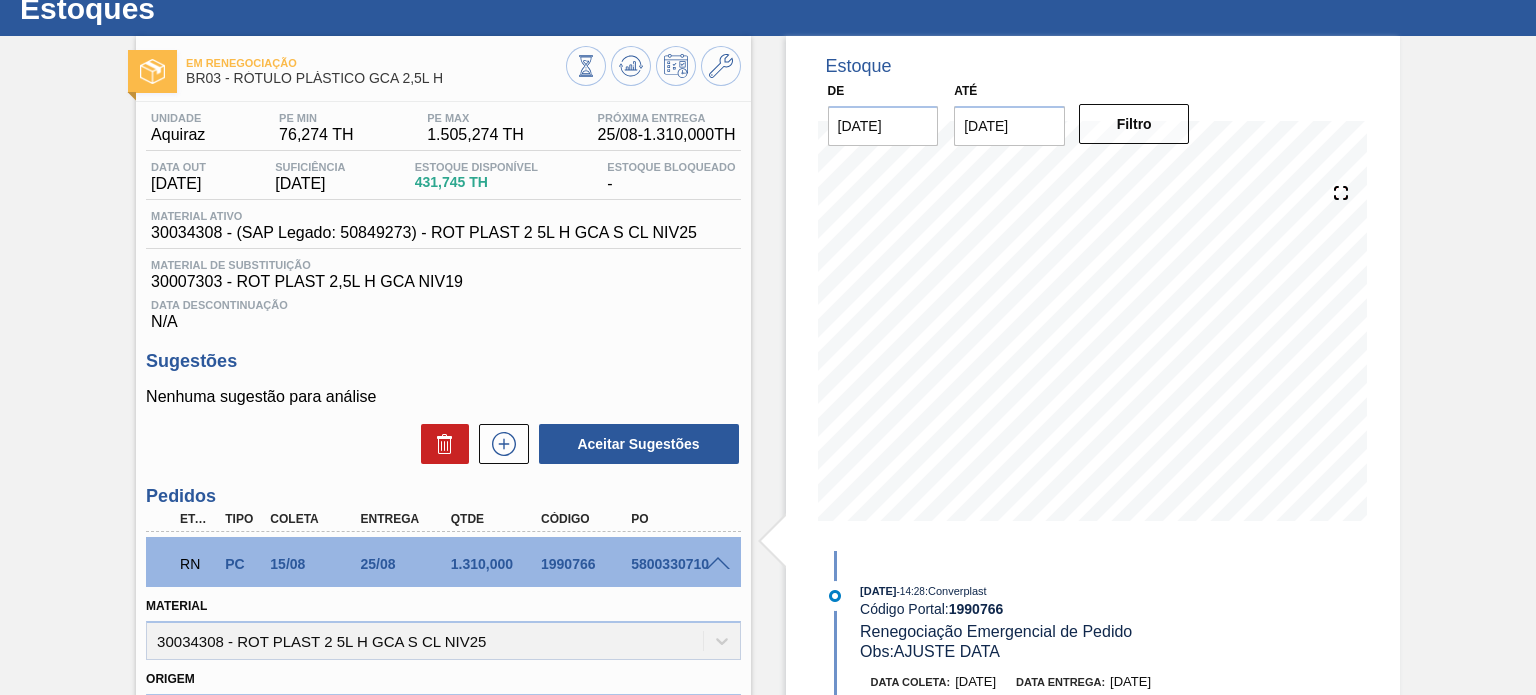 scroll, scrollTop: 0, scrollLeft: 0, axis: both 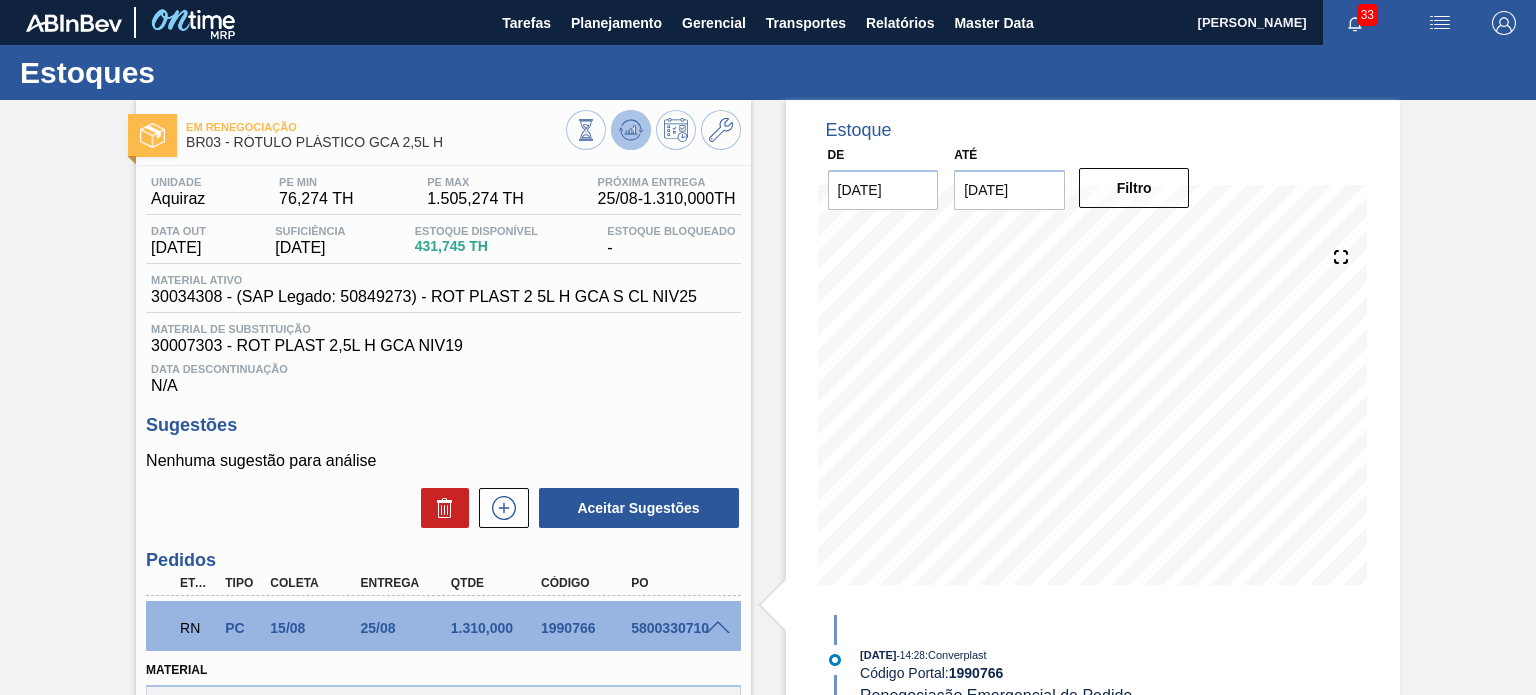 click 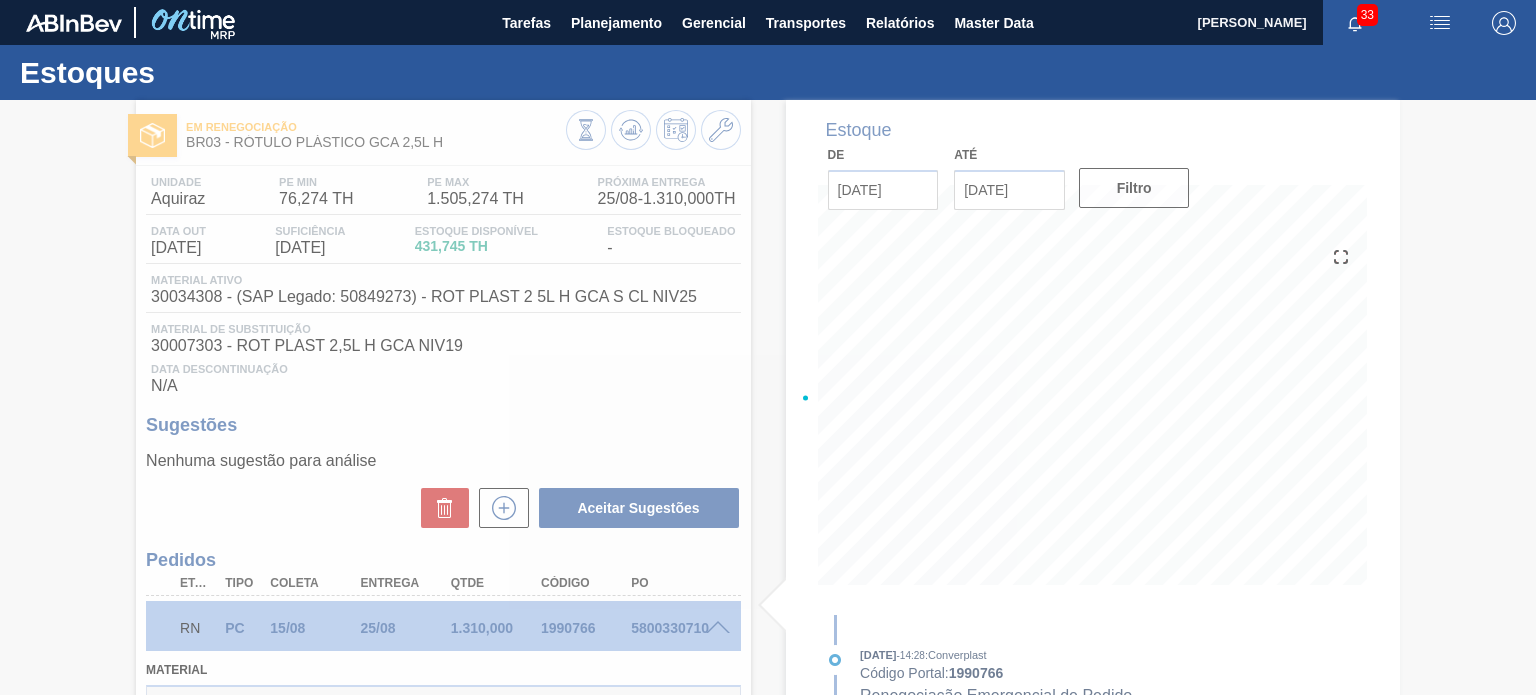 type 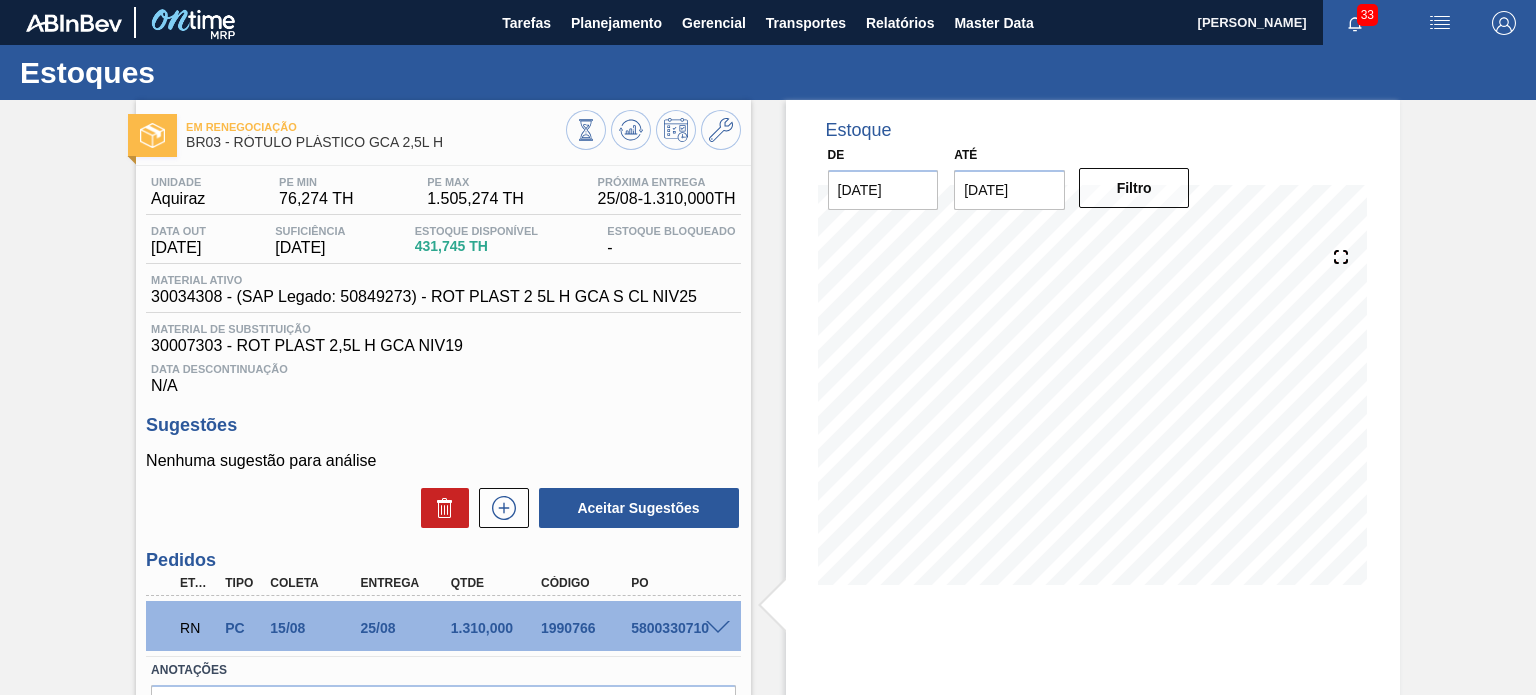 click on "RN   PC 15/08 25/08 1.310,000 1990766 5800330710" at bounding box center (437, 626) 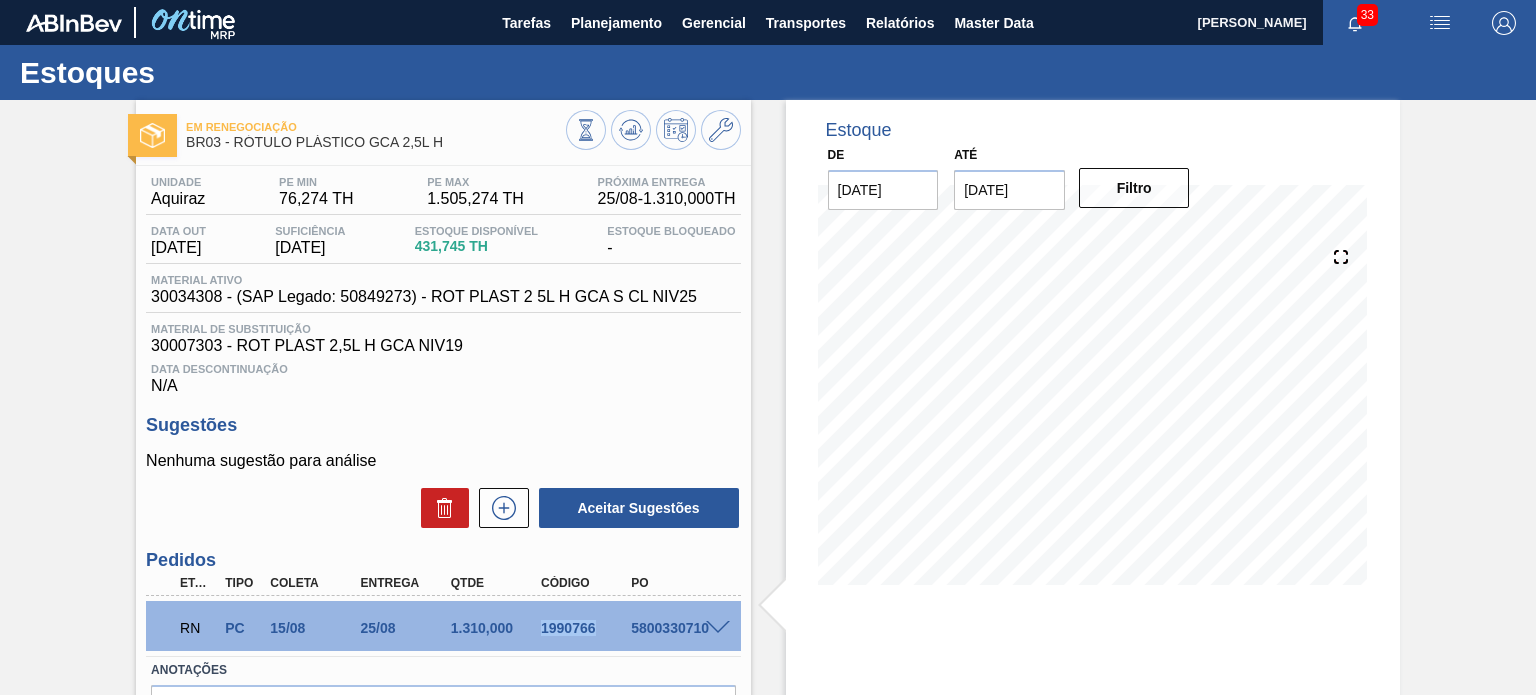 click on "1990766" at bounding box center [585, 628] 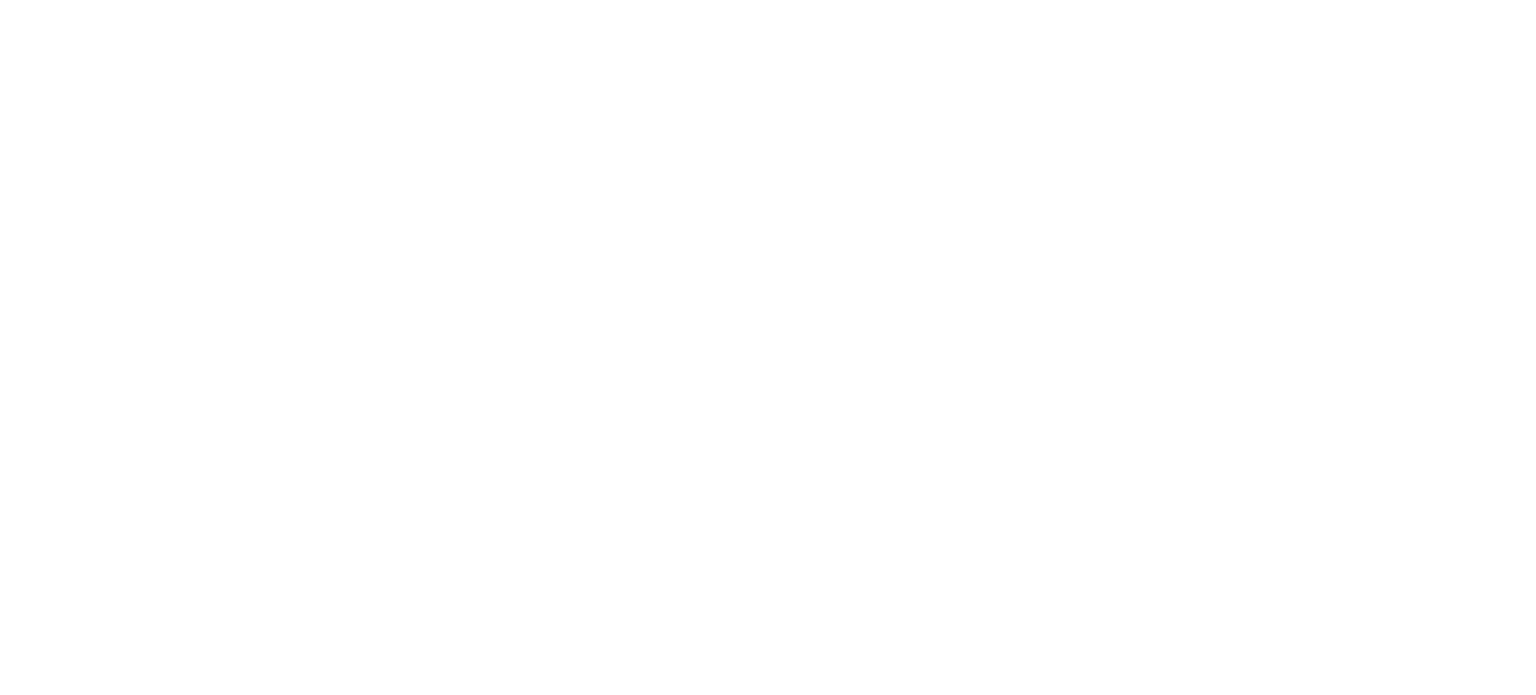 scroll, scrollTop: 0, scrollLeft: 0, axis: both 